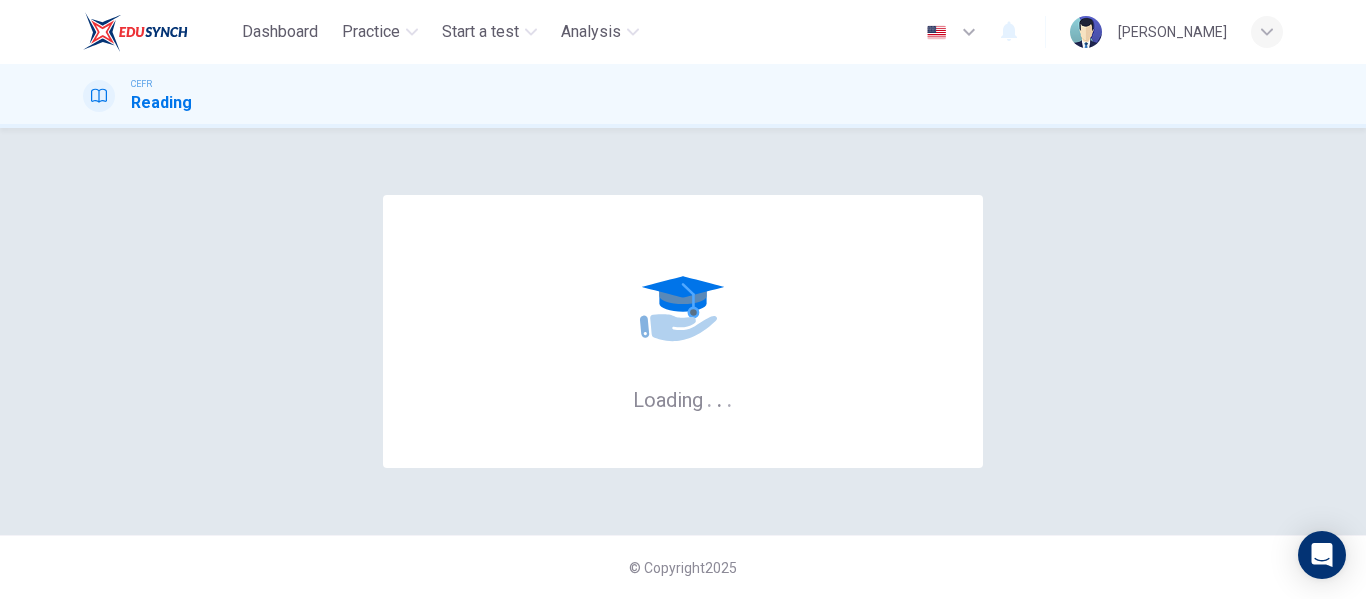 scroll, scrollTop: 0, scrollLeft: 0, axis: both 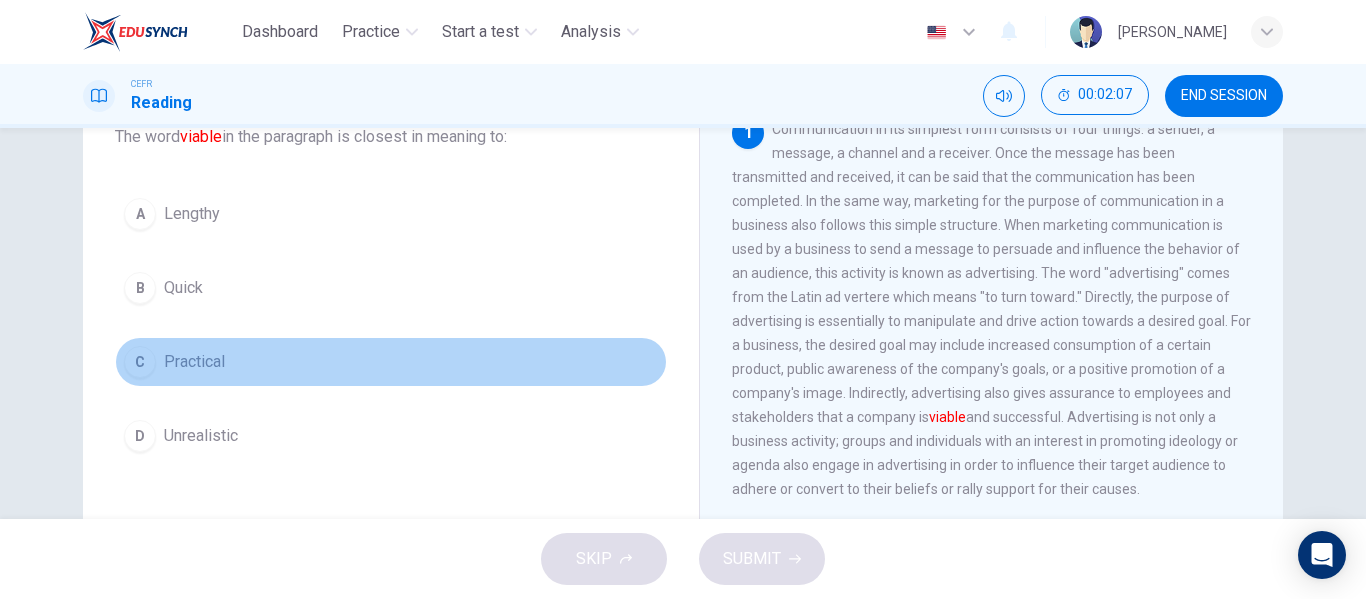 click on "C" at bounding box center (140, 362) 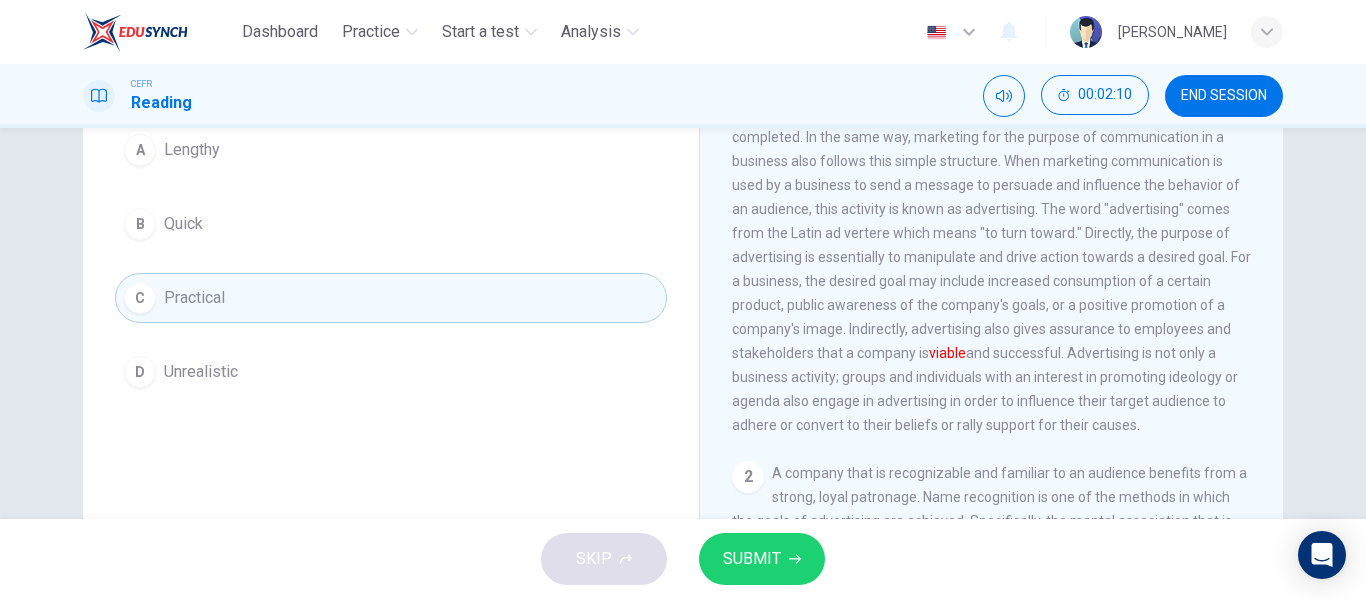 scroll, scrollTop: 200, scrollLeft: 0, axis: vertical 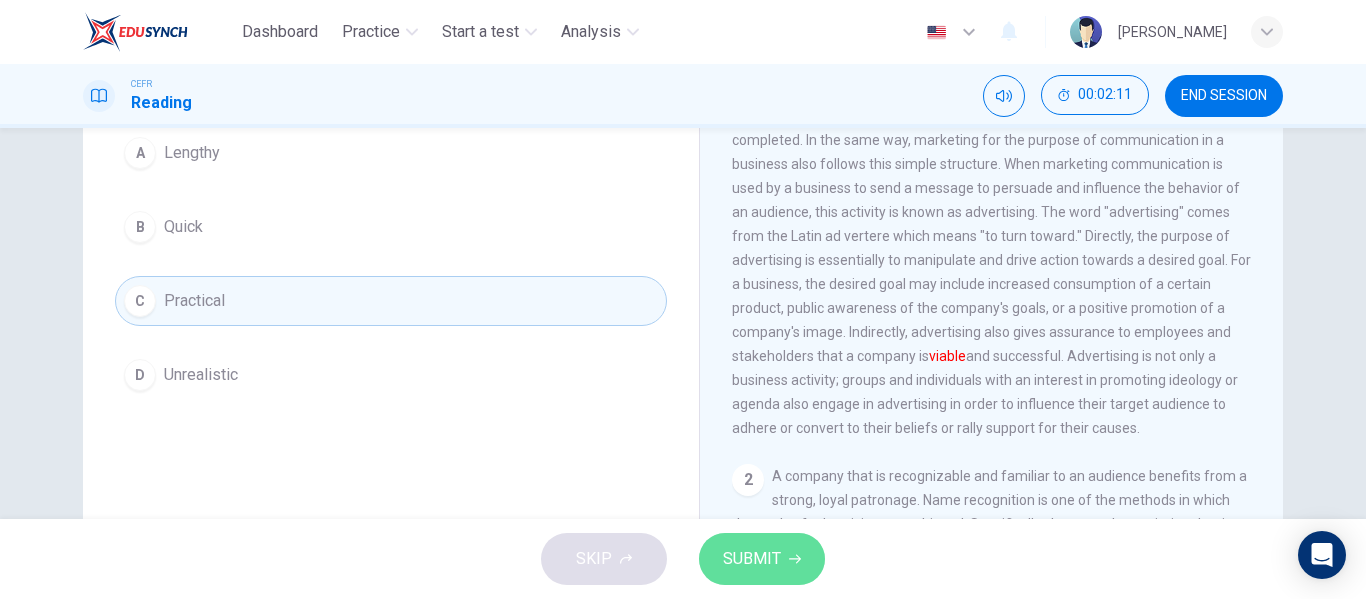 click on "SUBMIT" at bounding box center (762, 559) 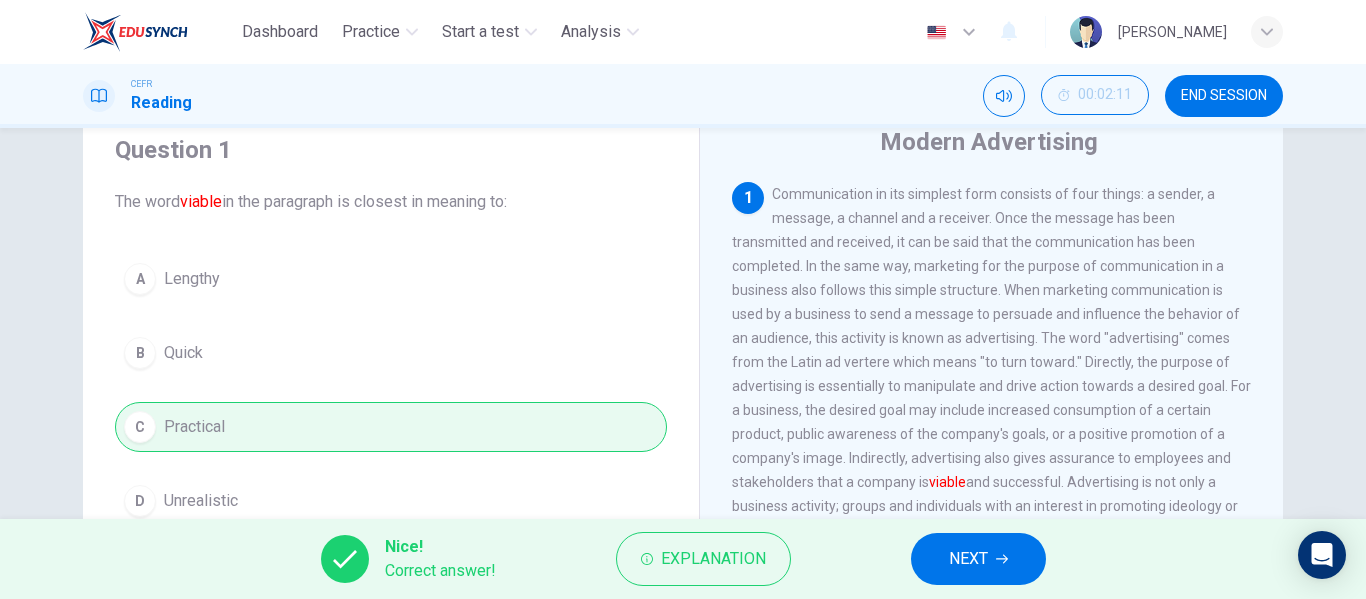 scroll, scrollTop: 76, scrollLeft: 0, axis: vertical 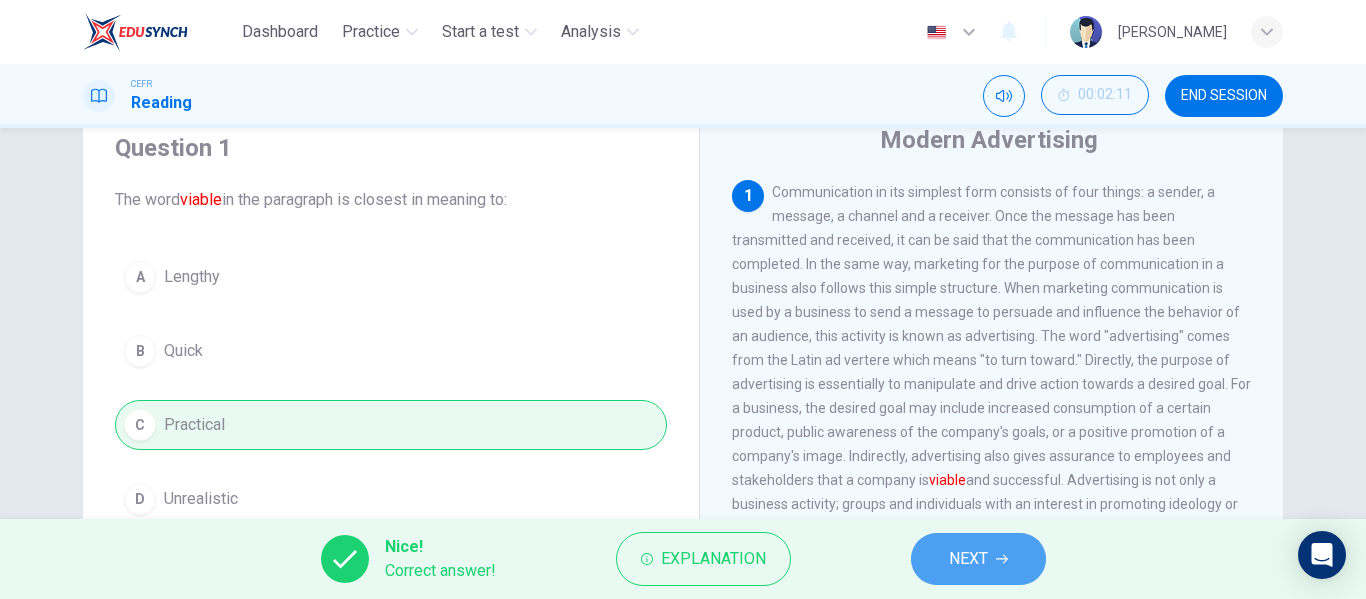 click on "NEXT" at bounding box center (978, 559) 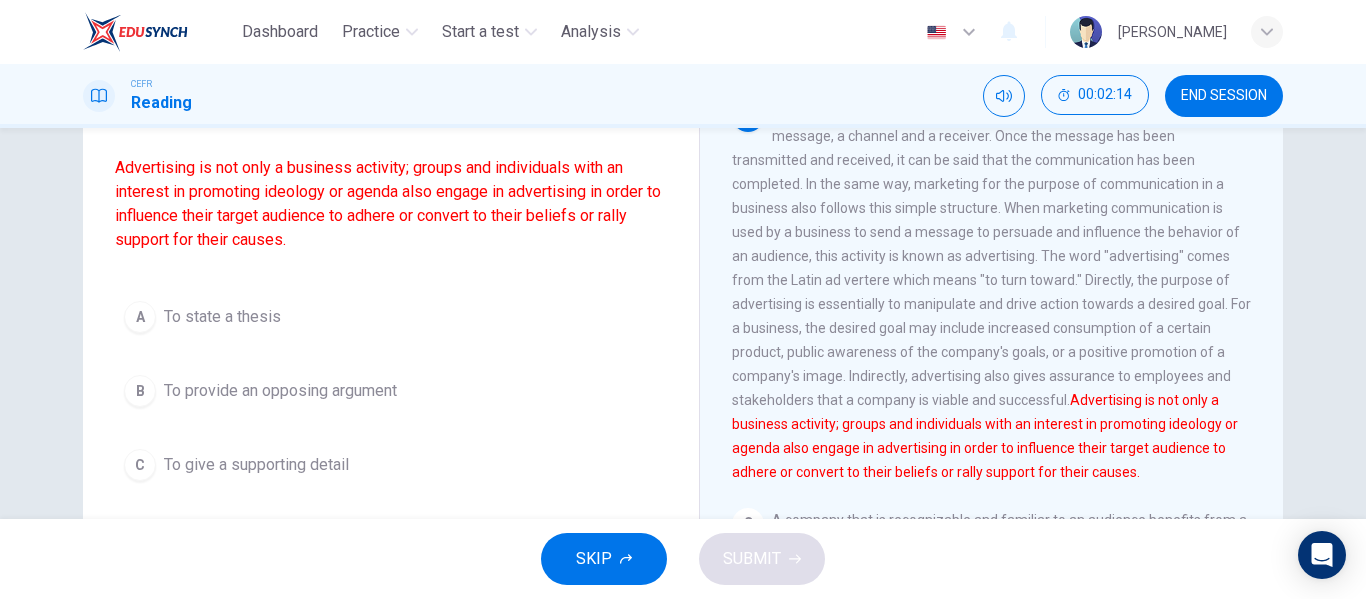 scroll, scrollTop: 152, scrollLeft: 0, axis: vertical 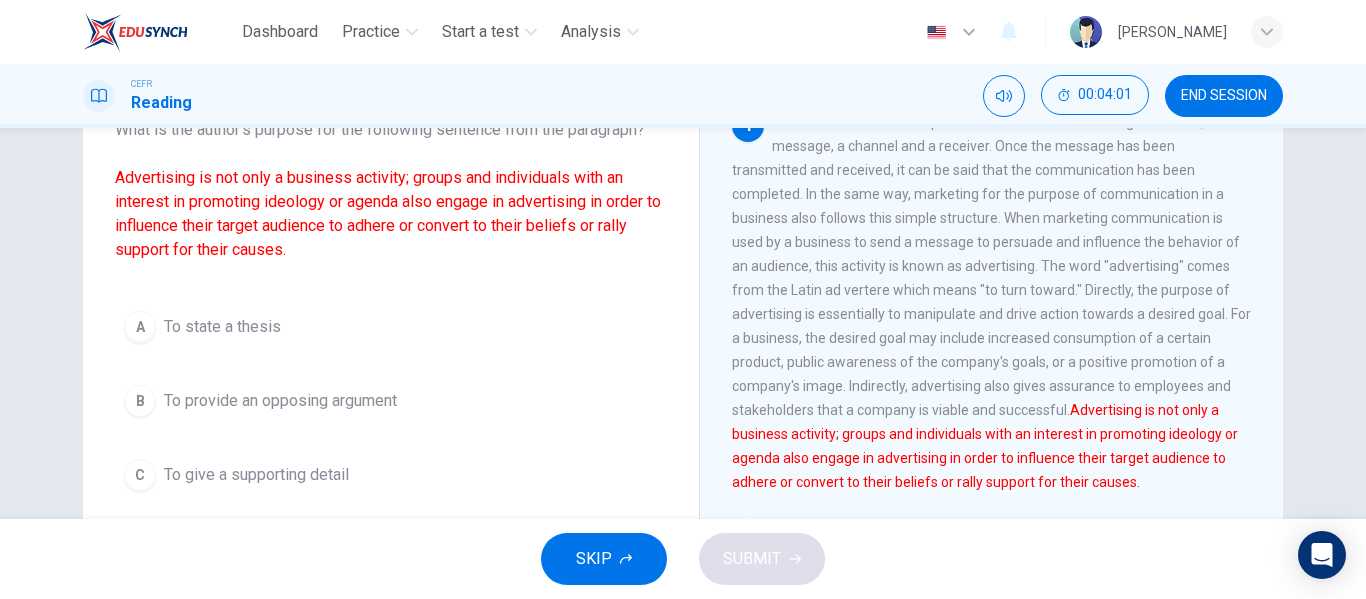 drag, startPoint x: 1262, startPoint y: 272, endPoint x: 1269, endPoint y: 303, distance: 31.780497 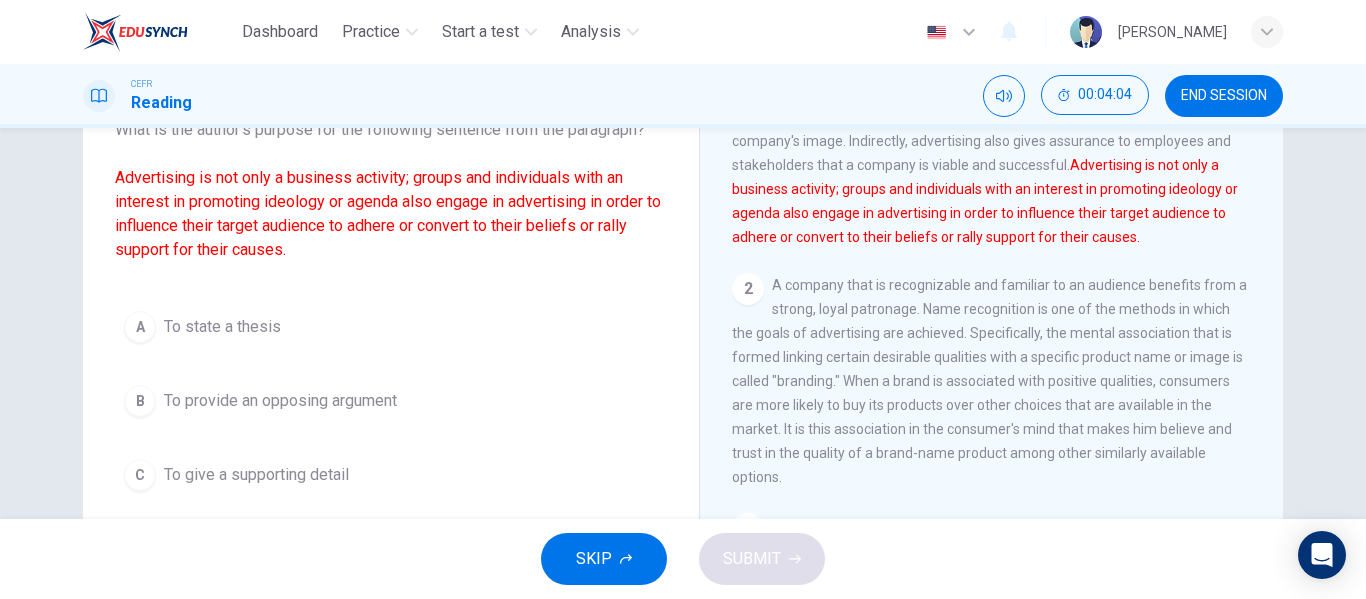 scroll, scrollTop: 254, scrollLeft: 0, axis: vertical 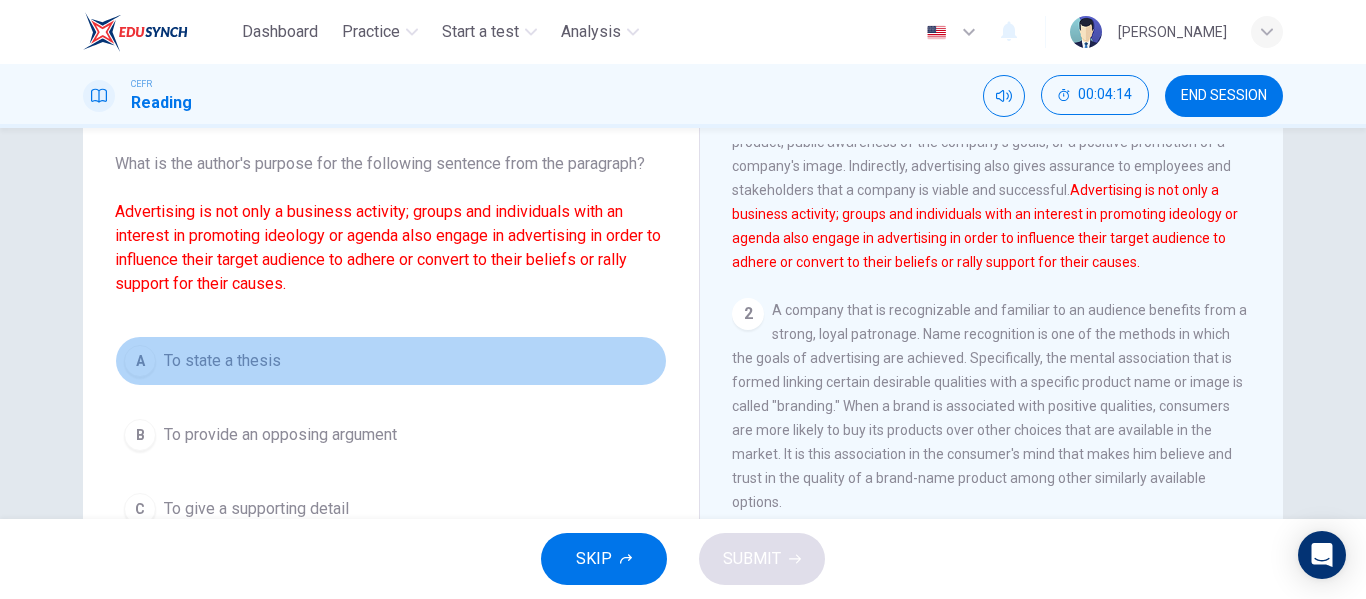 click on "A To state a thesis" at bounding box center (391, 361) 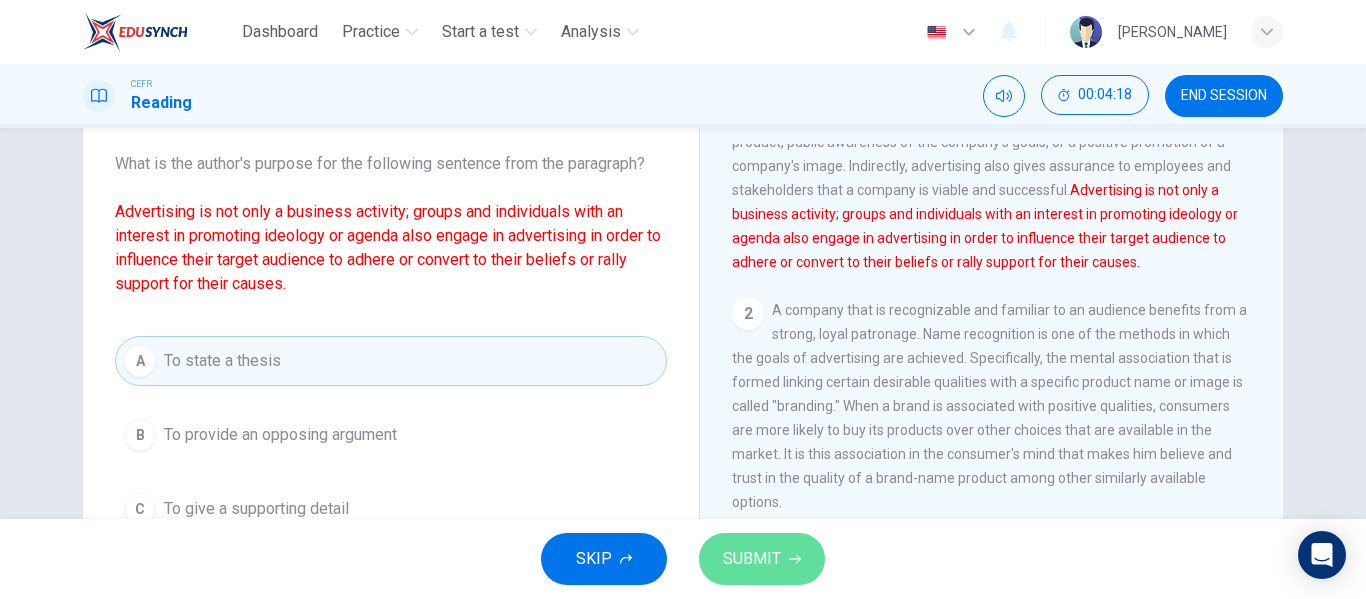 click on "SUBMIT" at bounding box center (752, 559) 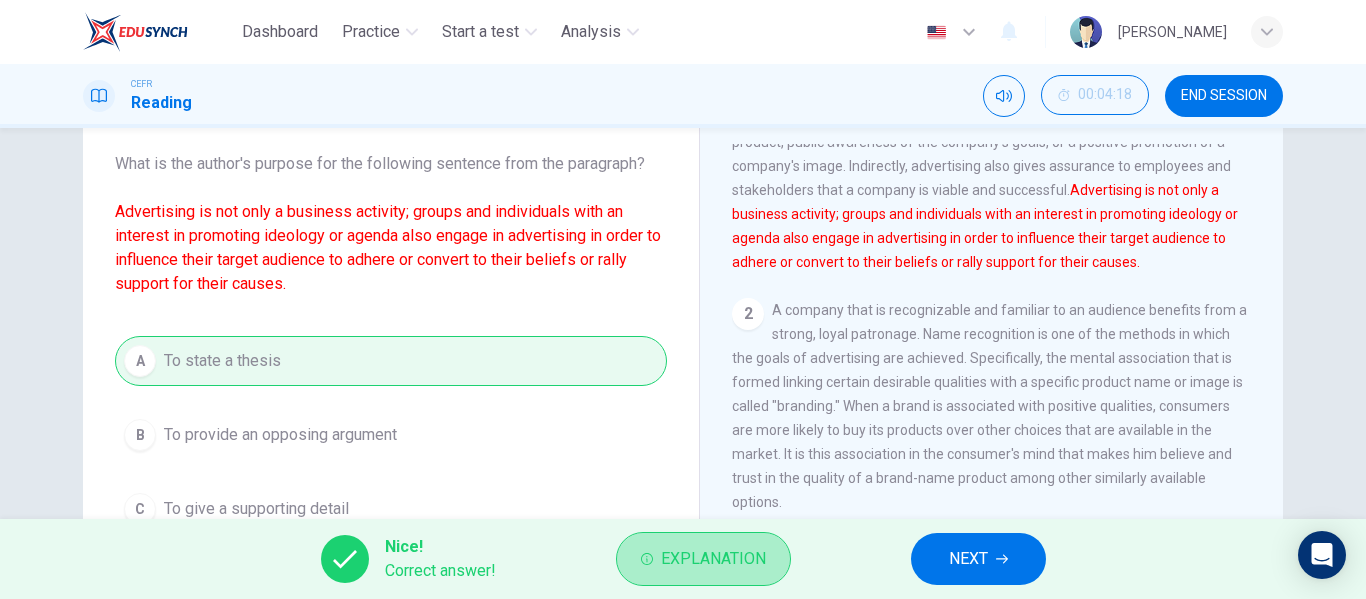 click on "Explanation" at bounding box center (703, 559) 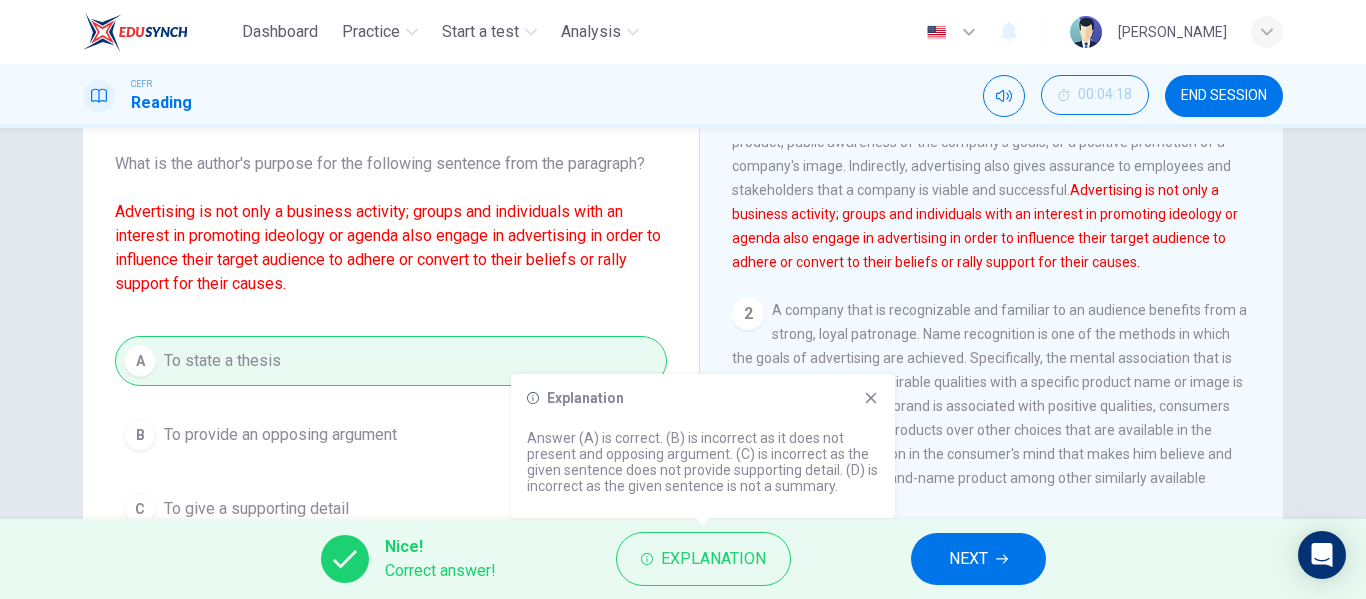 click on "Explanation Answer (A) is correct. (B) is incorrect as it does not present and opposing argument. (C) is incorrect as the given sentence does not provide supporting detail. (D) is incorrect as the given sentence is not a summary." at bounding box center [703, 446] 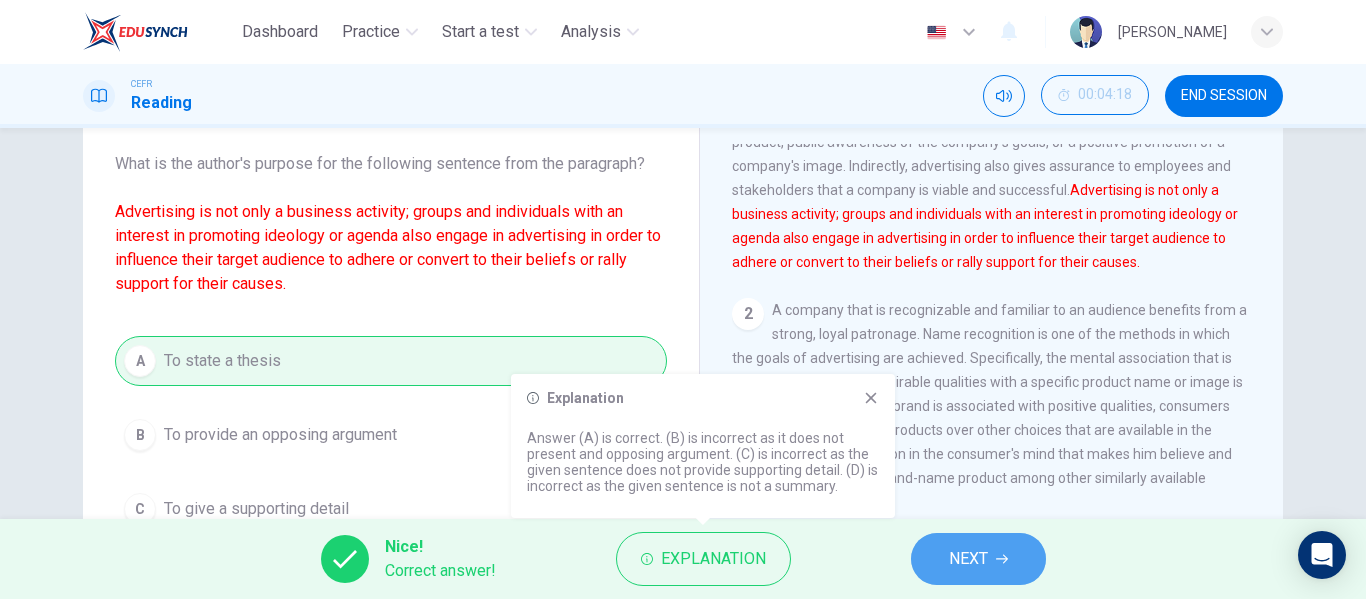 click on "NEXT" at bounding box center [968, 559] 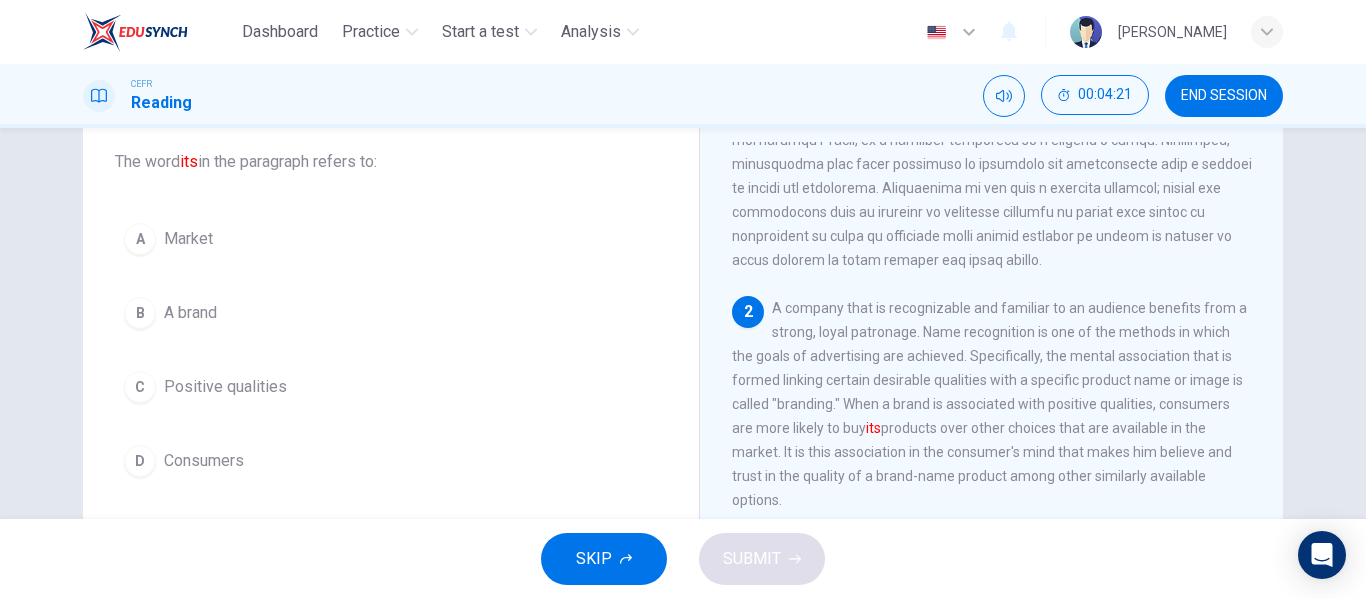 scroll, scrollTop: 112, scrollLeft: 0, axis: vertical 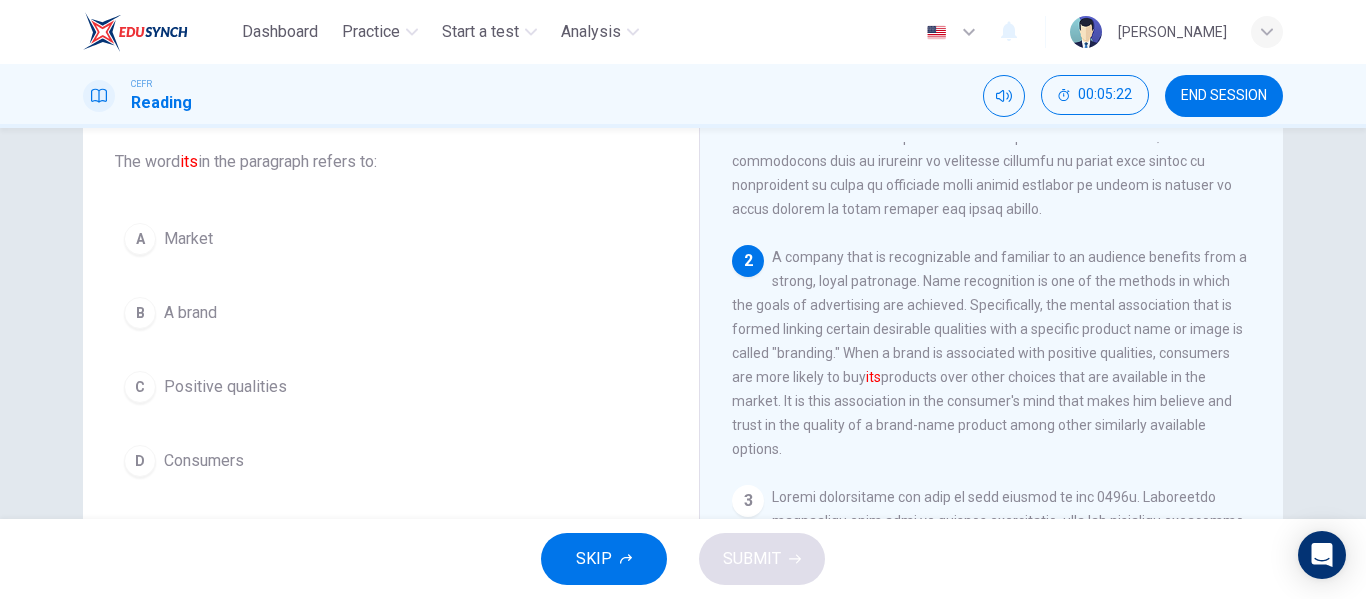 click on "A Market B A brand C Positive qualities D Consumers" at bounding box center [391, 350] 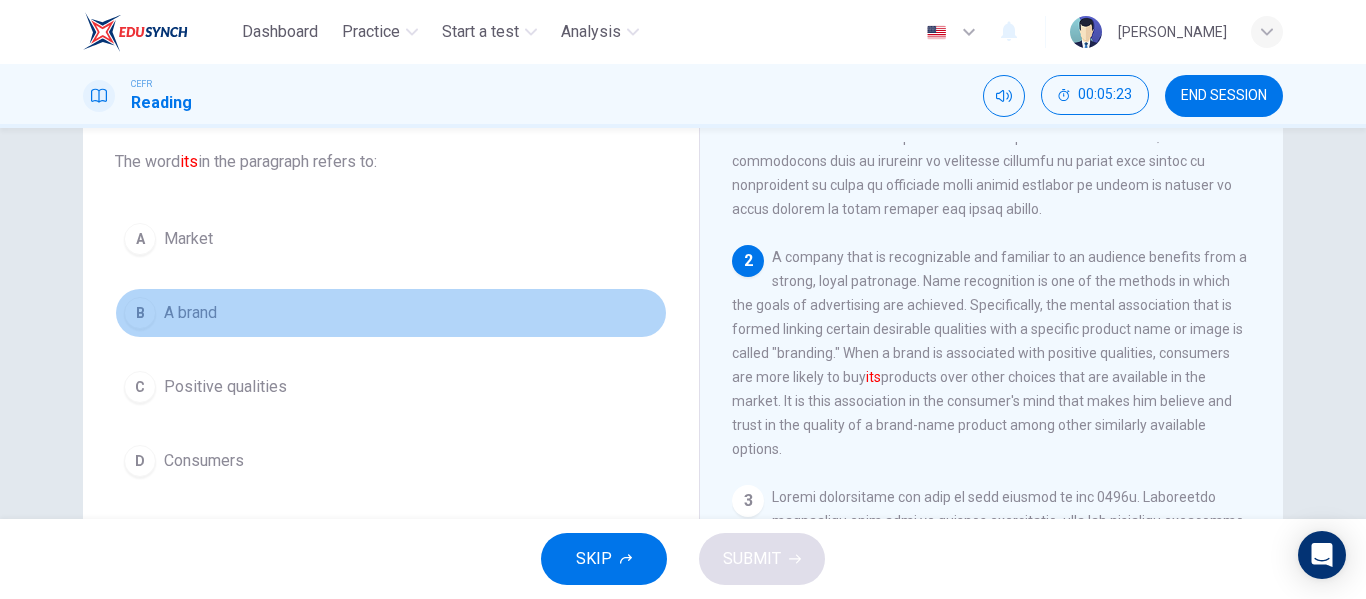 click on "B A brand" at bounding box center (391, 313) 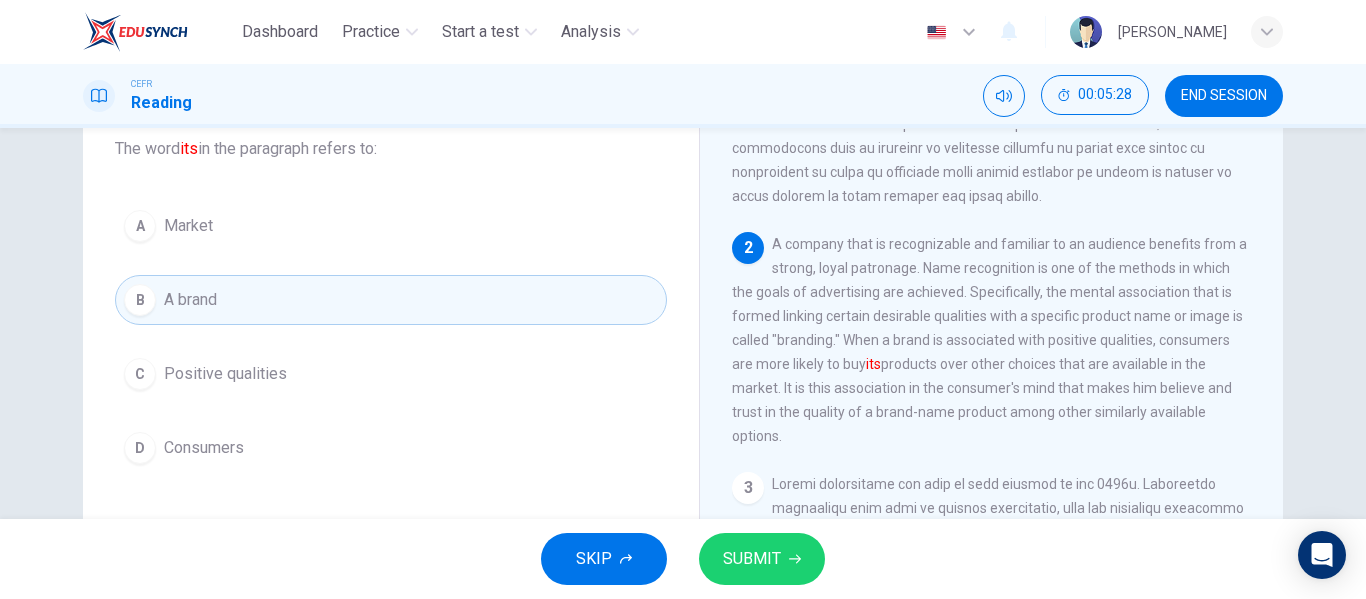 scroll, scrollTop: 129, scrollLeft: 0, axis: vertical 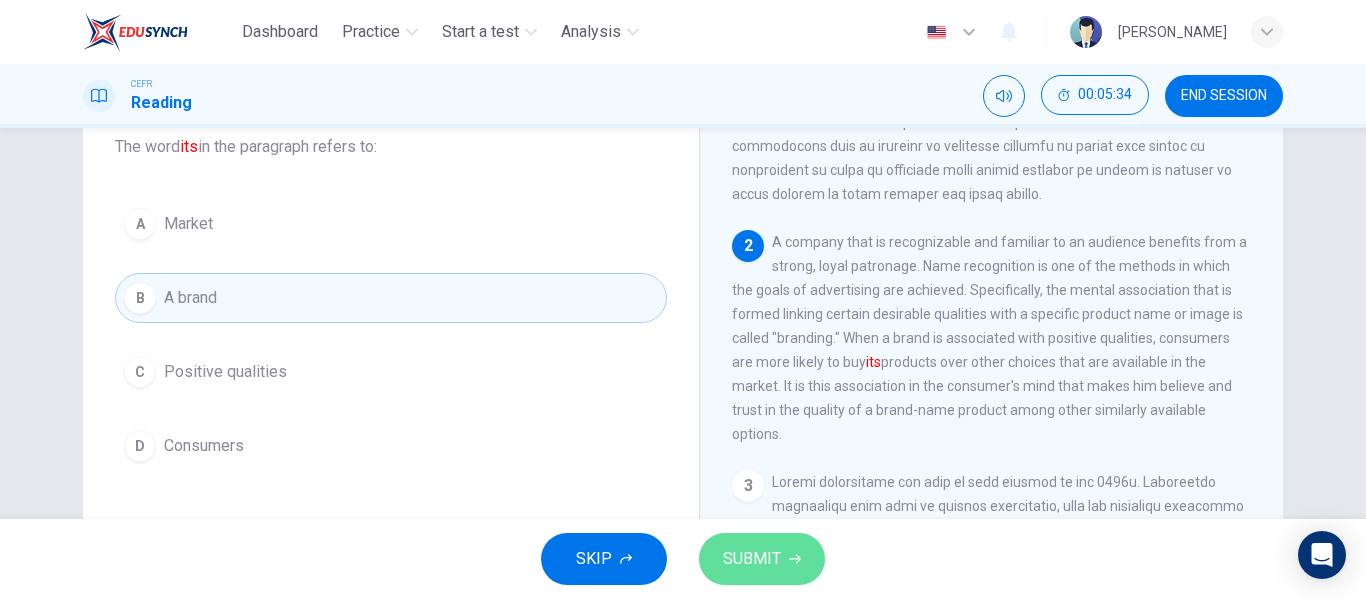 click on "SUBMIT" at bounding box center (752, 559) 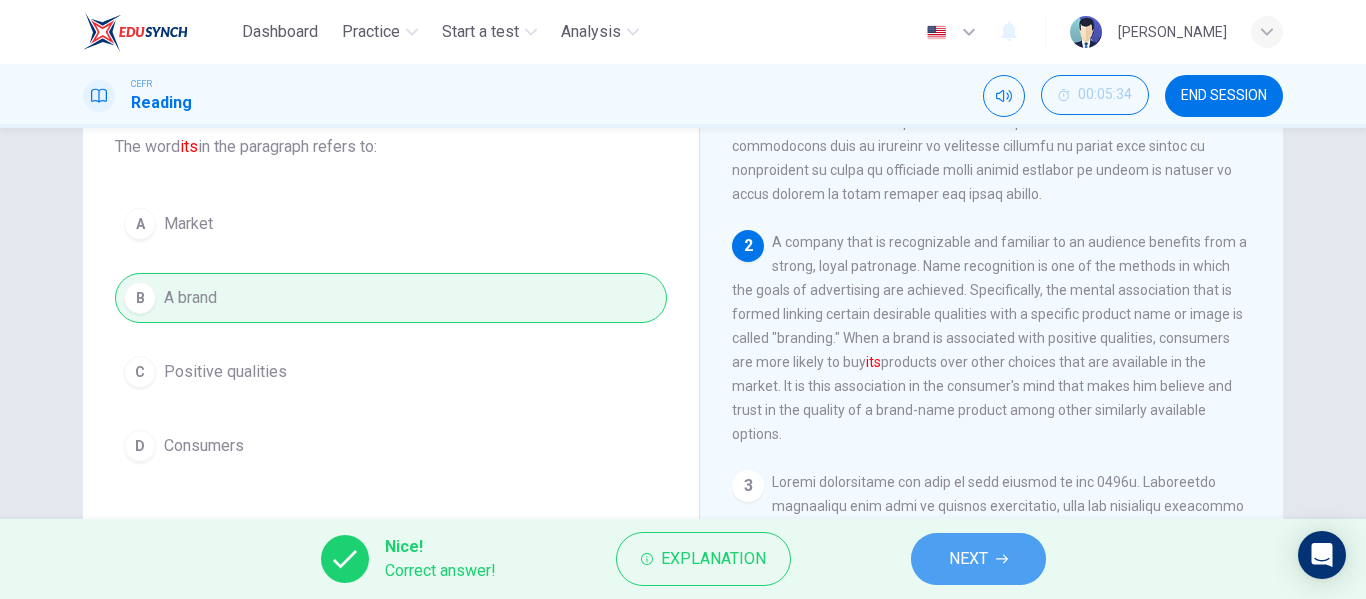 click on "NEXT" at bounding box center (968, 559) 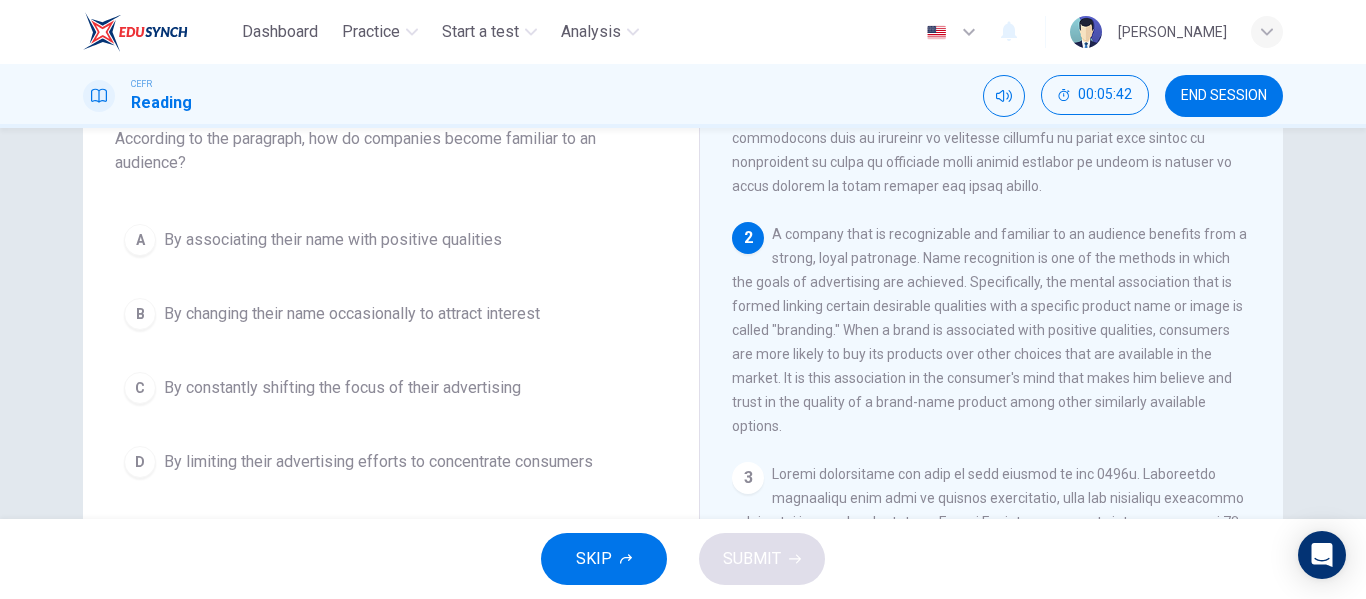 scroll, scrollTop: 129, scrollLeft: 0, axis: vertical 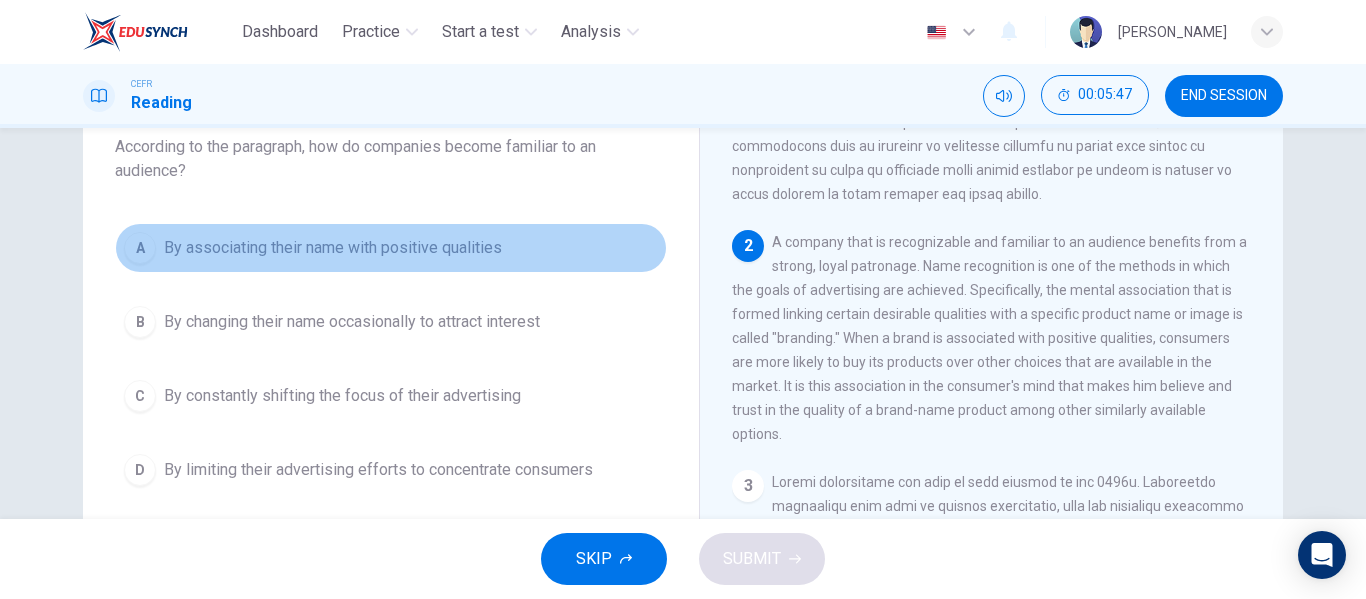click on "A" at bounding box center (140, 248) 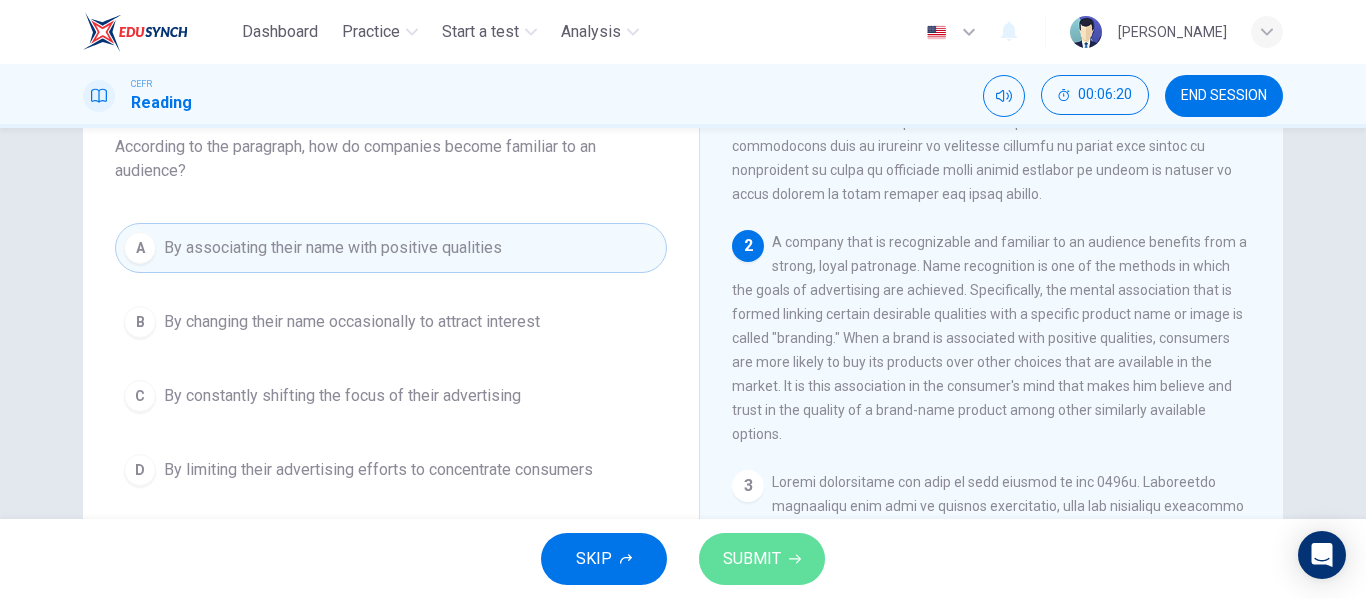 click on "SUBMIT" at bounding box center (762, 559) 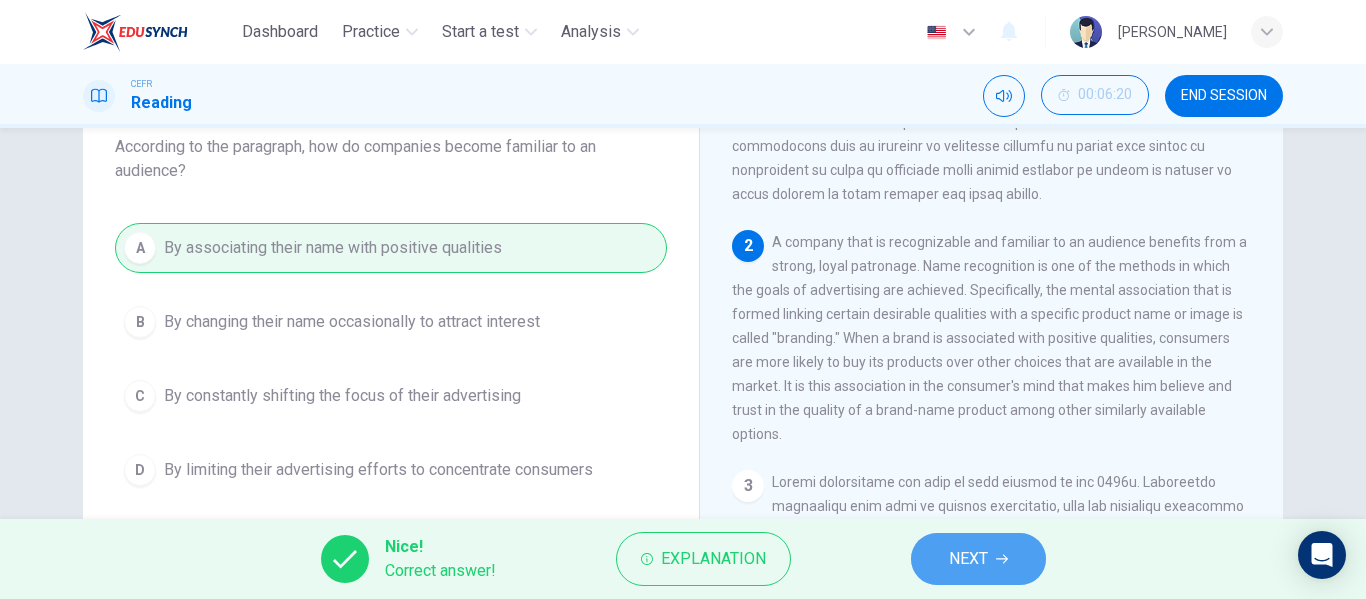 click on "NEXT" at bounding box center (978, 559) 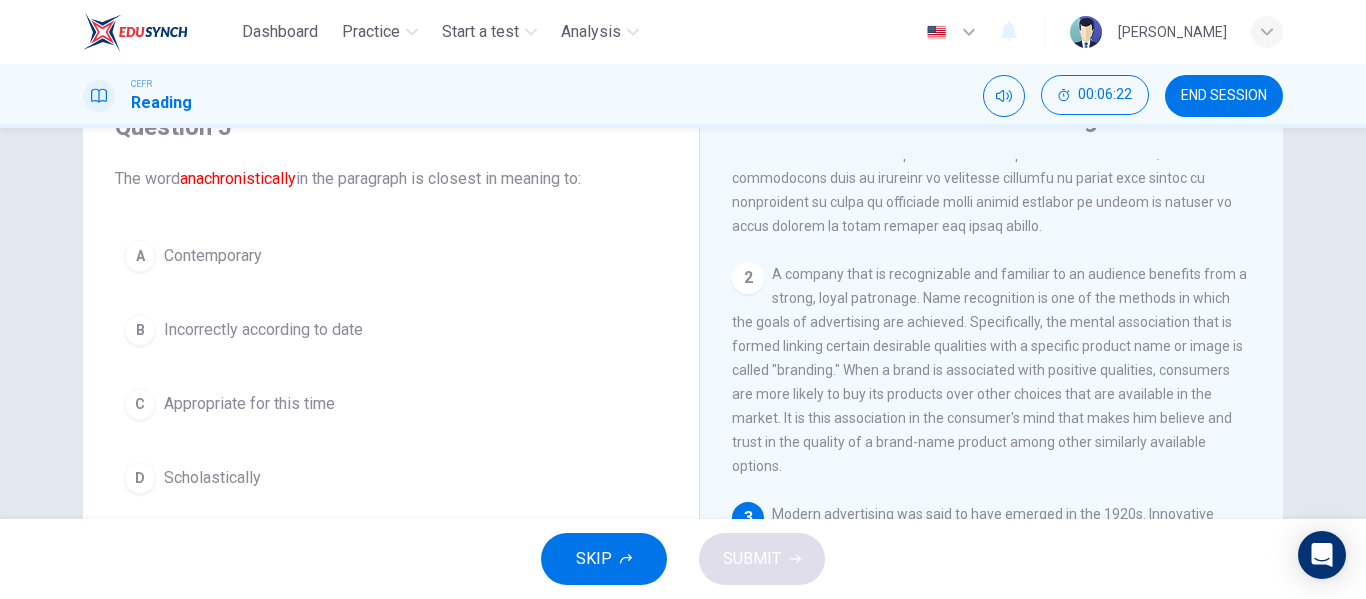 scroll, scrollTop: 93, scrollLeft: 0, axis: vertical 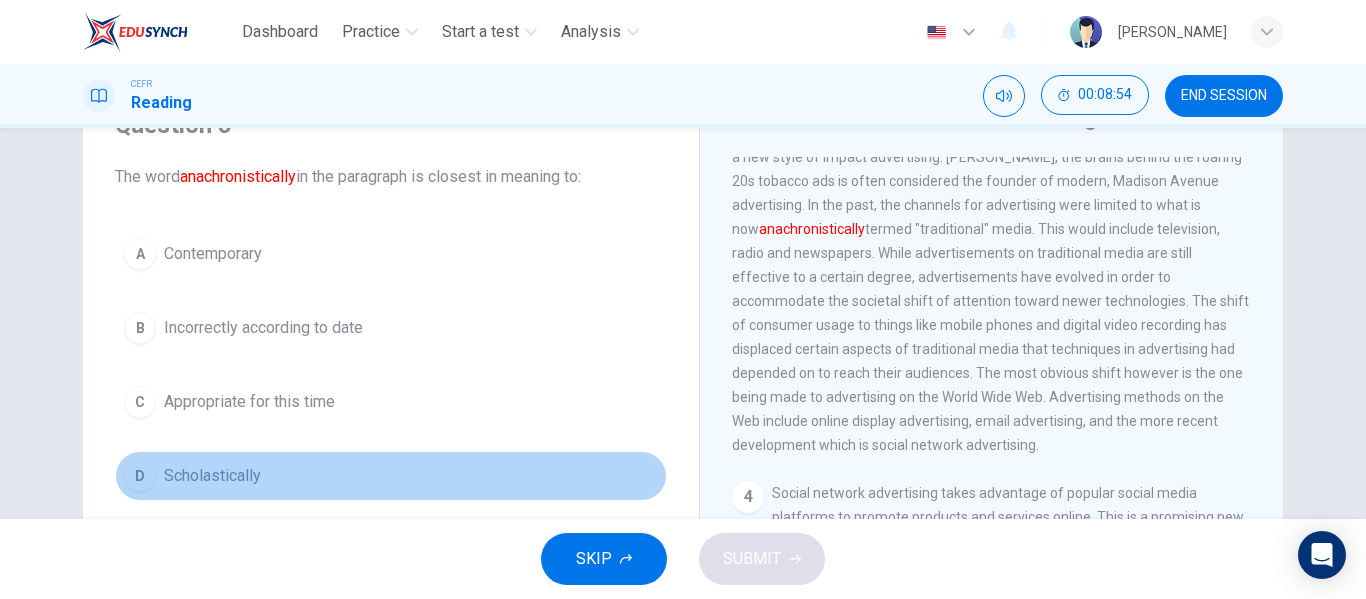 click on "D" at bounding box center (140, 476) 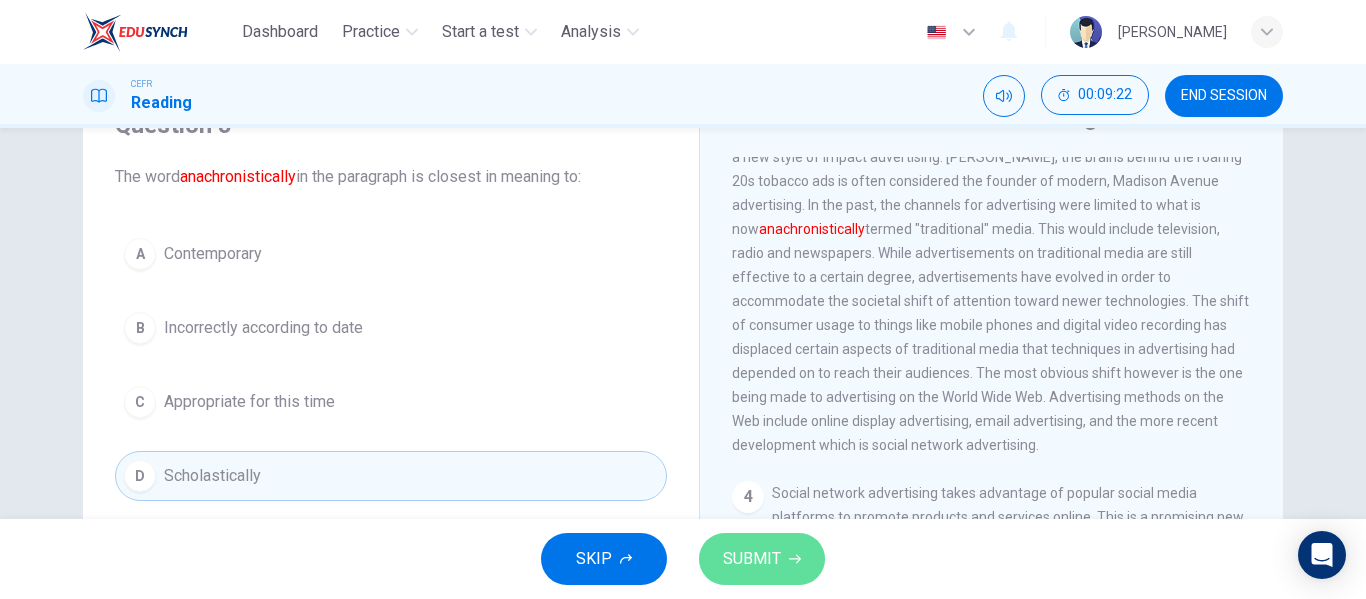 click on "SUBMIT" at bounding box center [762, 559] 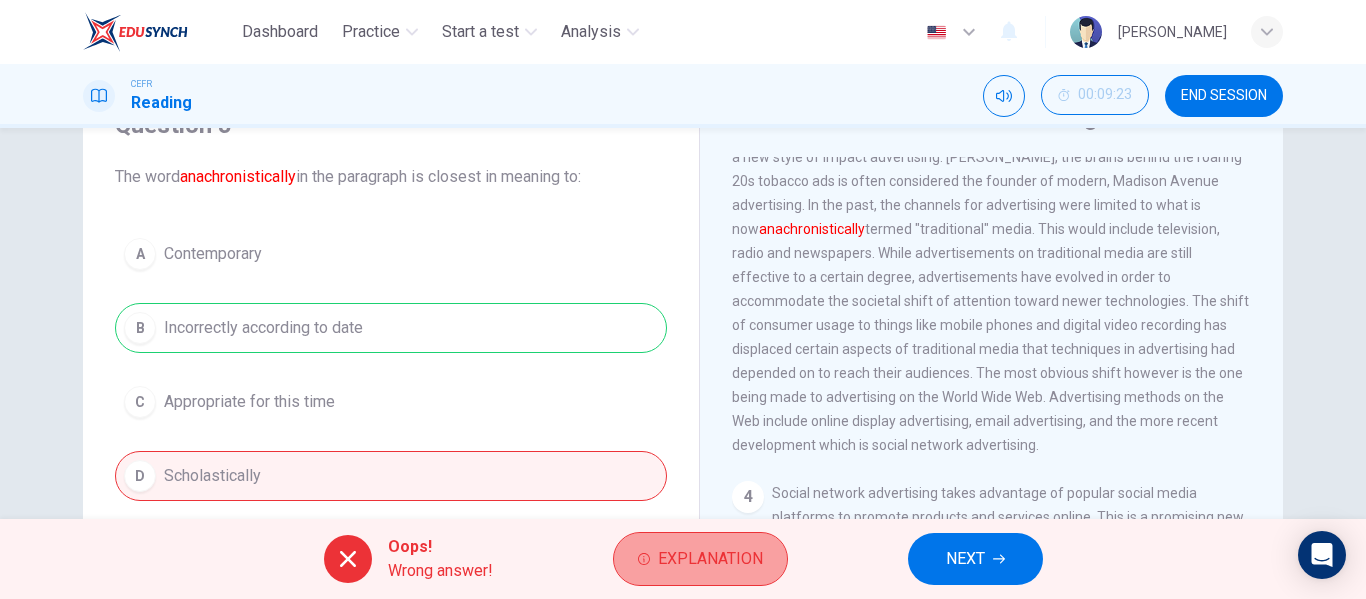 click on "Explanation" at bounding box center (710, 559) 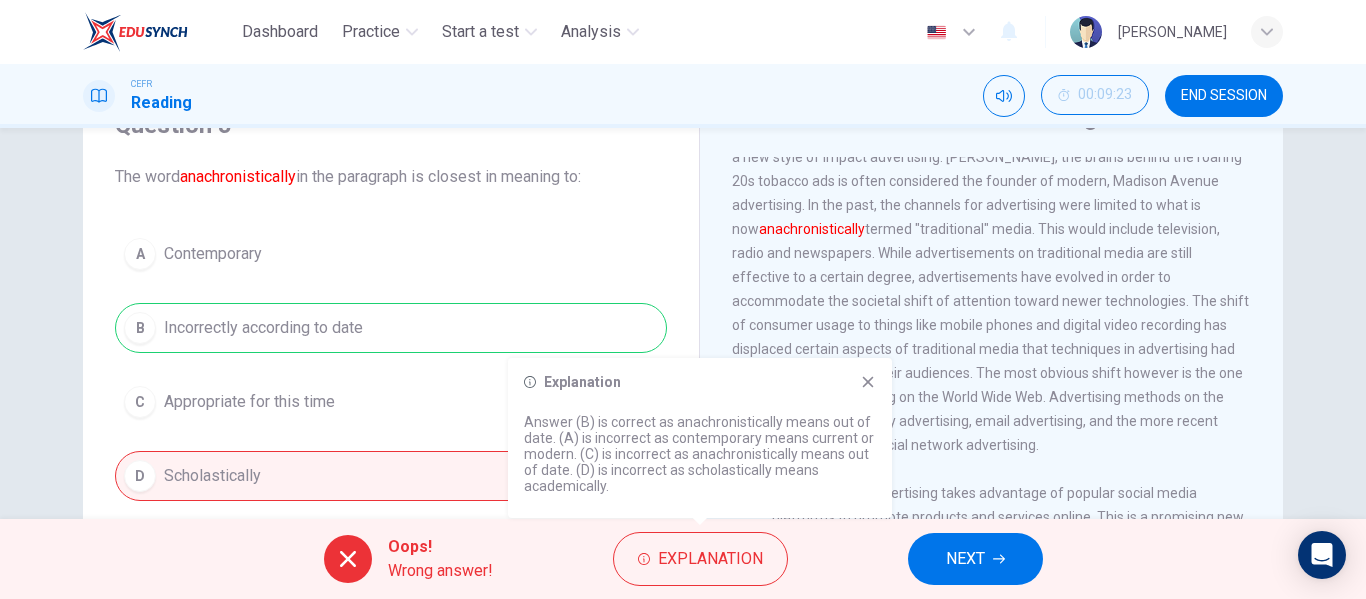 click 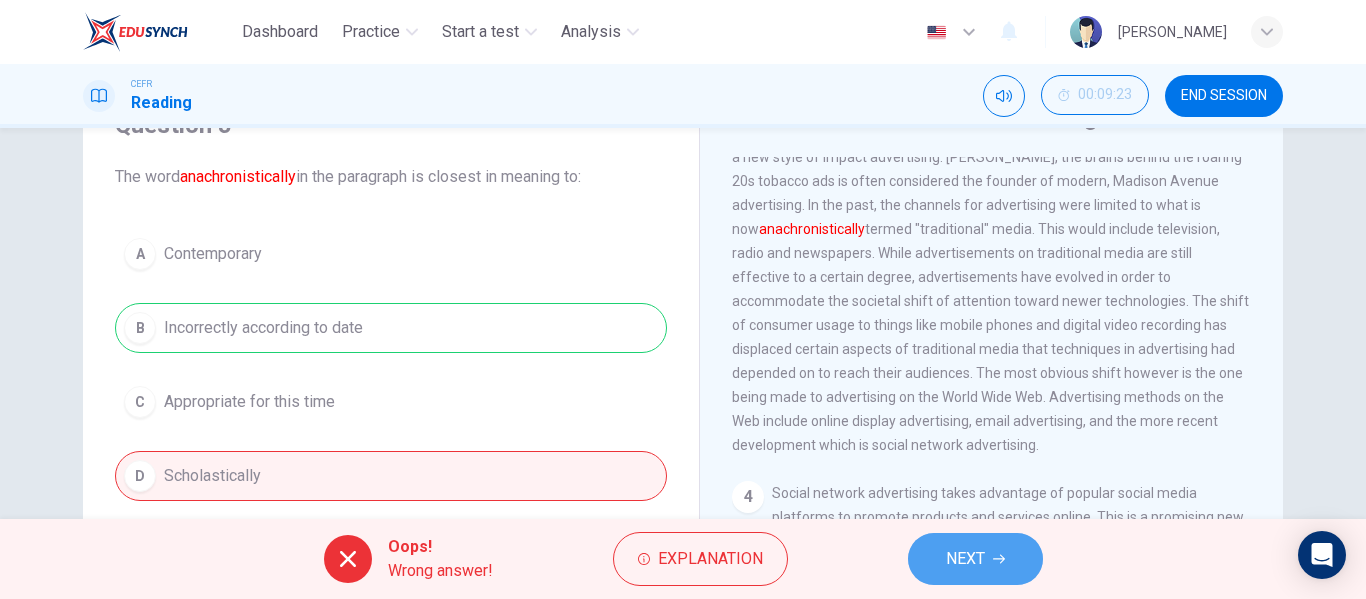 click 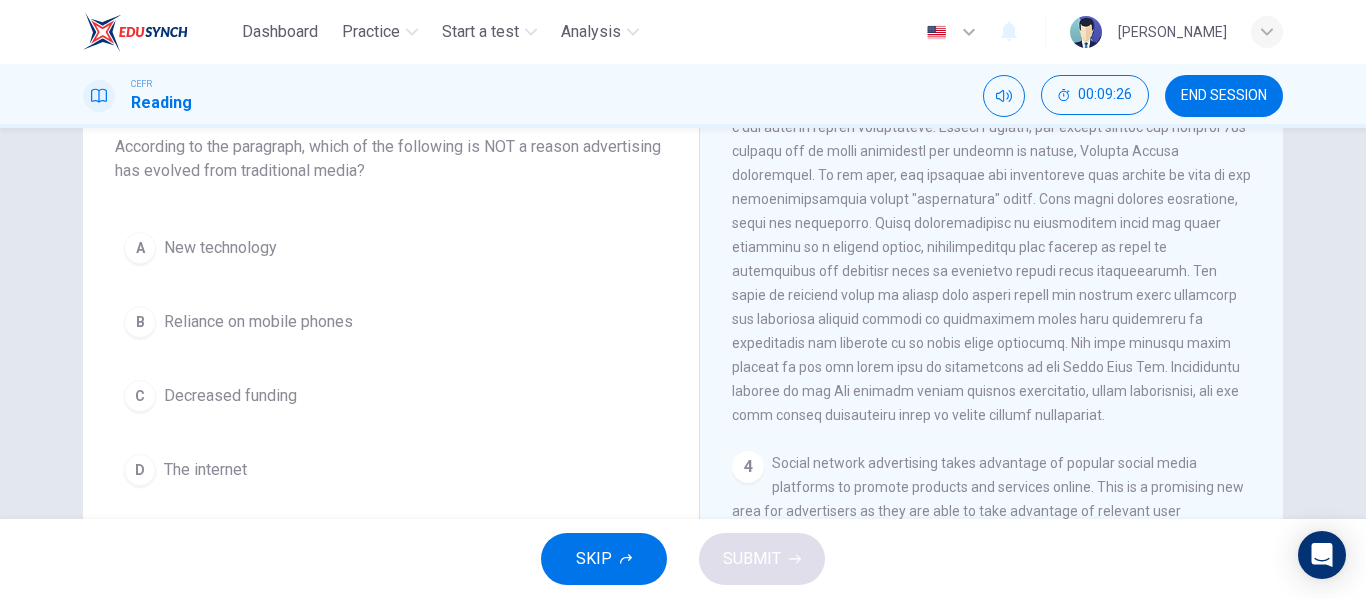 scroll, scrollTop: 135, scrollLeft: 0, axis: vertical 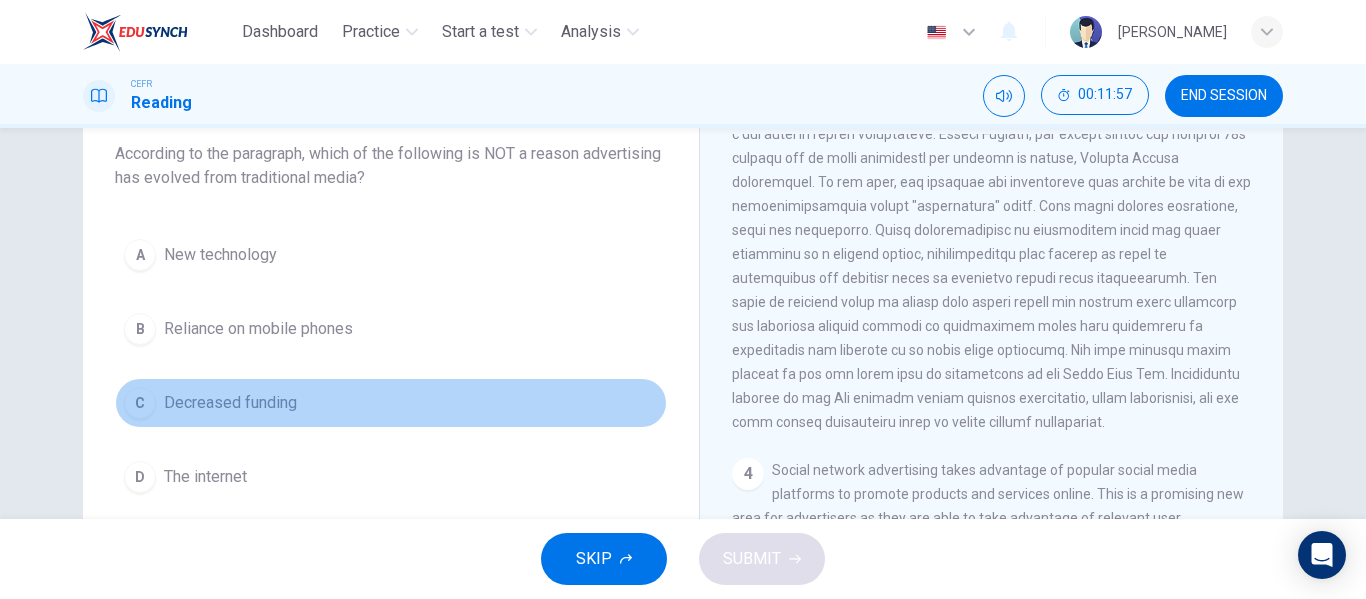 click on "C" at bounding box center [140, 403] 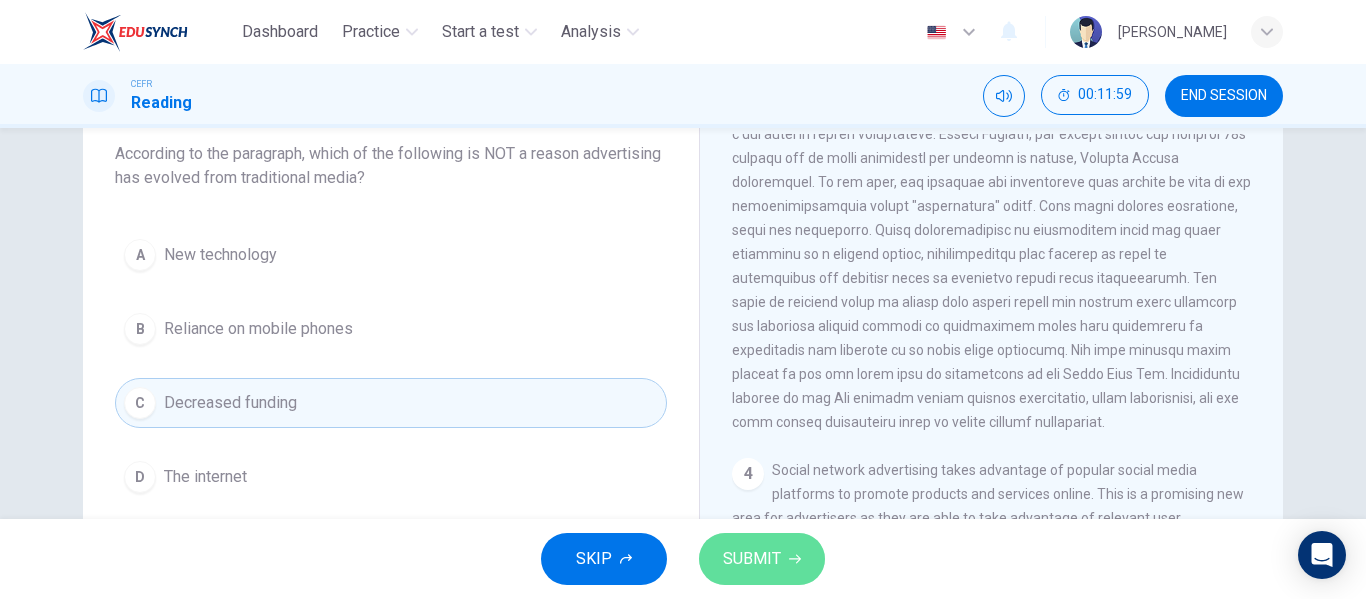click on "SUBMIT" at bounding box center [752, 559] 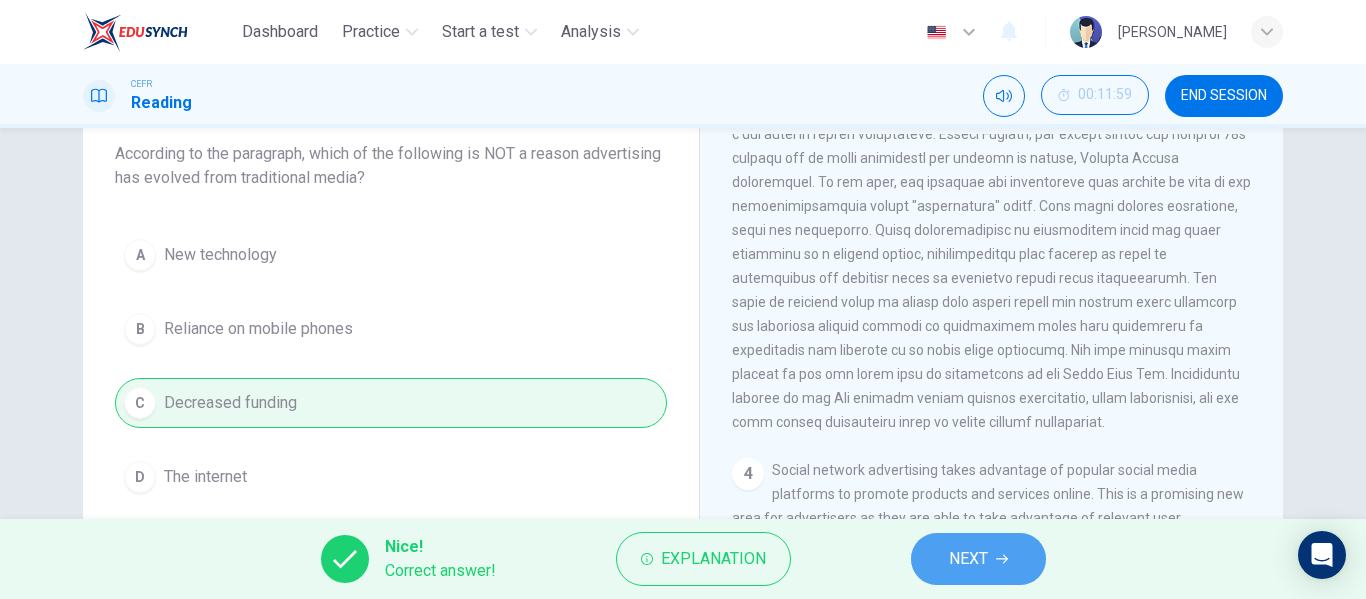 click on "NEXT" at bounding box center [978, 559] 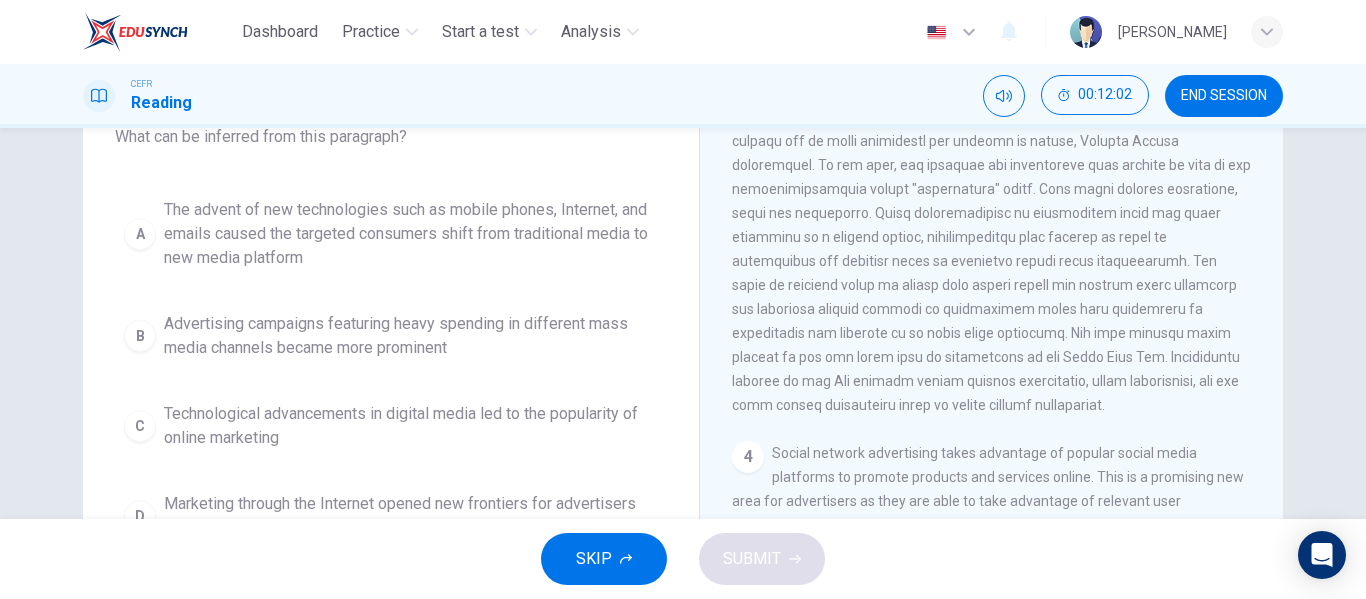 scroll, scrollTop: 146, scrollLeft: 0, axis: vertical 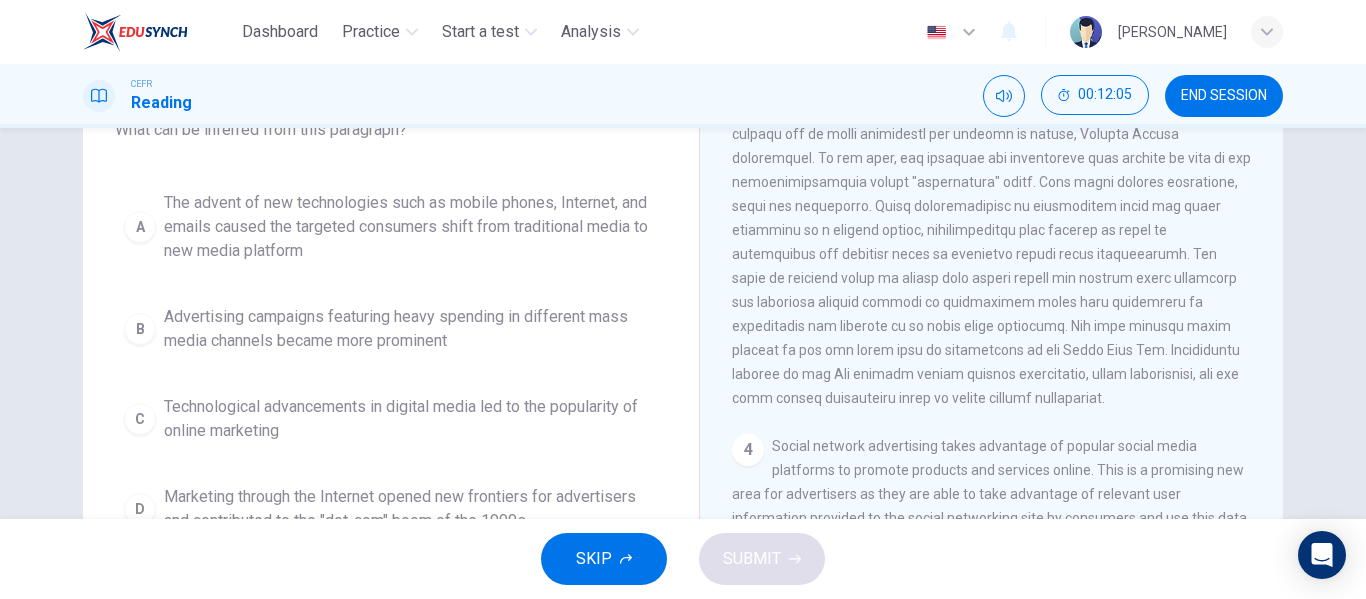 drag, startPoint x: 1275, startPoint y: 394, endPoint x: 1365, endPoint y: 343, distance: 103.44564 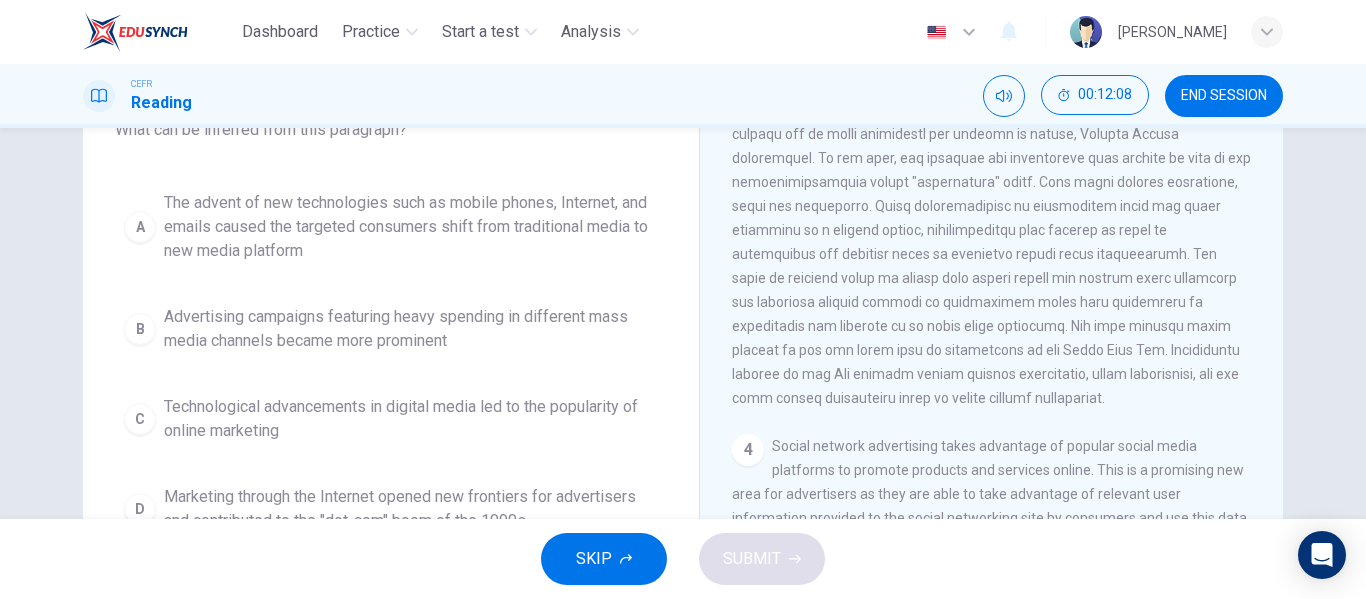 drag, startPoint x: 1262, startPoint y: 407, endPoint x: 1365, endPoint y: 365, distance: 111.233986 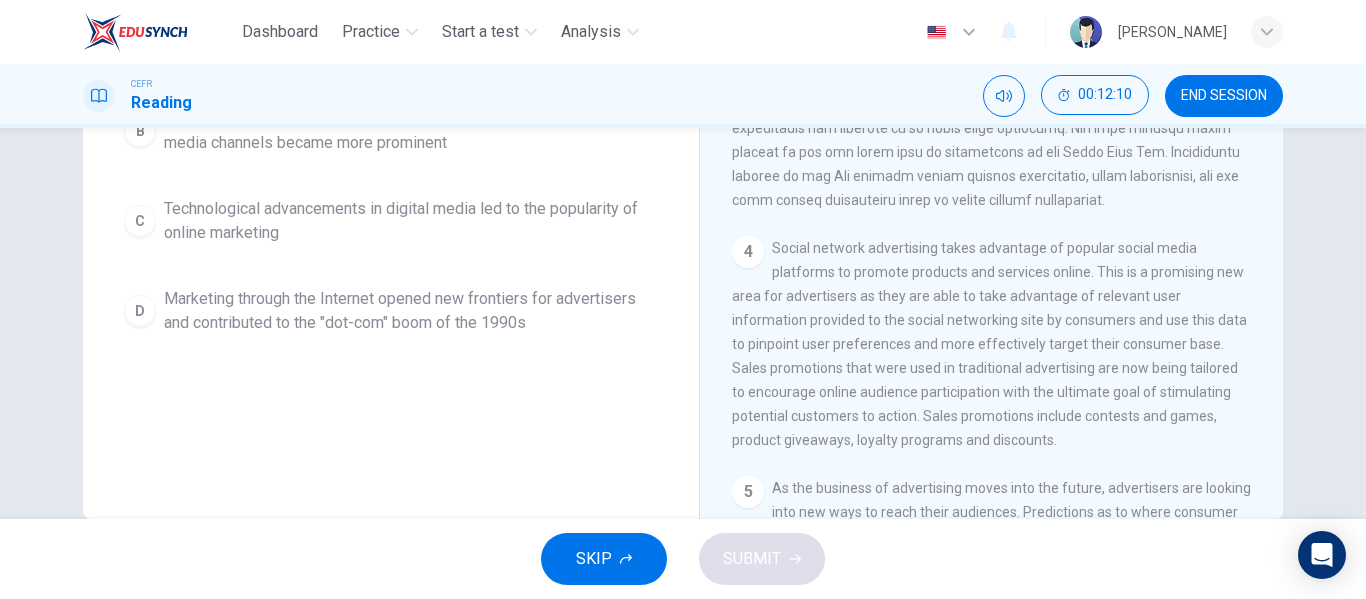 scroll, scrollTop: 350, scrollLeft: 0, axis: vertical 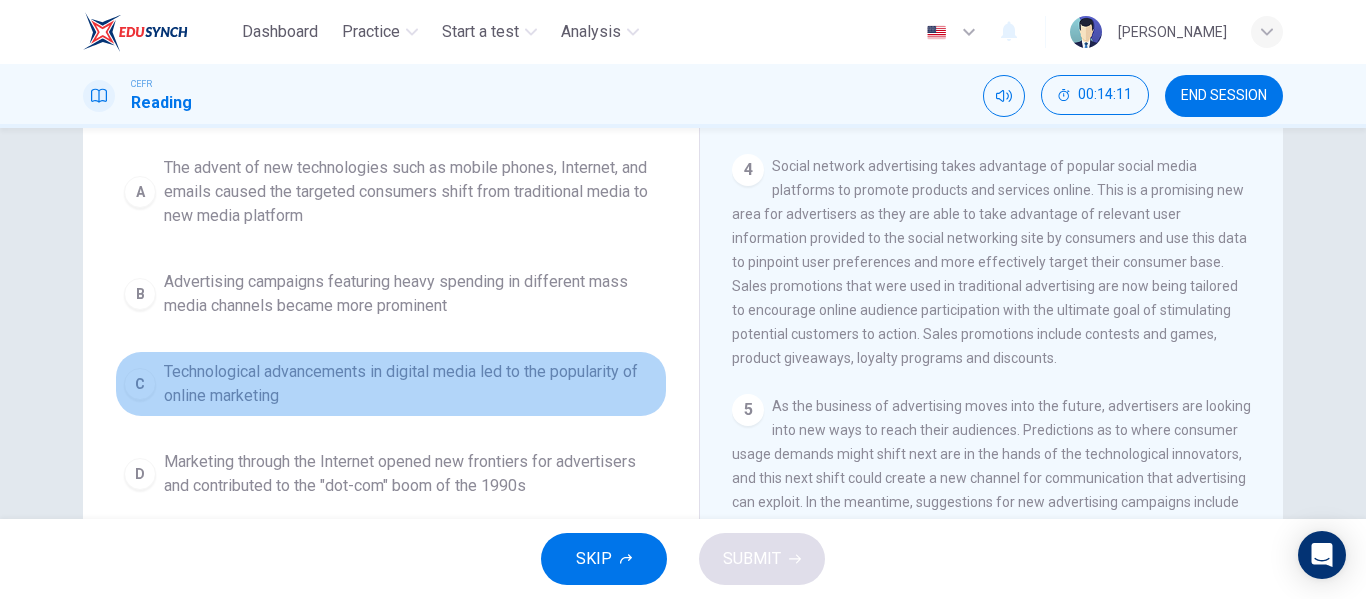 click on "C" at bounding box center (140, 384) 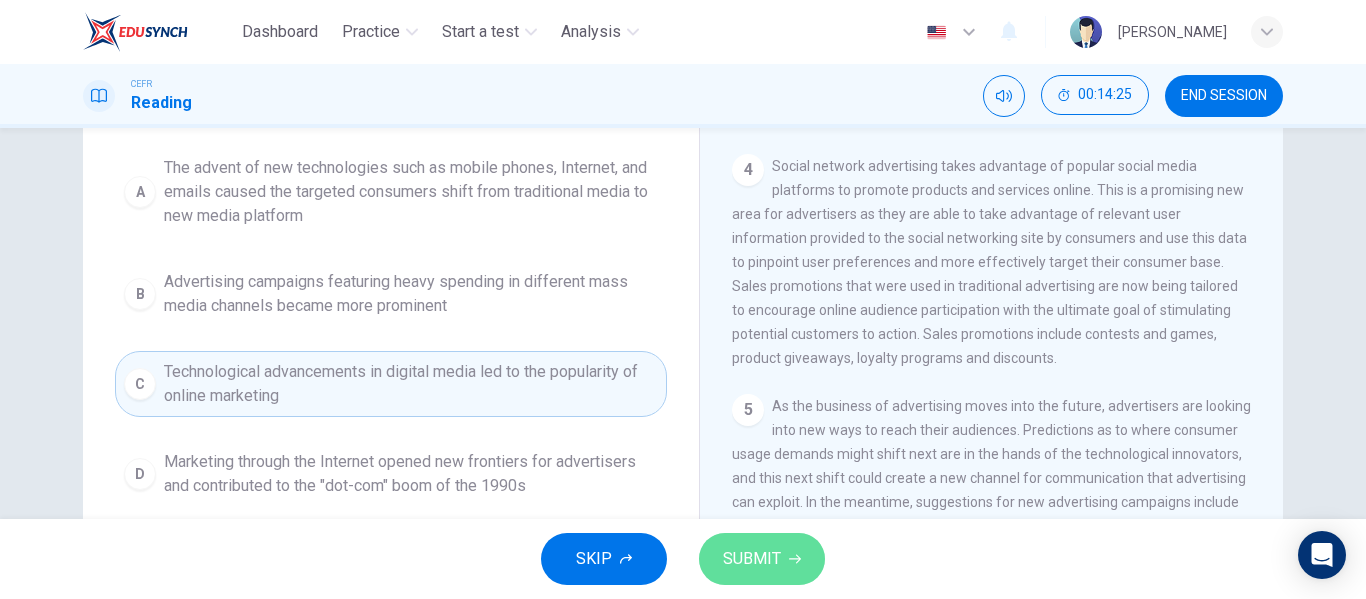 click on "SUBMIT" at bounding box center (752, 559) 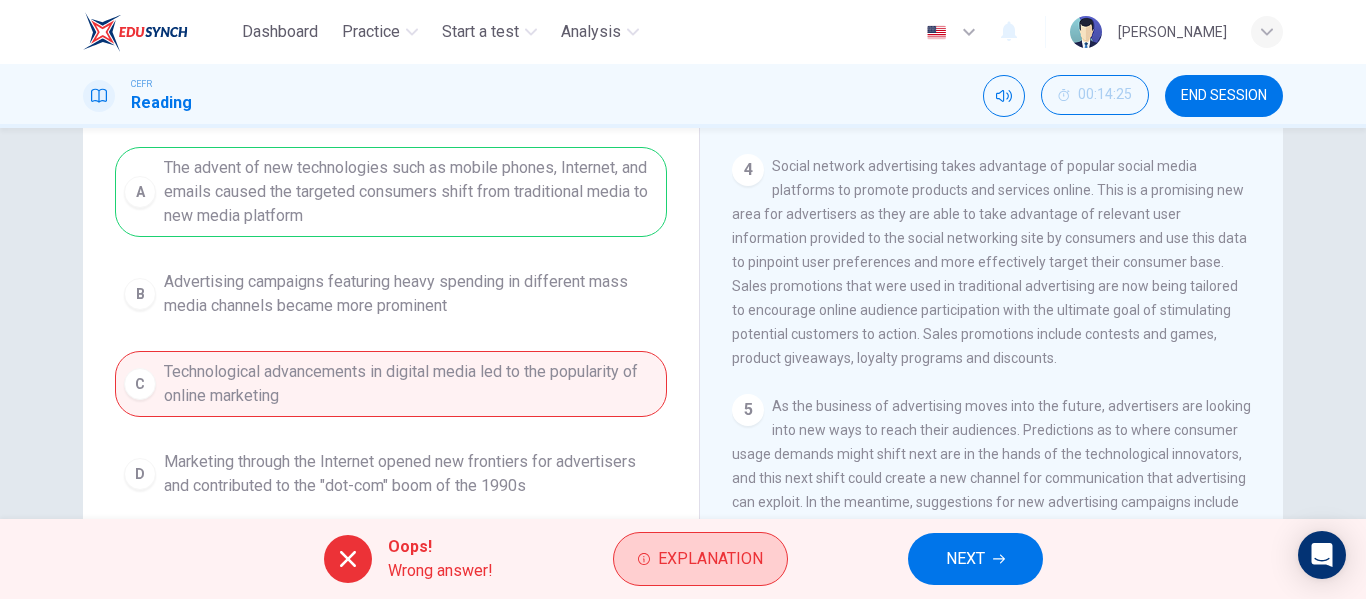drag, startPoint x: 556, startPoint y: 196, endPoint x: 681, endPoint y: 563, distance: 387.7035 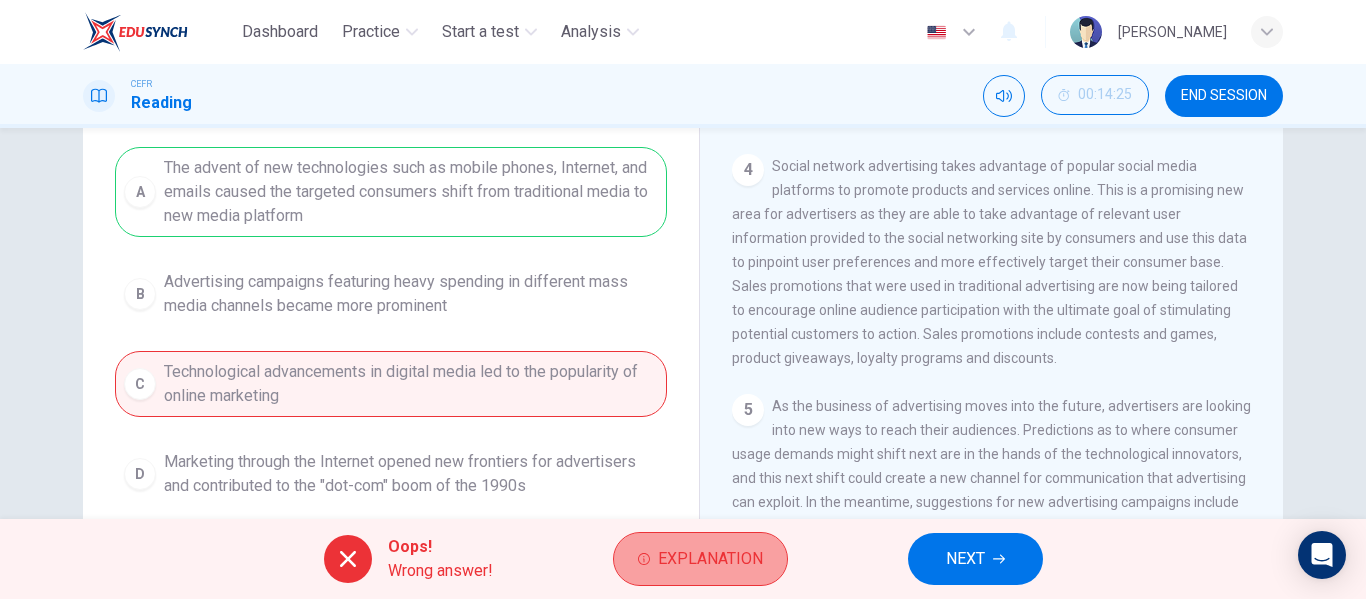 click on "Explanation" at bounding box center (710, 559) 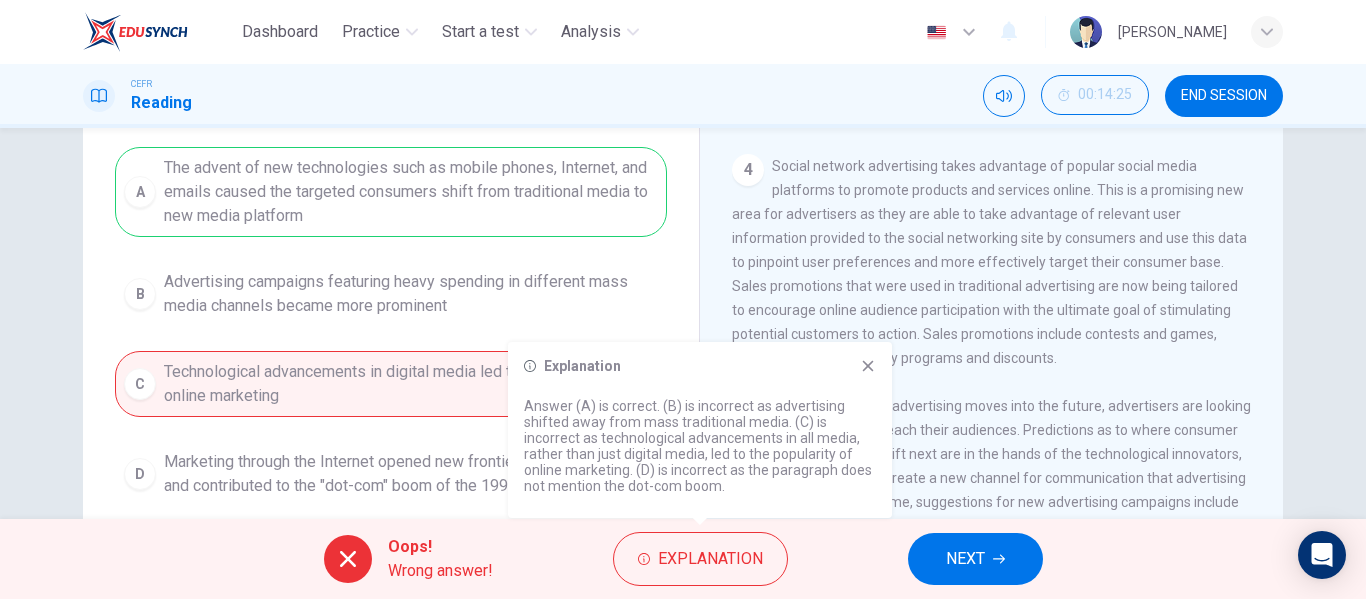 click on "A The advent of new technologies such as mobile phones, Internet, and emails caused the targeted consumers shift from traditional media to new media platform B Advertising campaigns featuring heavy spending in different mass media channels became more prominent C Technological advancements in digital media led to the popularity of online marketing D Marketing through the Internet opened new frontiers for advertisers and contributed to the "dot-com" boom of the 1990s" at bounding box center [391, 327] 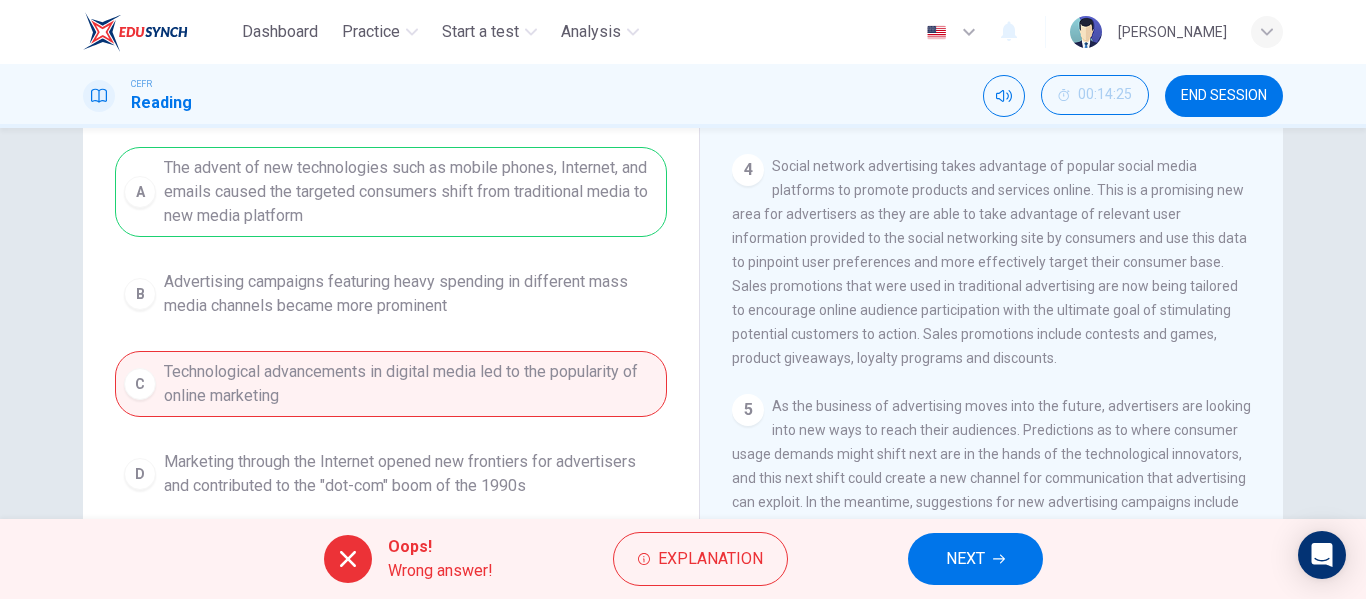 click on "A The advent of new technologies such as mobile phones, Internet, and emails caused the targeted consumers shift from traditional media to new media platform B Advertising campaigns featuring heavy spending in different mass media channels became more prominent C Technological advancements in digital media led to the popularity of online marketing D Marketing through the Internet opened new frontiers for advertisers and contributed to the "dot-com" boom of the 1990s" at bounding box center (391, 327) 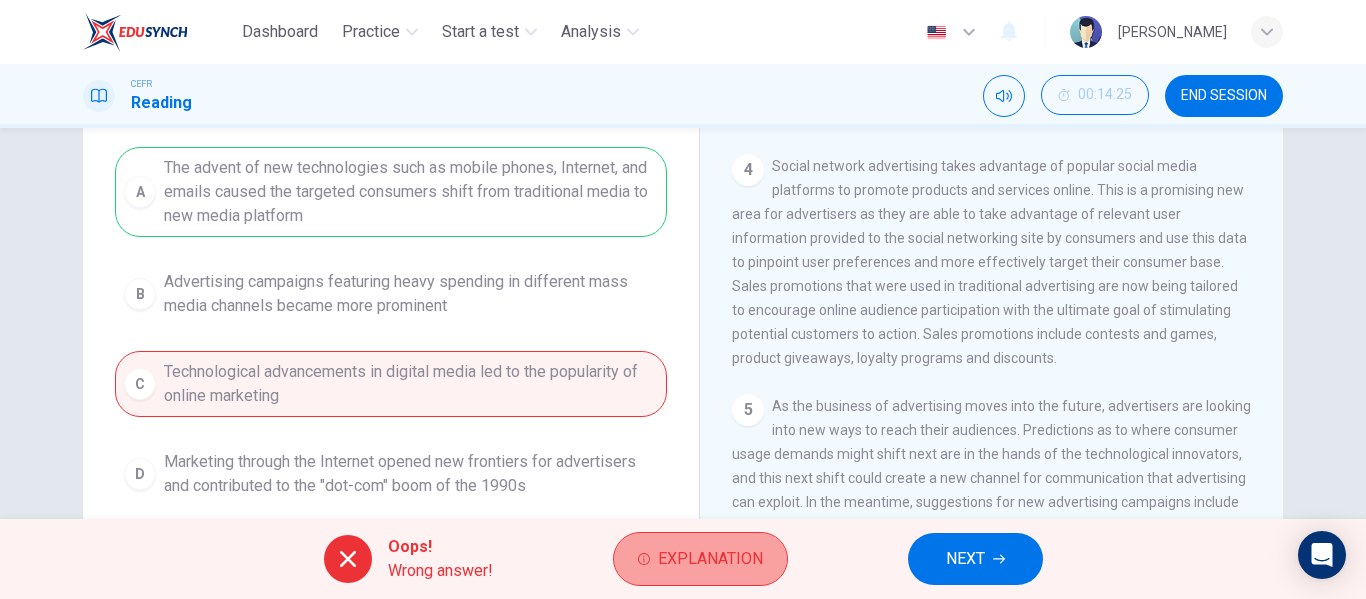 click on "Explanation" at bounding box center (700, 559) 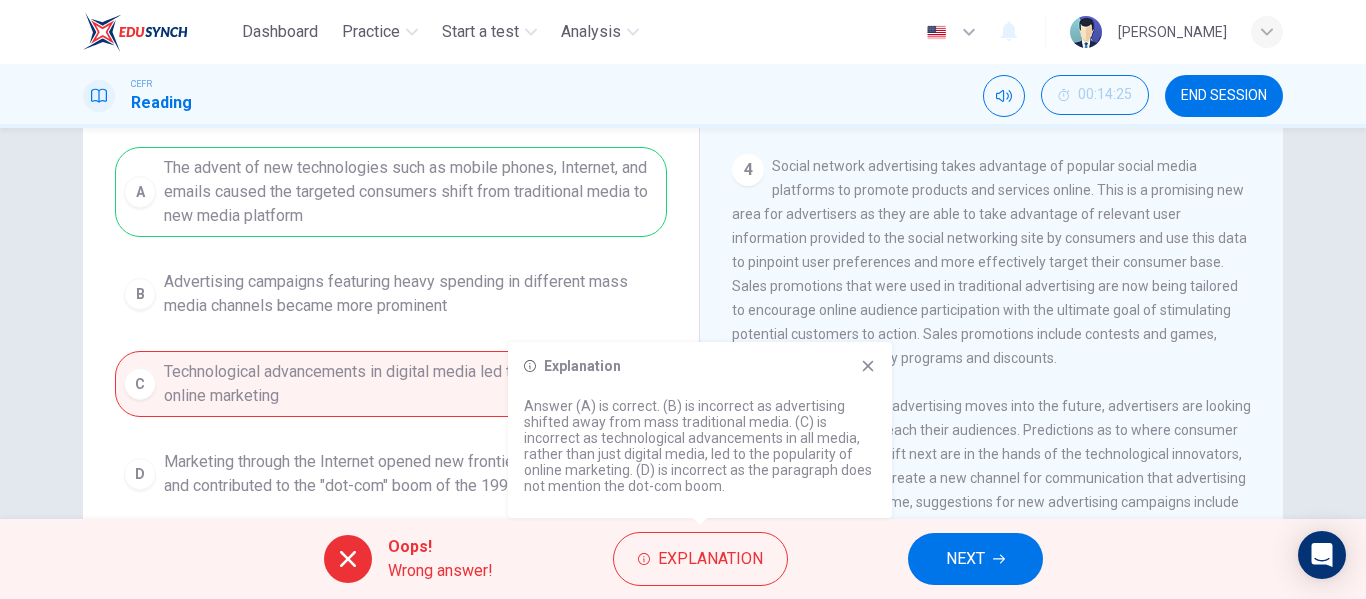 click on "A The advent of new technologies such as mobile phones, Internet, and emails caused the targeted consumers shift from traditional media to new media platform B Advertising campaigns featuring heavy spending in different mass media channels became more prominent C Technological advancements in digital media led to the popularity of online marketing D Marketing through the Internet opened new frontiers for advertisers and contributed to the "dot-com" boom of the 1990s" at bounding box center [391, 327] 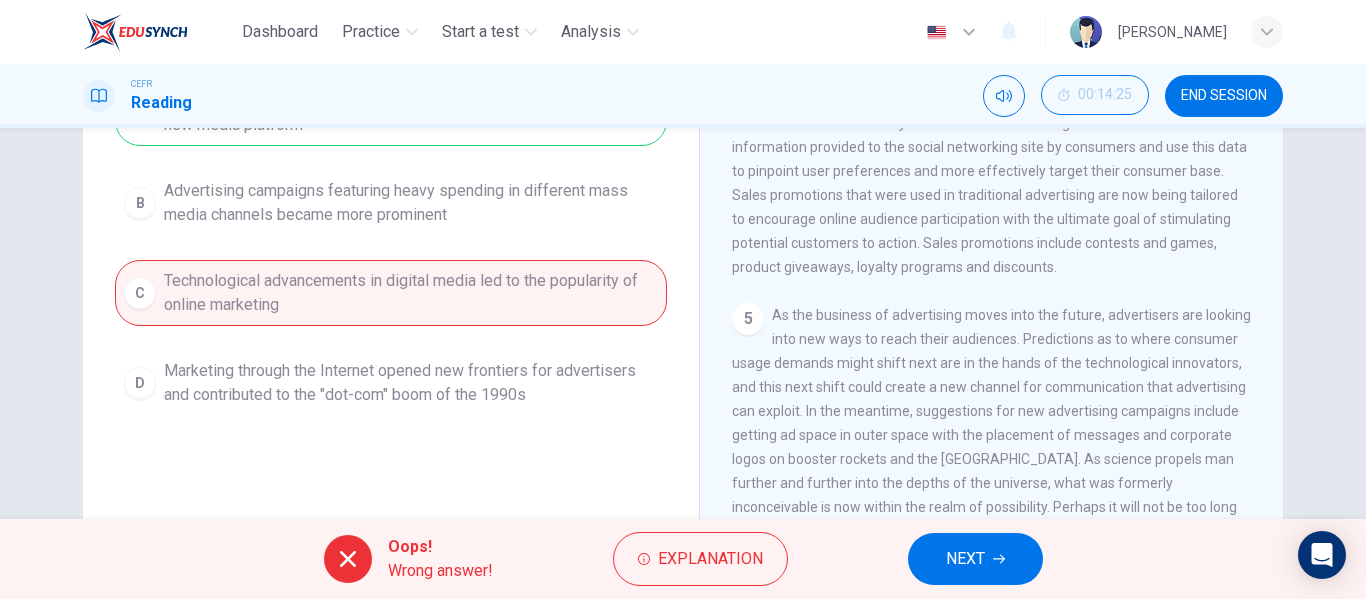 scroll, scrollTop: 279, scrollLeft: 0, axis: vertical 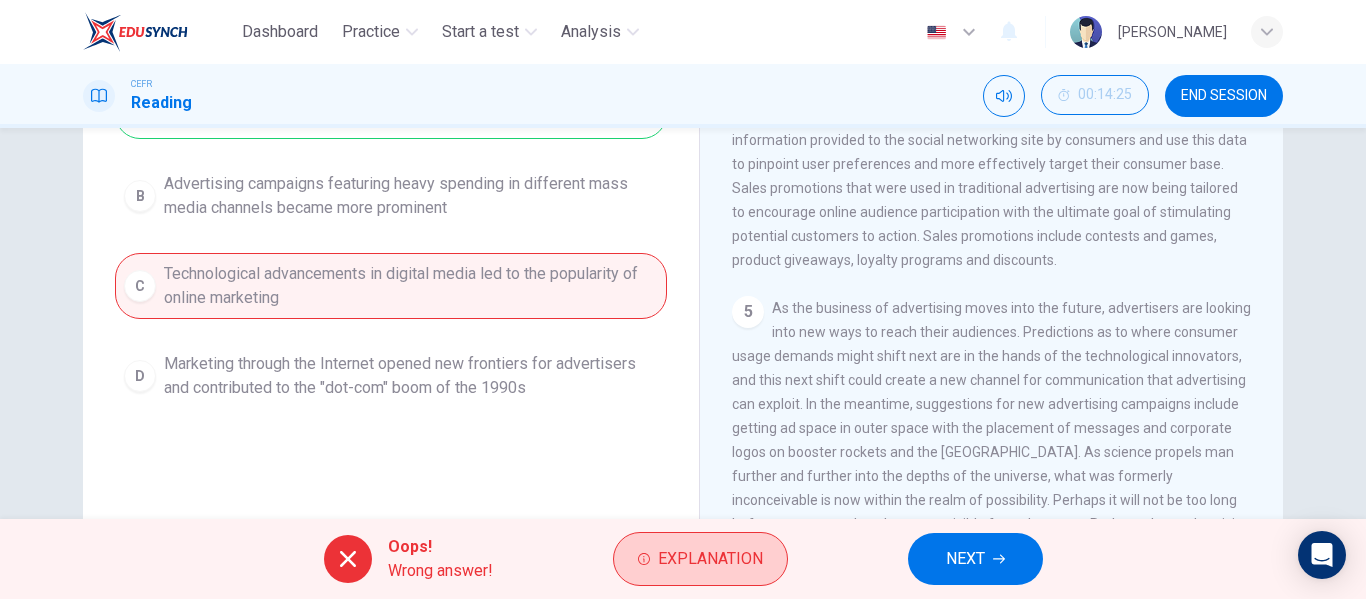 click on "Explanation" at bounding box center (710, 559) 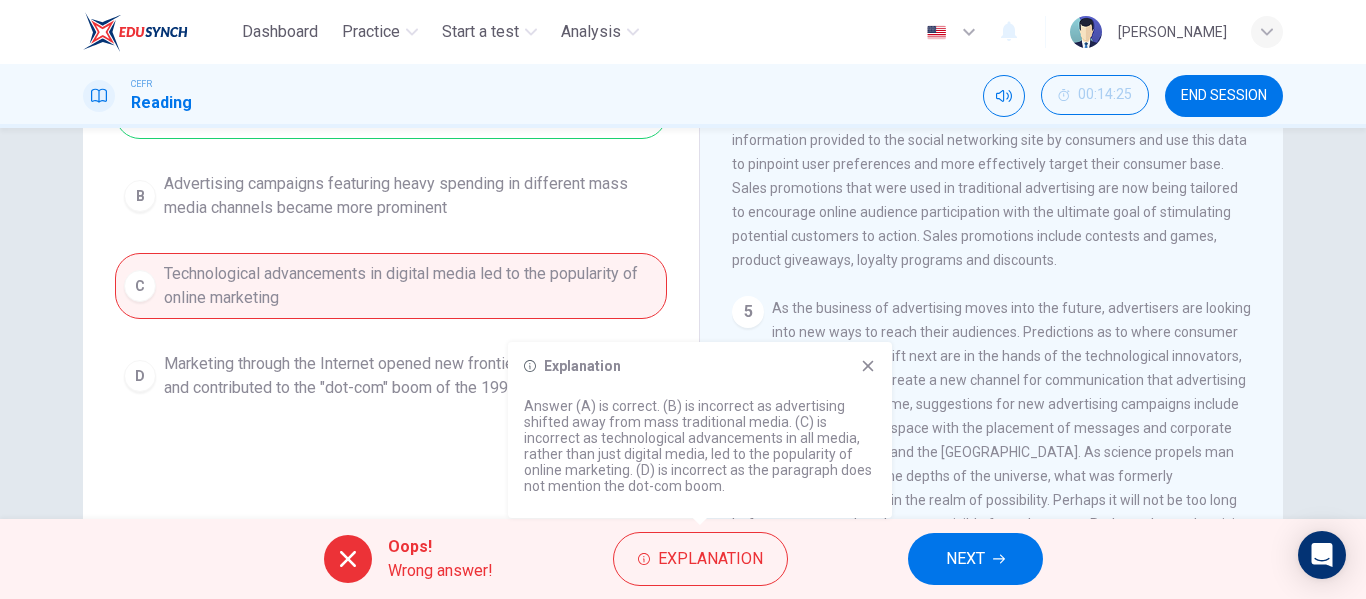 click on "Question 7 What can be inferred from this paragraph? A The advent of new technologies such as mobile phones, Internet, and emails caused the targeted consumers shift from traditional media to new media platform B Advertising campaigns featuring heavy spending in different mass media channels became more prominent C Technological advancements in digital media led to the popularity of online marketing D Marketing through the Internet opened new frontiers for advertisers and contributed to the "dot-com" boom of the 1990s" at bounding box center (391, 246) 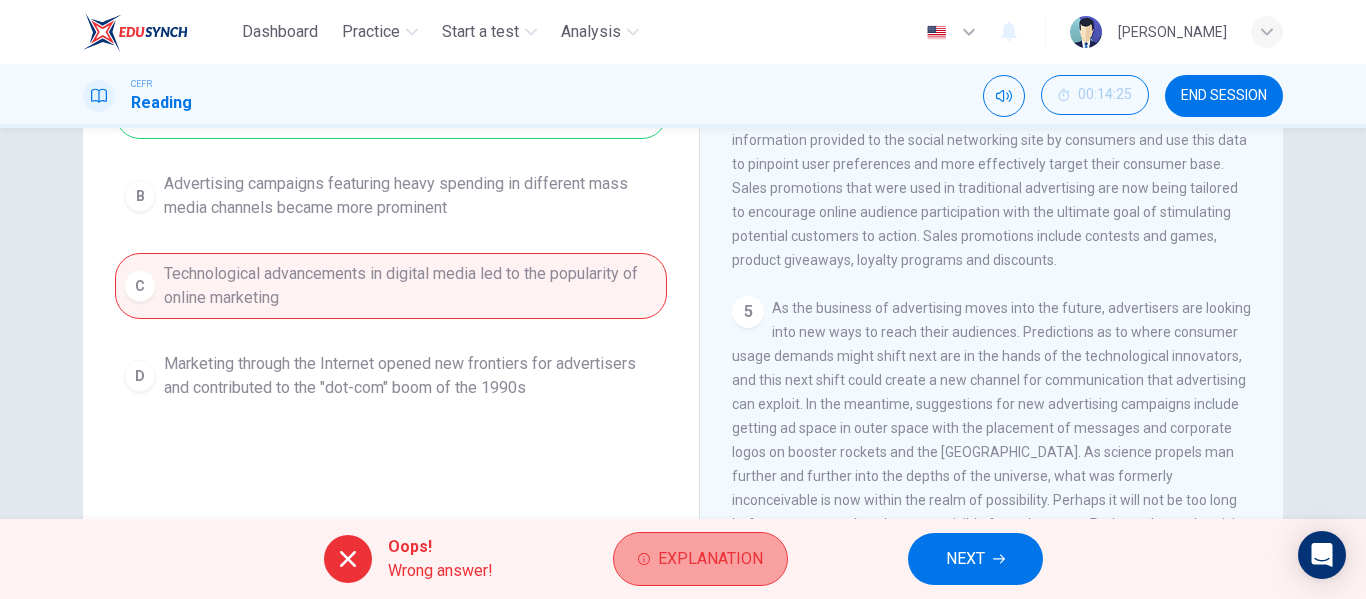 click on "Explanation" at bounding box center (700, 559) 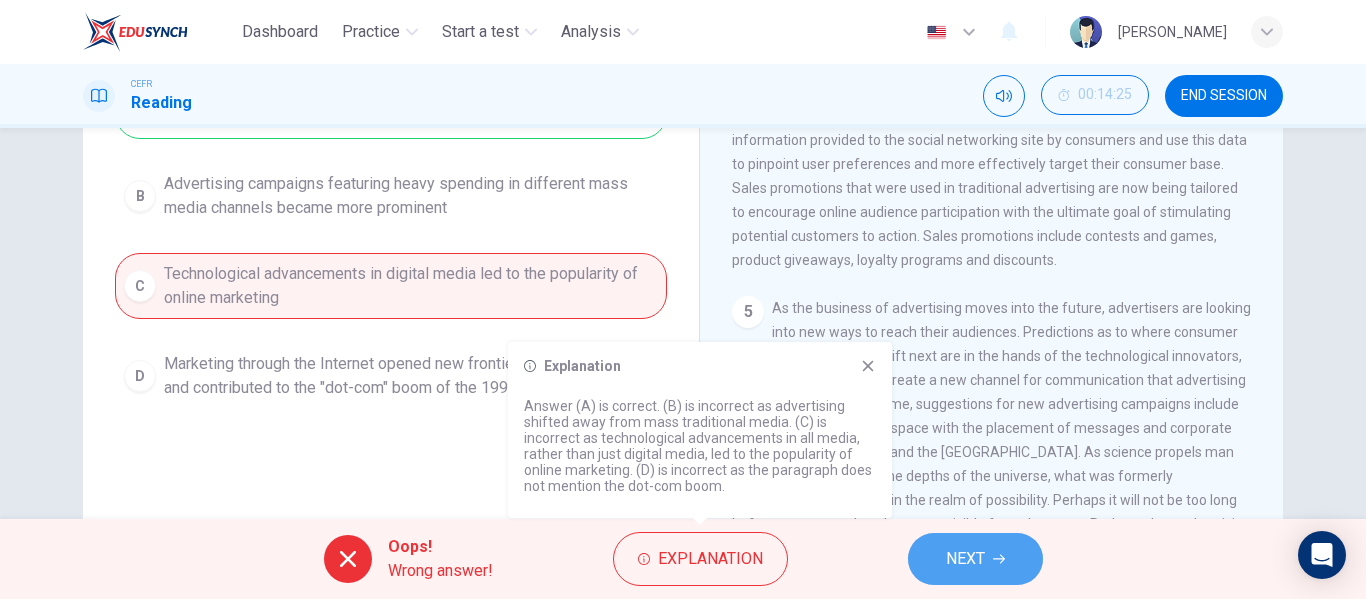 click on "NEXT" at bounding box center (975, 559) 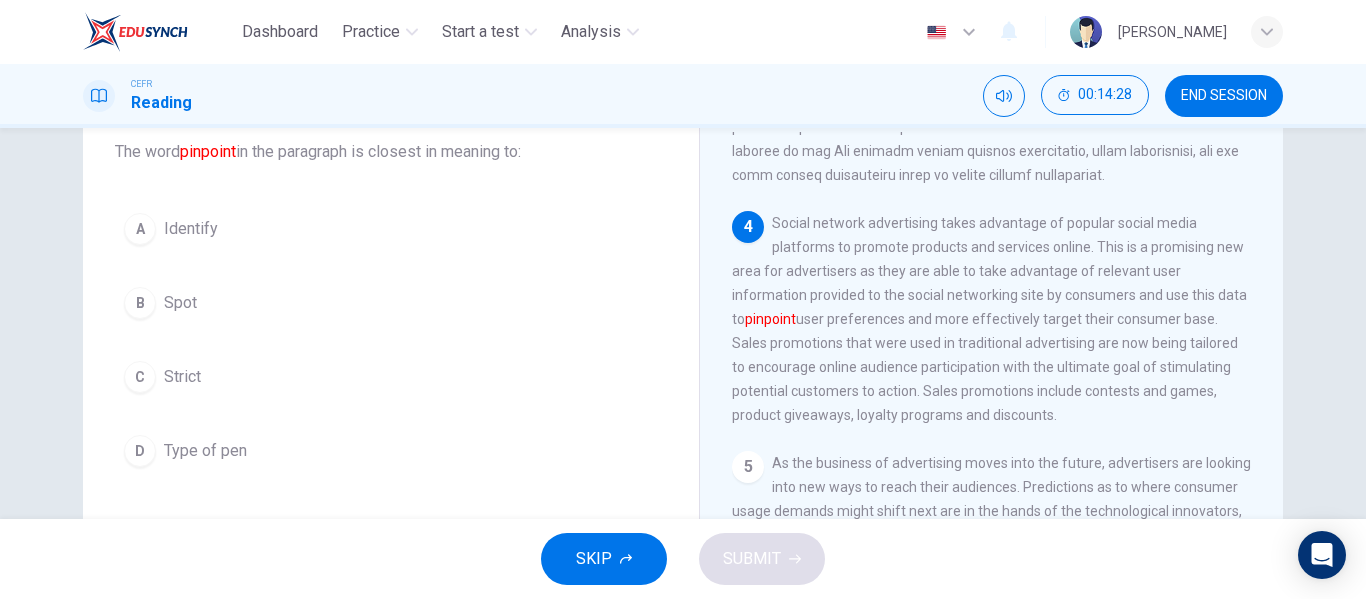 scroll, scrollTop: 131, scrollLeft: 0, axis: vertical 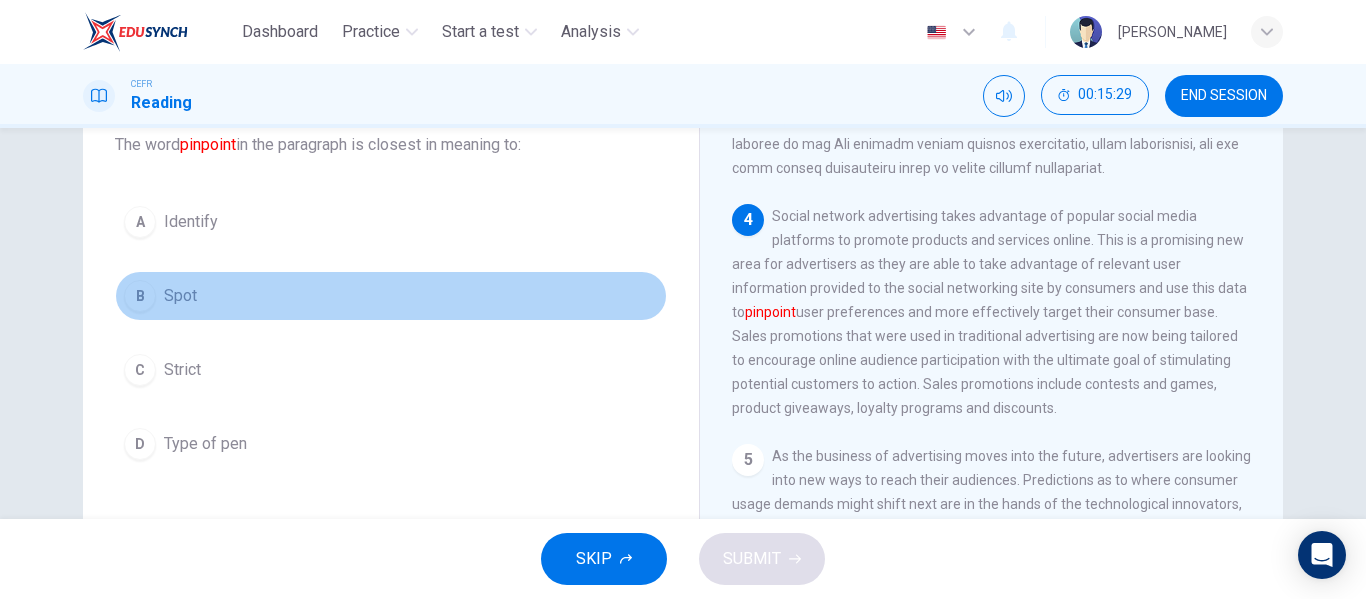 click on "B Spot" at bounding box center (391, 296) 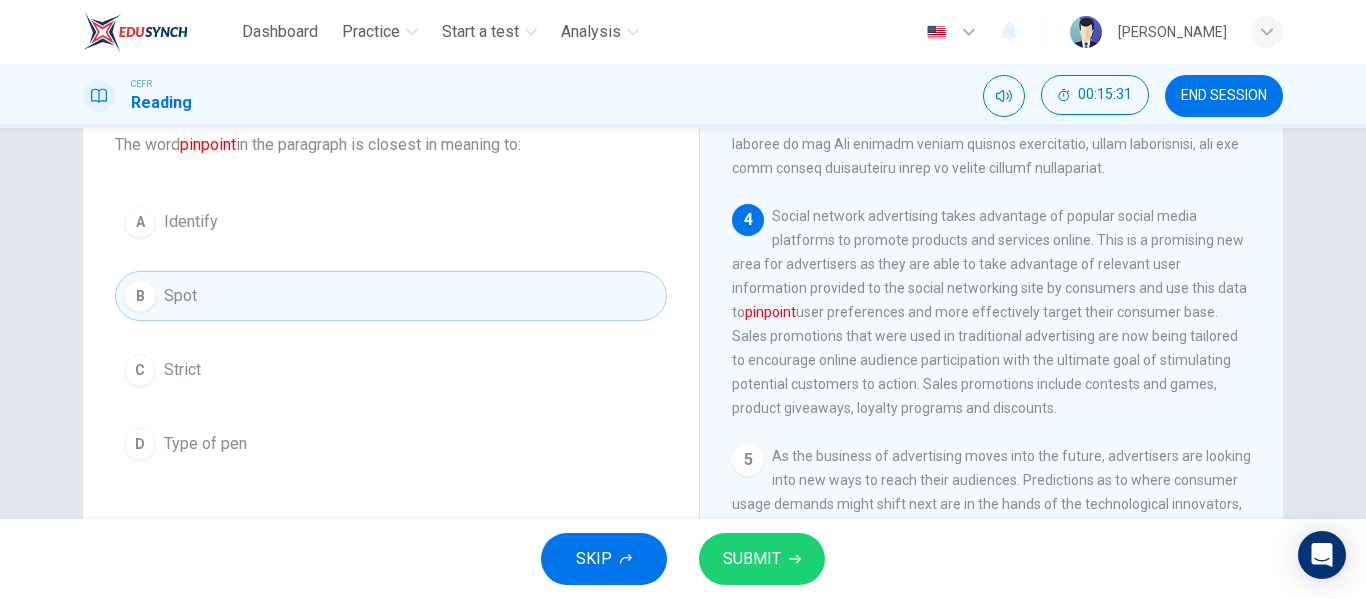 click on "A Identify B Spot C Strict D Type of pen" at bounding box center [391, 333] 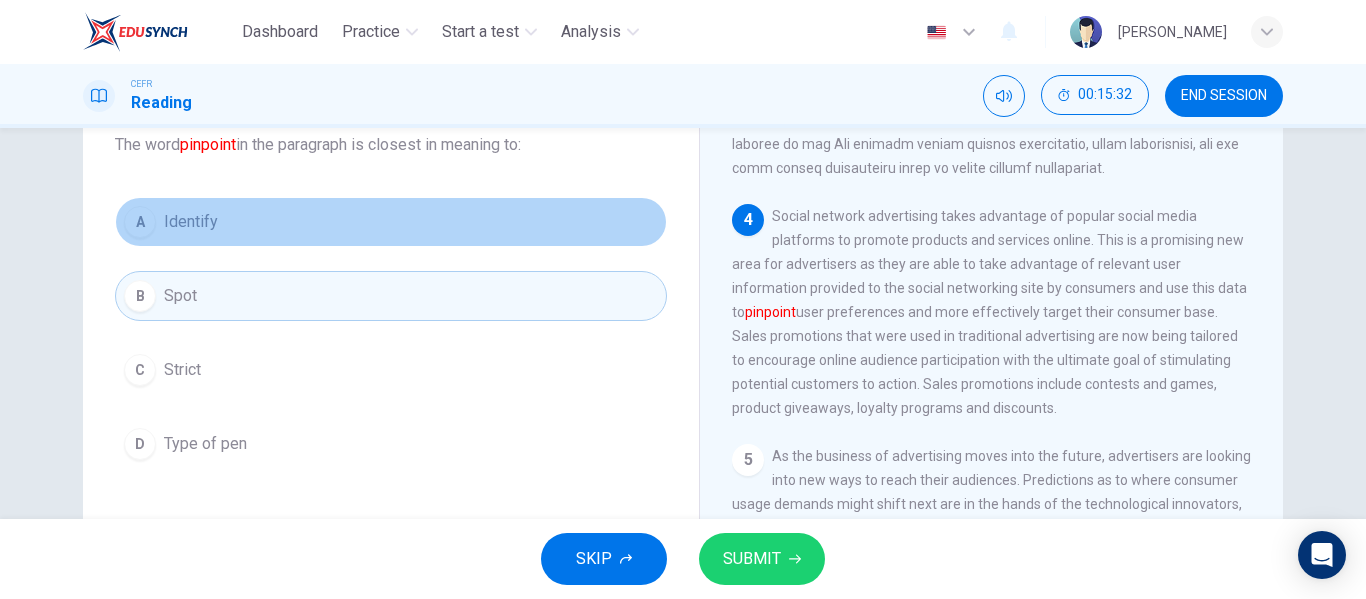 click on "A Identify" at bounding box center (391, 222) 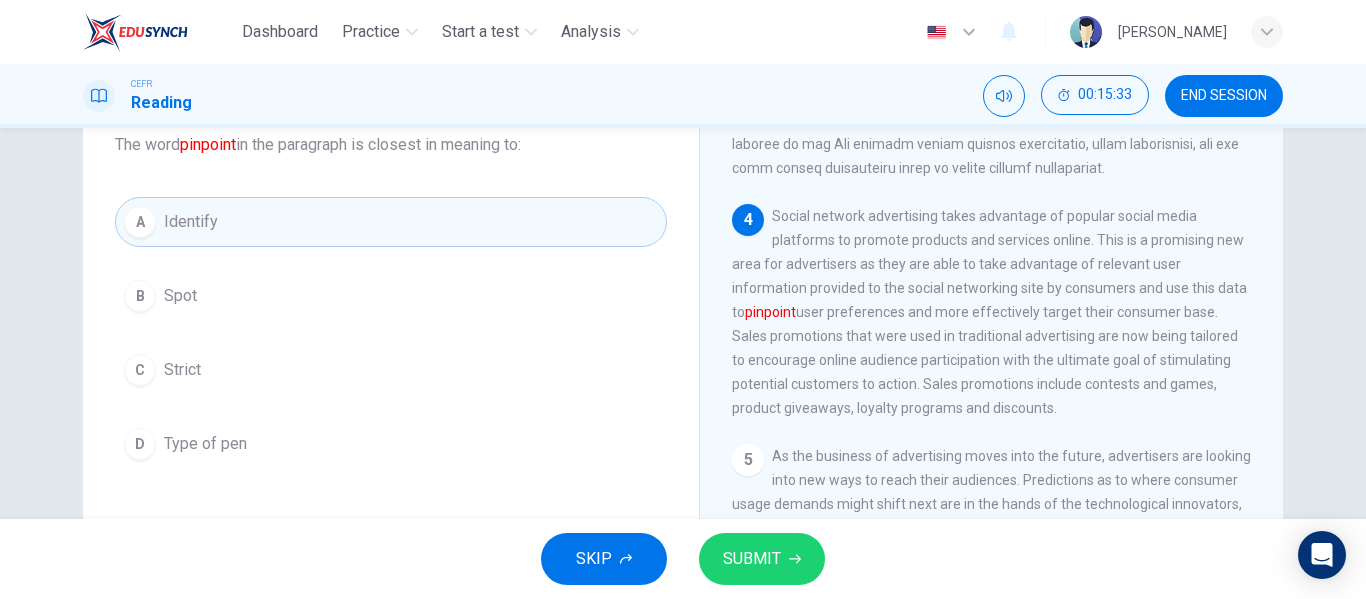 click on "Social network advertising takes advantage of popular social media platforms to promote products and services online. This is a promising new area for advertisers as they are able to take advantage of relevant user information provided to the social networking site by consumers and use this data to  pinpoint  user preferences and more effectively target their consumer base. Sales promotions that were used in traditional advertising are now being tailored to encourage online audience participation with the ultimate goal of stimulating potential customers to action. Sales promotions include contests and games, product giveaways, loyalty programs and discounts." at bounding box center [989, 312] 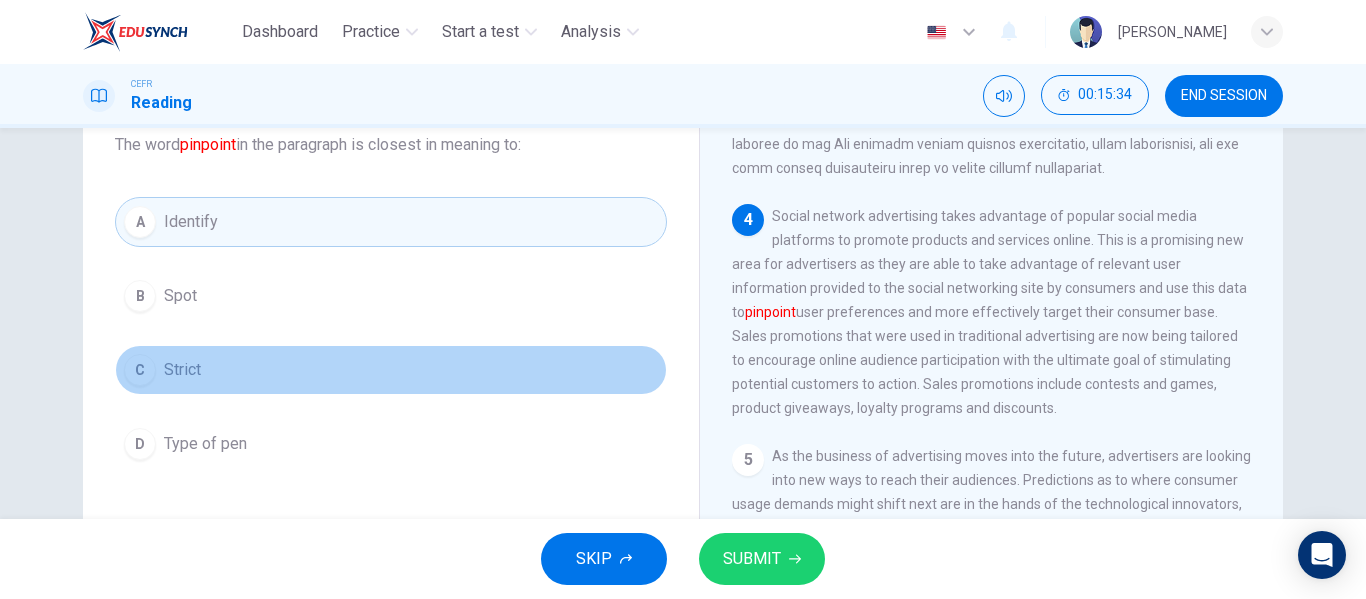 click on "C Strict" at bounding box center [391, 370] 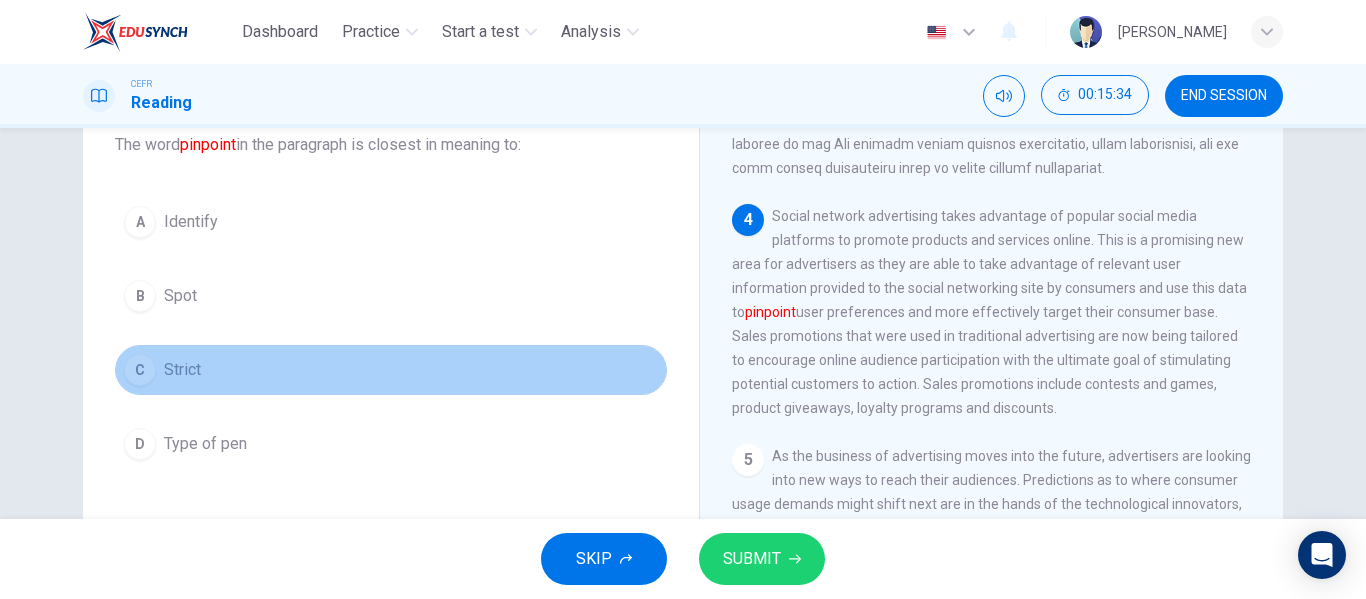 click on "C Strict" at bounding box center [391, 370] 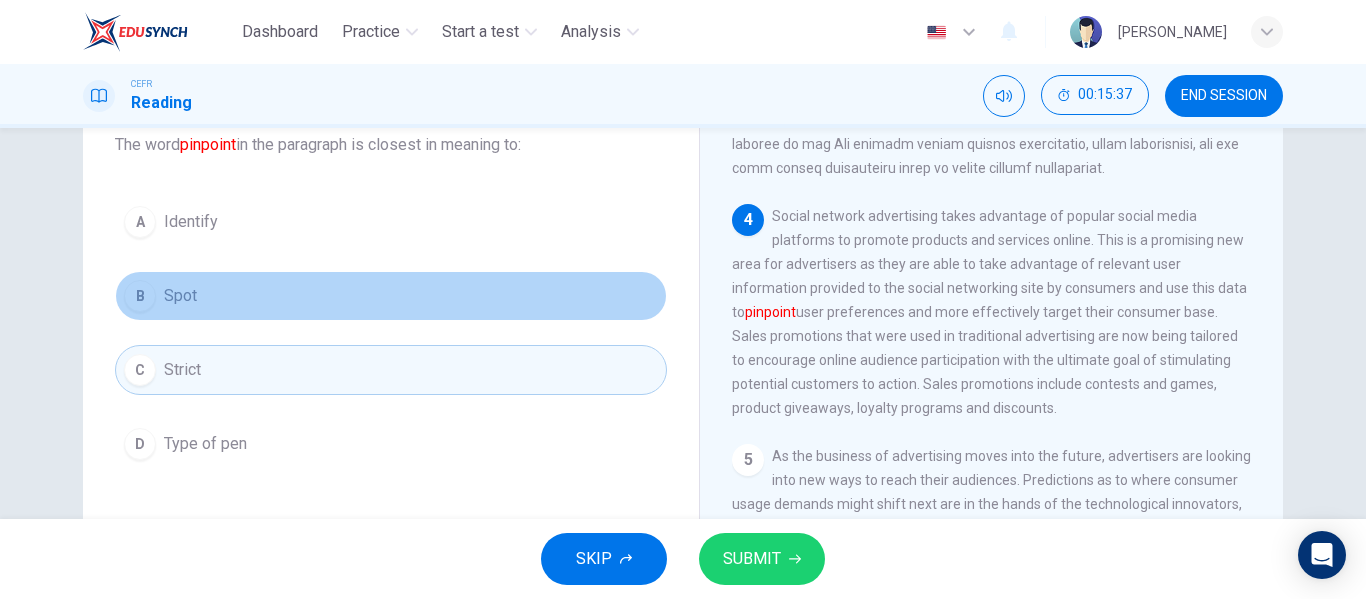 click on "B Spot" at bounding box center (391, 296) 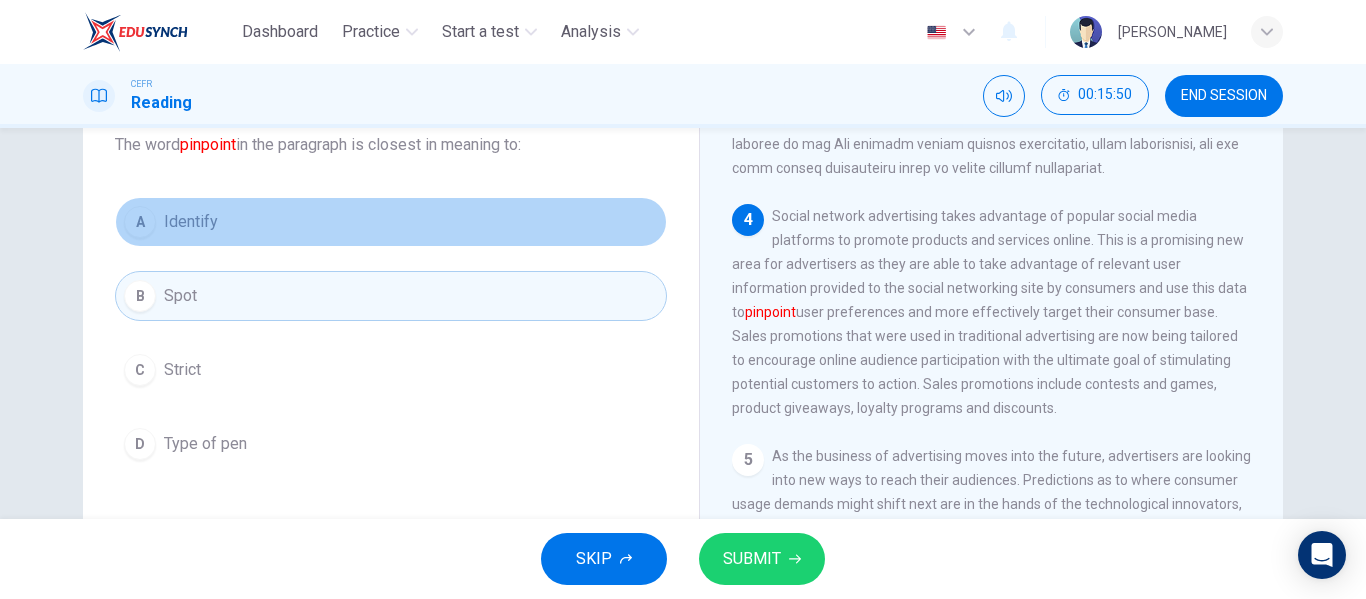 click on "A Identify" at bounding box center [391, 222] 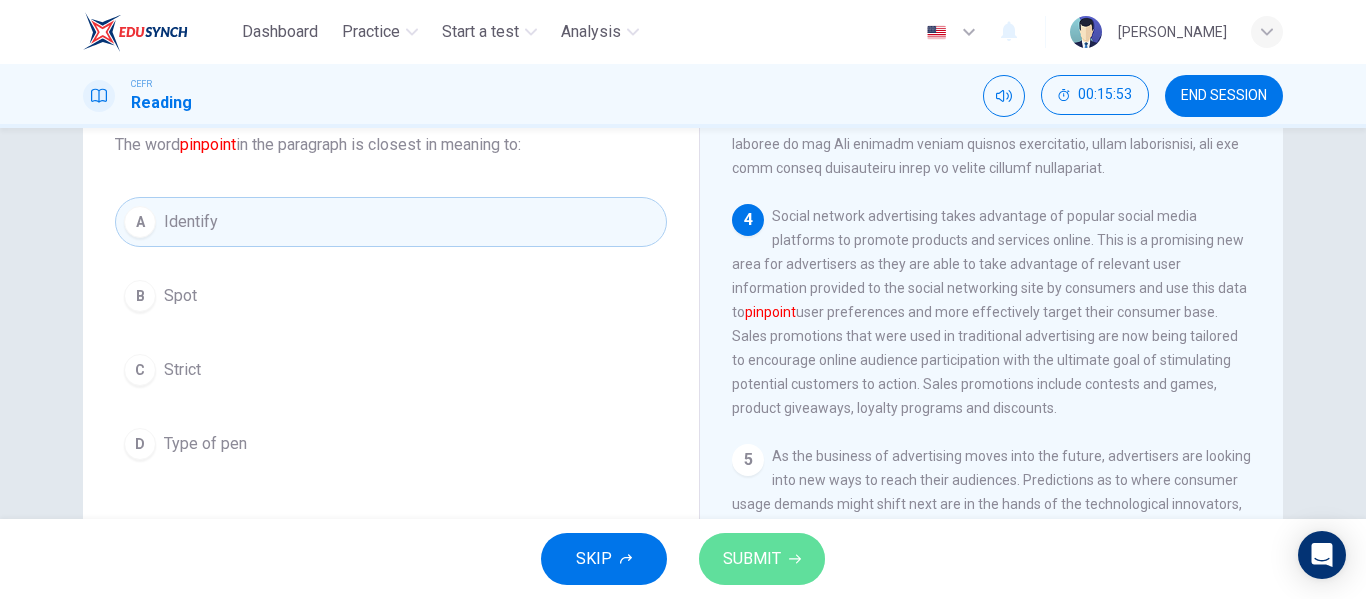 click on "SUBMIT" at bounding box center [762, 559] 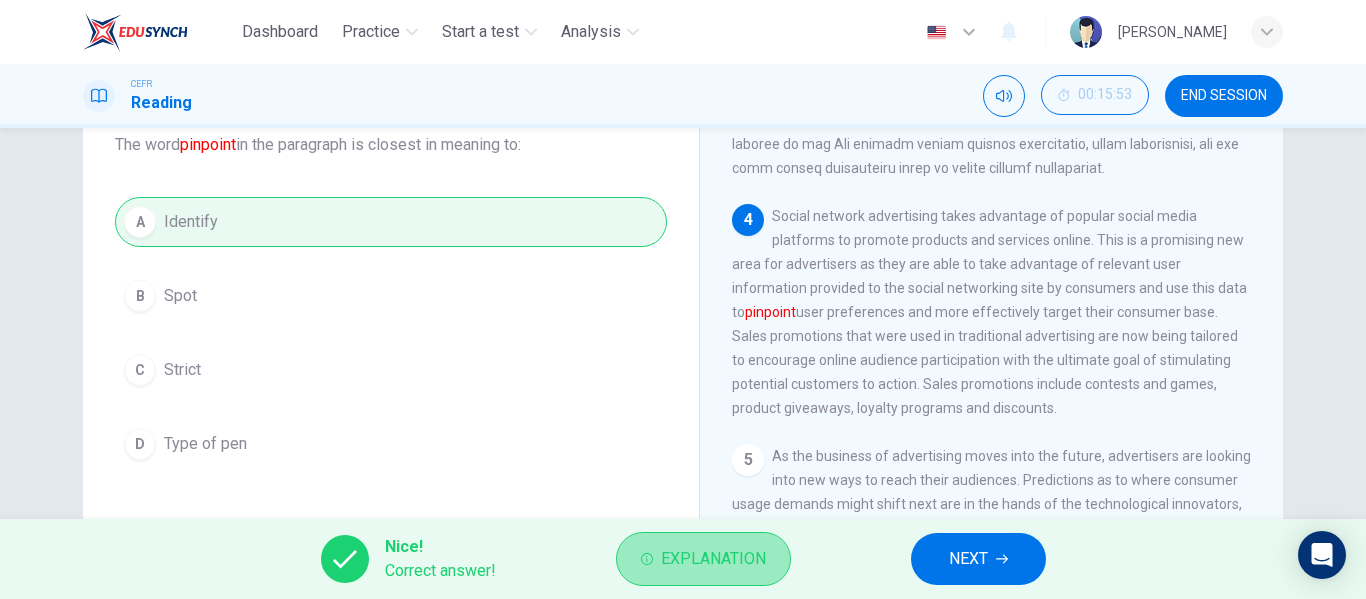 click on "Explanation" at bounding box center (703, 559) 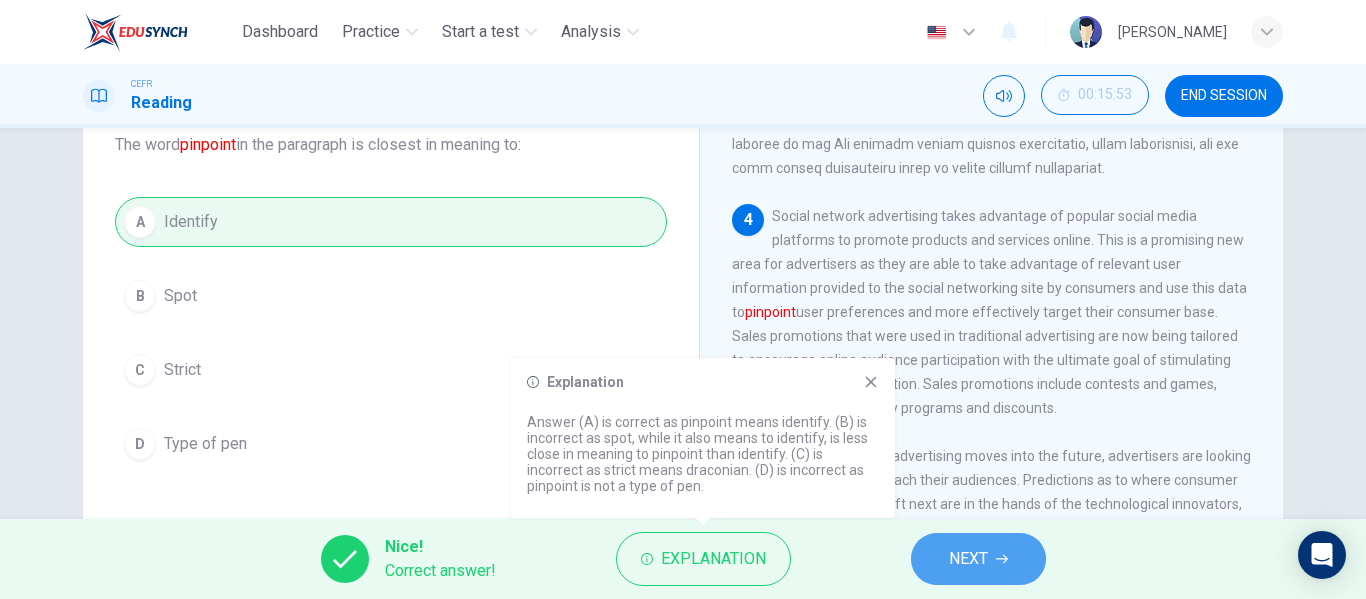click on "NEXT" at bounding box center [968, 559] 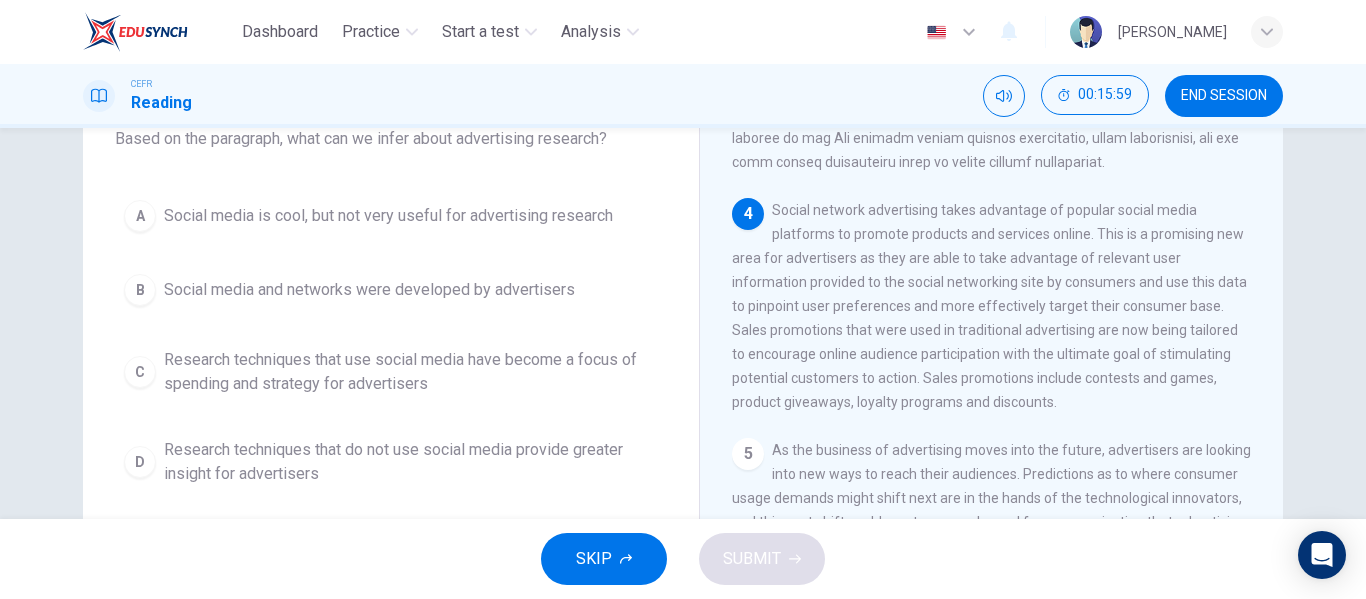 scroll, scrollTop: 179, scrollLeft: 0, axis: vertical 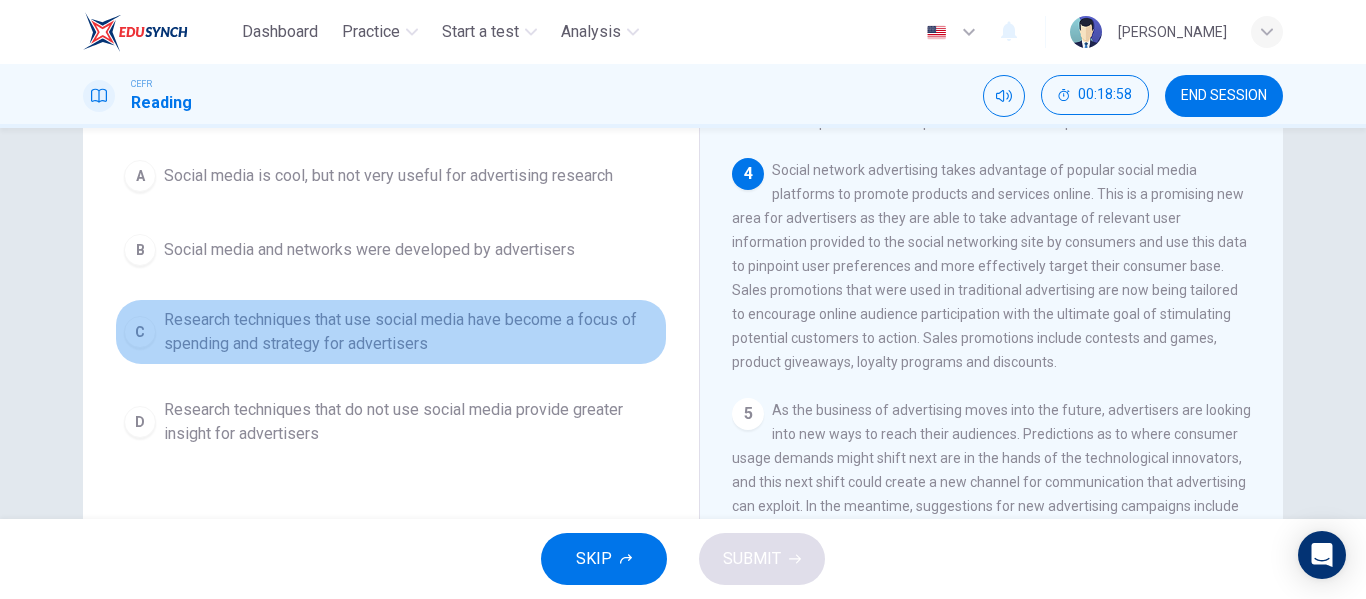 click on "C" at bounding box center [140, 332] 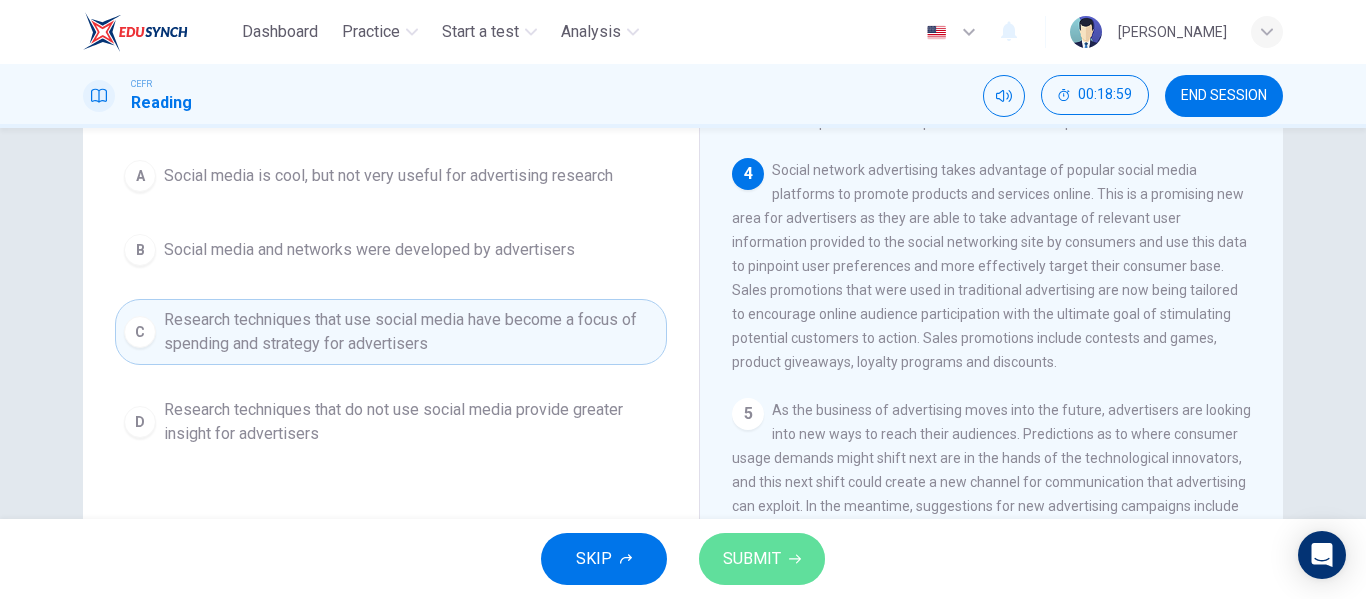 click on "SUBMIT" at bounding box center [752, 559] 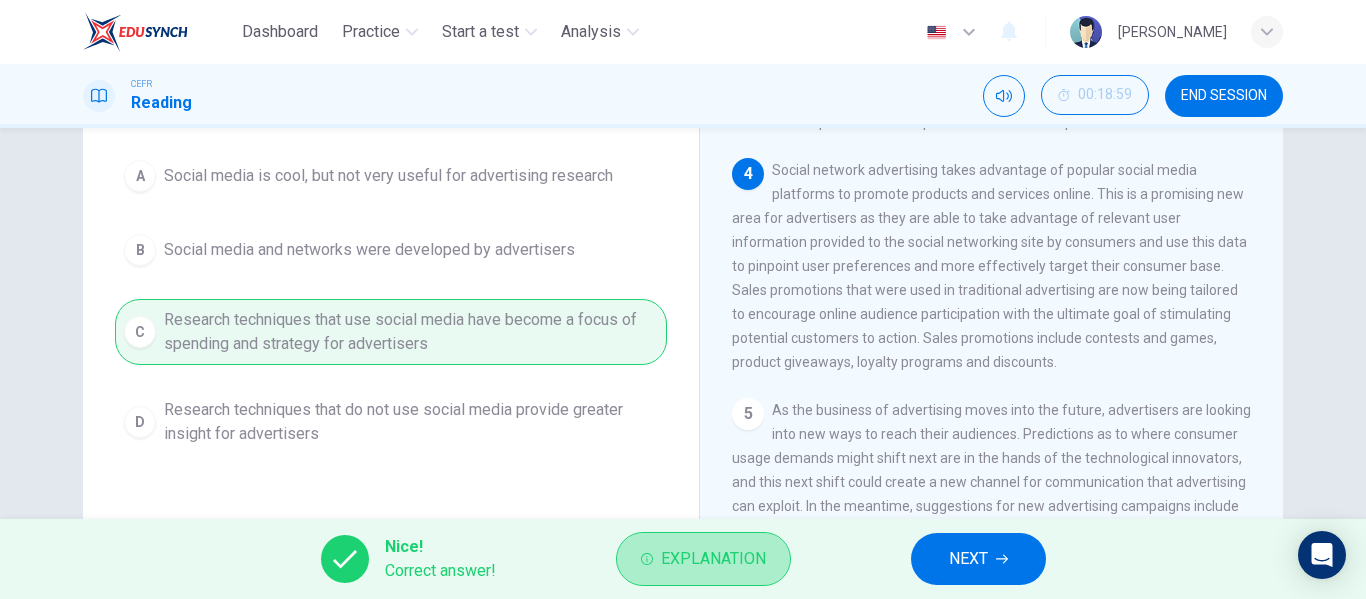 click on "Explanation" at bounding box center (713, 559) 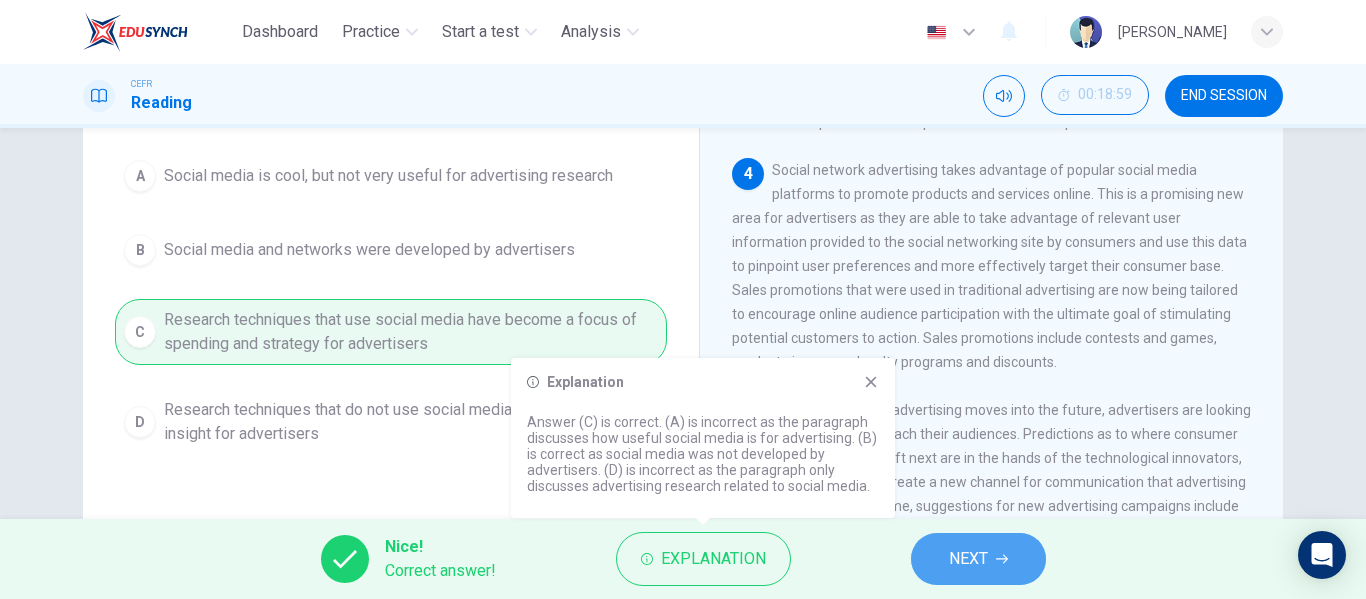 click on "NEXT" at bounding box center [968, 559] 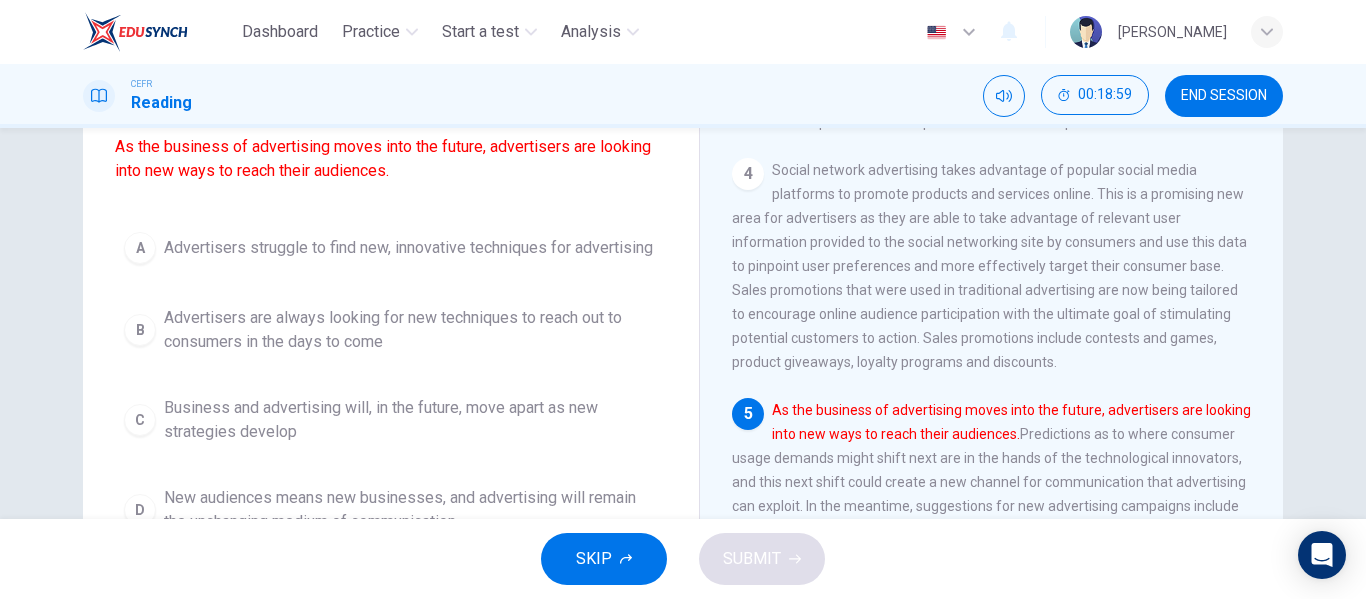 scroll, scrollTop: 273, scrollLeft: 0, axis: vertical 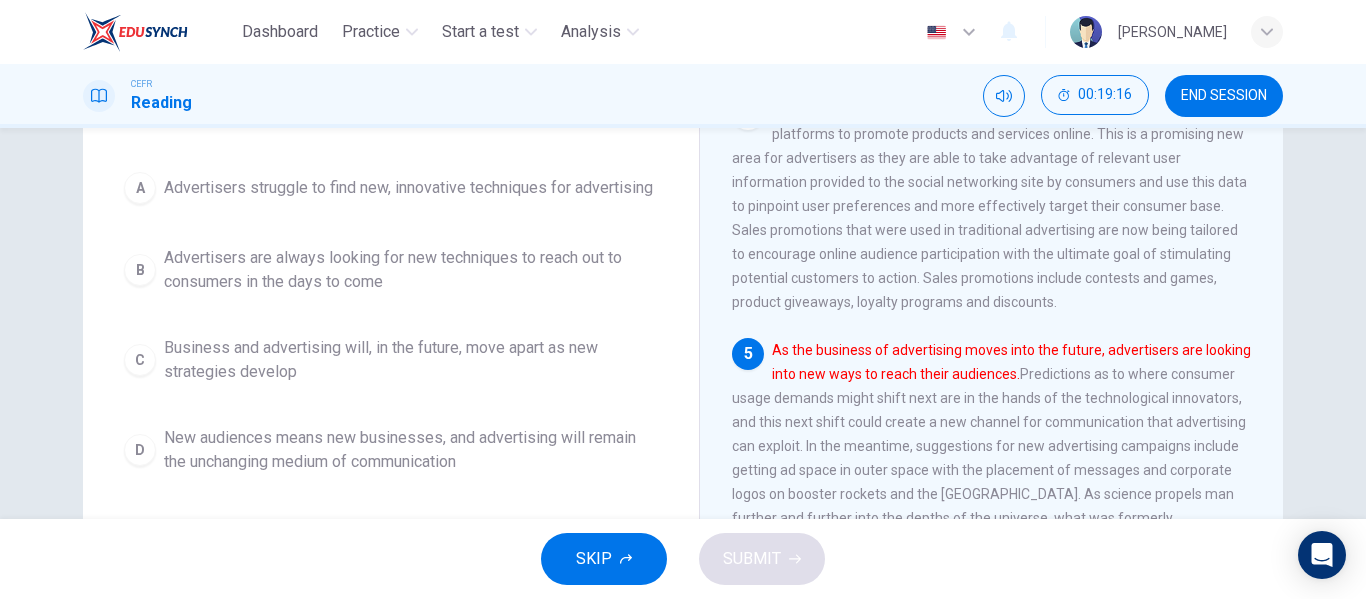 click on "A" at bounding box center [140, 188] 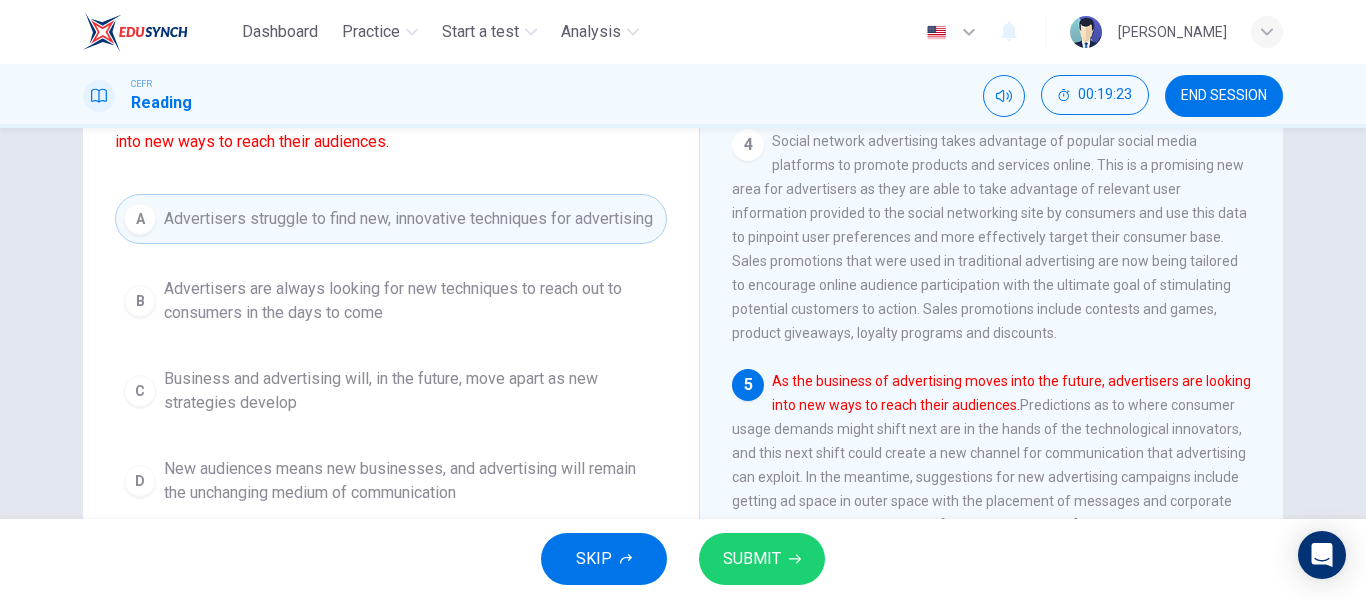 scroll, scrollTop: 204, scrollLeft: 0, axis: vertical 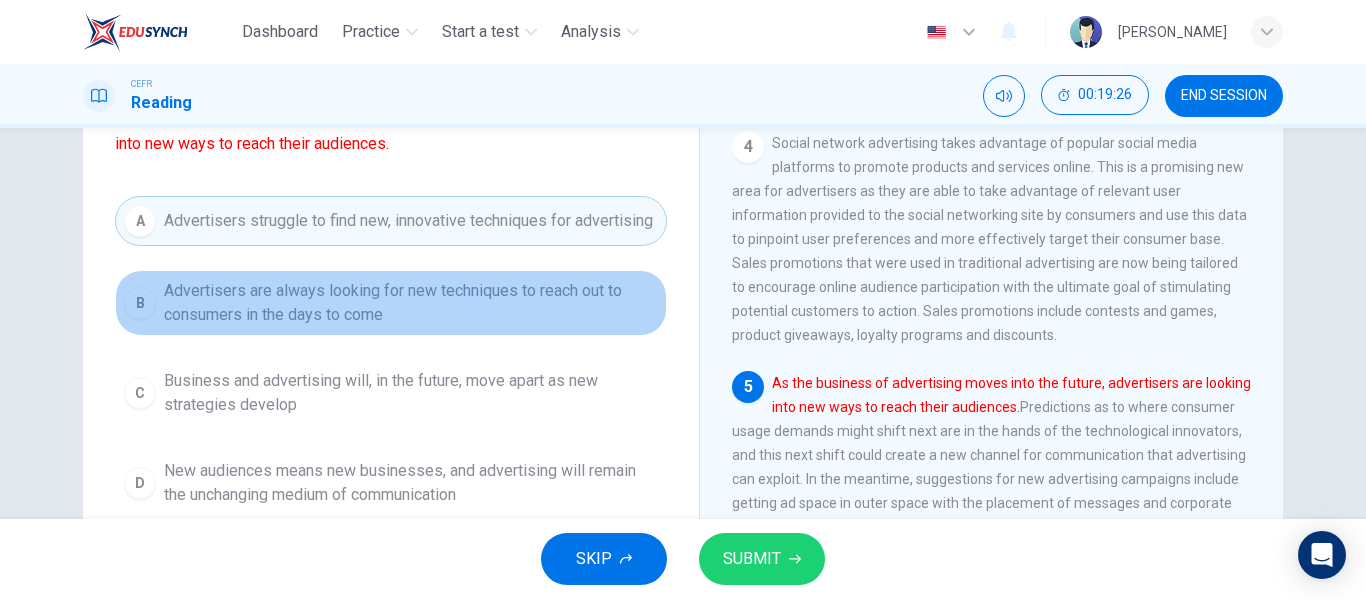 click on "B Advertisers are always looking for new techniques to reach out to consumers in the days to come" at bounding box center (391, 303) 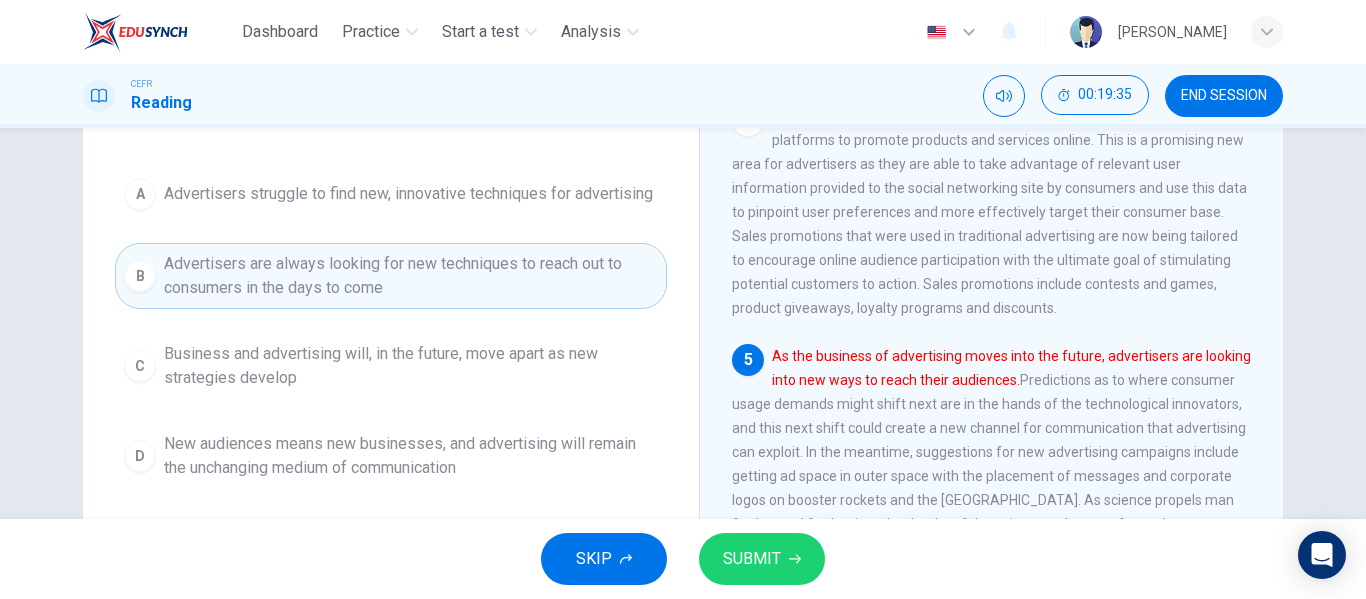 scroll, scrollTop: 235, scrollLeft: 0, axis: vertical 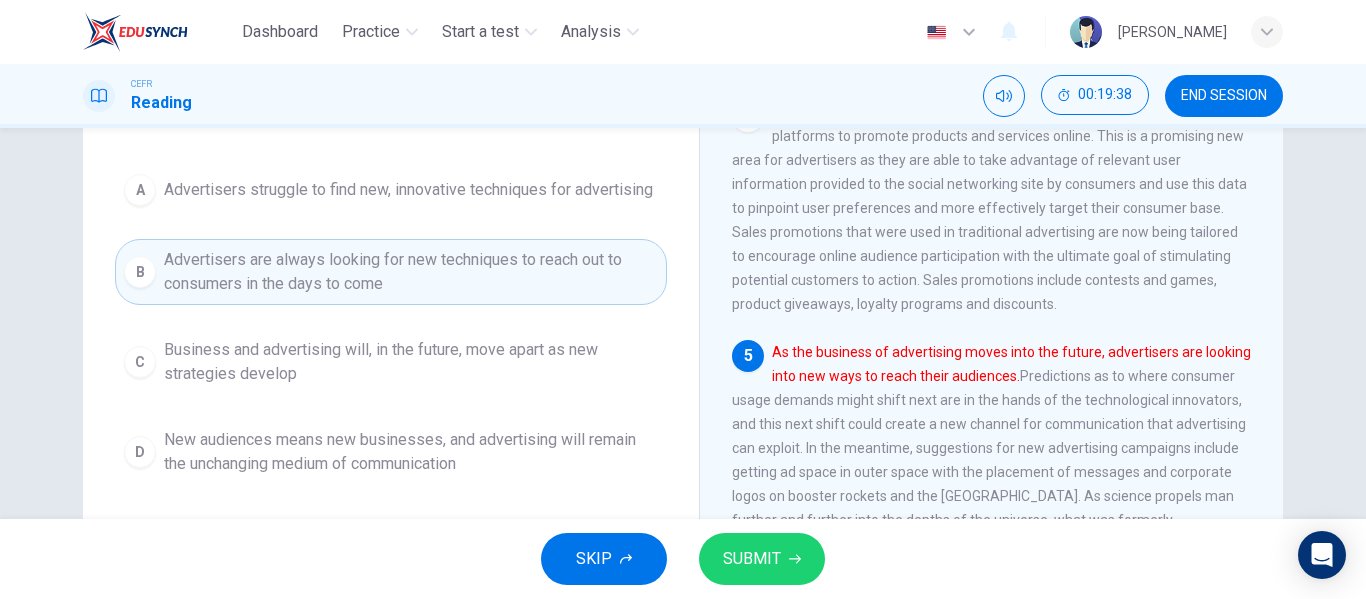 click on "SKIP SUBMIT" at bounding box center [683, 559] 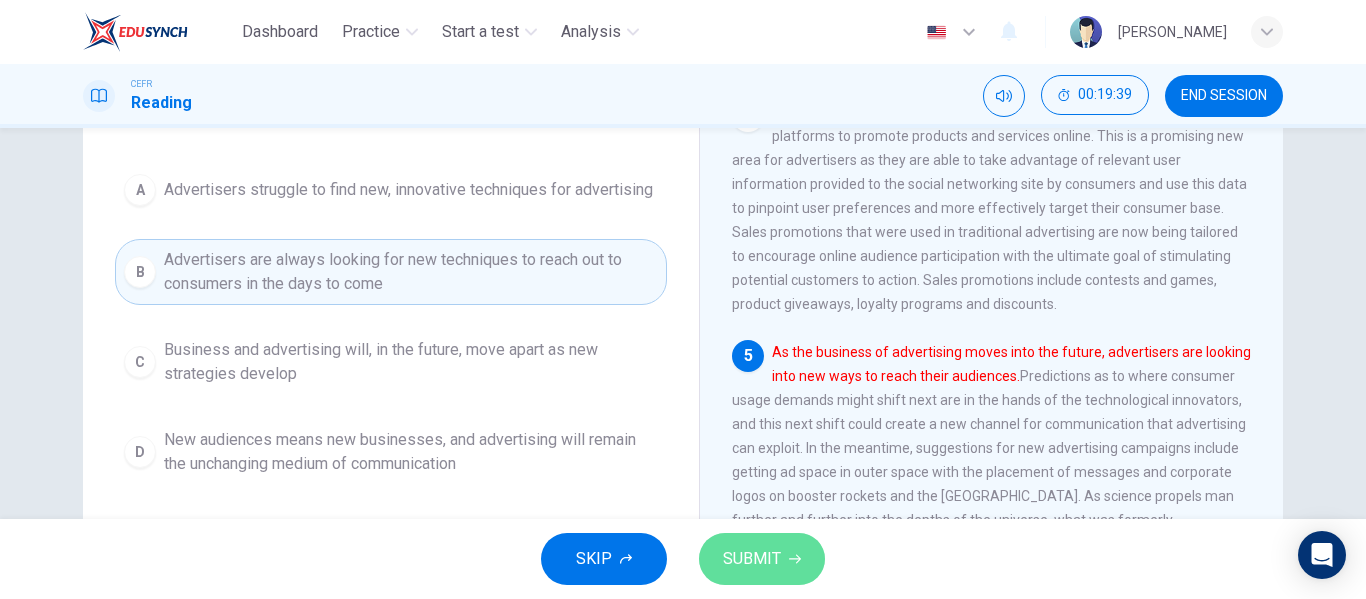 click on "SUBMIT" at bounding box center (762, 559) 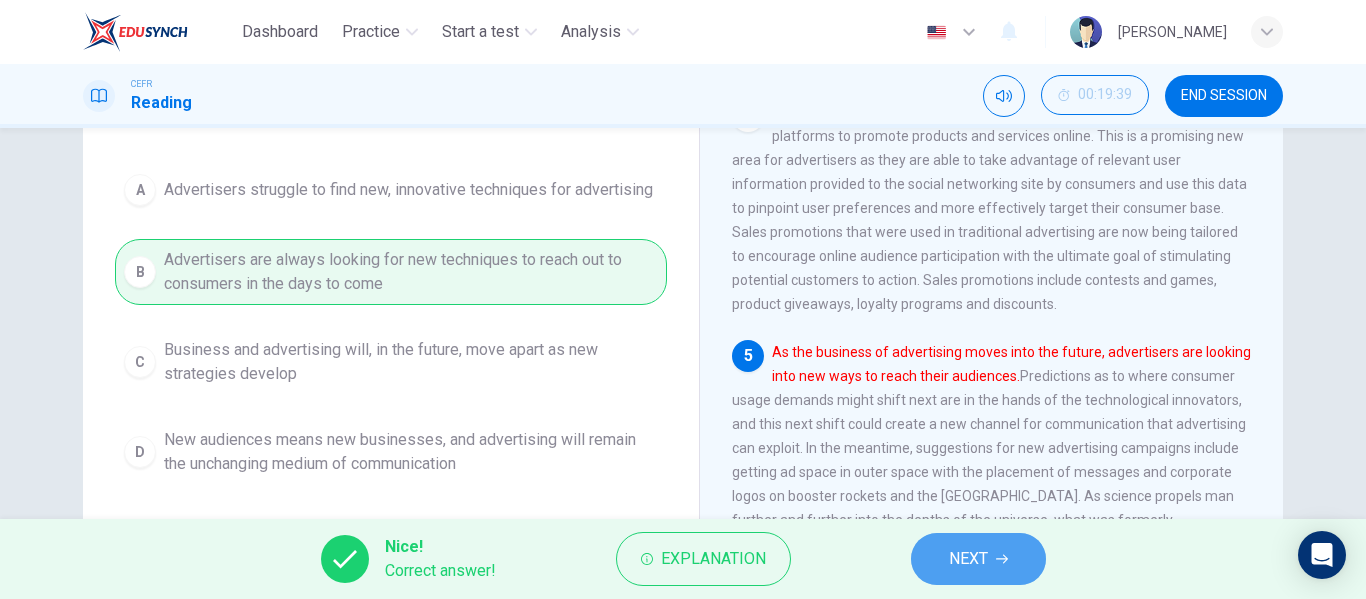 click on "NEXT" at bounding box center (978, 559) 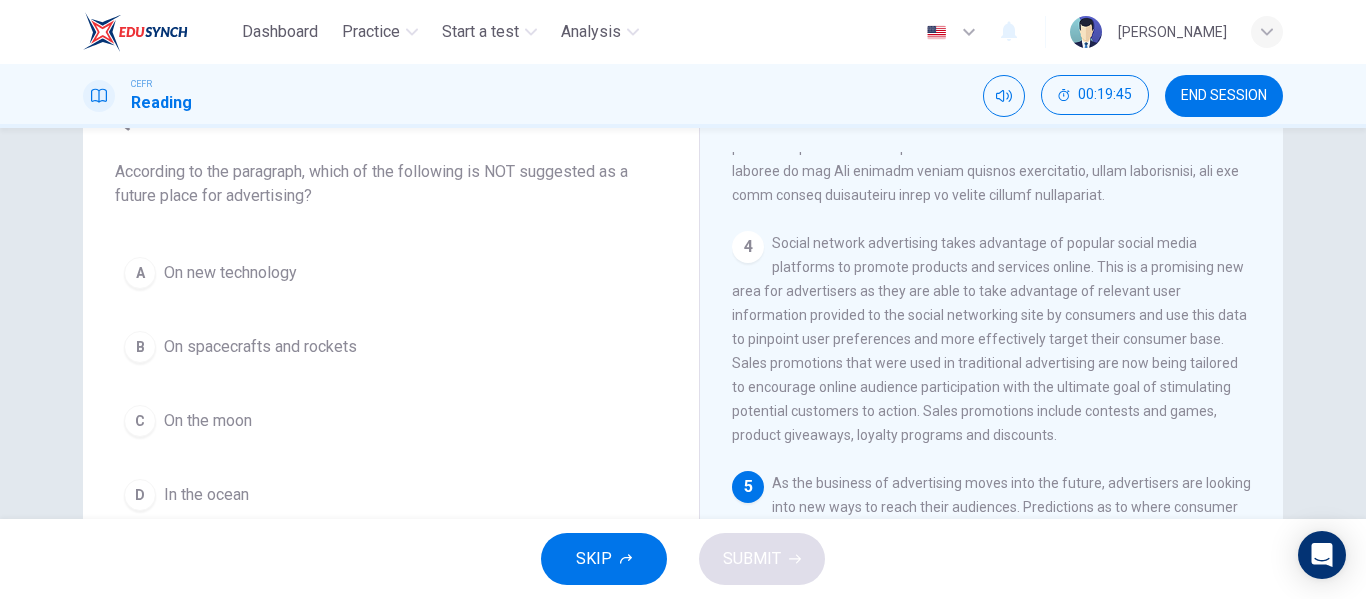 scroll, scrollTop: 107, scrollLeft: 0, axis: vertical 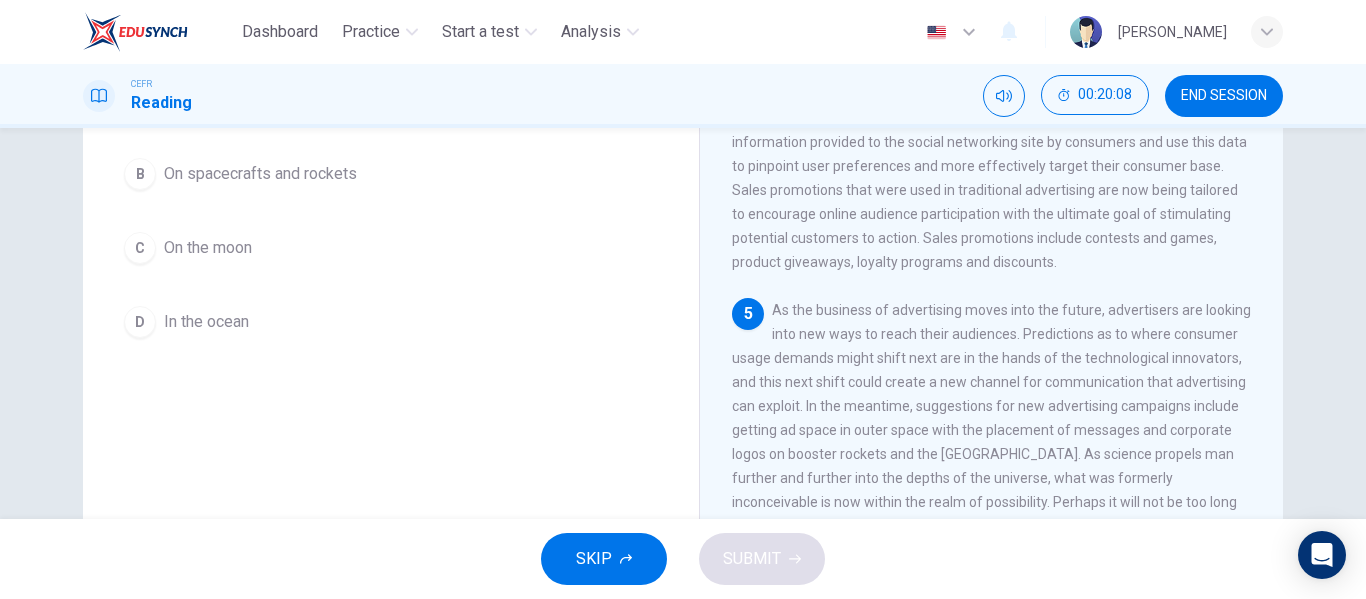click on "D" at bounding box center [140, 322] 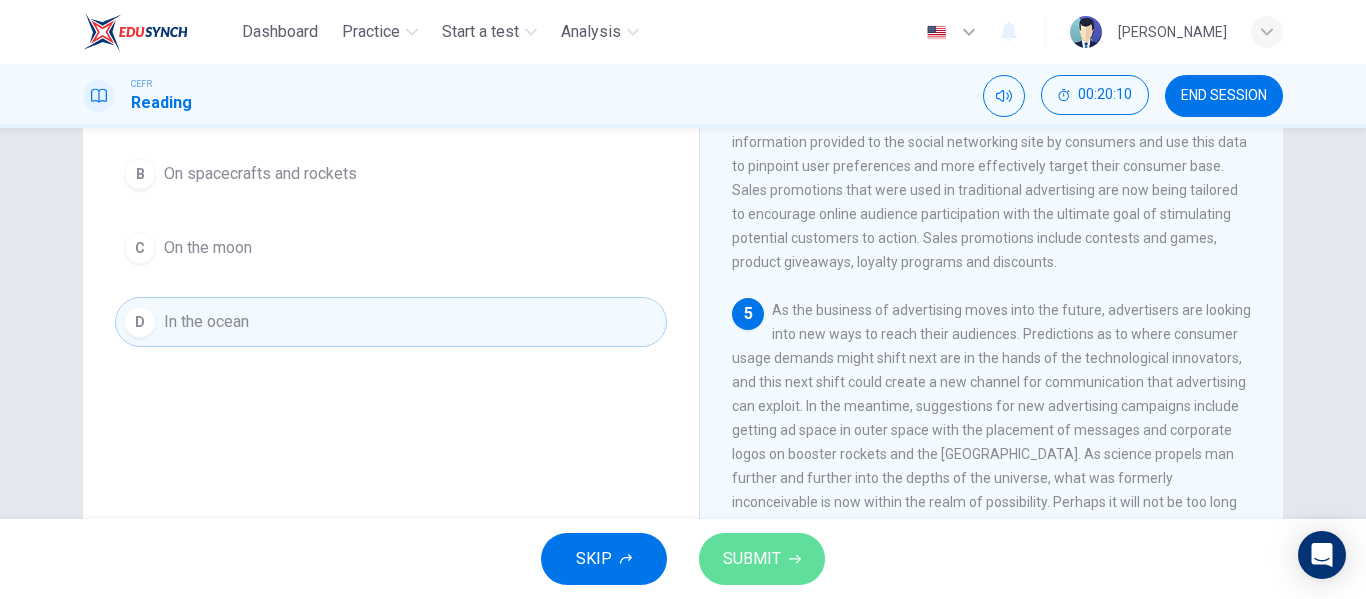 click on "SUBMIT" at bounding box center (752, 559) 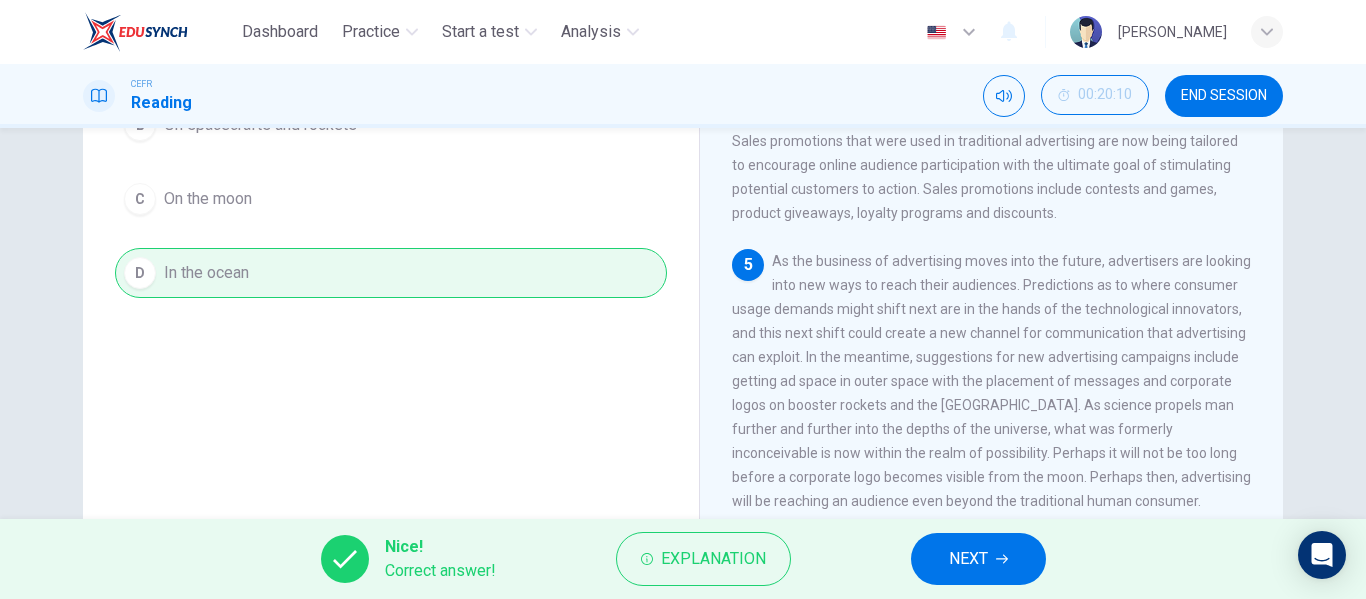scroll, scrollTop: 320, scrollLeft: 0, axis: vertical 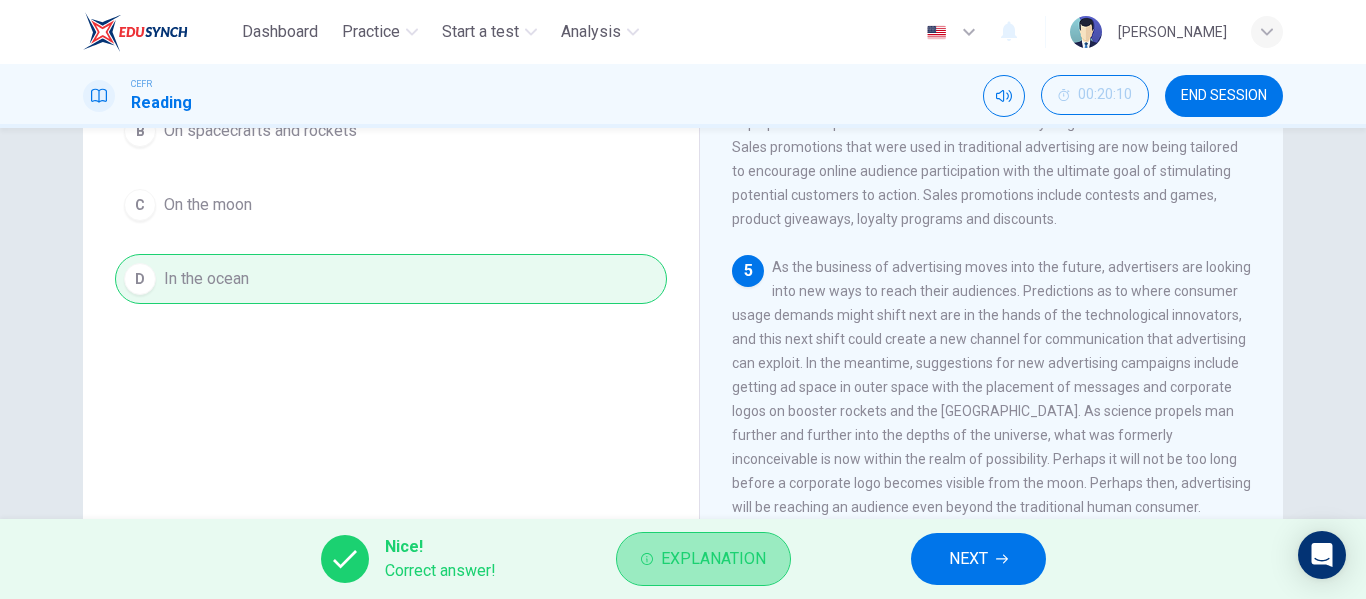 click on "Explanation" at bounding box center [713, 559] 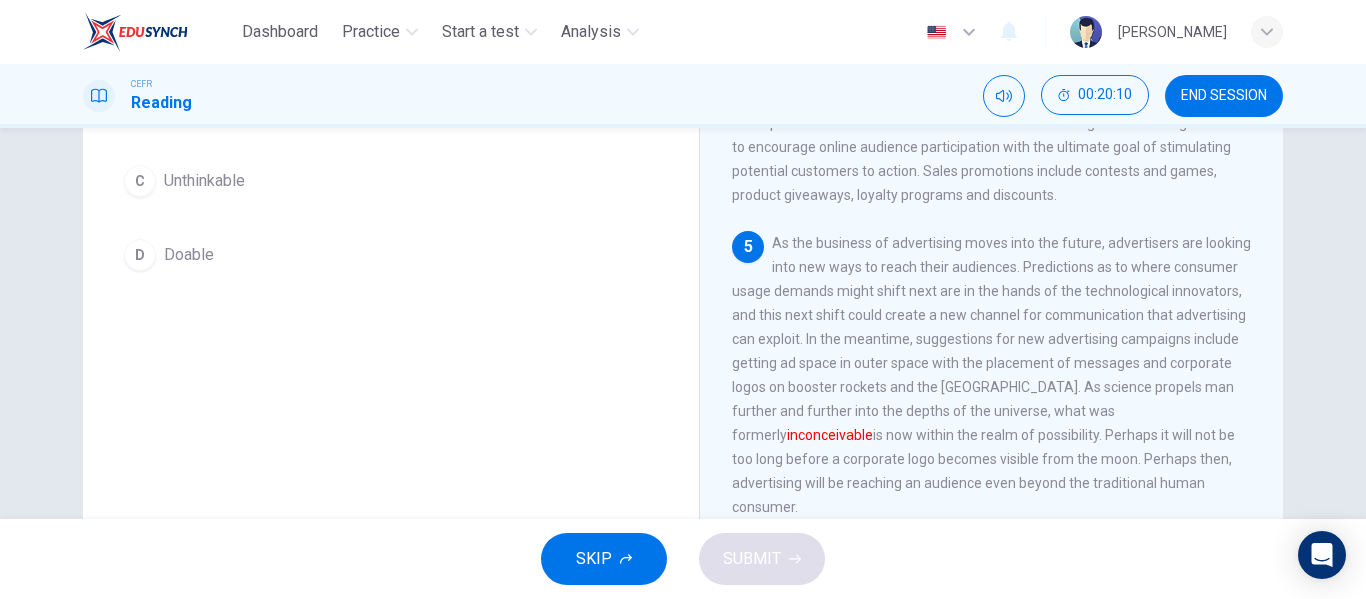 scroll, scrollTop: 296, scrollLeft: 0, axis: vertical 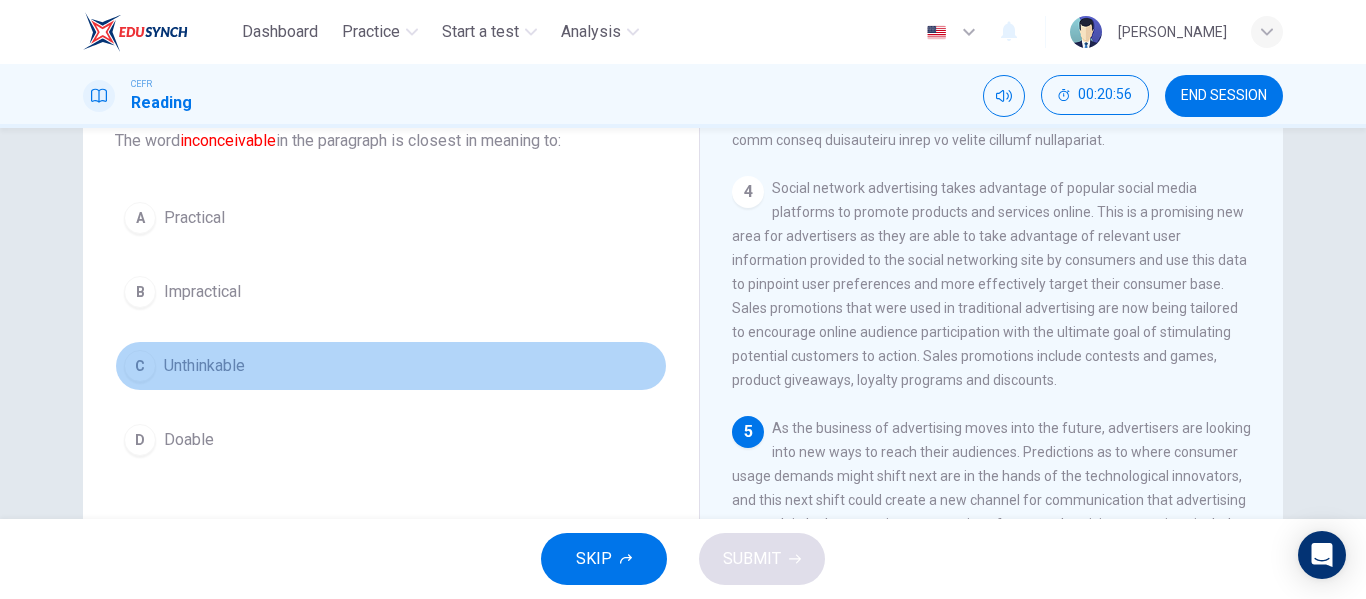 click on "C" at bounding box center [140, 366] 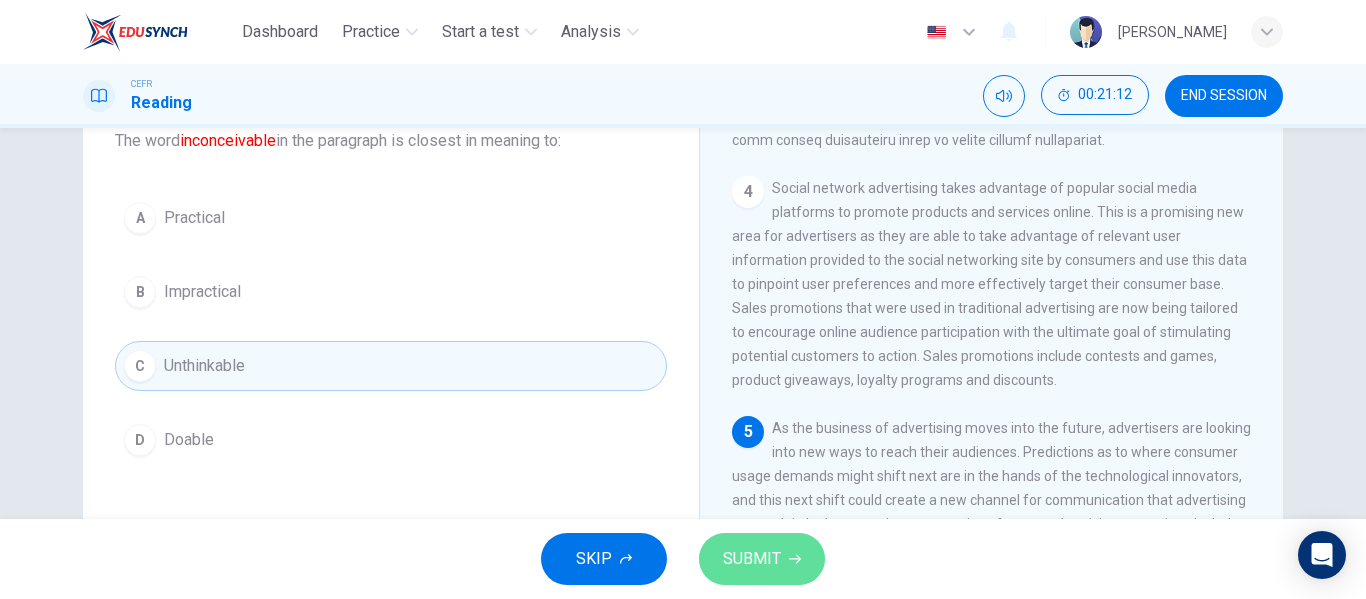 click on "SUBMIT" at bounding box center (752, 559) 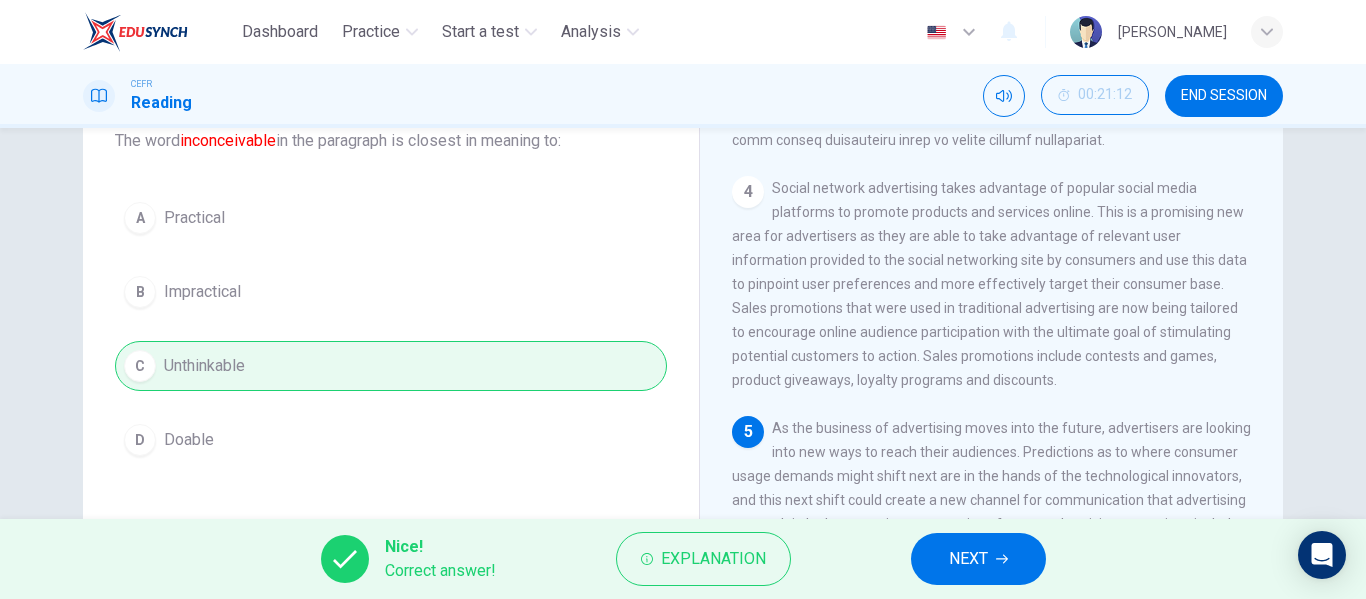 drag, startPoint x: 906, startPoint y: 557, endPoint x: 968, endPoint y: 555, distance: 62.03225 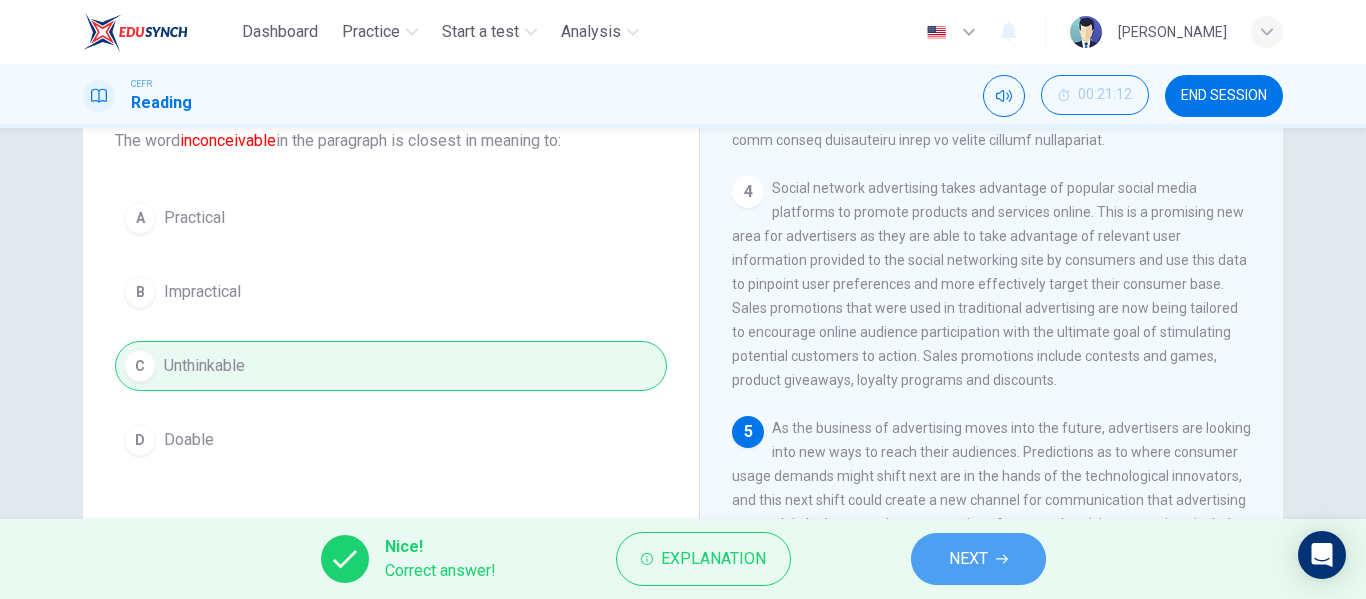 click on "NEXT" at bounding box center (968, 559) 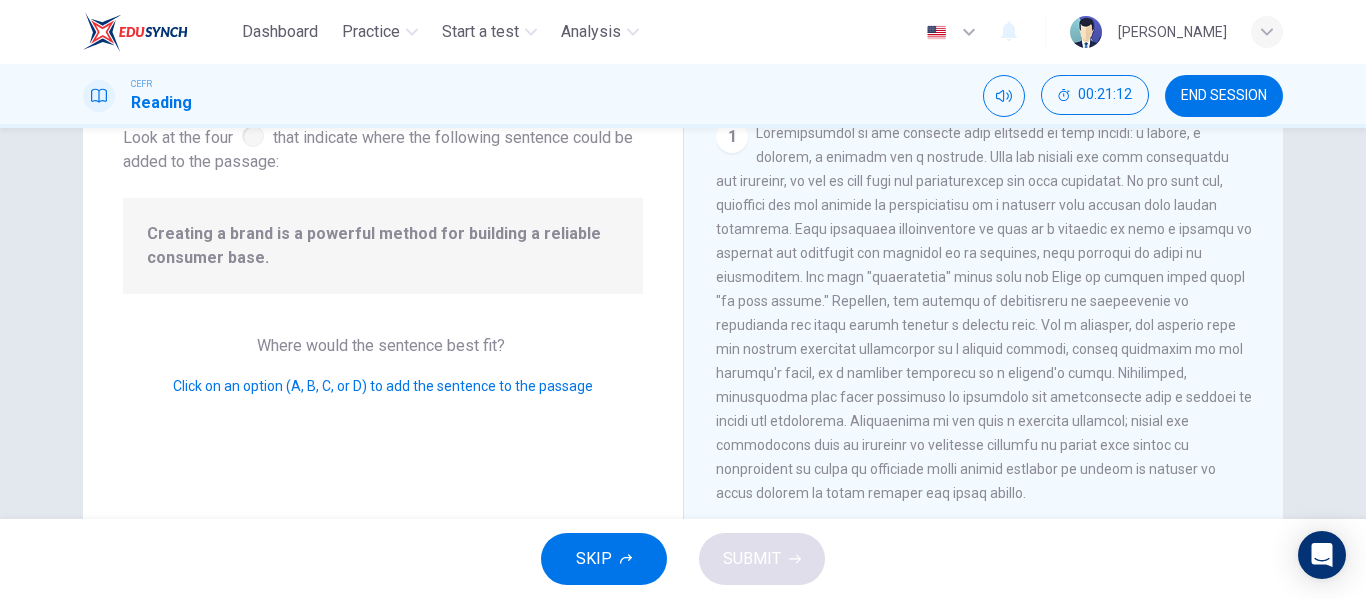scroll, scrollTop: 249, scrollLeft: 0, axis: vertical 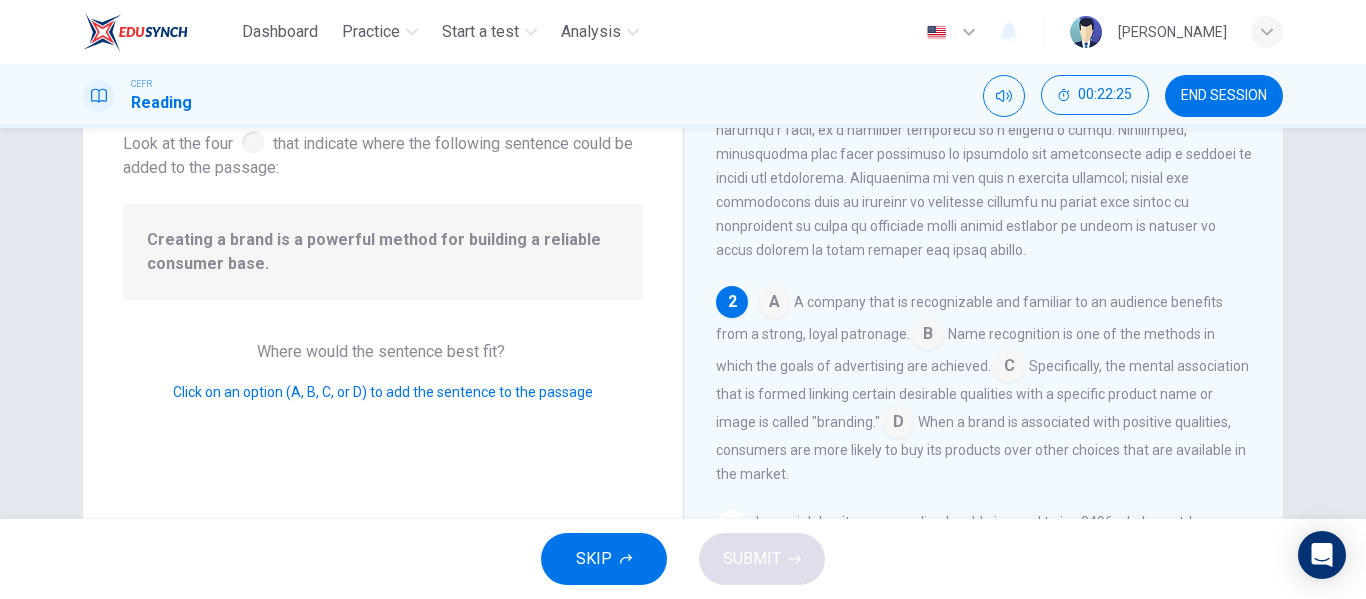 click at bounding box center (898, 424) 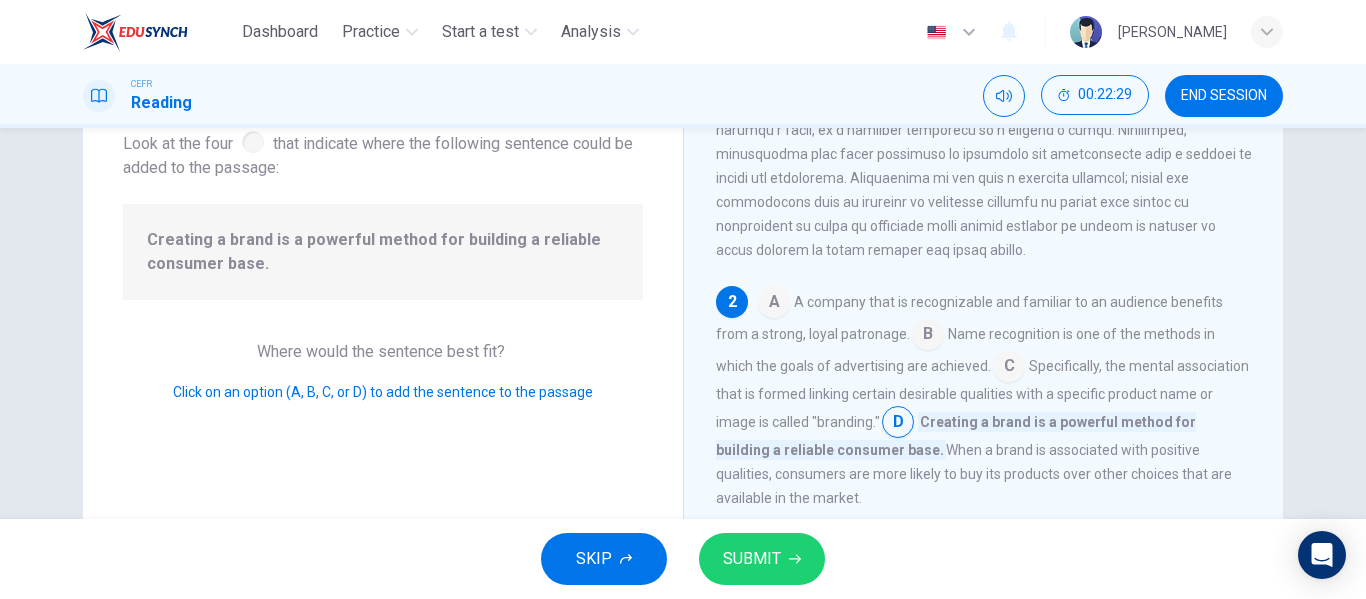 scroll, scrollTop: 142, scrollLeft: 0, axis: vertical 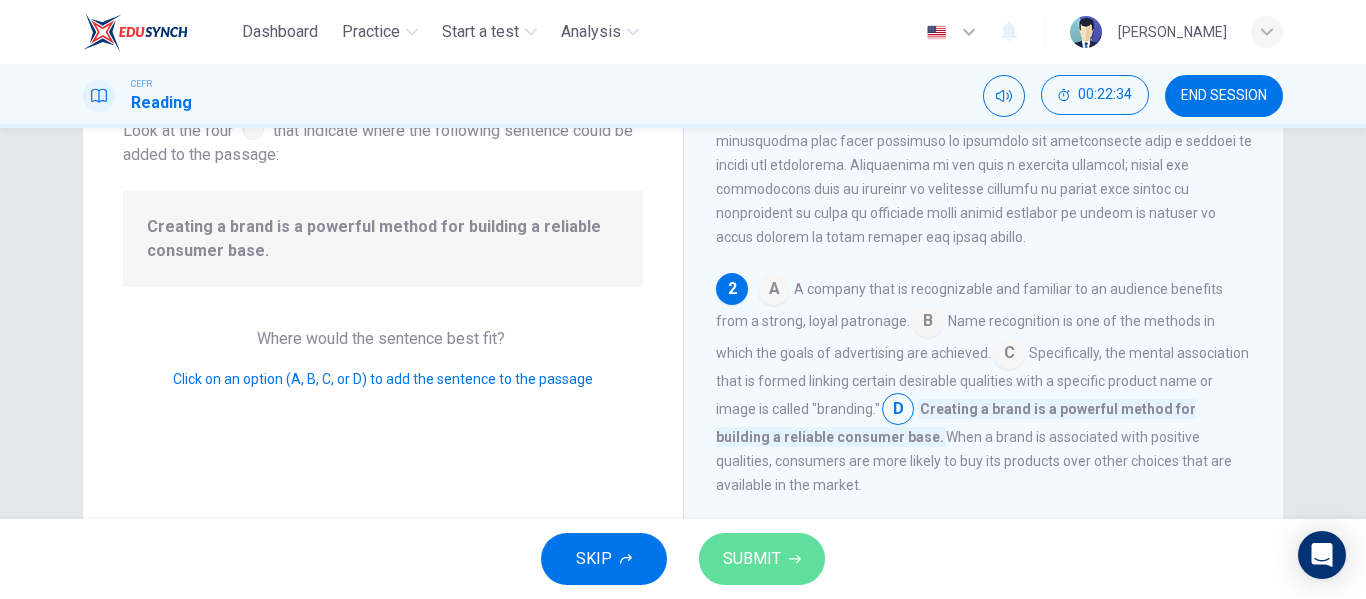 click on "SUBMIT" at bounding box center [762, 559] 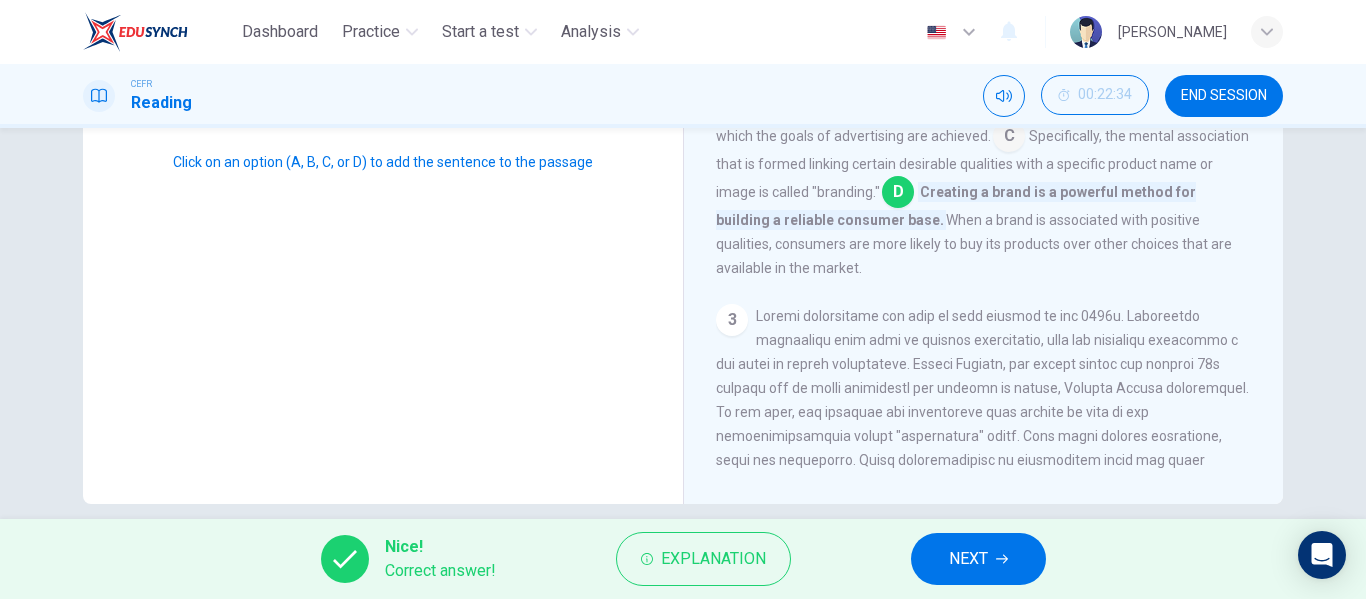 scroll, scrollTop: 384, scrollLeft: 0, axis: vertical 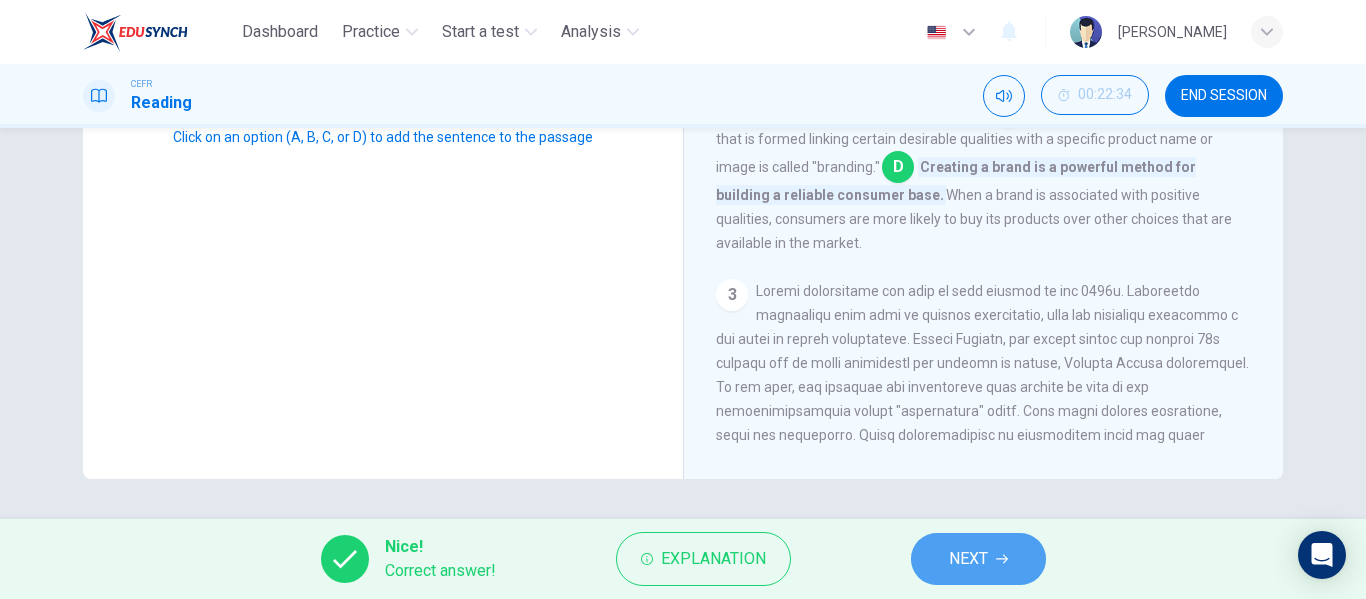 click on "NEXT" at bounding box center (978, 559) 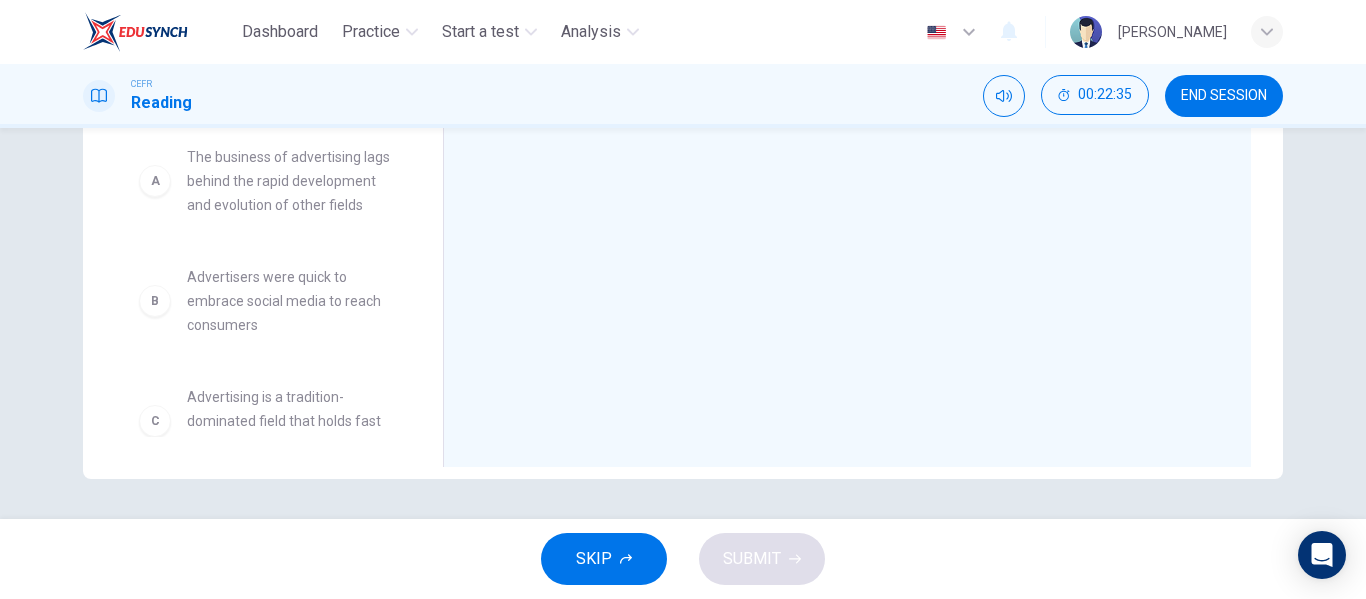 scroll, scrollTop: 42, scrollLeft: 0, axis: vertical 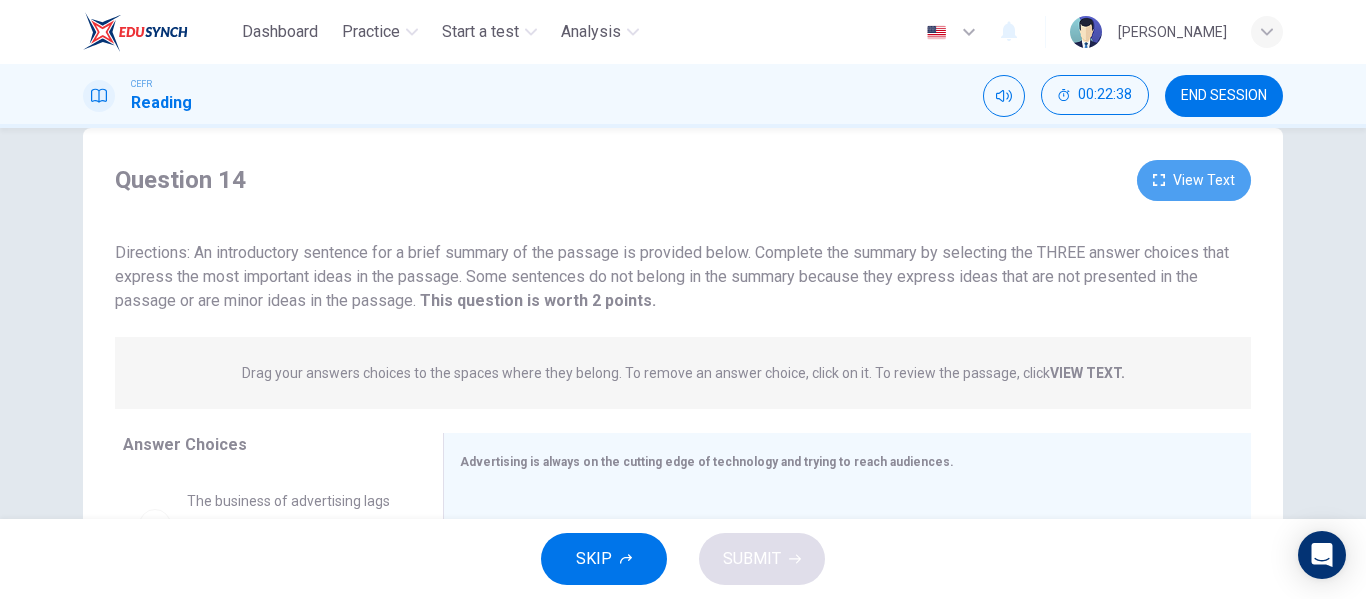 click on "View Text" at bounding box center [1194, 180] 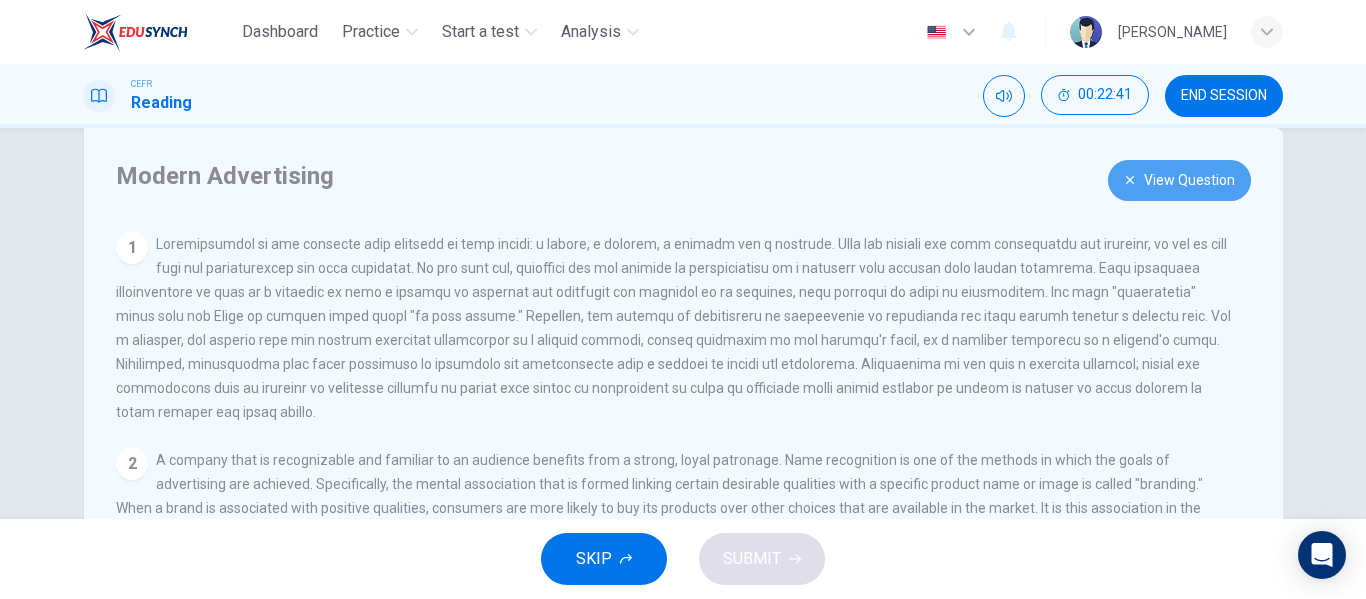 click on "View Question" at bounding box center (1179, 180) 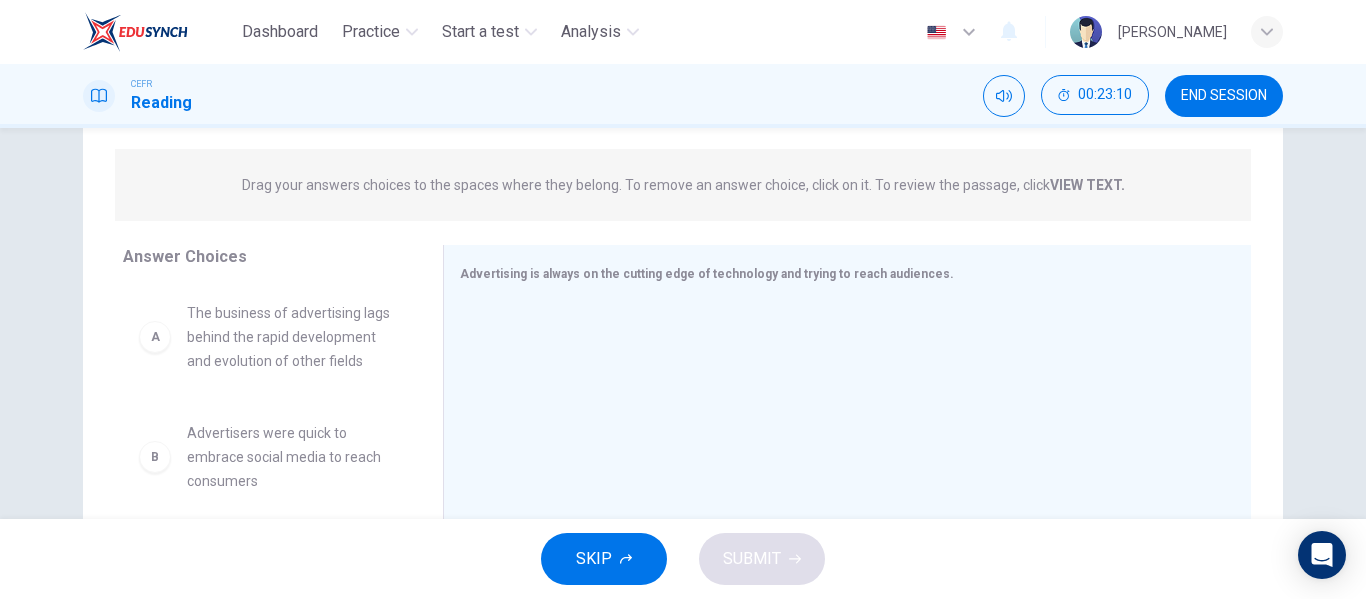 scroll, scrollTop: 232, scrollLeft: 0, axis: vertical 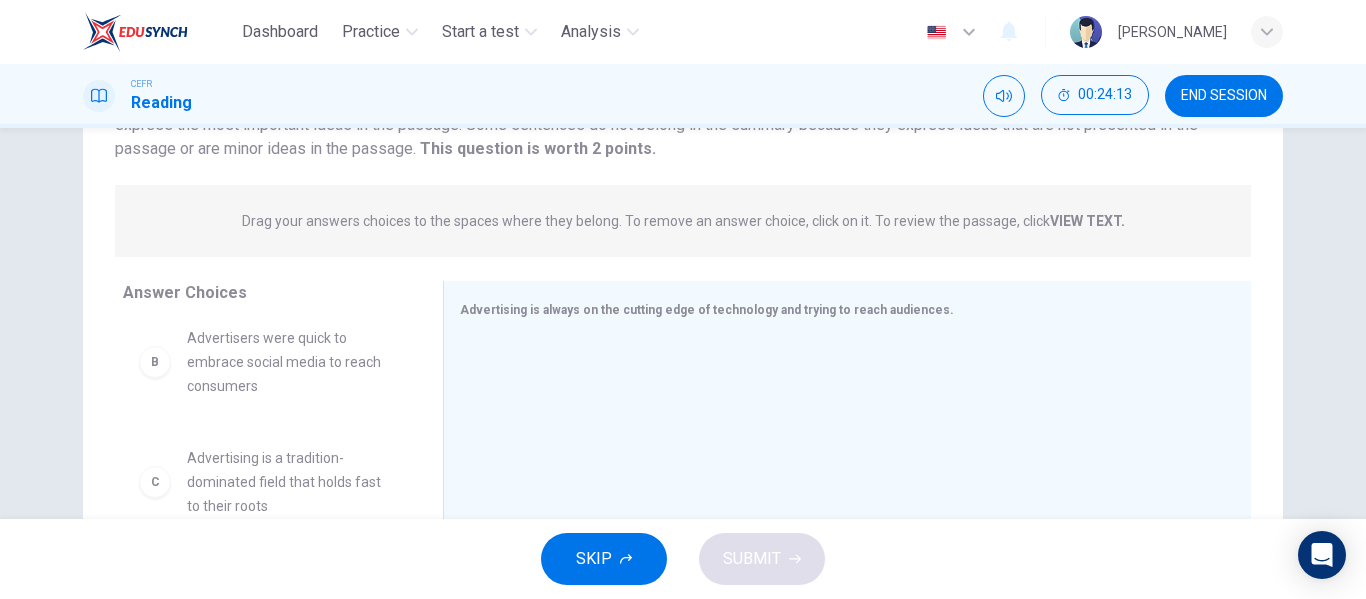 click on "B Advertisers were quick to embrace social media to reach consumers" at bounding box center (267, 362) 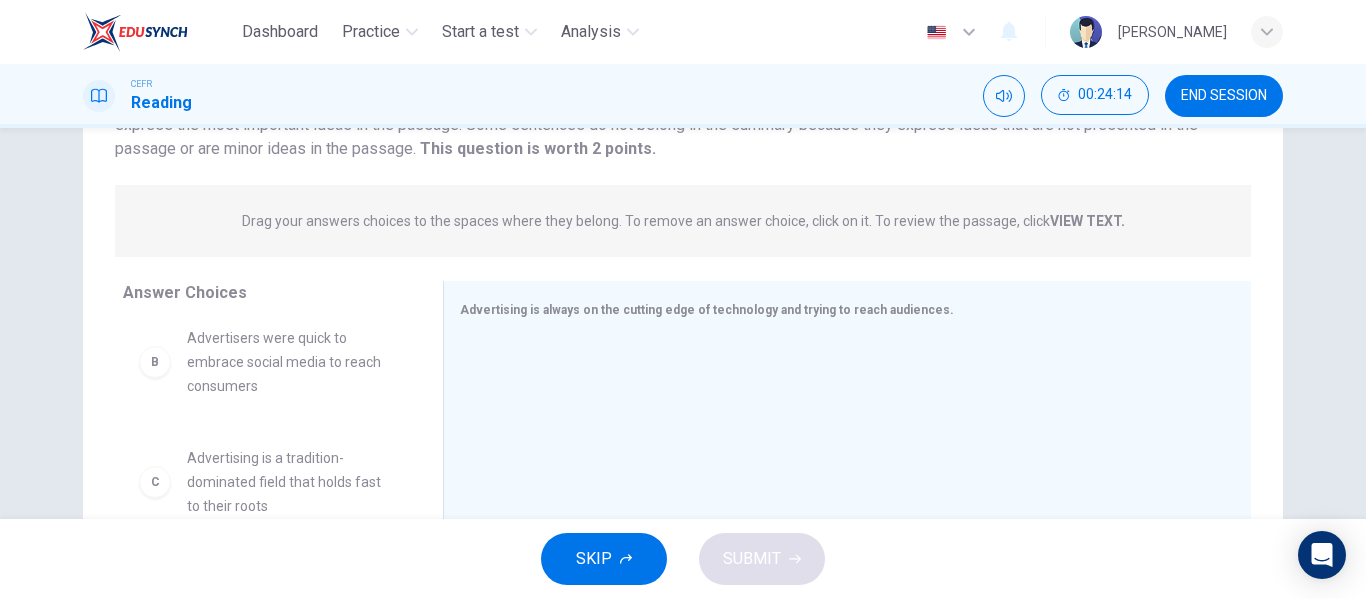 click on "B" at bounding box center [155, 362] 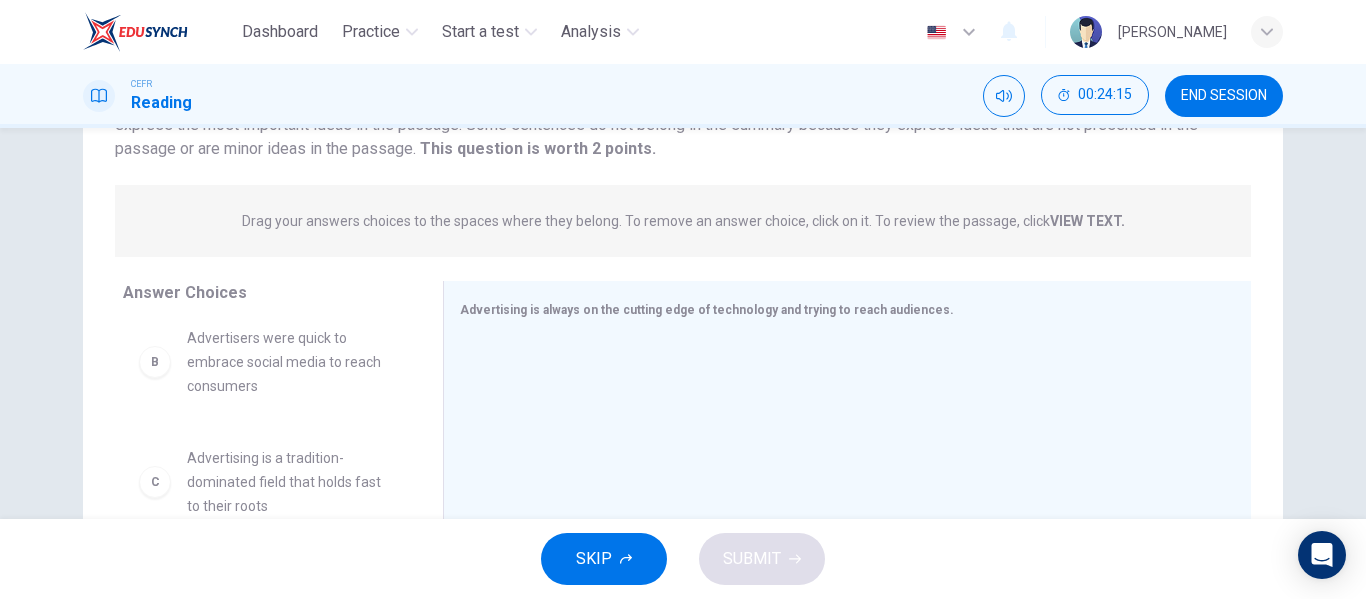 click on "B" at bounding box center (155, 362) 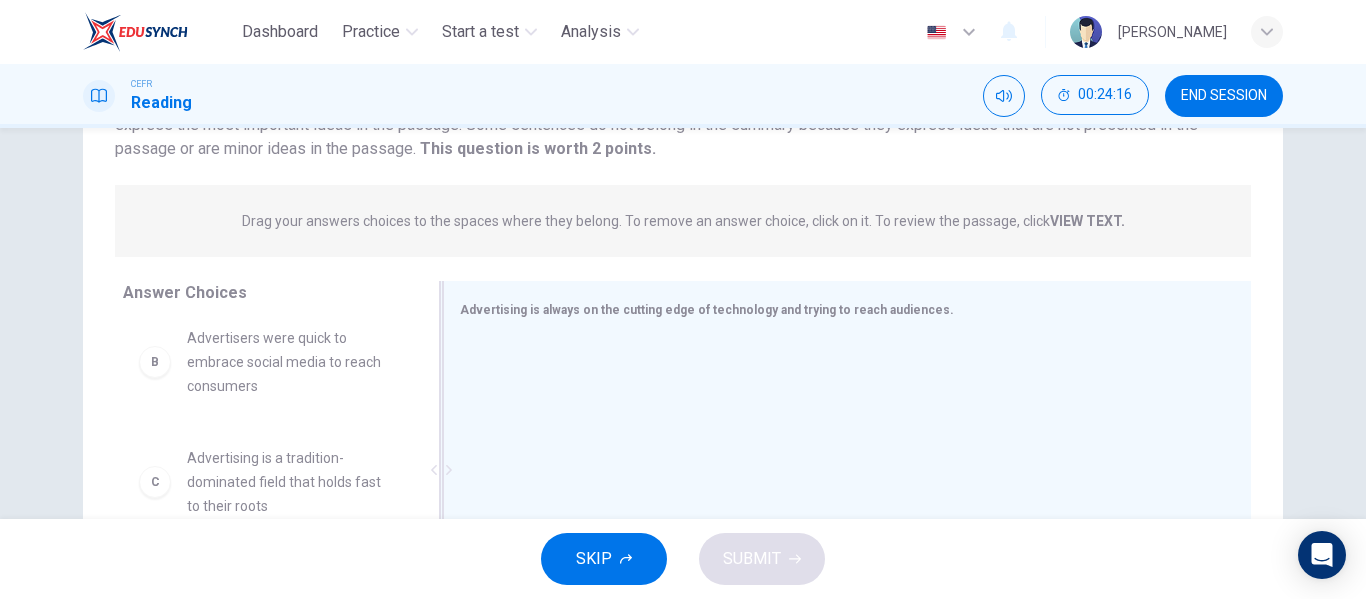 scroll, scrollTop: 128, scrollLeft: 0, axis: vertical 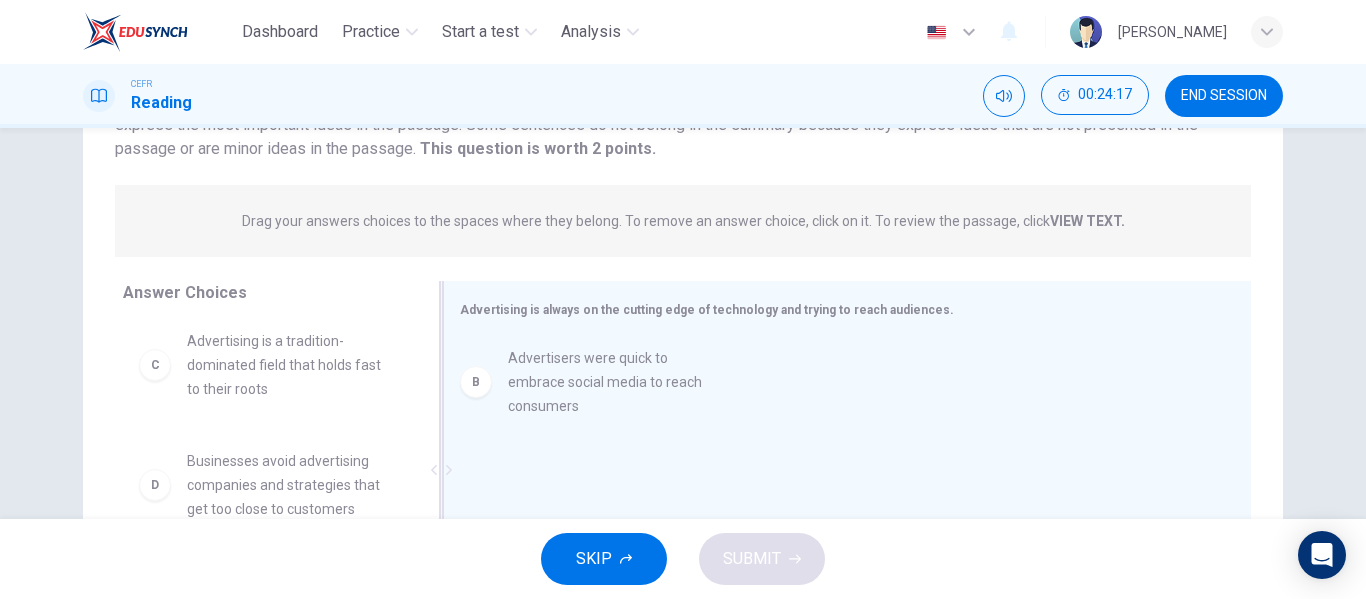 drag, startPoint x: 244, startPoint y: 394, endPoint x: 606, endPoint y: 383, distance: 362.16708 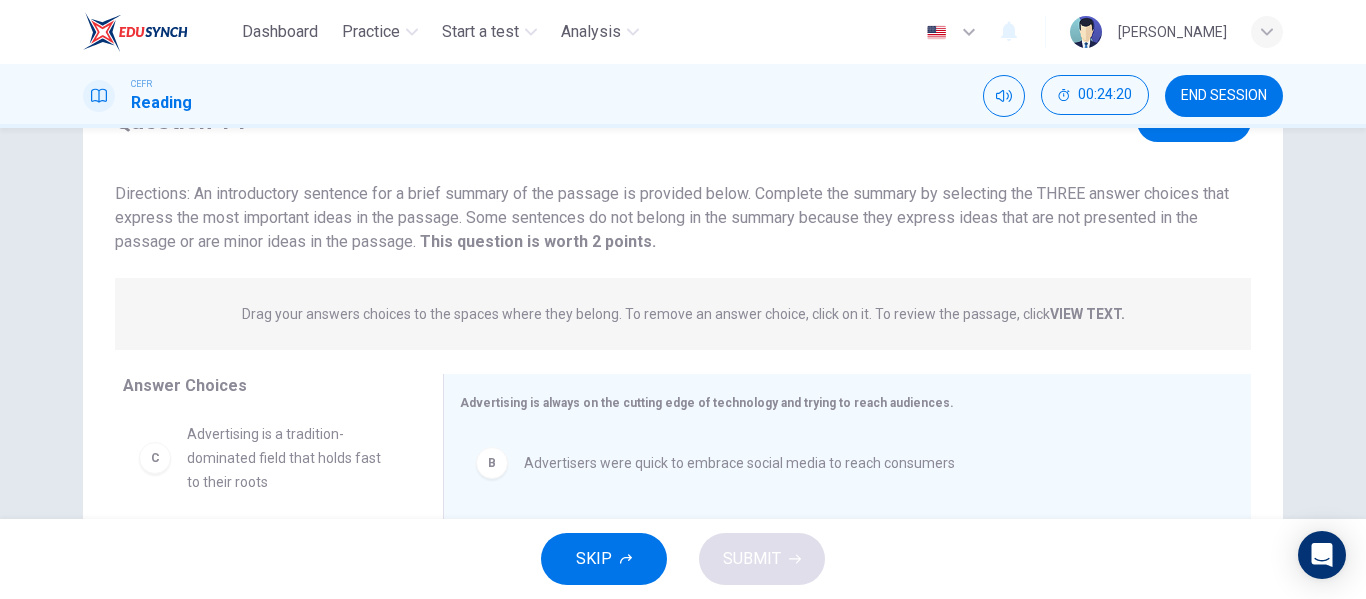 scroll, scrollTop: 95, scrollLeft: 0, axis: vertical 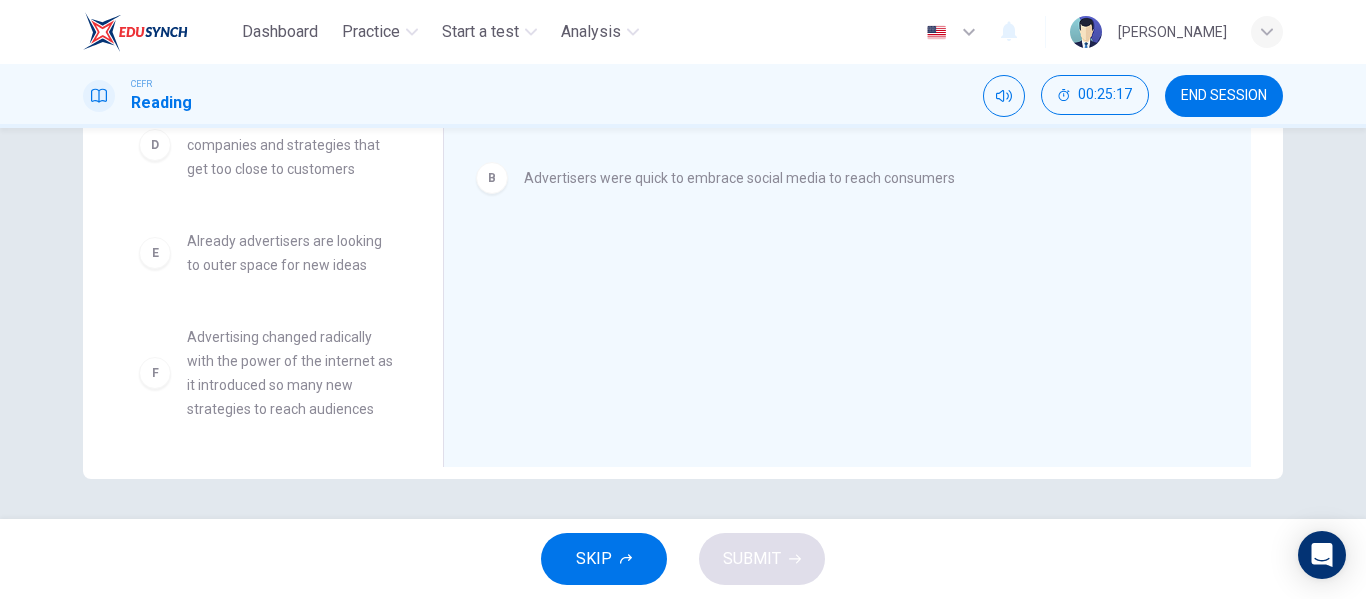click on "E" at bounding box center (155, 253) 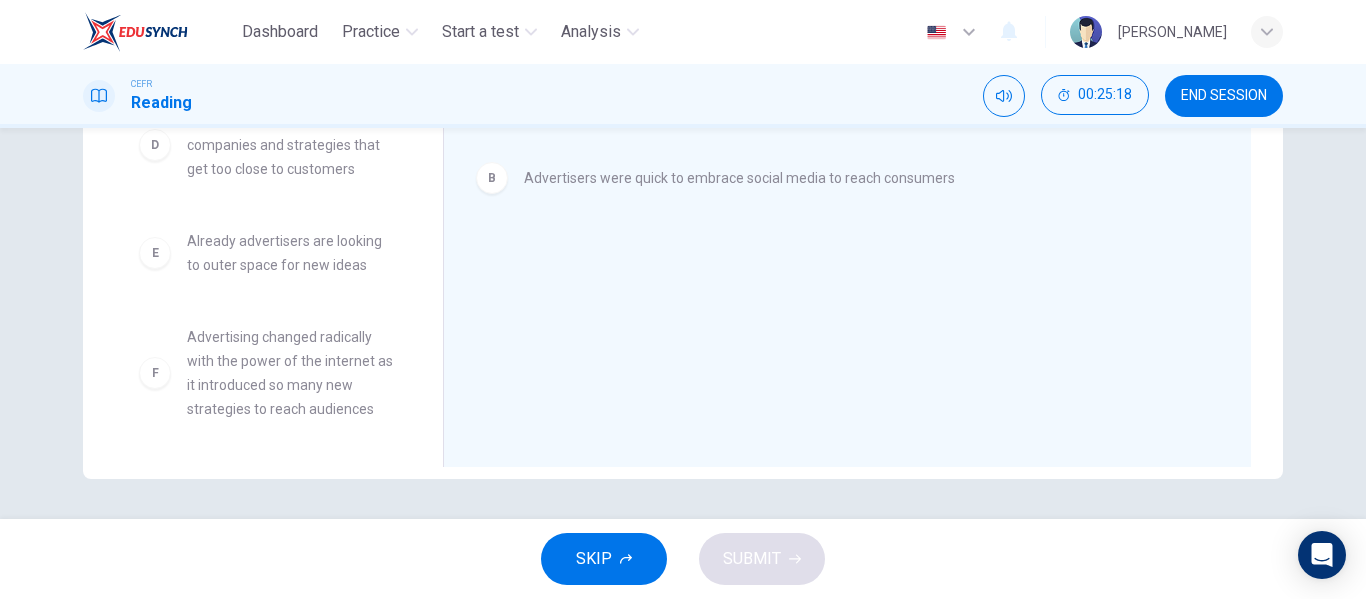 click on "E" at bounding box center [155, 253] 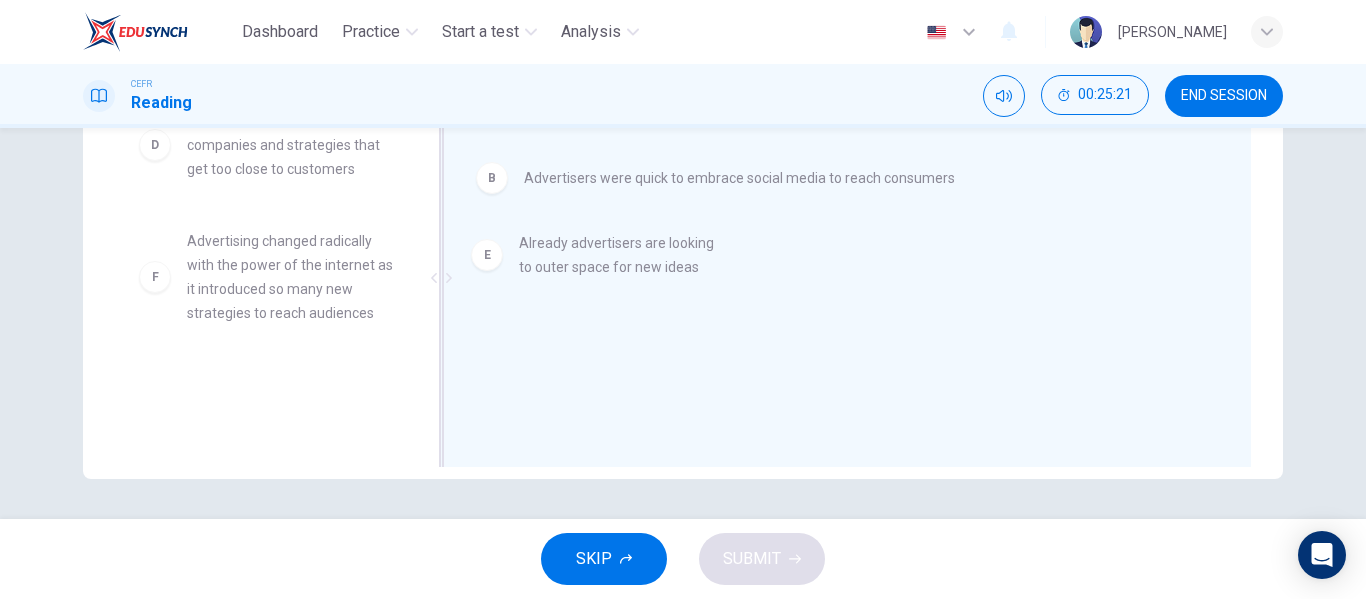 drag, startPoint x: 182, startPoint y: 286, endPoint x: 582, endPoint y: 261, distance: 400.7805 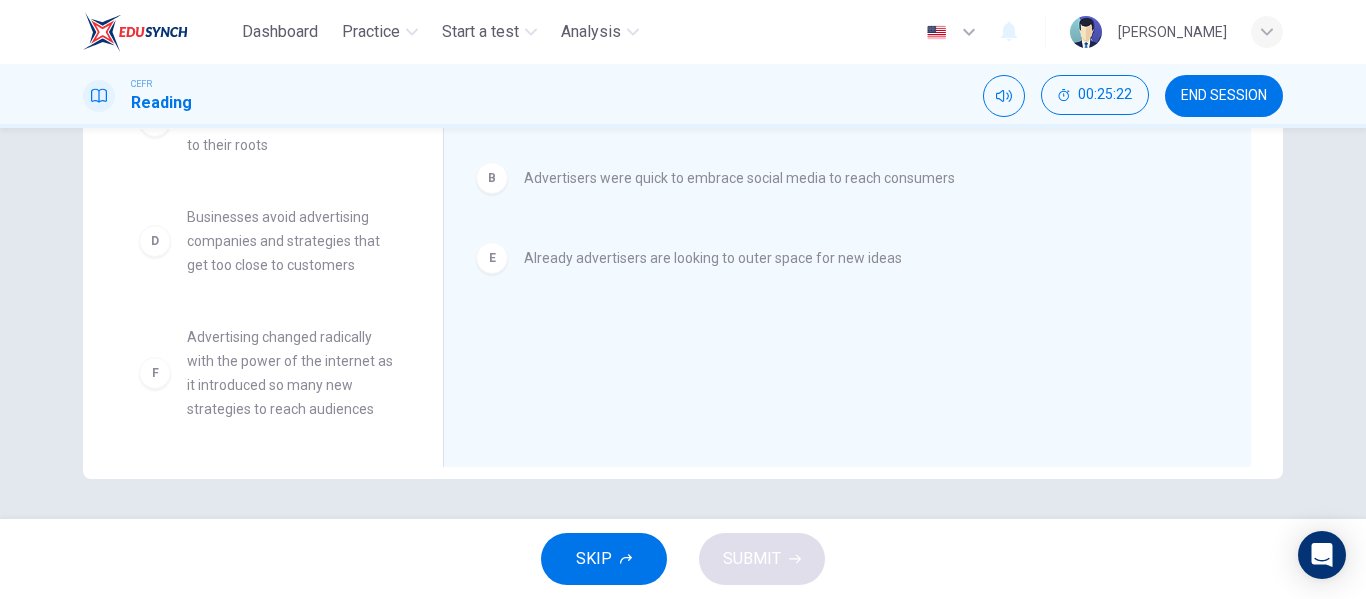 scroll, scrollTop: 204, scrollLeft: 0, axis: vertical 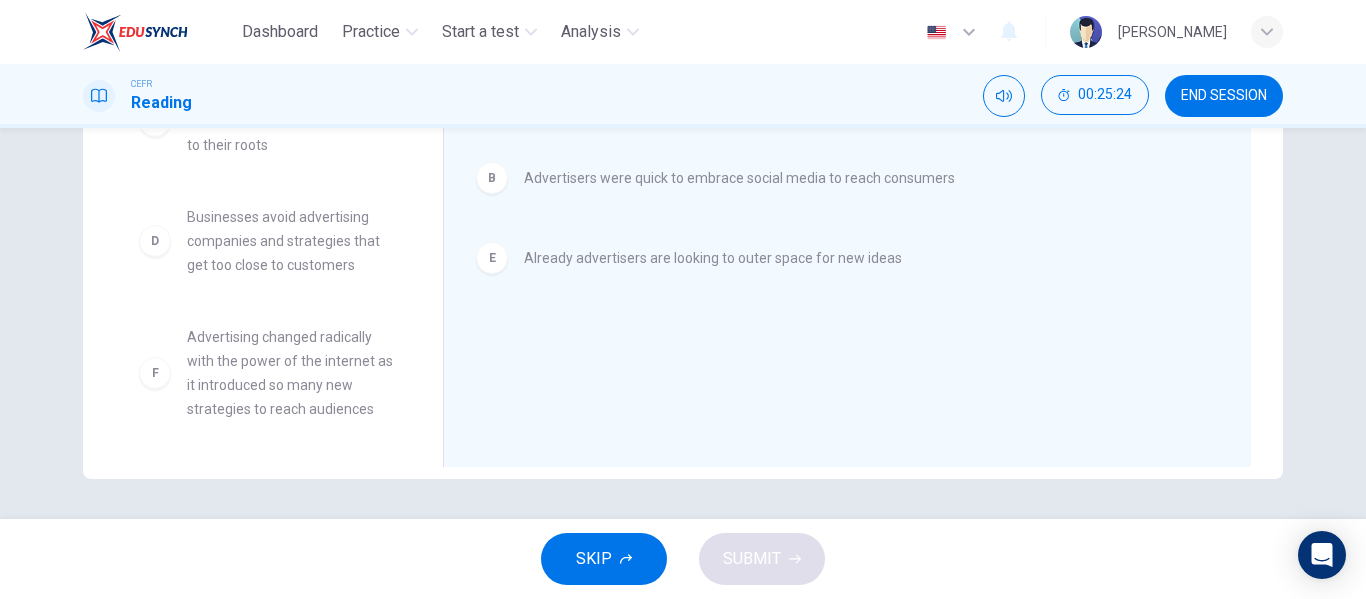 drag, startPoint x: 407, startPoint y: 302, endPoint x: 407, endPoint y: 351, distance: 49 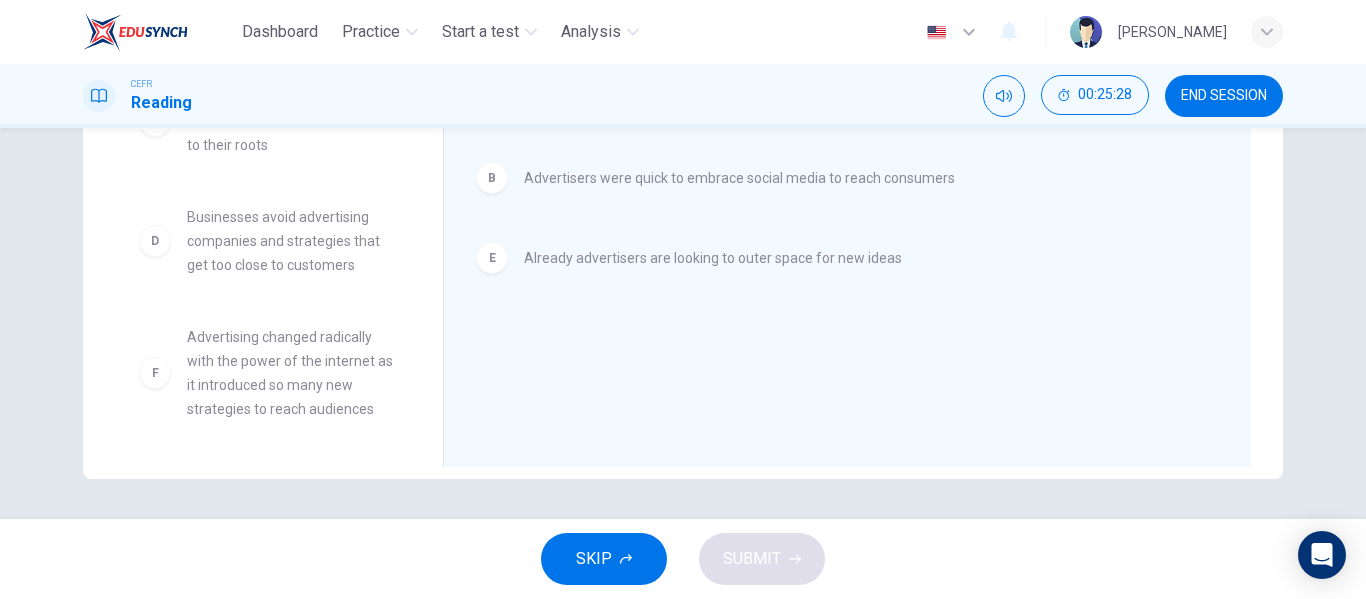 click on "F Advertising changed radically with the power of the internet as it introduced so many new strategies to reach audiences" at bounding box center (267, 373) 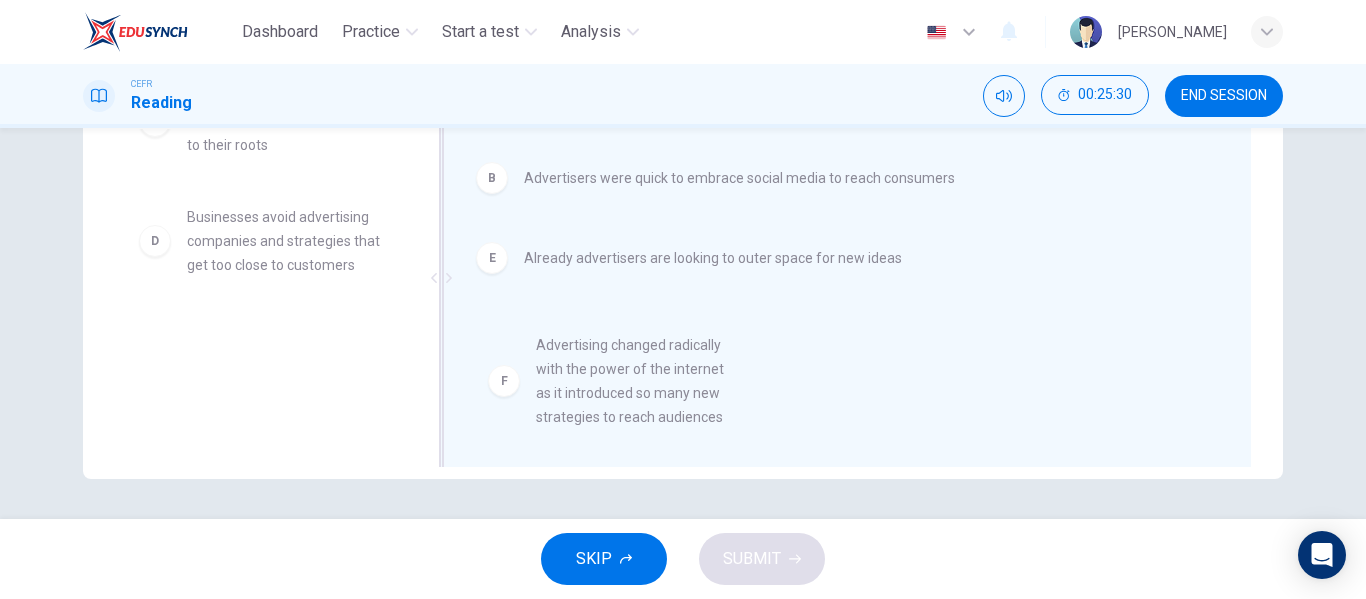 drag, startPoint x: 224, startPoint y: 374, endPoint x: 597, endPoint y: 380, distance: 373.04825 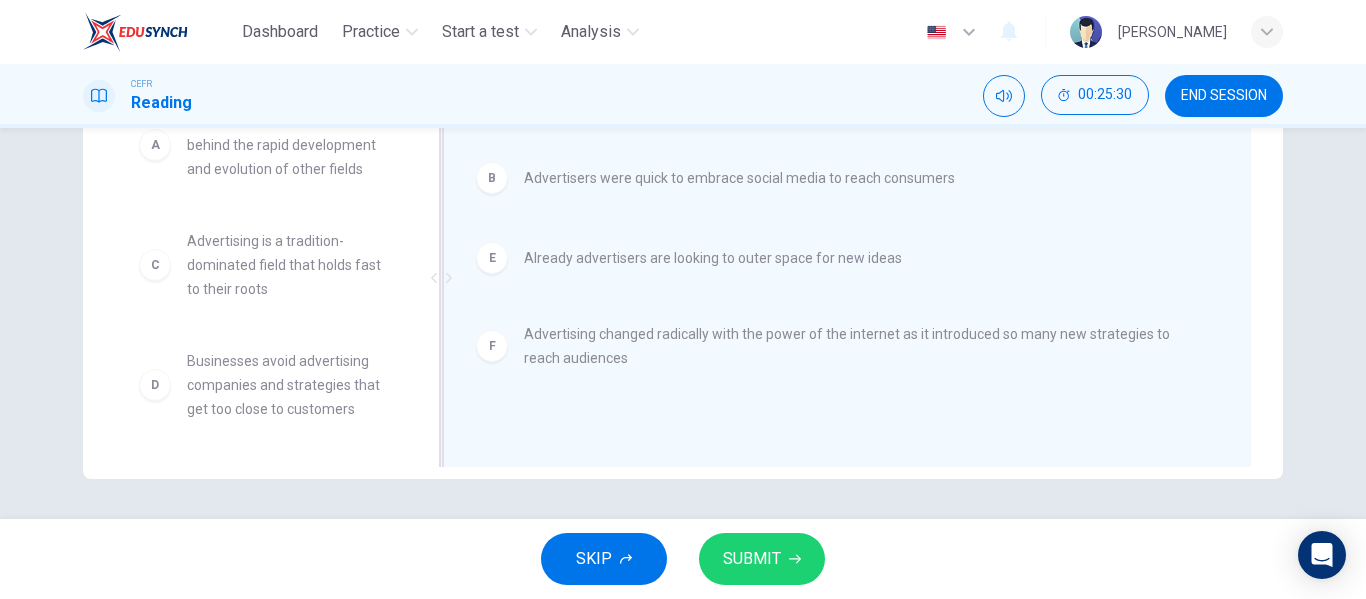 scroll, scrollTop: 60, scrollLeft: 0, axis: vertical 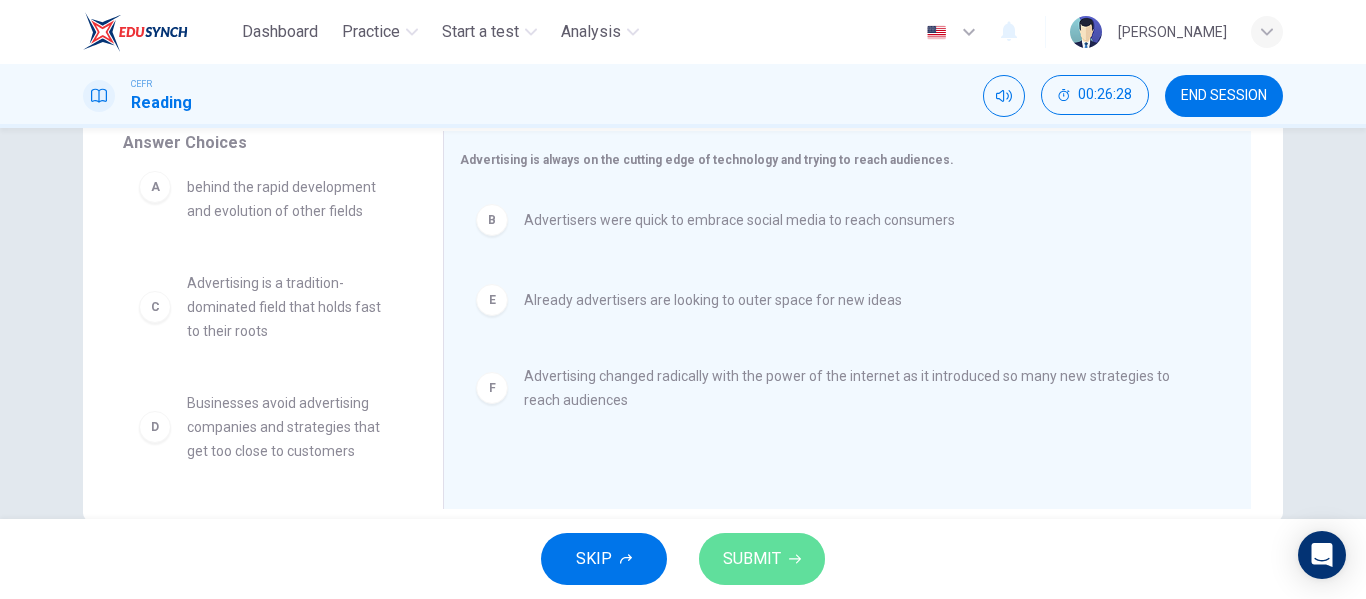 click on "SUBMIT" at bounding box center (752, 559) 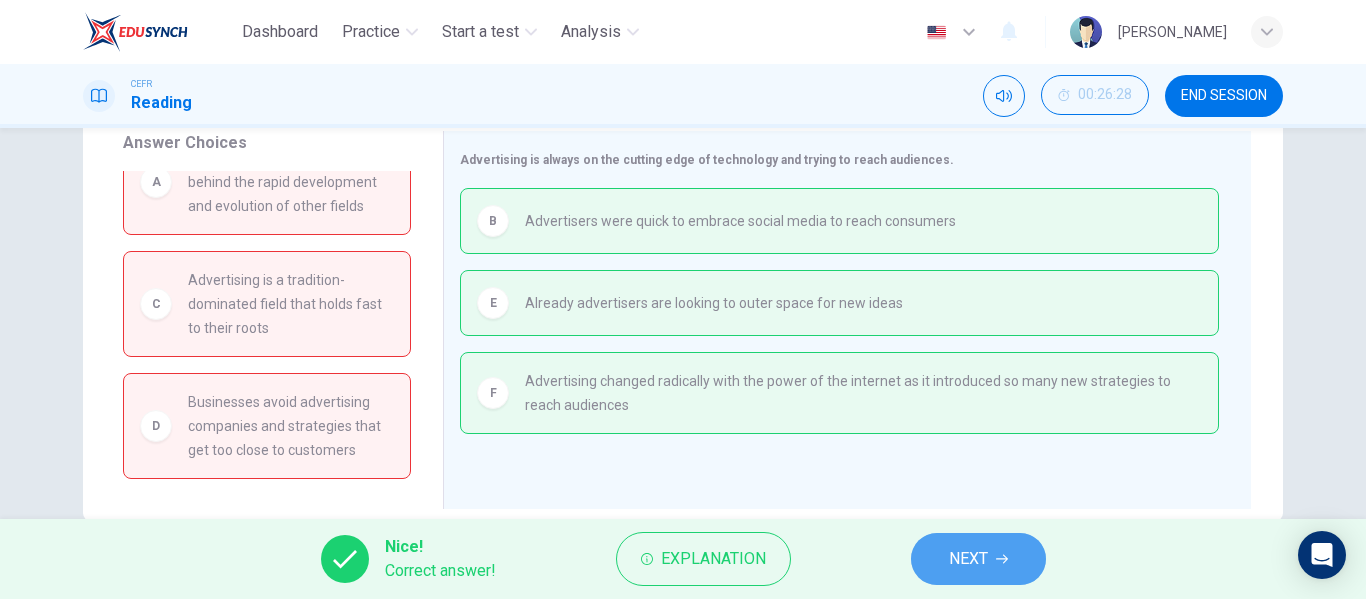 click on "NEXT" at bounding box center (978, 559) 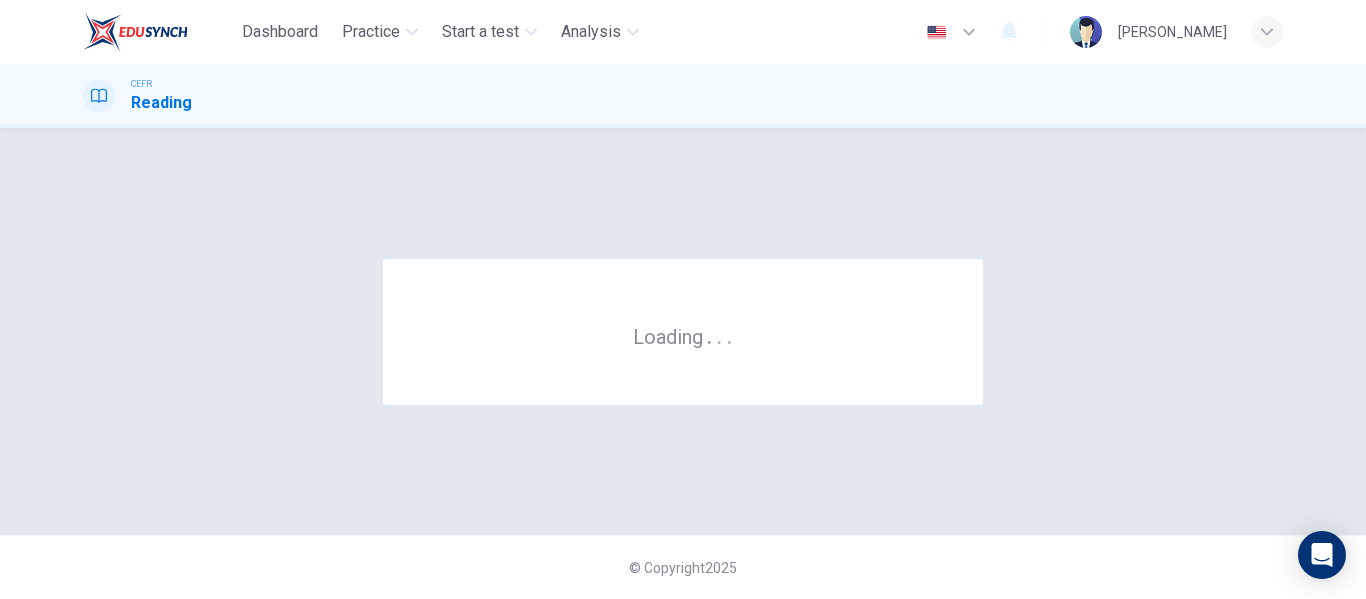 scroll, scrollTop: 0, scrollLeft: 0, axis: both 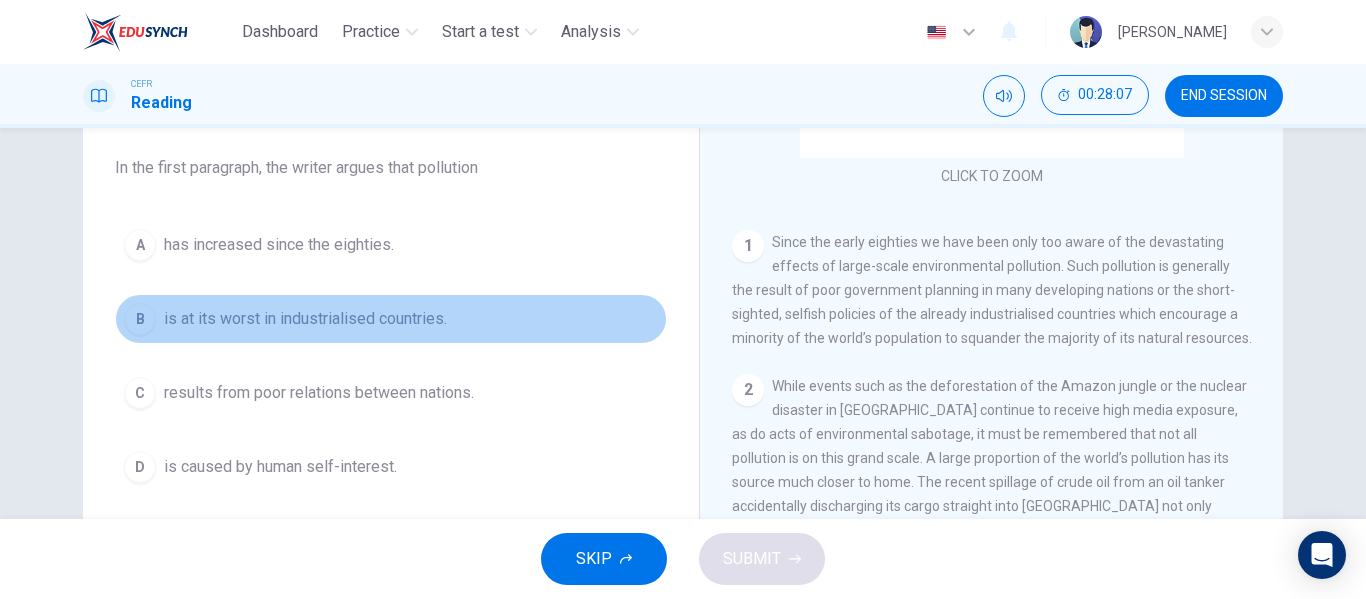 click on "B" at bounding box center [140, 319] 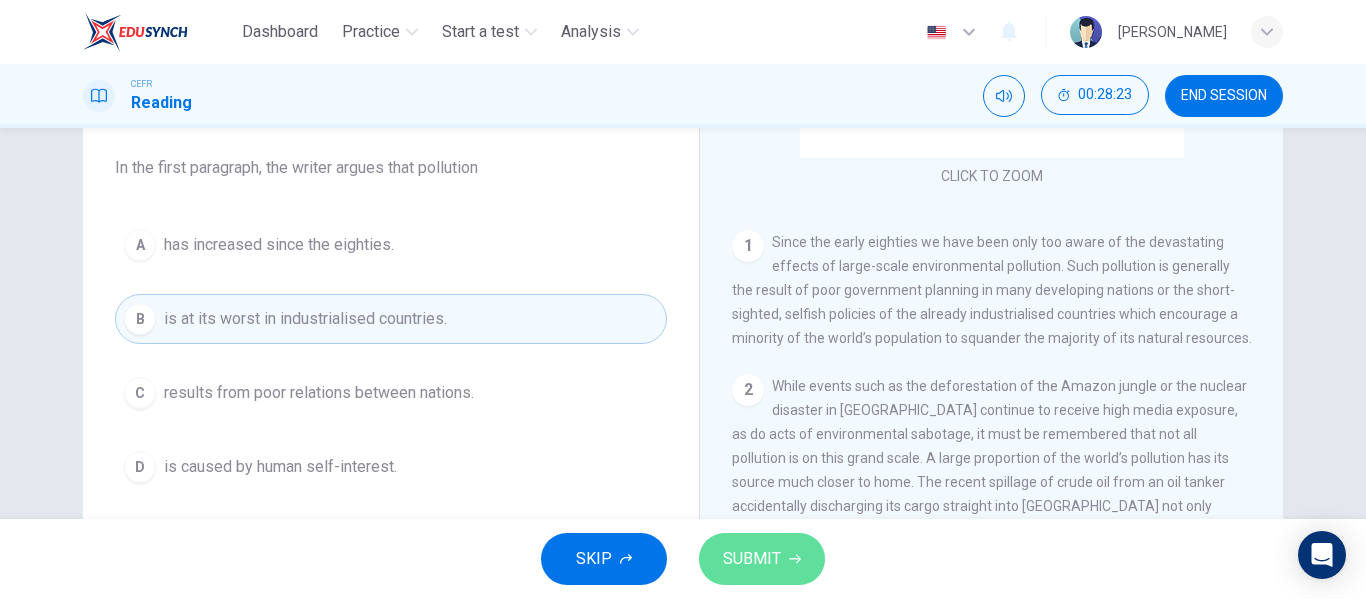 click on "SUBMIT" at bounding box center [752, 559] 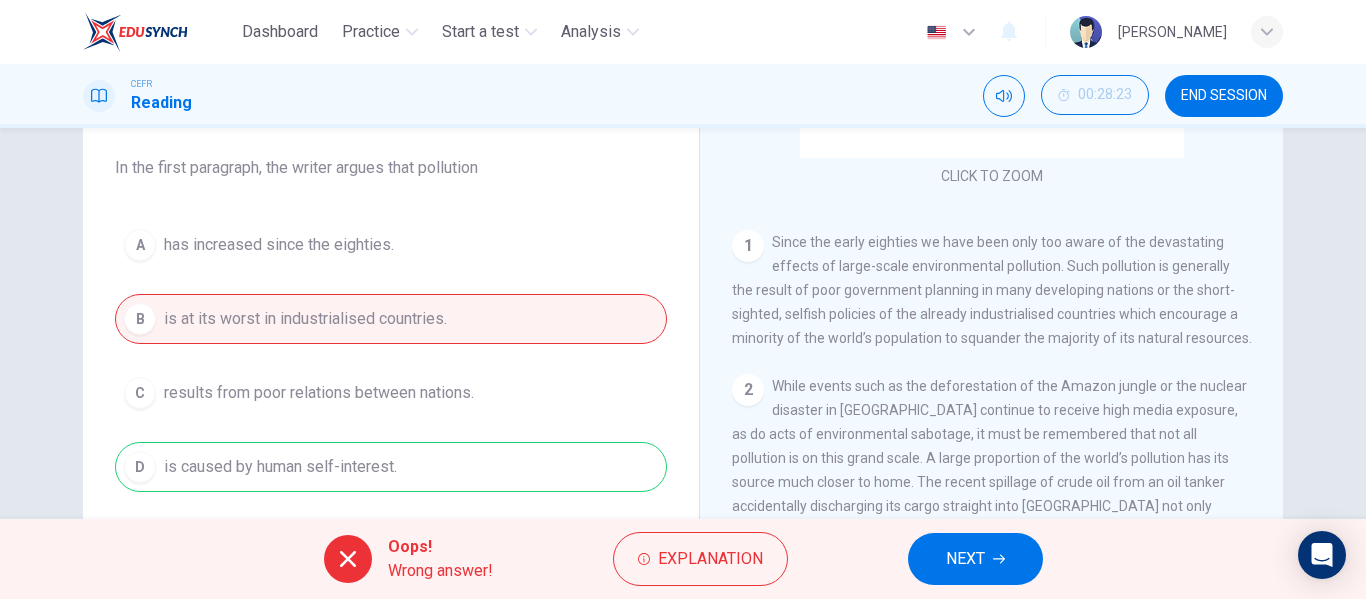 click on "A has increased since the eighties. B is at its worst in industrialised countries. C results from poor relations between nations. D is caused by human self-interest." at bounding box center (391, 356) 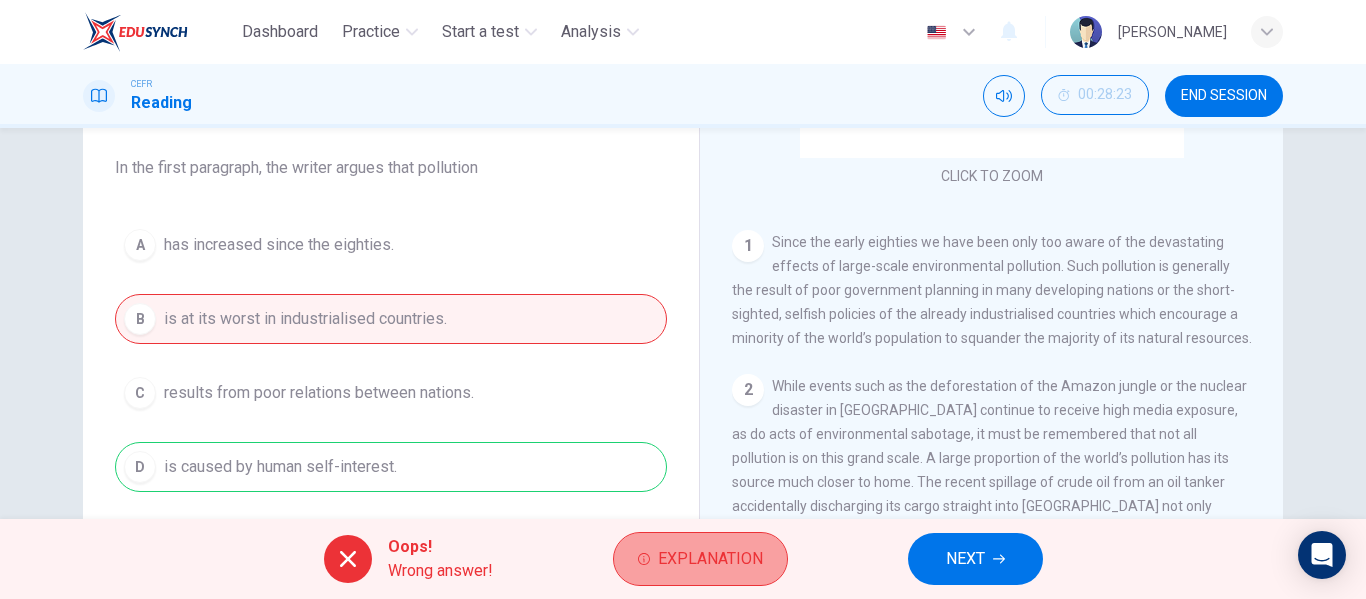 click on "Explanation" at bounding box center [710, 559] 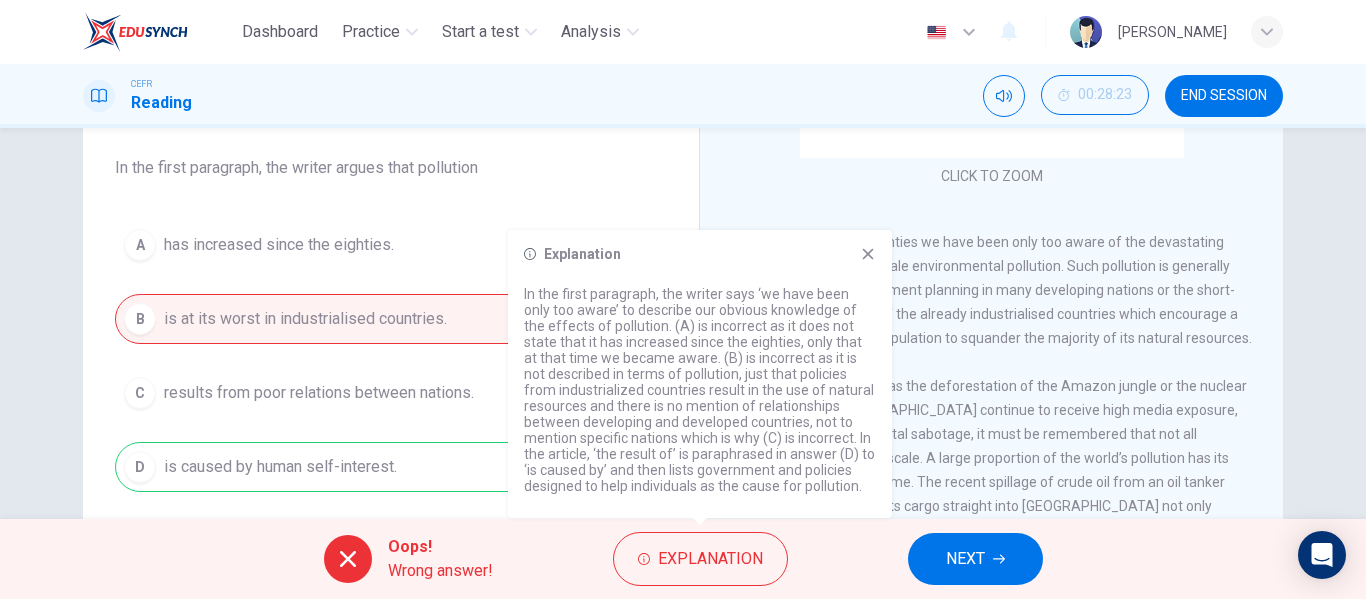 click on "Since the early eighties we have been only too aware of the devastating effects of large-scale environmental pollution. Such pollution is generally the result of poor government planning in many developing nations or the short-sighted, selfish policies of the already industrialised countries which encourage a minority of the world’s population to squander the majority of its natural resources." at bounding box center [992, 290] 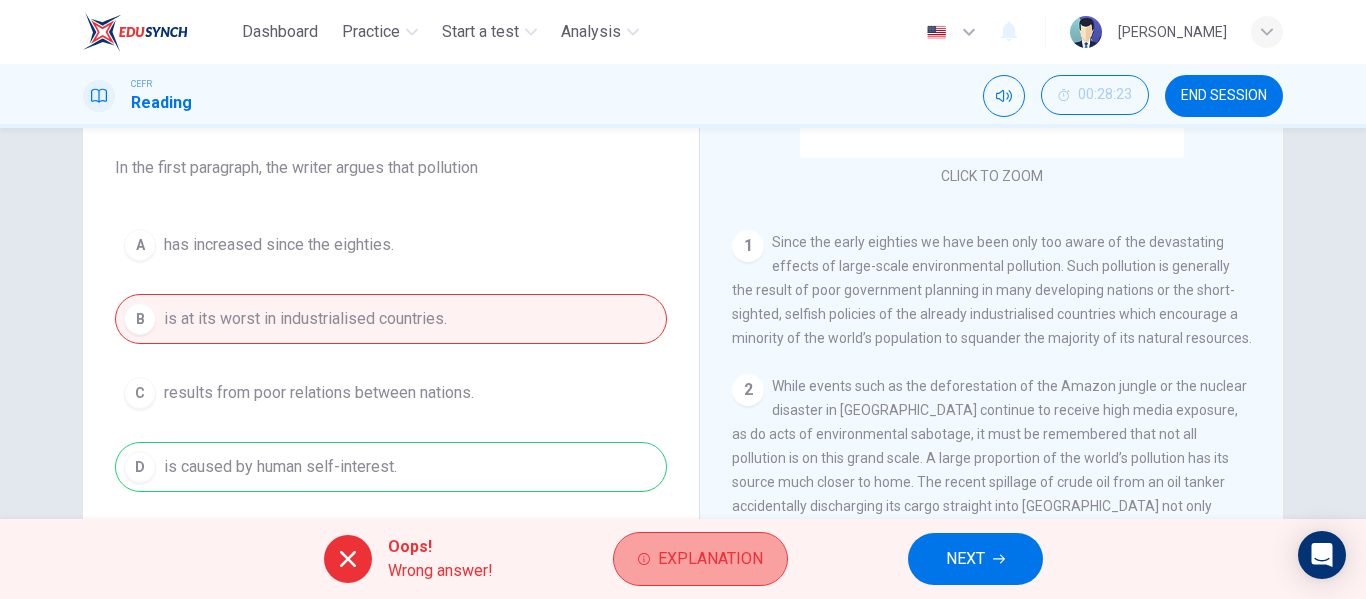 click on "Explanation" at bounding box center (710, 559) 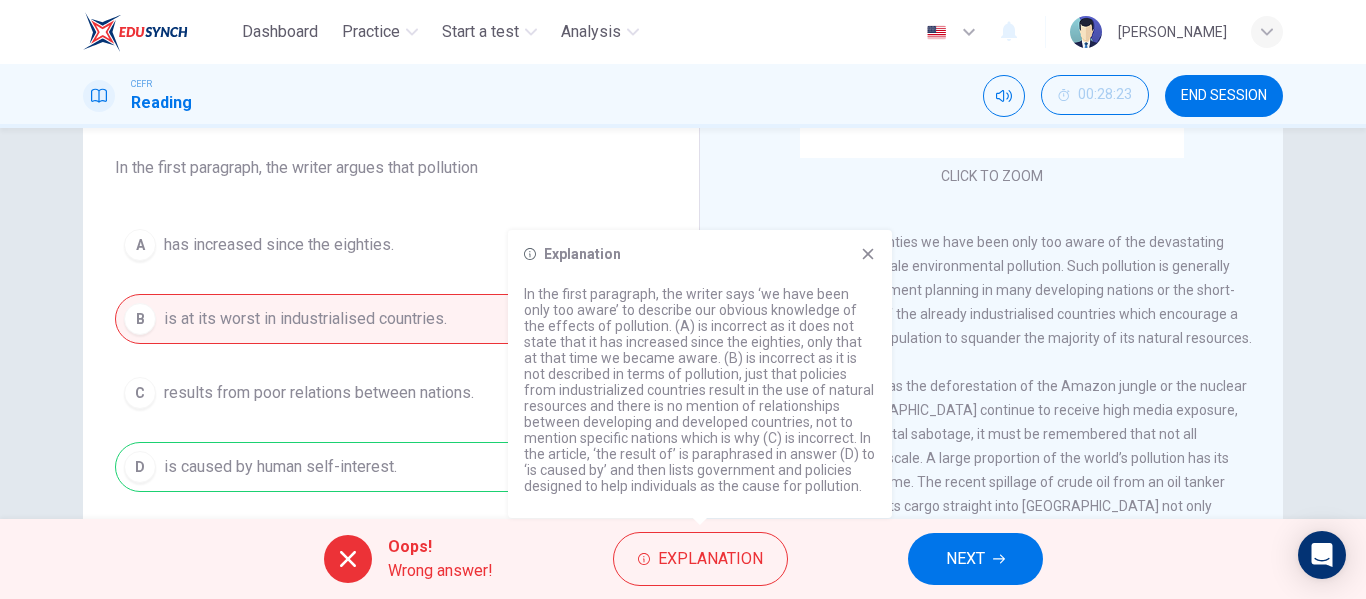 click on "CLICK TO ZOOM Click to Zoom 1 Since the early eighties we have been only too aware of the devastating effects of large-scale environmental pollution. Such pollution is generally the result of poor government planning in many developing nations or the short-sighted, selfish policies of the already industrialised countries which encourage a minority of the world’s population to squander the majority of its natural resources. 2 3 4 The latest study, conducted by two environmental engineers, [PERSON_NAME] and [PERSON_NAME], of the [GEOGRAPHIC_DATA][US_STATE] in [GEOGRAPHIC_DATA], and published in Environmental Science and Technology, suggests that it is the process of keeping clean that may be making indoor pollution worse. The researchers found that baths, showers, dishwashers and washing machines can all be significant sources of indoor pollution, because they extract trace amounts of chemicals from the water that they use and transfer them to the air. 5 6 7 8 9 10" at bounding box center (1005, 403) 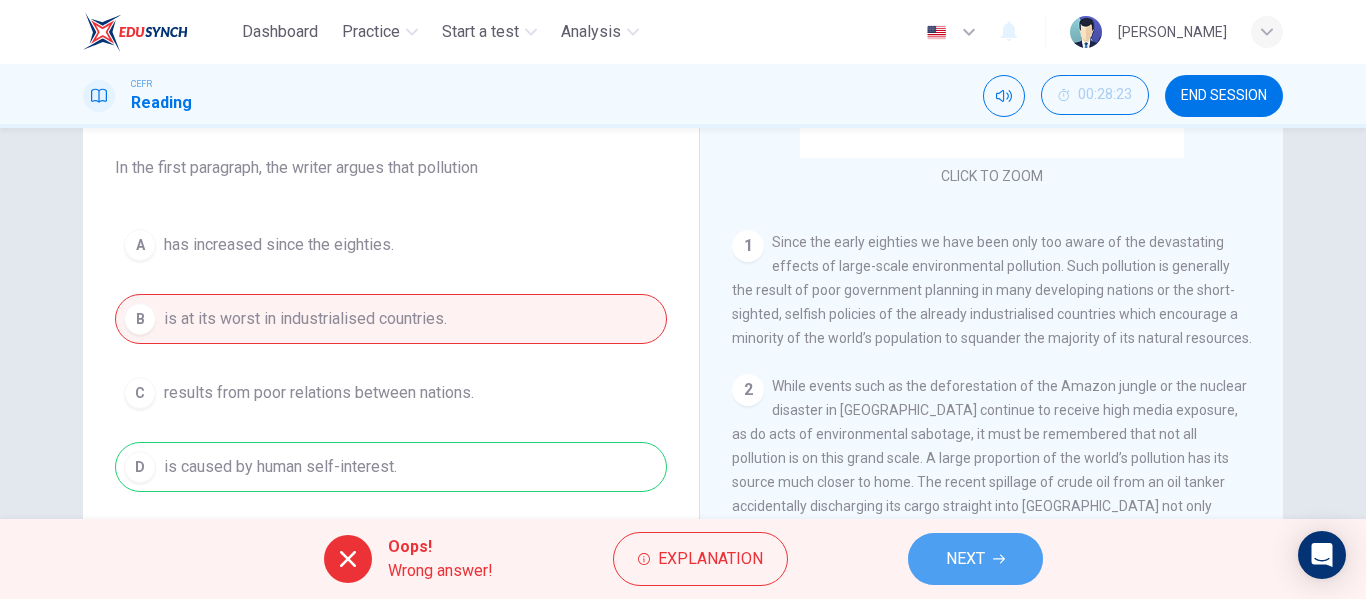 click 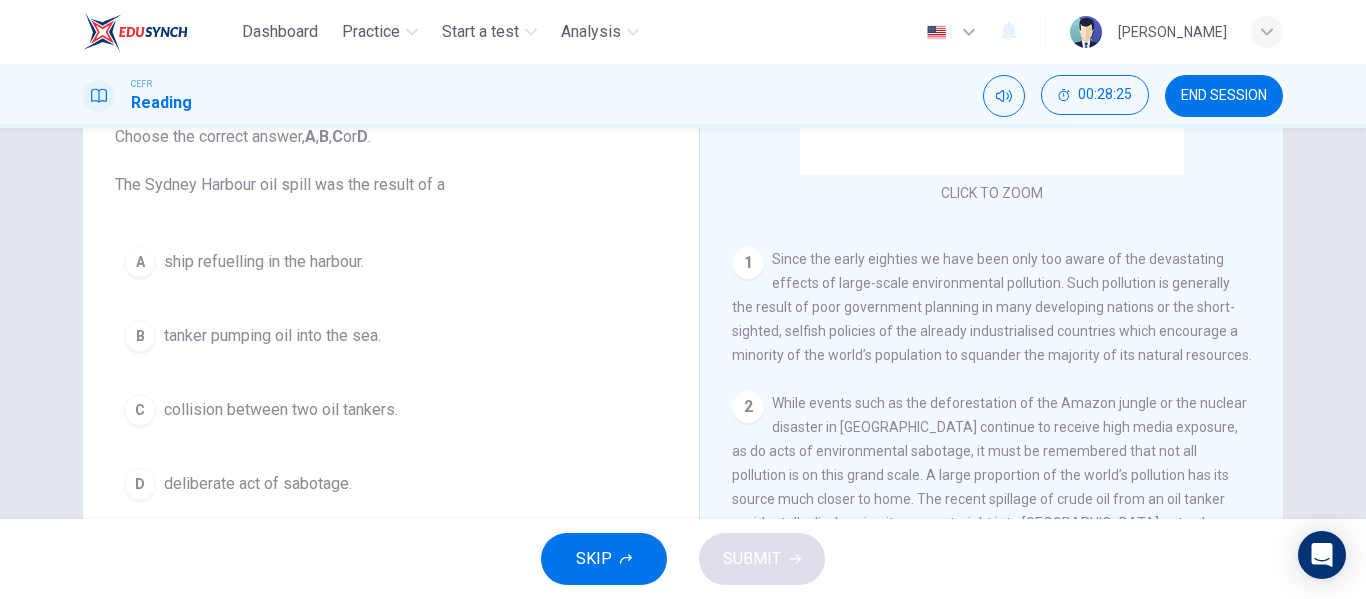 scroll, scrollTop: 143, scrollLeft: 0, axis: vertical 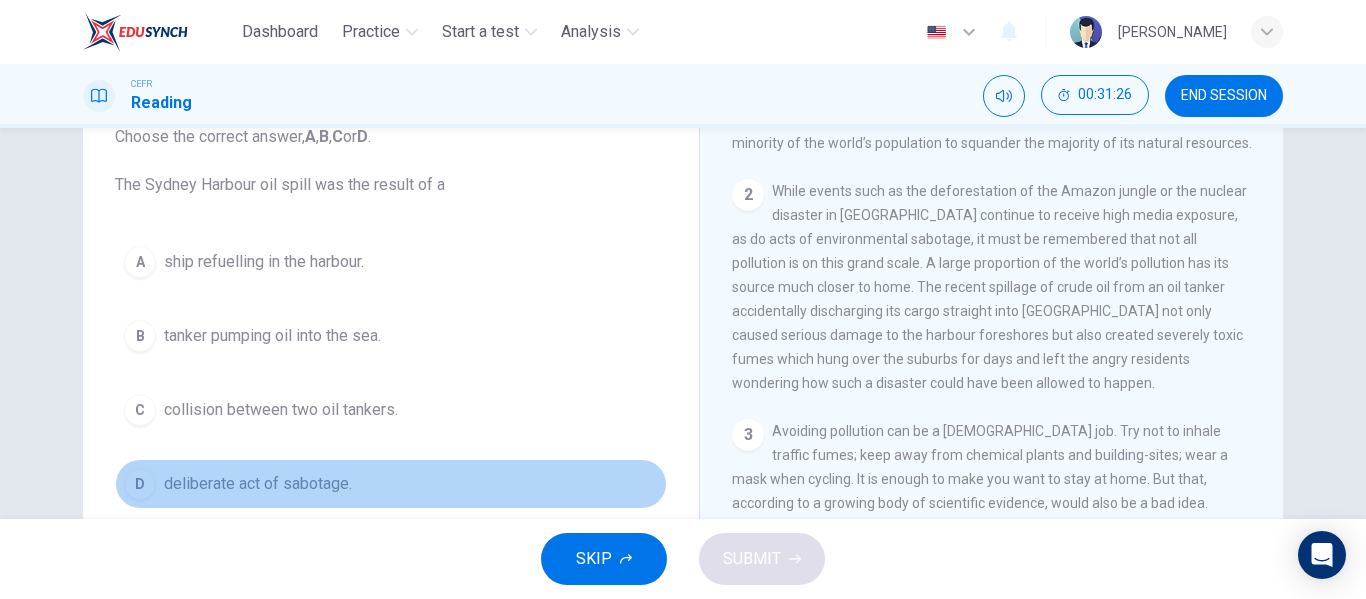 click on "D" at bounding box center [140, 484] 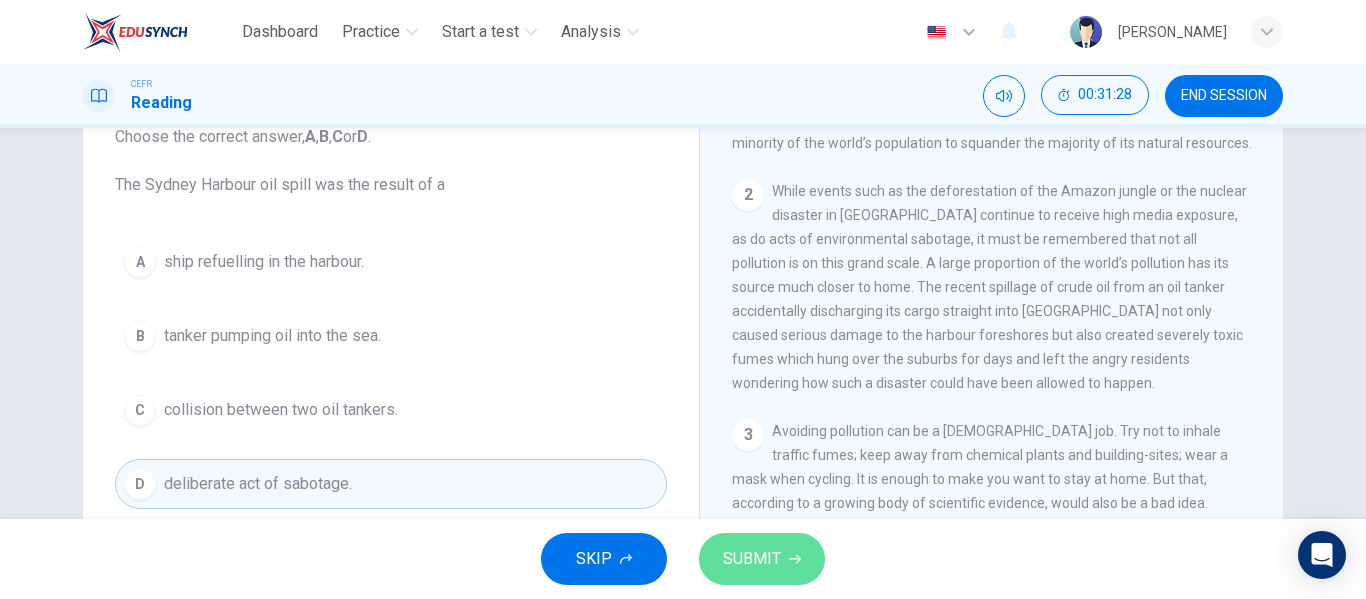 click on "SUBMIT" at bounding box center [762, 559] 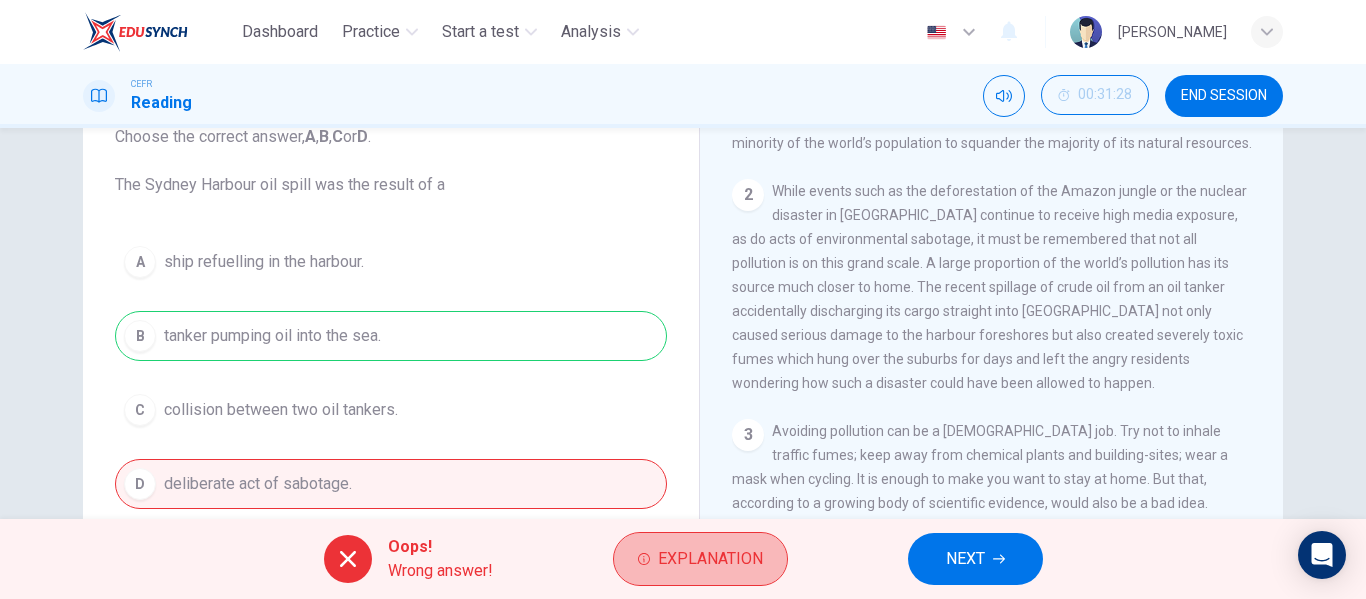 click on "Explanation" at bounding box center (700, 559) 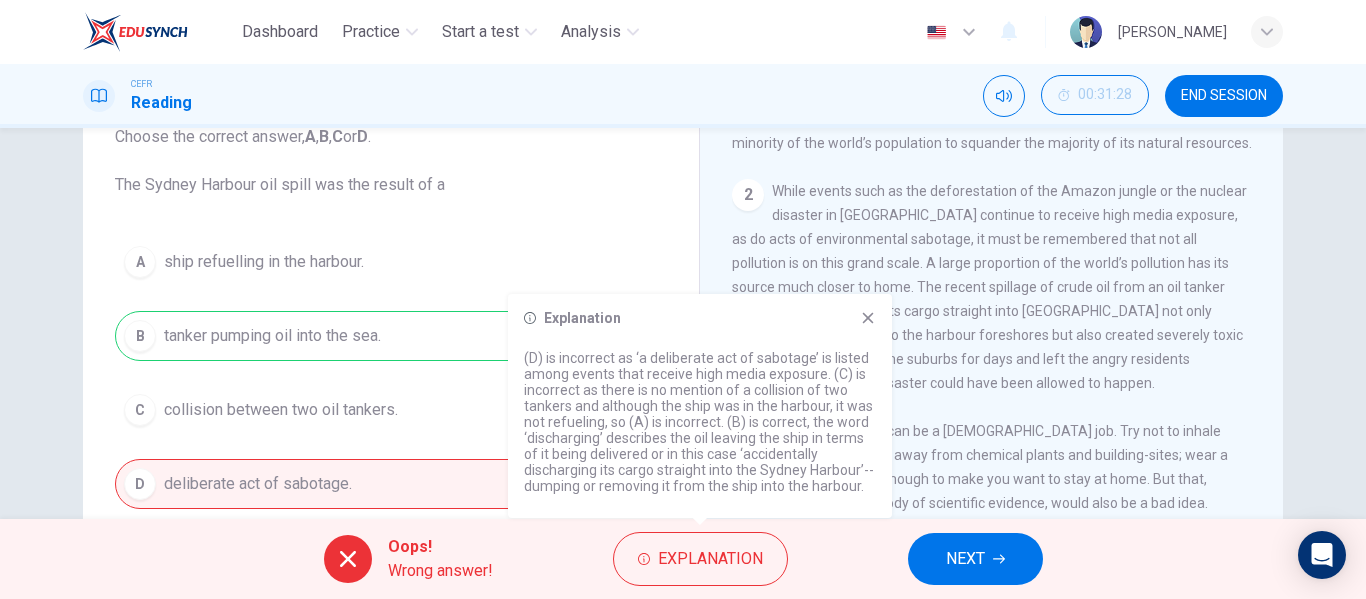 click on "While events such as the deforestation of the Amazon jungle or the nuclear disaster in [GEOGRAPHIC_DATA] continue to receive high media exposure, as do acts of environmental sabotage, it must be remembered that not all pollution is on this grand scale. A large proportion of the world’s pollution has its source much closer to home. The recent spillage of crude oil from an oil tanker accidentally discharging its cargo straight into [GEOGRAPHIC_DATA] not only caused serious damage to the harbour foreshores but also created severely toxic fumes which hung over the suburbs for days and left the angry residents wondering how such a disaster could have been allowed to happen." at bounding box center (989, 287) 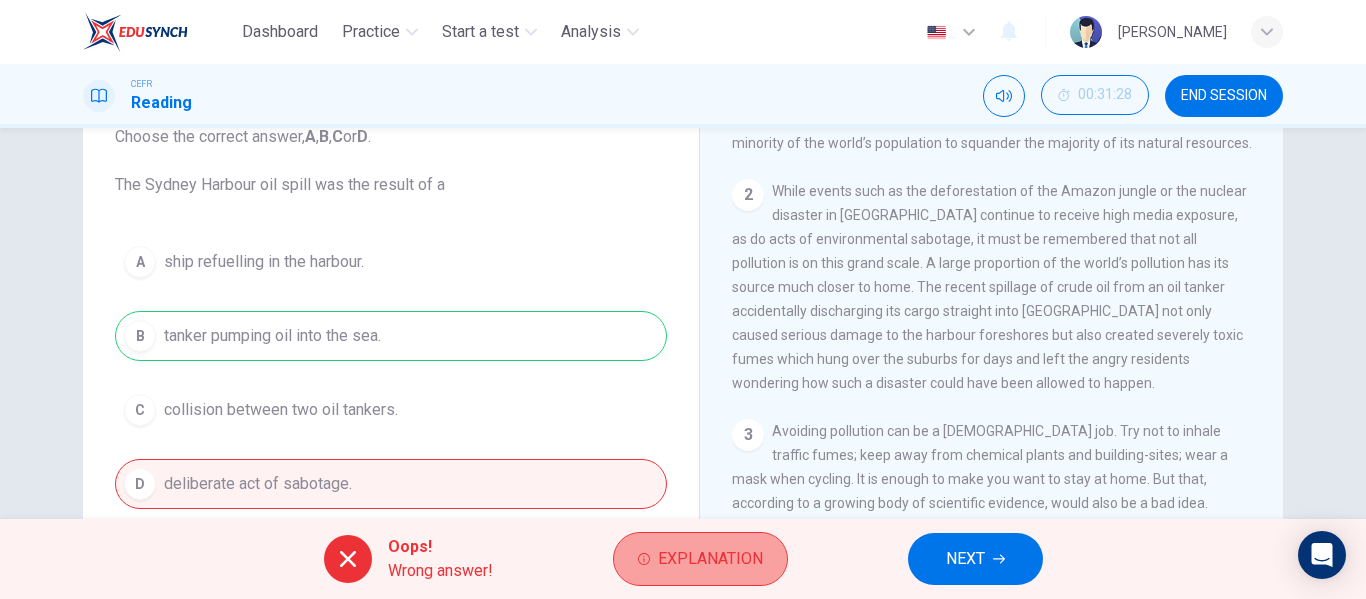 click on "Explanation" at bounding box center [710, 559] 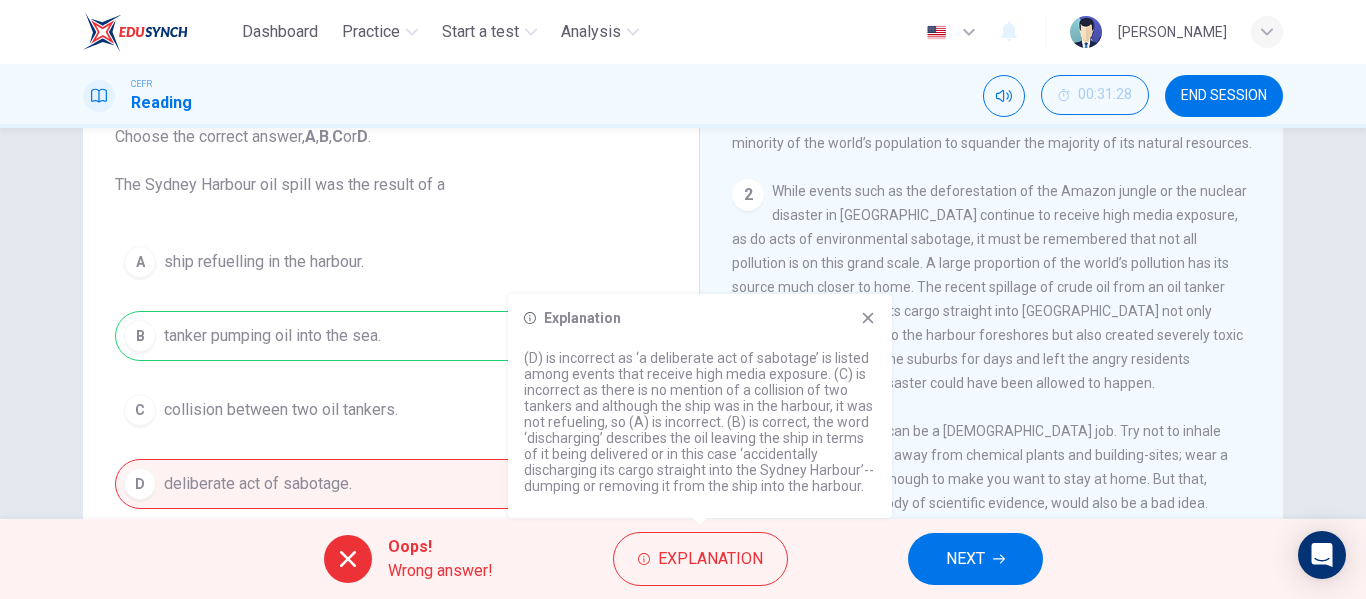 drag, startPoint x: 679, startPoint y: 459, endPoint x: 743, endPoint y: 472, distance: 65.30697 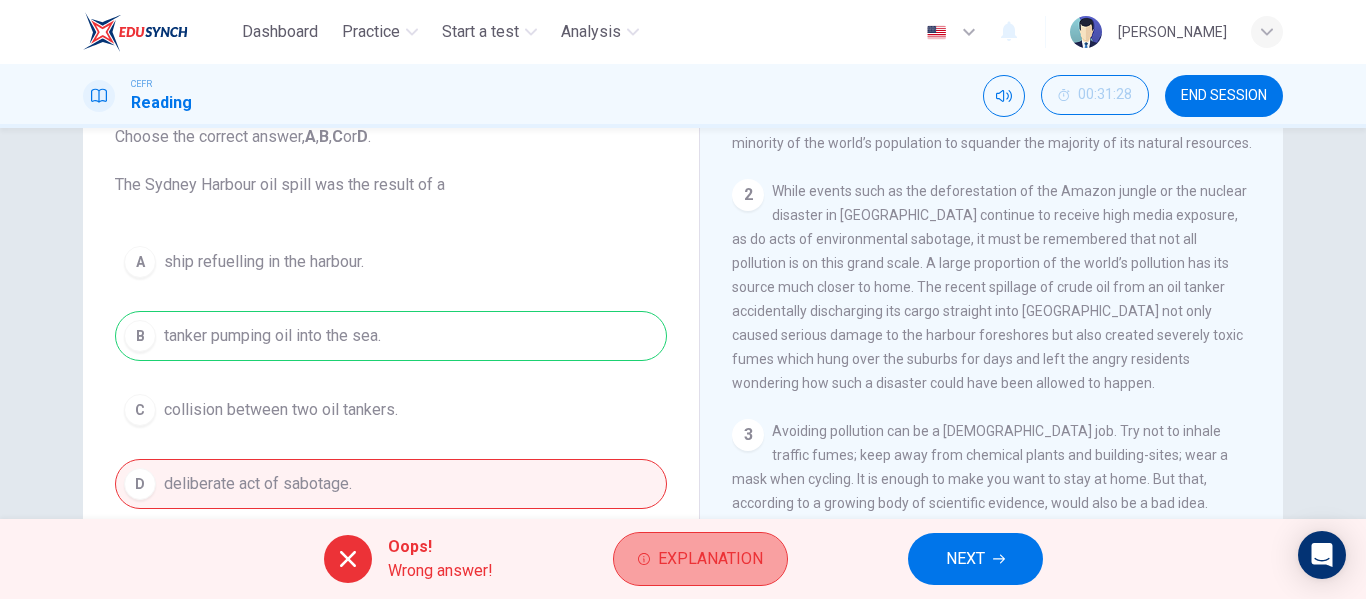click on "Explanation" at bounding box center [710, 559] 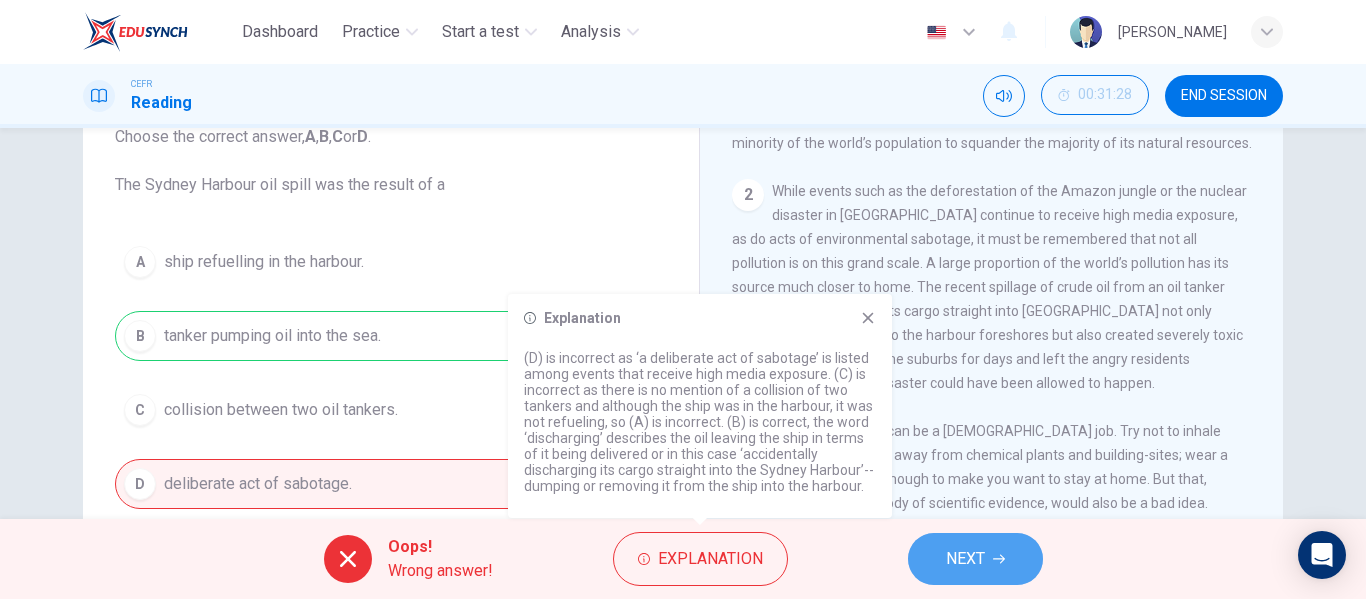 click on "NEXT" at bounding box center [965, 559] 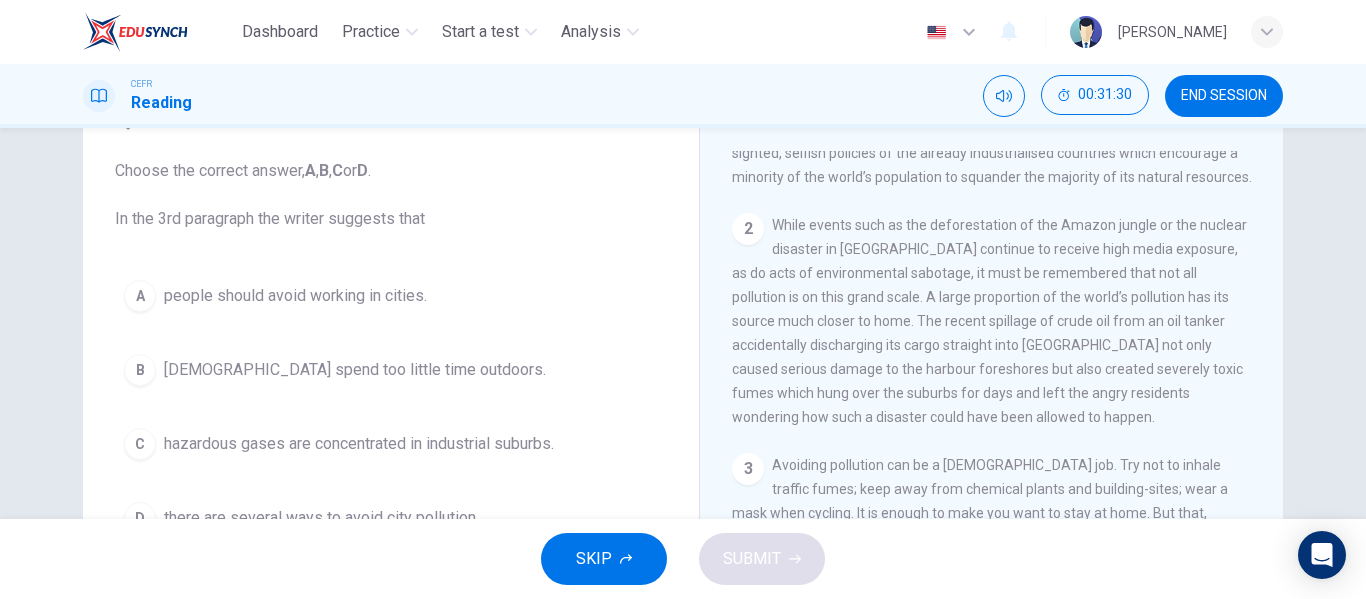 scroll, scrollTop: 112, scrollLeft: 0, axis: vertical 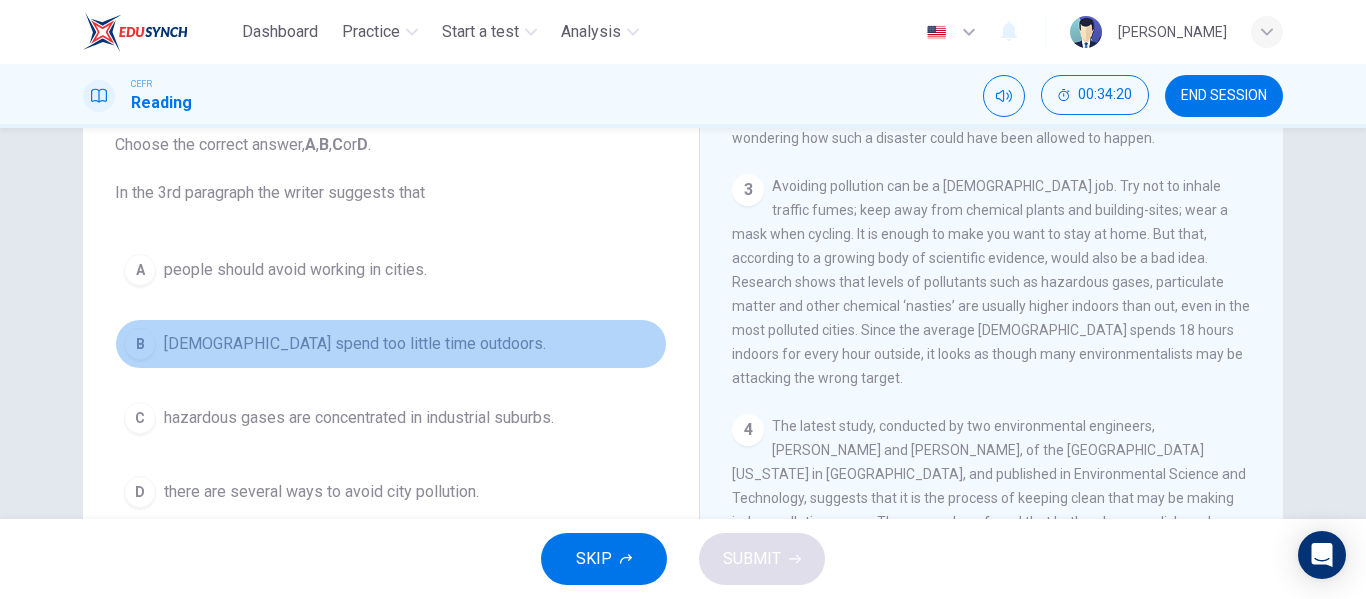 click on "B" at bounding box center (140, 344) 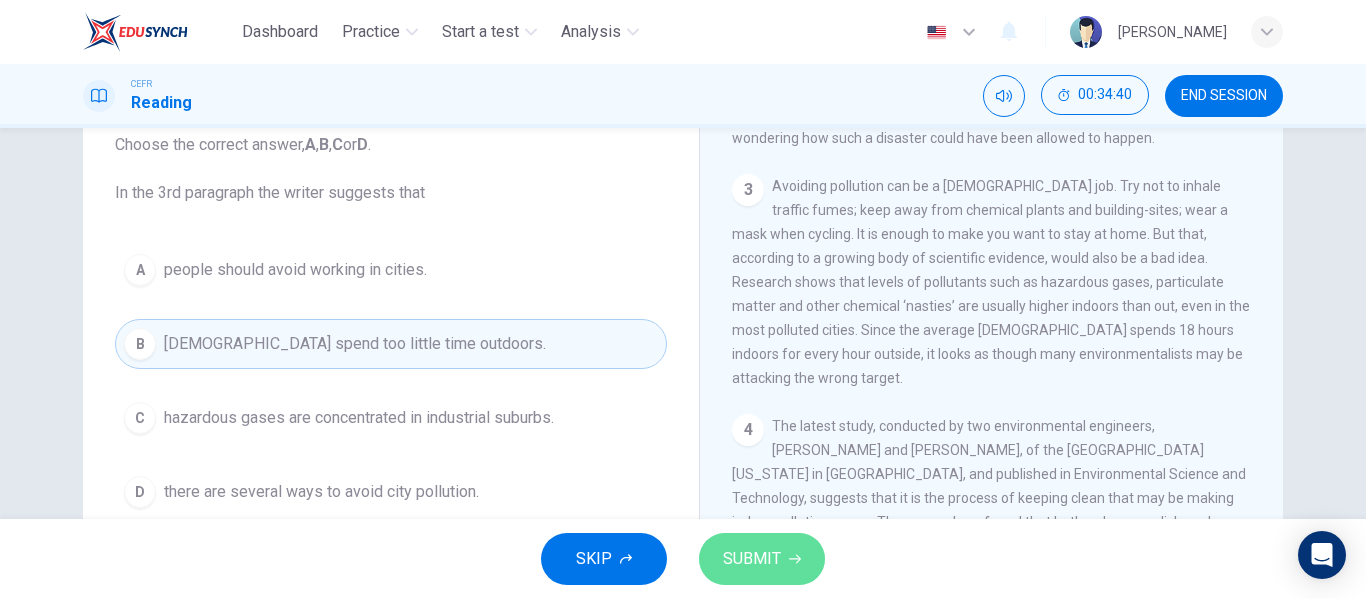 click on "SUBMIT" at bounding box center [752, 559] 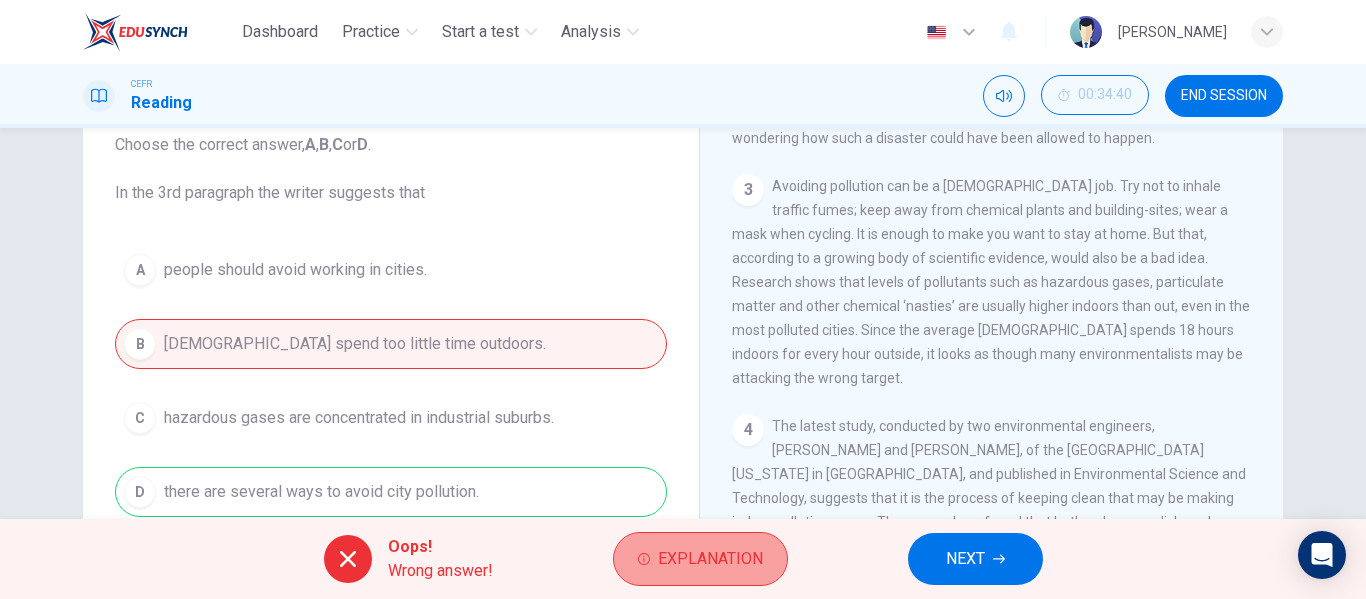 click on "Explanation" at bounding box center [700, 559] 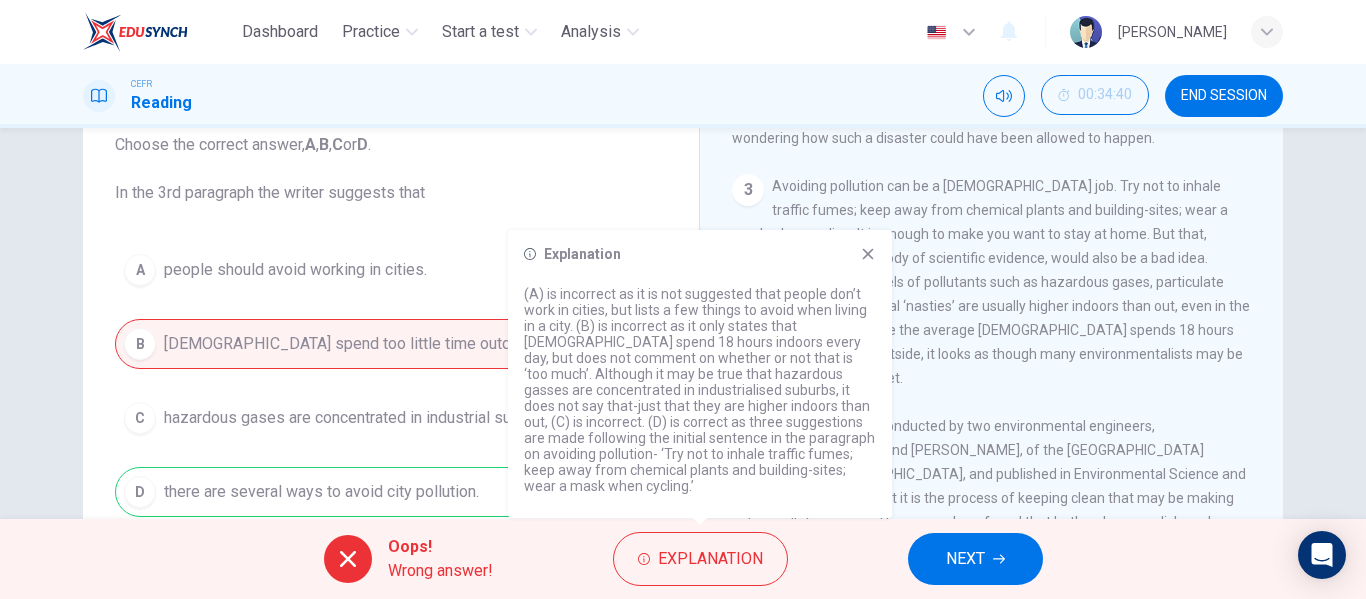 click on "A people should avoid working in cities. B [DEMOGRAPHIC_DATA] spend too little time outdoors. C hazardous gases are concentrated in industrial suburbs. D there are several ways to avoid city pollution." at bounding box center [391, 381] 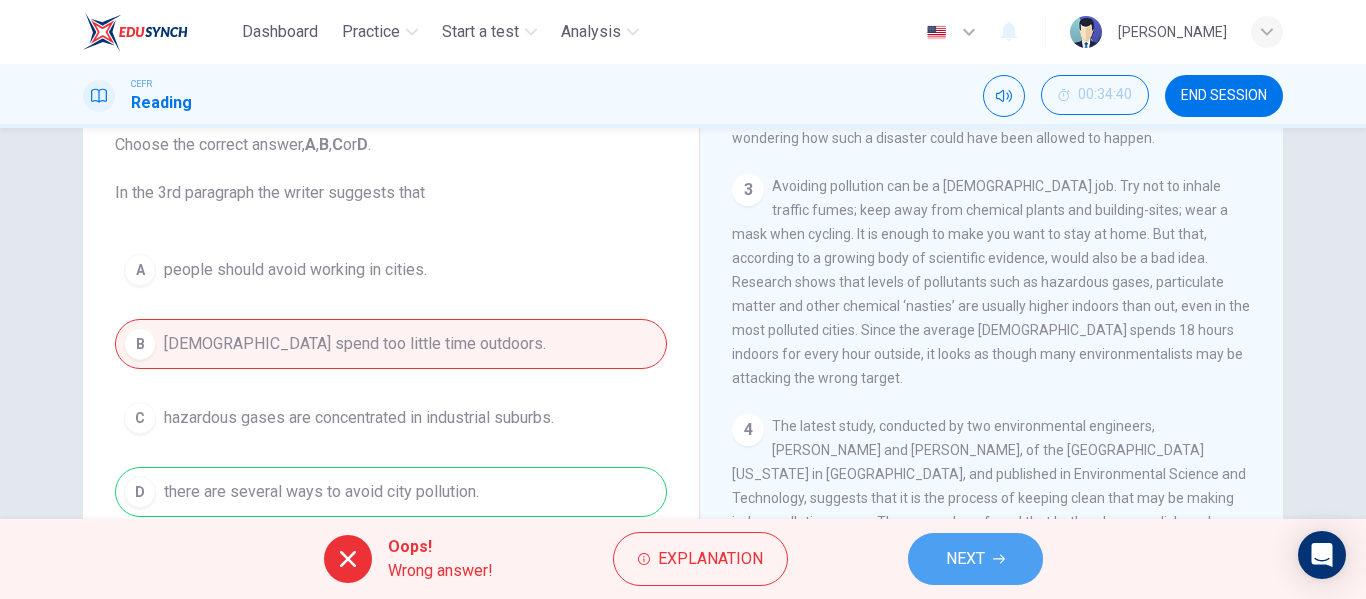 click on "NEXT" at bounding box center (975, 559) 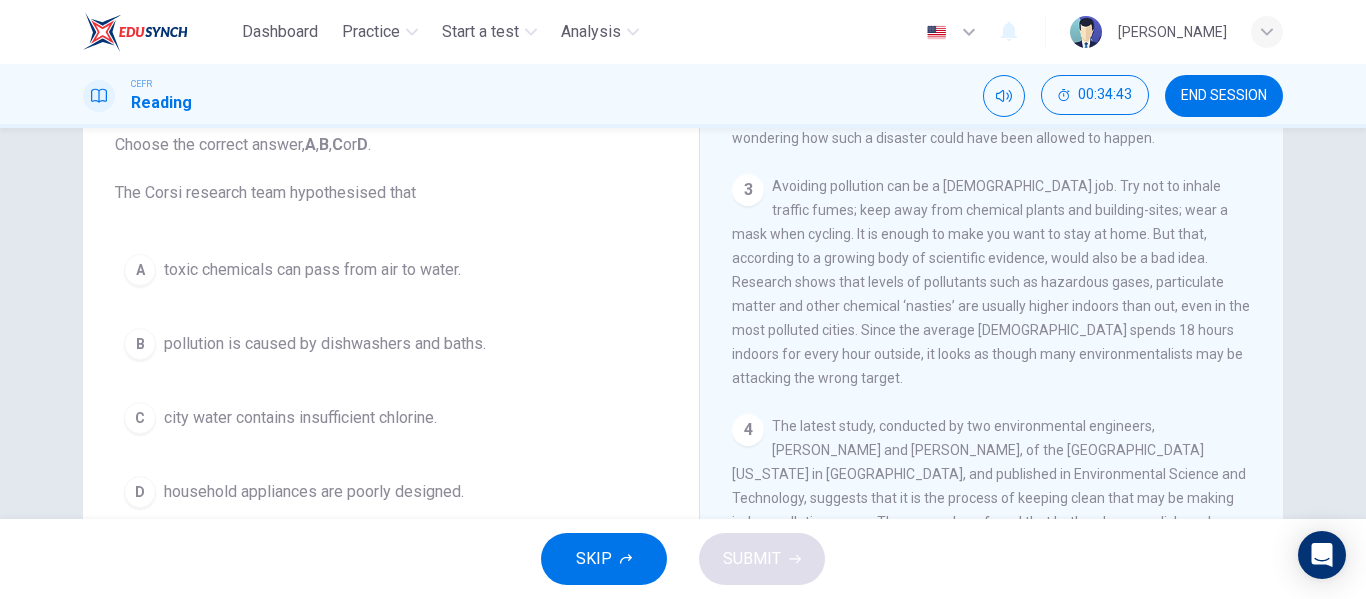 scroll, scrollTop: 141, scrollLeft: 0, axis: vertical 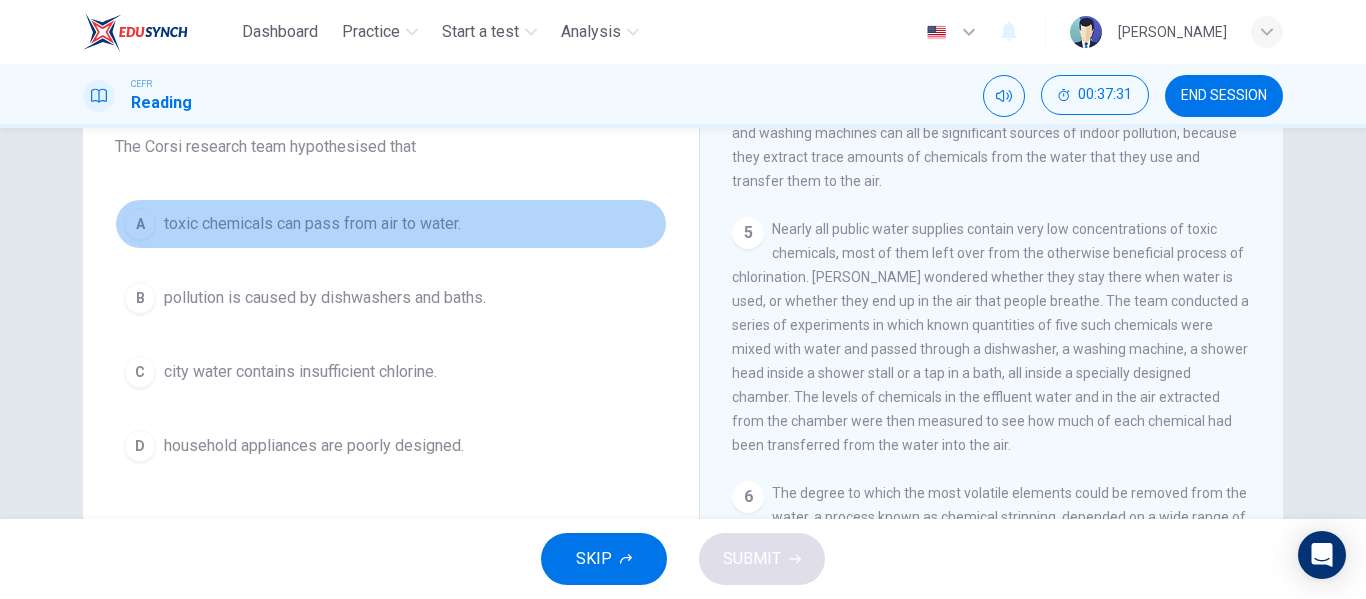 click on "A" at bounding box center [140, 224] 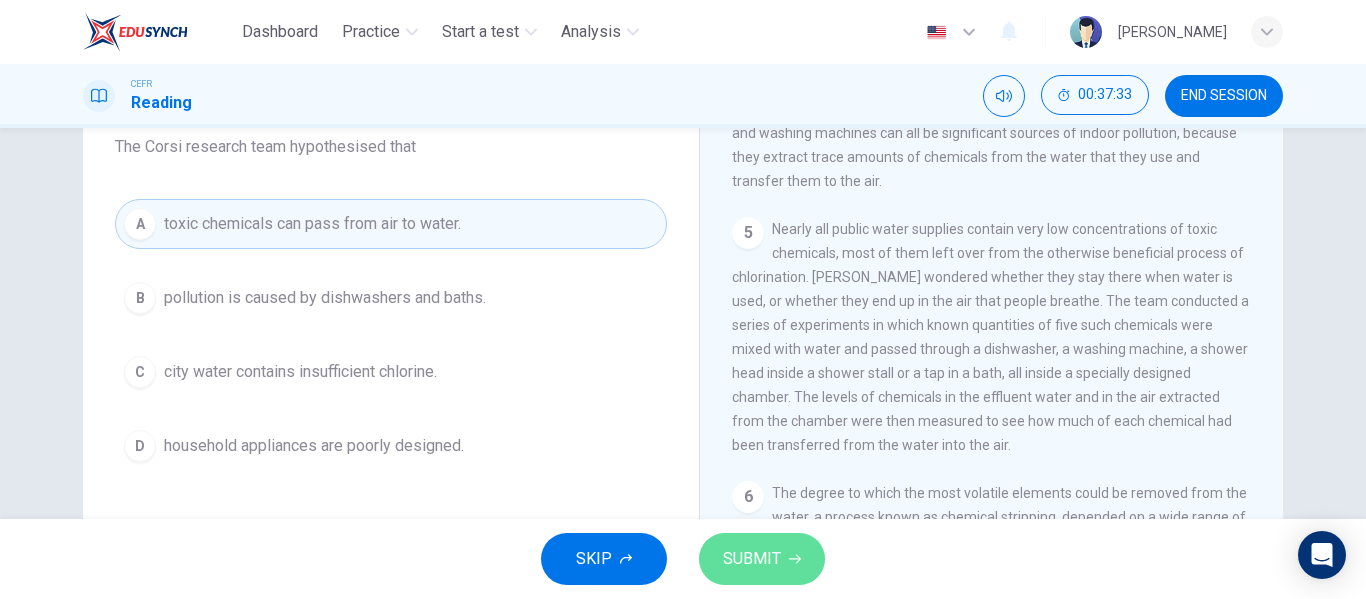 click on "SUBMIT" at bounding box center (752, 559) 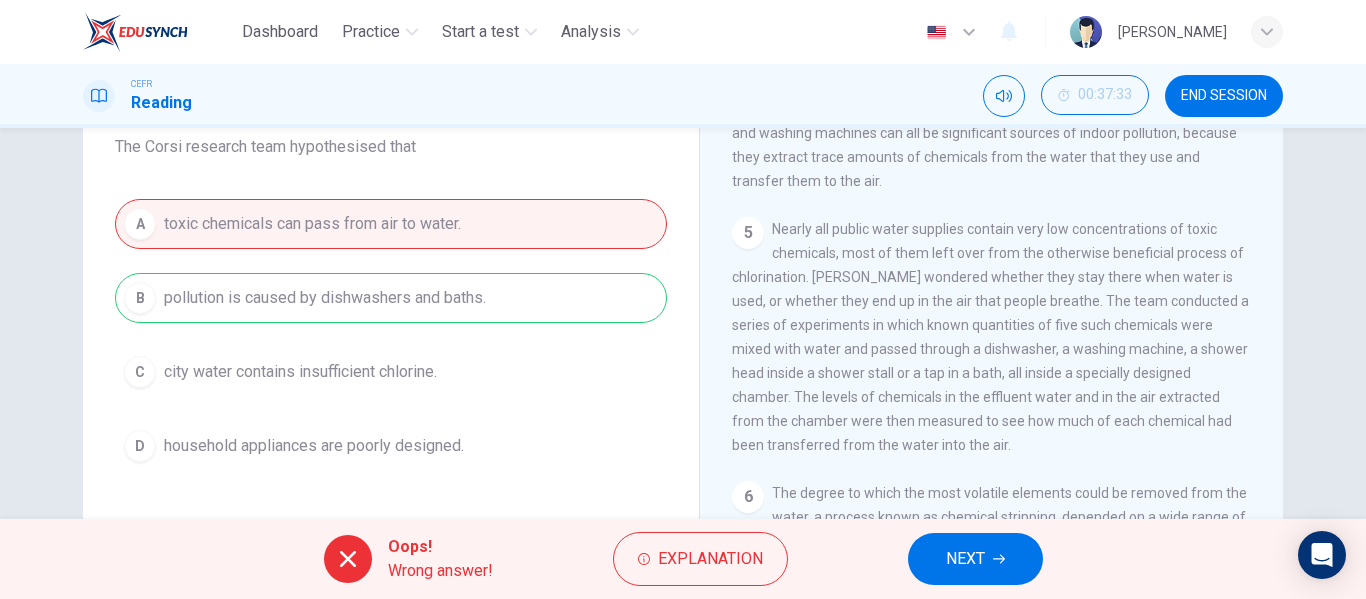 click on "A toxic chemicals can pass from air to water. B pollution is caused by dishwashers and baths. C city water contains insufficient chlorine. D household appliances are poorly designed." at bounding box center [391, 335] 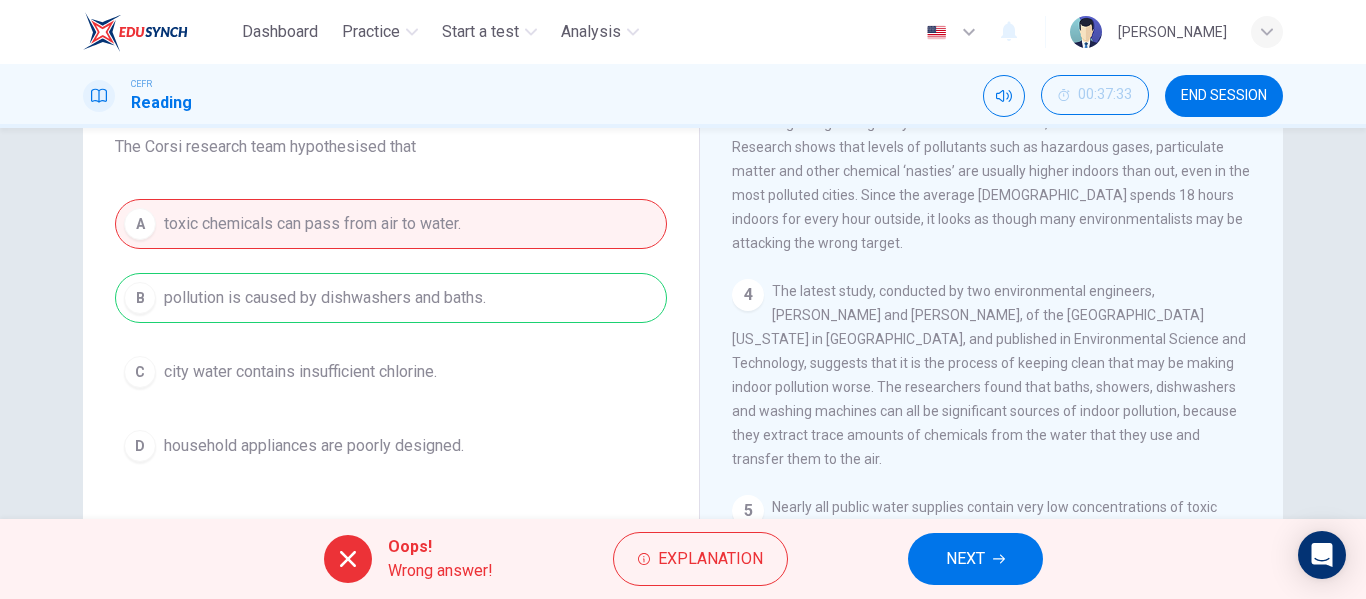 scroll, scrollTop: 807, scrollLeft: 0, axis: vertical 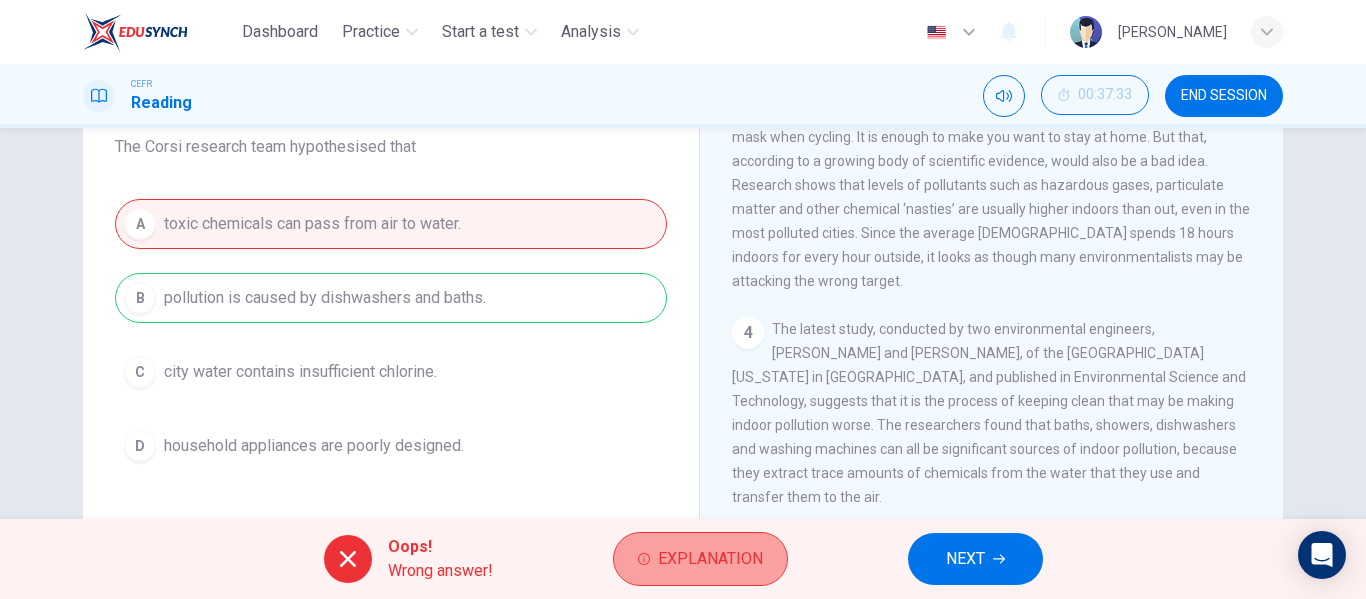 click on "Explanation" at bounding box center (700, 559) 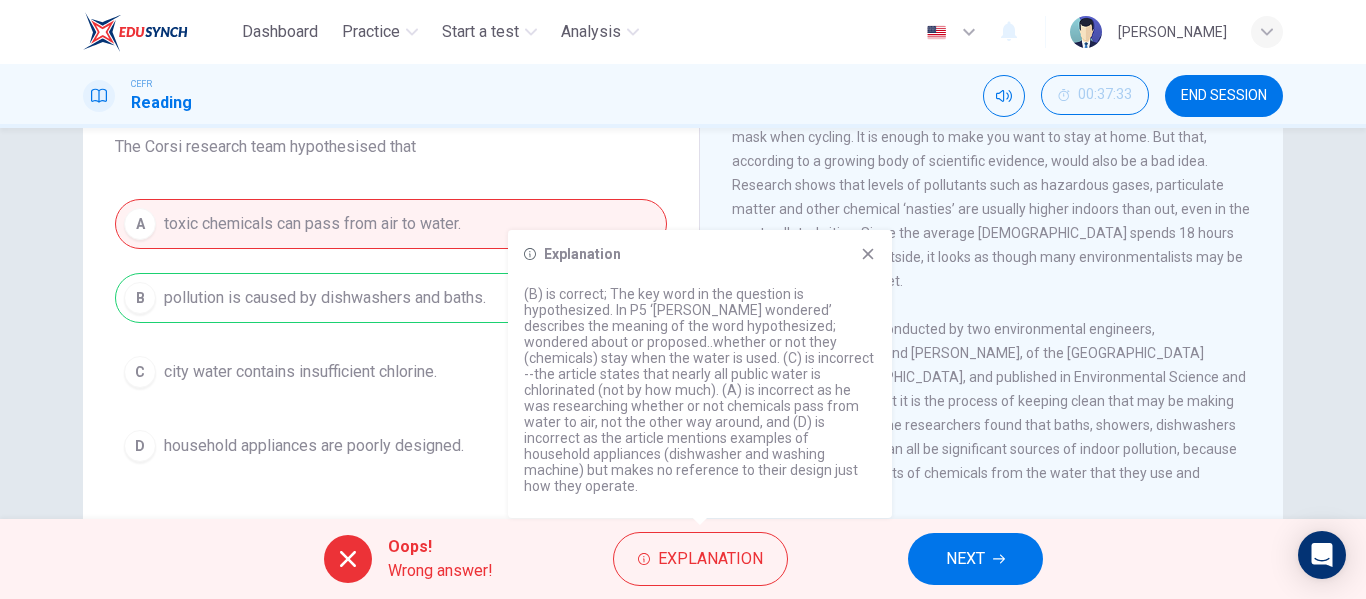 click on "4 The latest study, conducted by two environmental engineers, [PERSON_NAME] and [PERSON_NAME], of the [GEOGRAPHIC_DATA][US_STATE] in [GEOGRAPHIC_DATA], and published in Environmental Science and Technology, suggests that it is the process of keeping clean that may be making indoor pollution worse. The researchers found that baths, showers, dishwashers and washing machines can all be significant sources of indoor pollution, because they extract trace amounts of chemicals from the water that they use and transfer them to the air." at bounding box center (992, 413) 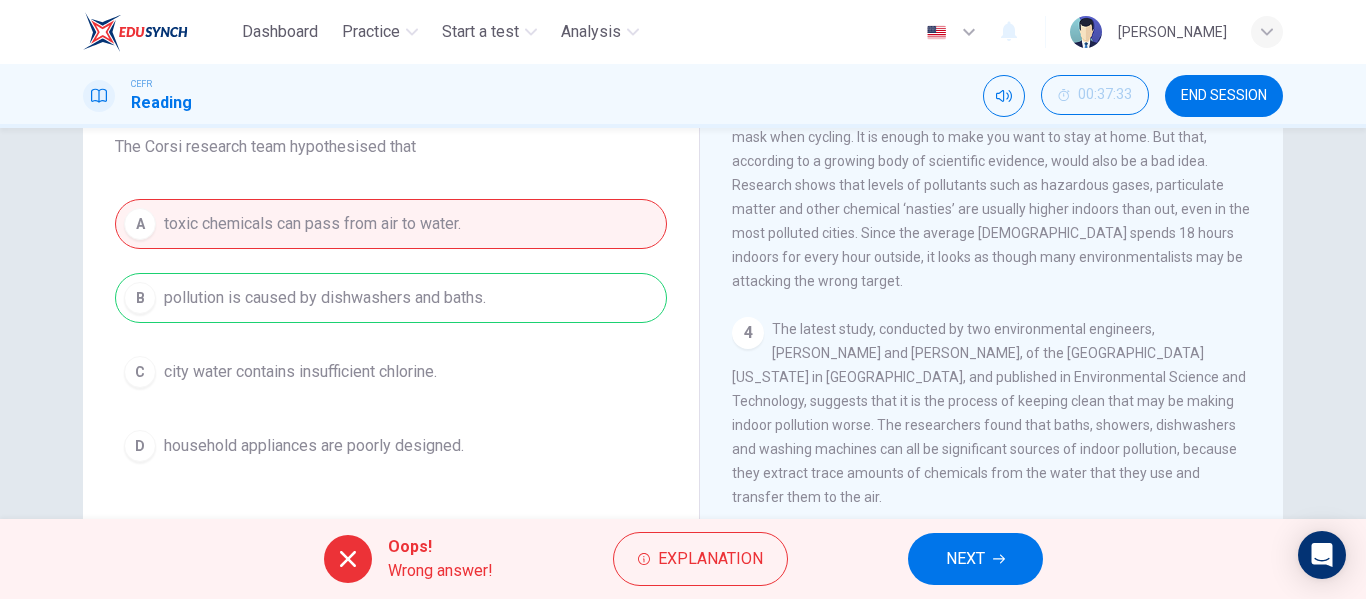 scroll, scrollTop: 213, scrollLeft: 0, axis: vertical 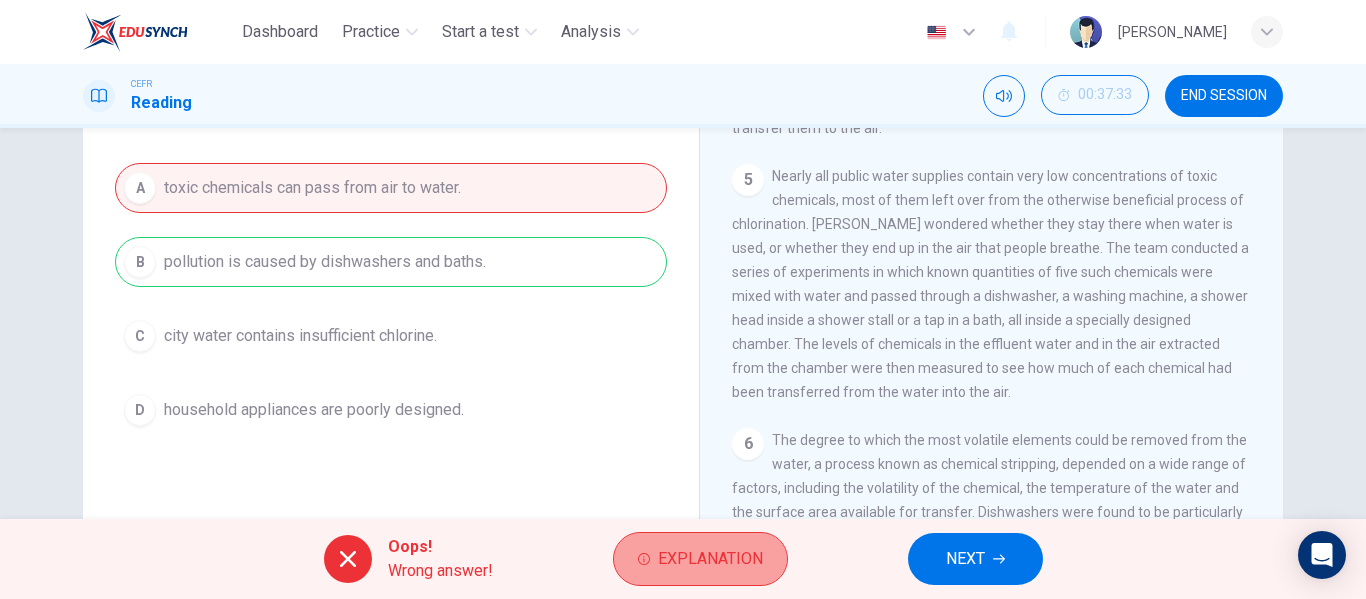 click on "Explanation" at bounding box center (710, 559) 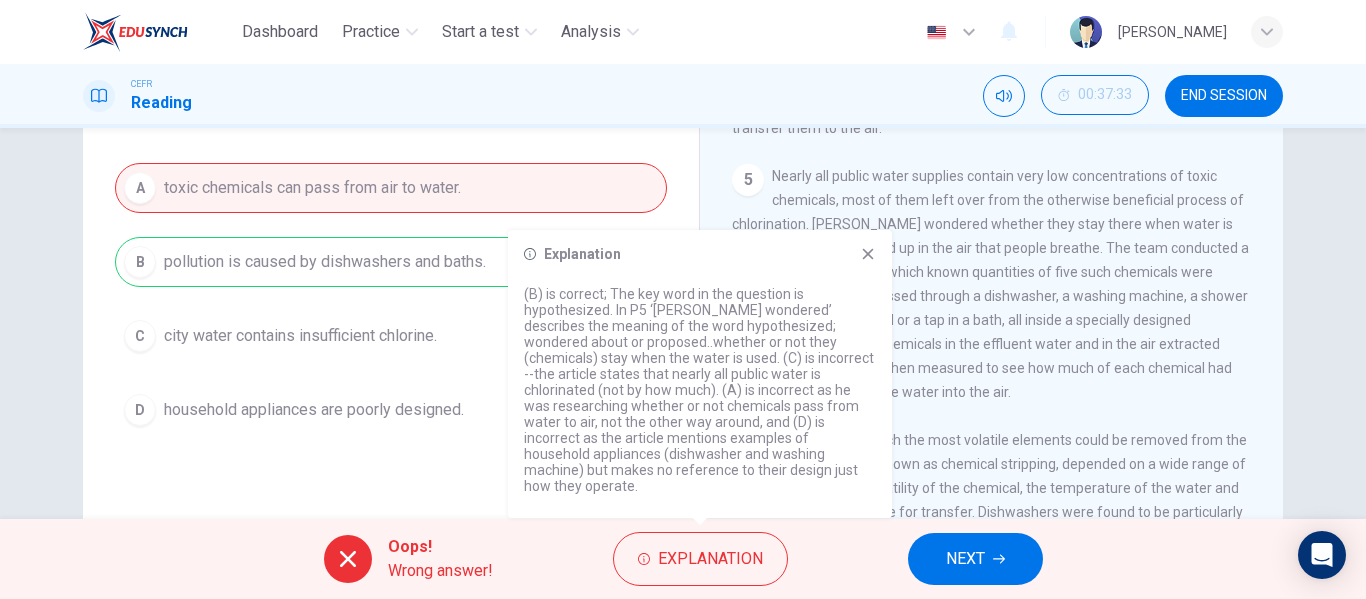 click on "Nearly all public water supplies contain very low concentrations of toxic chemicals, most of them left over from the otherwise beneficial process of chlorination. [PERSON_NAME] wondered whether they stay there when water is used, or whether they end up in the air that people breathe. The team conducted a series of experiments in which known quantities of five such chemicals were mixed with water and passed through a dishwasher, a washing machine, a shower head inside a shower stall or a tap in a bath, all inside a specially designed chamber. The levels of chemicals in the effluent water and in the air extracted from the chamber were then measured to see how much of each chemical had been transferred from the water into the air." at bounding box center (990, 284) 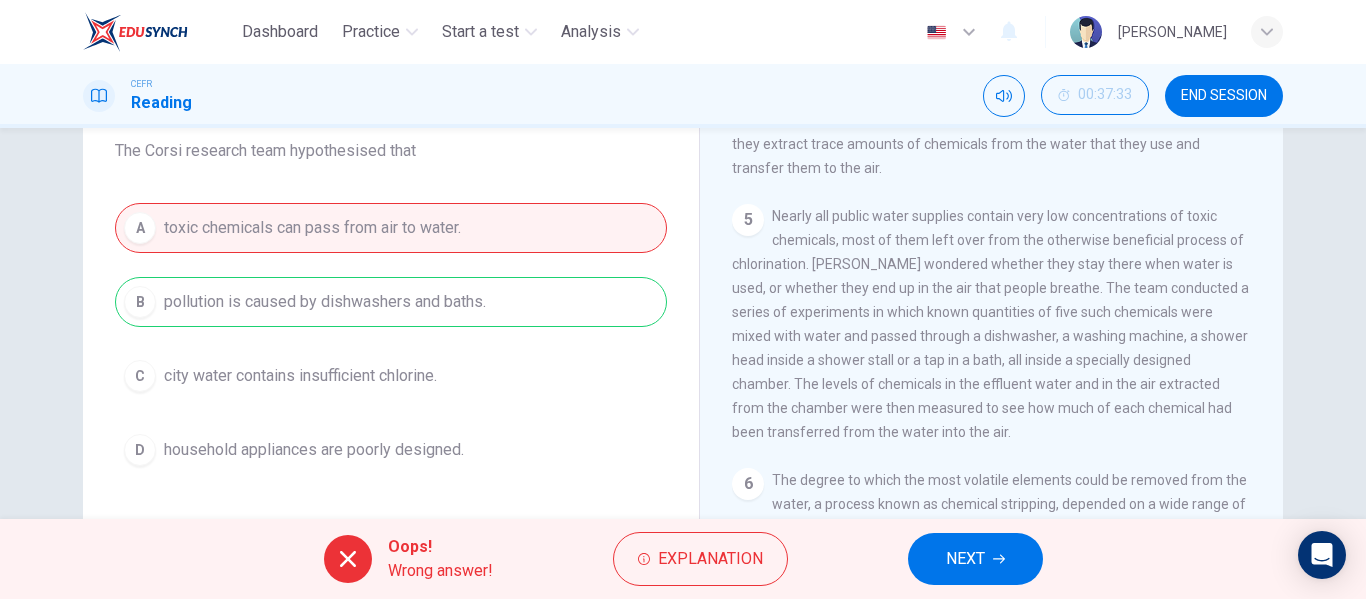 scroll, scrollTop: 169, scrollLeft: 0, axis: vertical 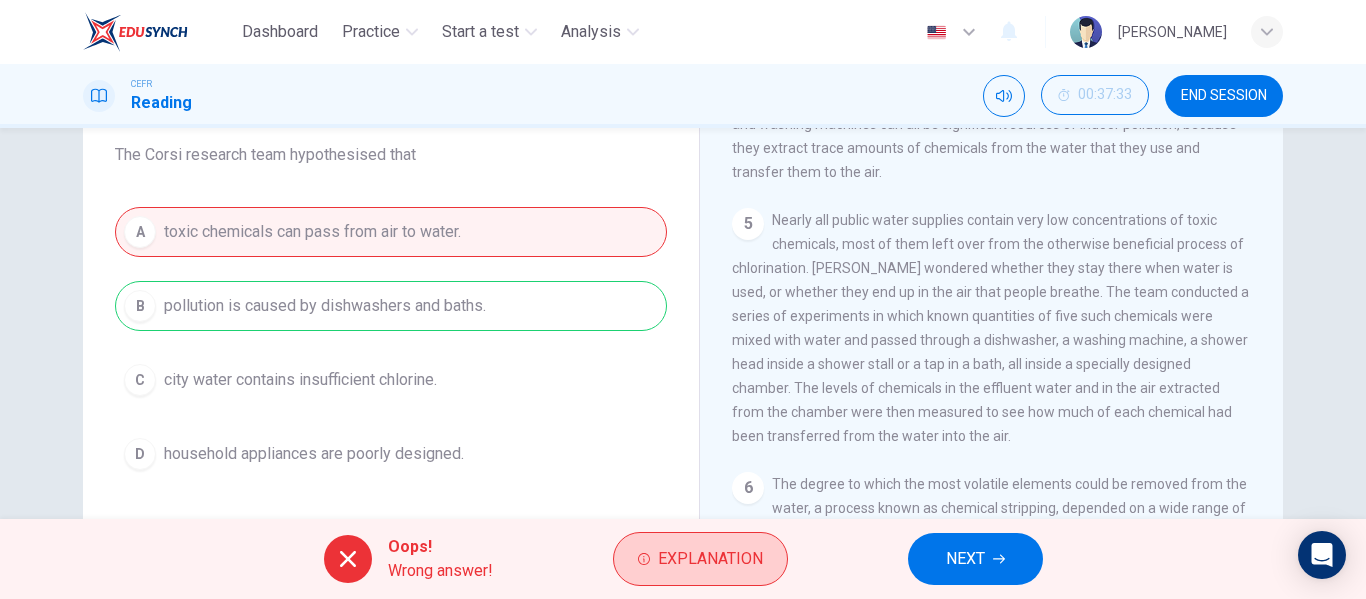 click on "Explanation" at bounding box center [710, 559] 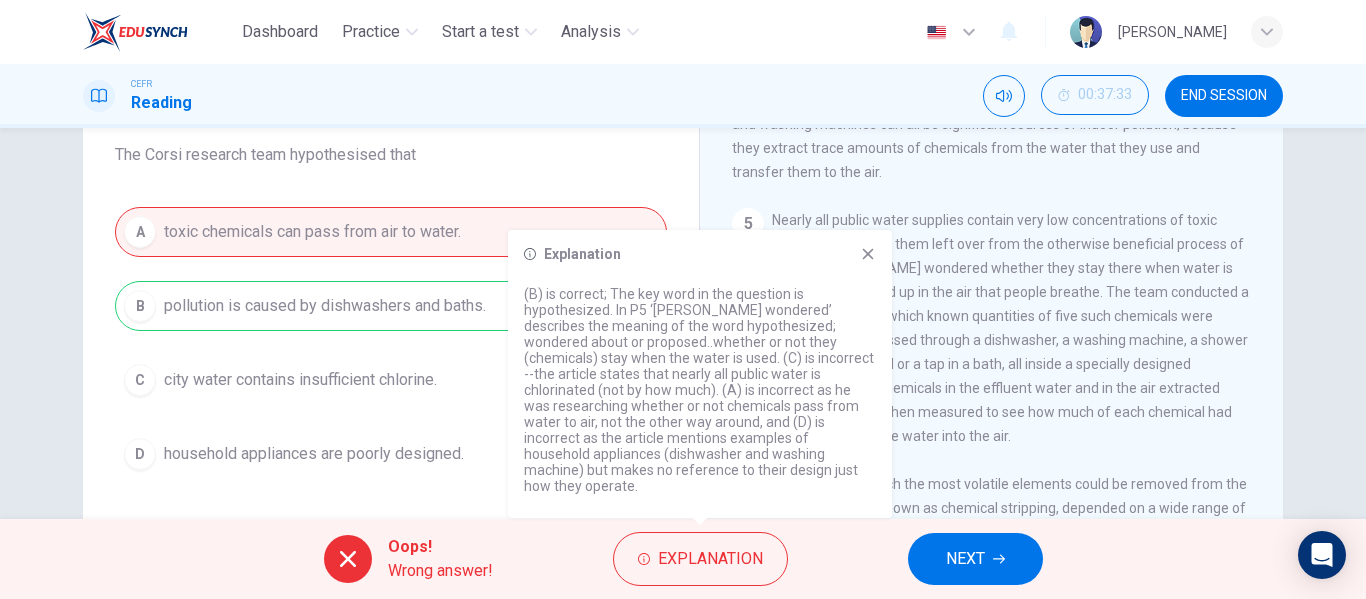 click on "5 Nearly all public water supplies contain very low concentrations of toxic chemicals, most of them left over from the otherwise beneficial process of chlorination. [PERSON_NAME] wondered whether they stay there when water is used, or whether they end up in the air that people breathe. The team conducted a series of experiments in which known quantities of five such chemicals were mixed with water and passed through a dishwasher, a washing machine, a shower head inside a shower stall or a tap in a bath, all inside a specially designed chamber. The levels of chemicals in the effluent water and in the air extracted from the chamber were then measured to see how much of each chemical had been transferred from the water into the air." at bounding box center [992, 328] 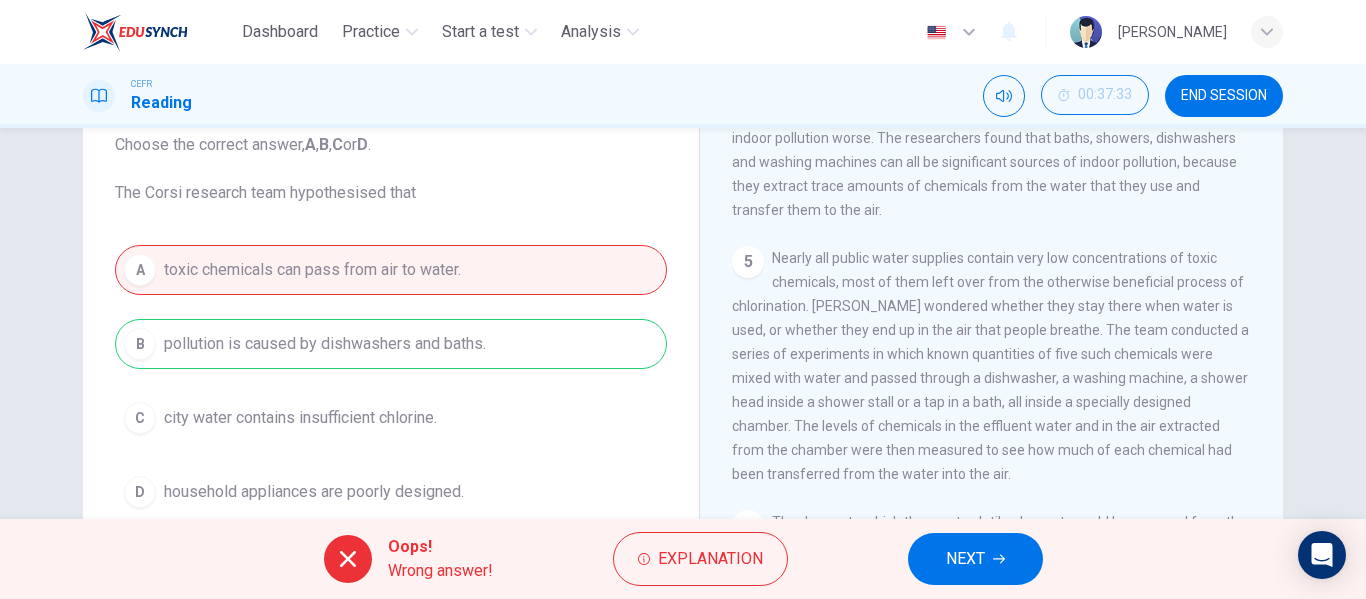 scroll, scrollTop: 118, scrollLeft: 0, axis: vertical 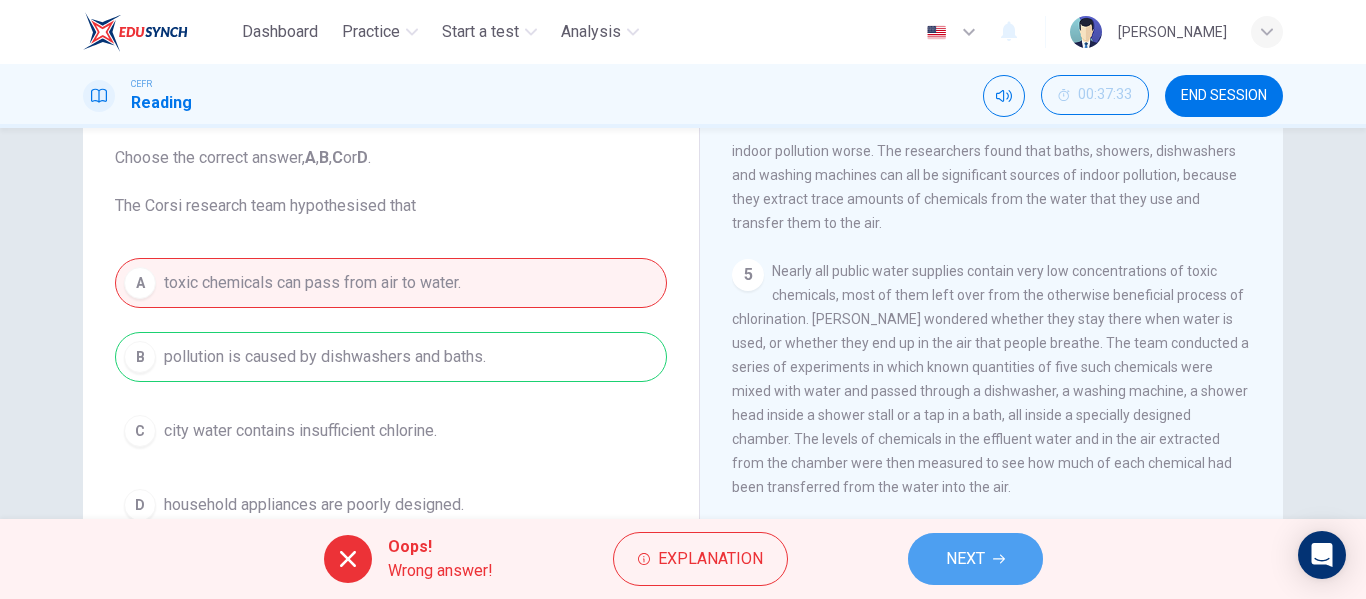 click on "NEXT" at bounding box center [975, 559] 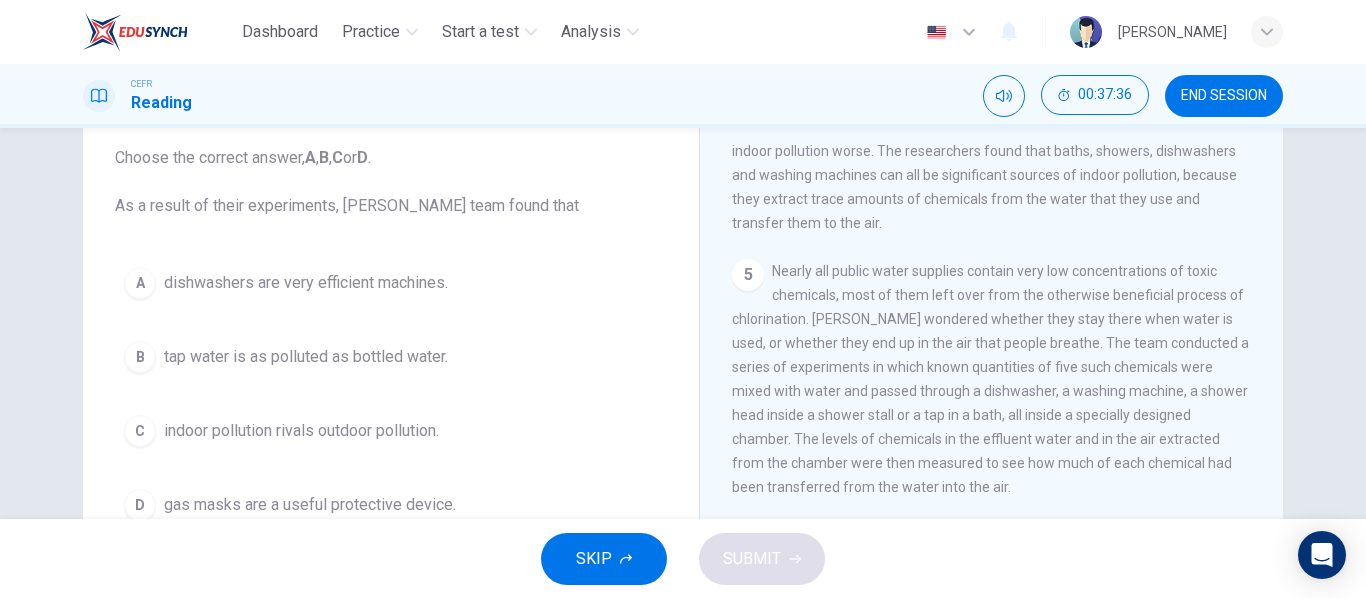 scroll, scrollTop: 609, scrollLeft: 0, axis: vertical 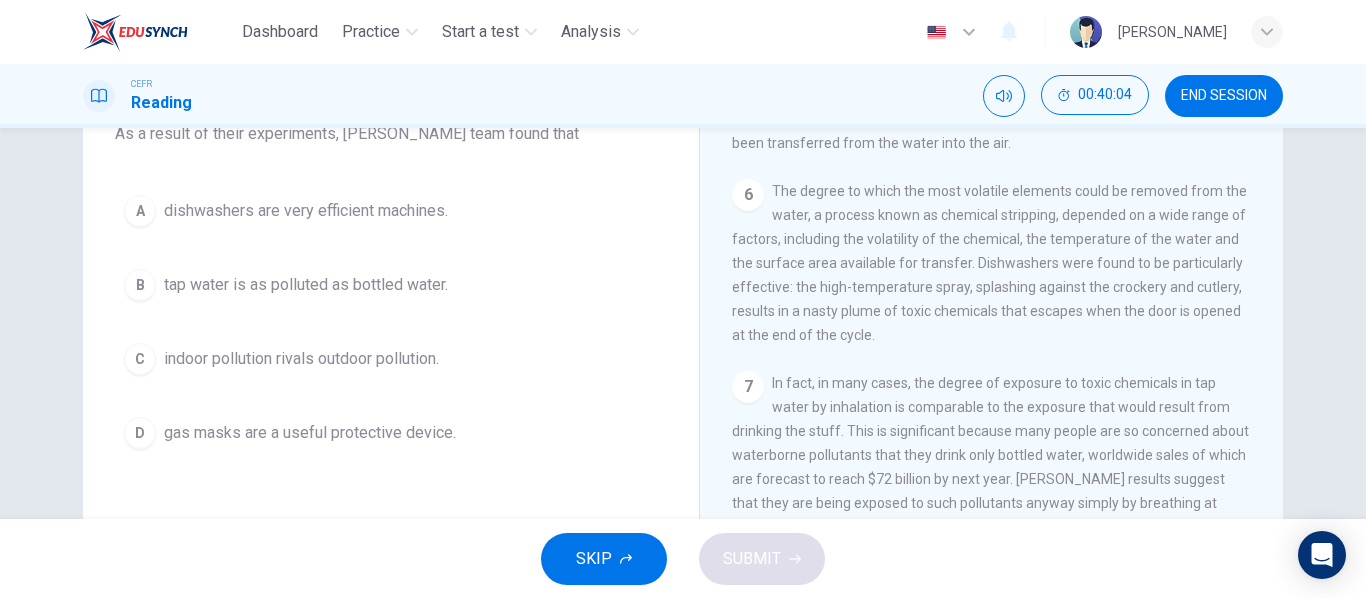 drag, startPoint x: 1262, startPoint y: 439, endPoint x: 1261, endPoint y: 475, distance: 36.013885 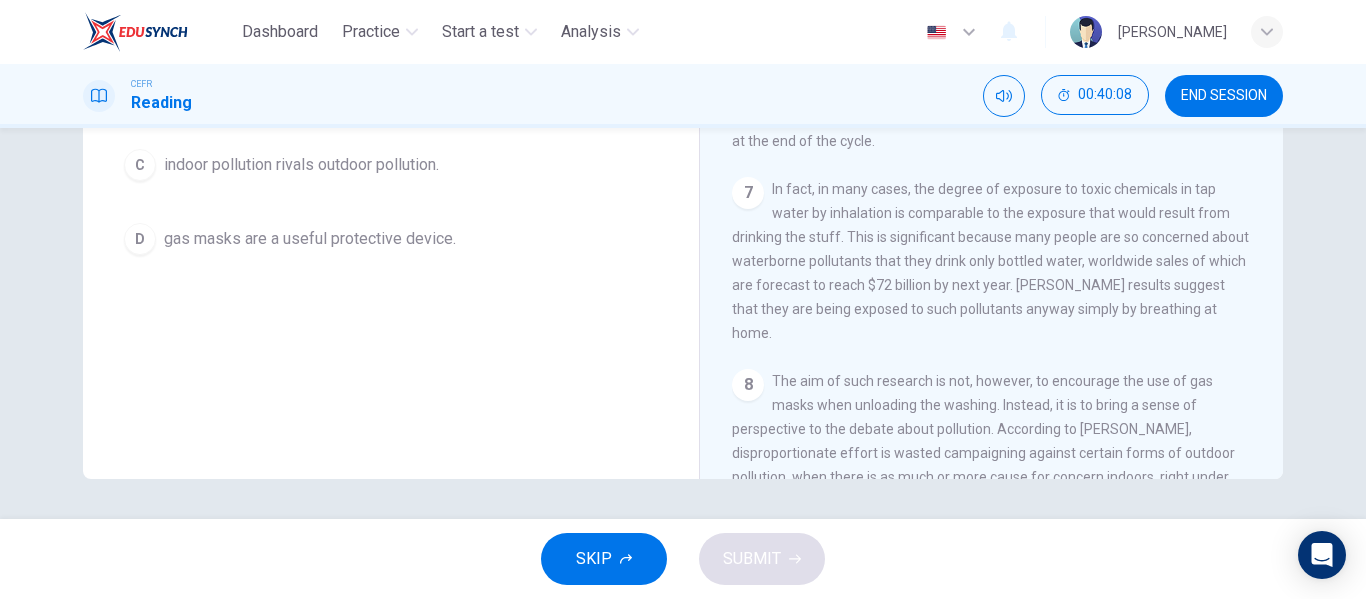 scroll, scrollTop: 380, scrollLeft: 0, axis: vertical 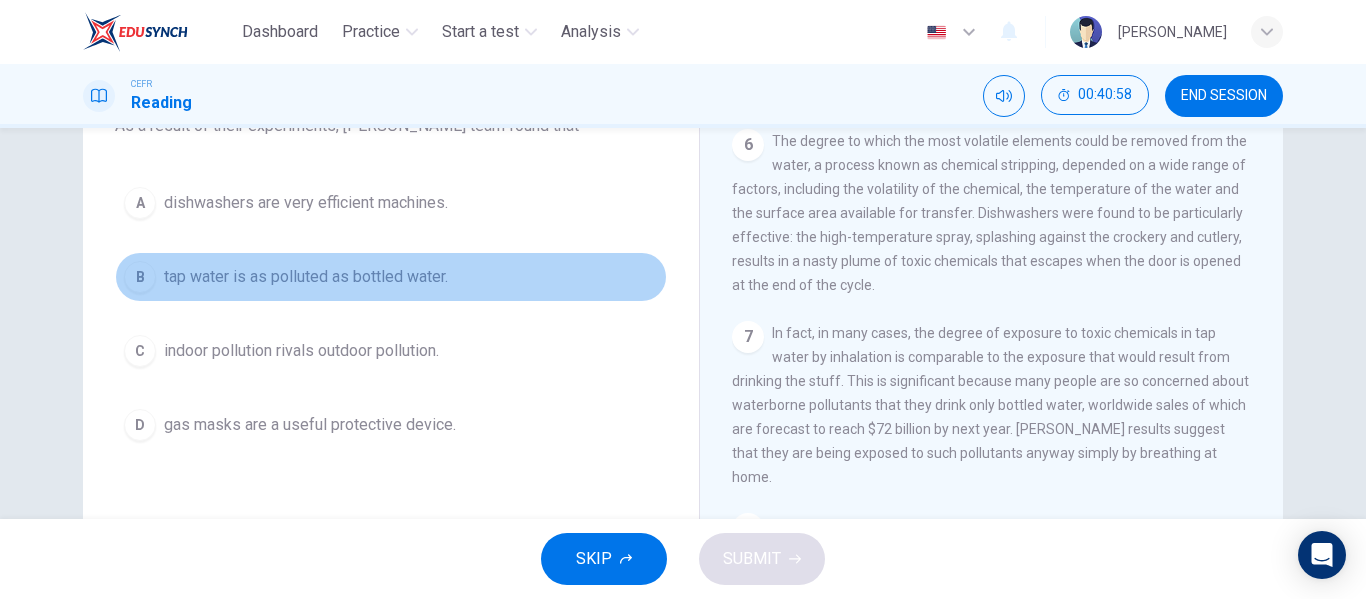 click on "tap water is as polluted as bottled water." at bounding box center [306, 277] 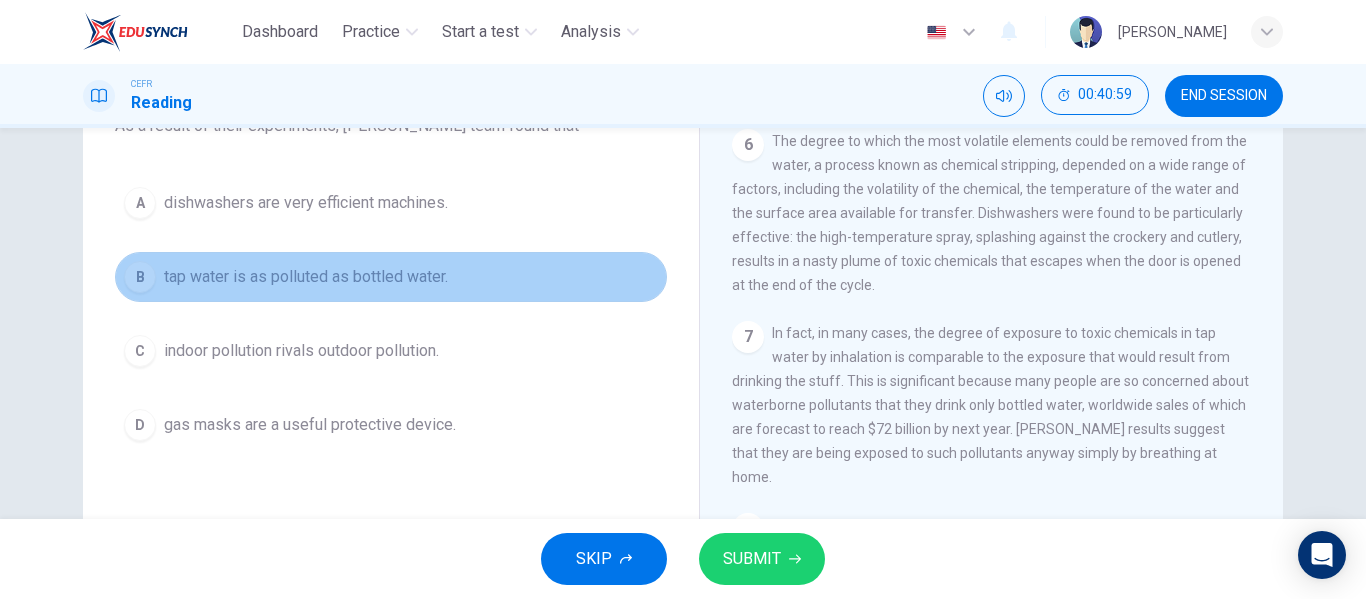 click on "tap water is as polluted as bottled water." at bounding box center (306, 277) 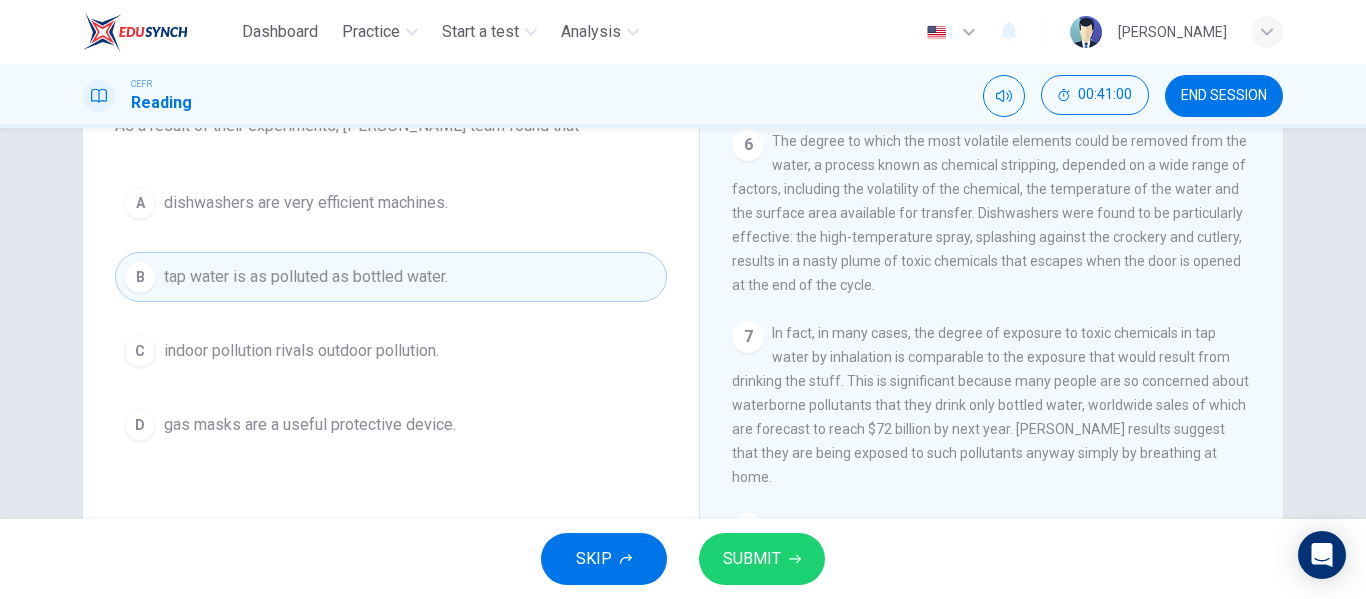 click on "Indoor Pollution CLICK TO ZOOM Click to Zoom 1 Since the early eighties we have been only too aware of the devastating effects of large-scale environmental pollution. Such pollution is generally the result of poor government planning in many developing nations or the short-sighted, selfish policies of the already industrialised countries which encourage a minority of the world’s population to squander the majority of its natural resources. 2 3 4 The latest study, conducted by two environmental engineers, [PERSON_NAME] and [PERSON_NAME], of the [GEOGRAPHIC_DATA][US_STATE] in [GEOGRAPHIC_DATA], and published in Environmental Science and Technology, suggests that it is the process of keeping clean that may be making indoor pollution worse. The researchers found that baths, showers, dishwashers and washing machines can all be significant sources of indoor pollution, because they extract trace amounts of chemicals from the water that they use and transfer them to the air. 5 6 7 8 9 10" at bounding box center [991, 333] 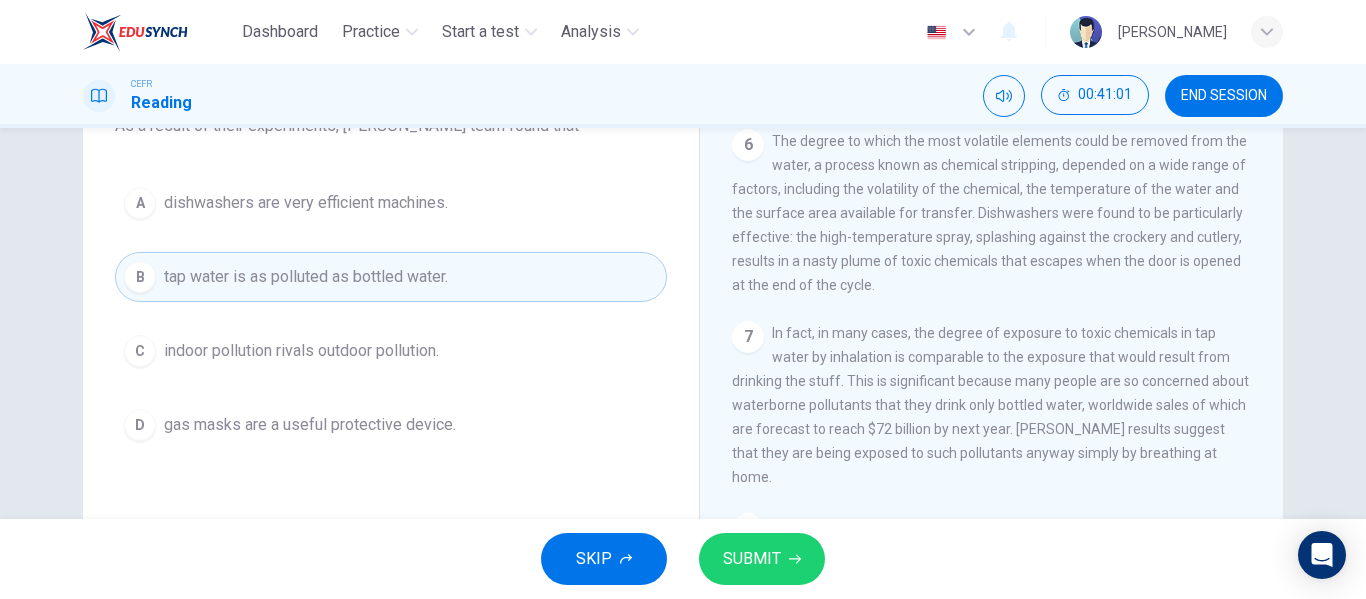 click on "6 The degree to which the most volatile elements could be removed from the water, a process known as chemical stripping, depended on a wide range of factors, including the volatility of the chemical, the temperature of the water and the surface area available for transfer. Dishwashers were found to be particularly effective: the high-temperature spray, splashing against the crockery and cutlery, results in a nasty plume of toxic chemicals that escapes when the door is opened at the end of the cycle." at bounding box center (992, 213) 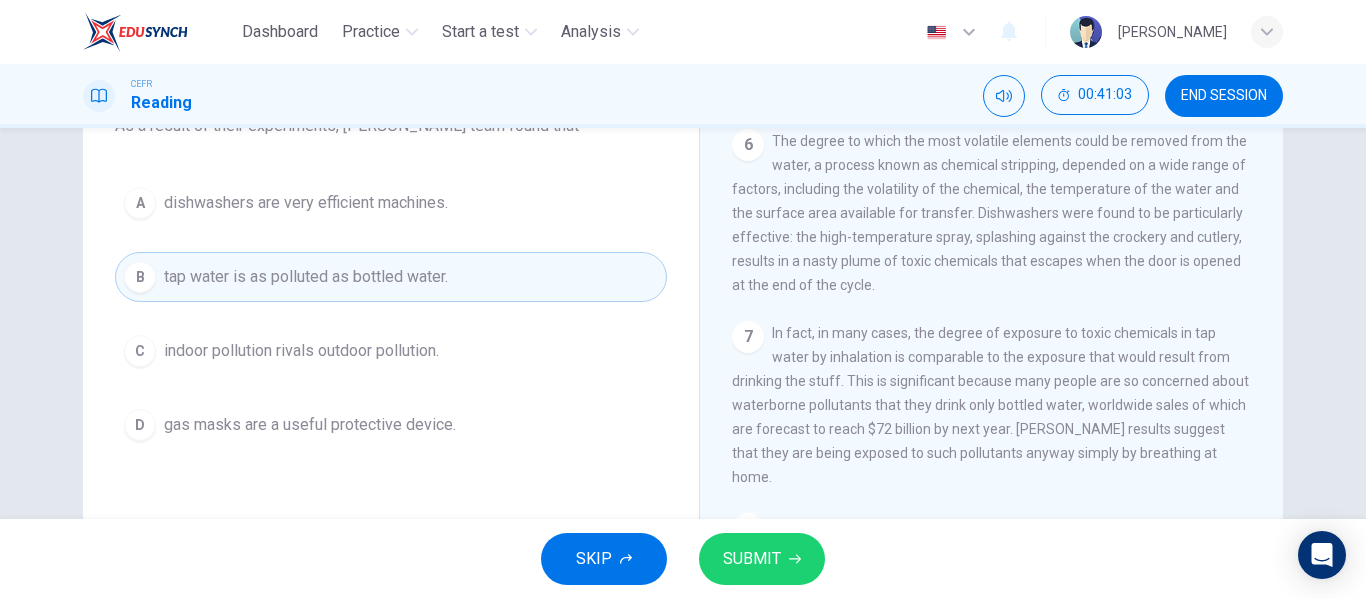 click on "CLICK TO ZOOM Click to Zoom 1 Since the early eighties we have been only too aware of the devastating effects of large-scale environmental pollution. Such pollution is generally the result of poor government planning in many developing nations or the short-sighted, selfish policies of the already industrialised countries which encourage a minority of the world’s population to squander the majority of its natural resources. 2 3 4 The latest study, conducted by two environmental engineers, [PERSON_NAME] and [PERSON_NAME], of the [GEOGRAPHIC_DATA][US_STATE] in [GEOGRAPHIC_DATA], and published in Environmental Science and Technology, suggests that it is the process of keeping clean that may be making indoor pollution worse. The researchers found that baths, showers, dishwashers and washing machines can all be significant sources of indoor pollution, because they extract trace amounts of chemicals from the water that they use and transfer them to the air. 5 6 7 8 9 10" at bounding box center (1005, 361) 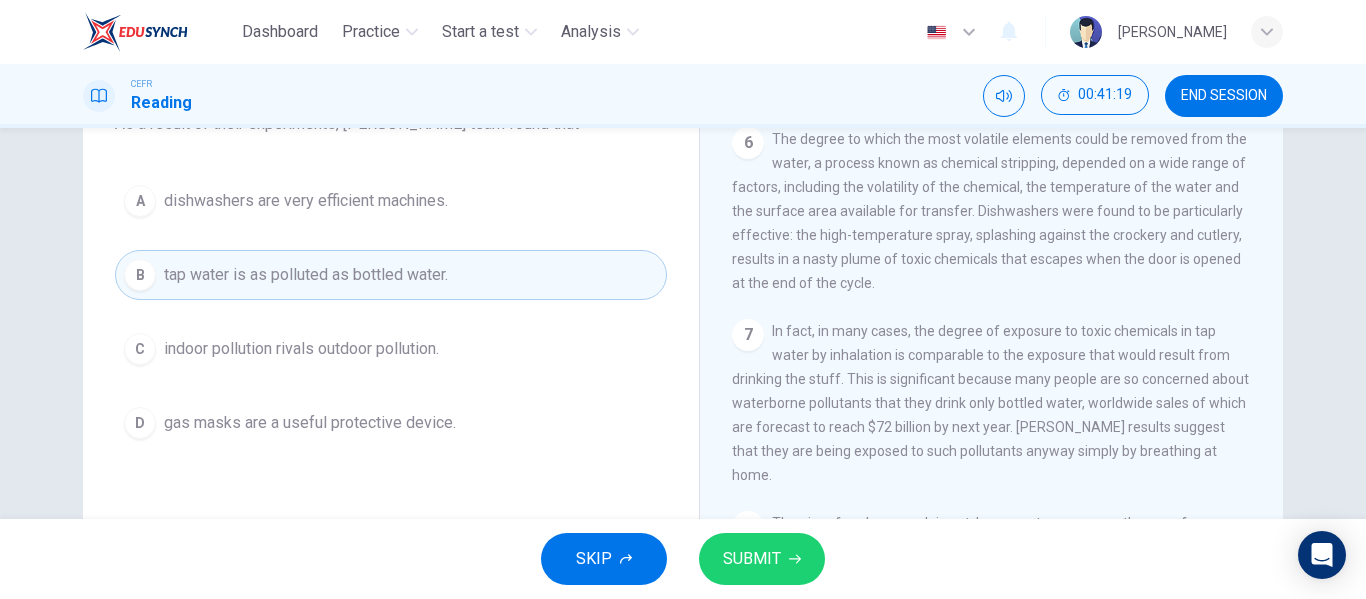 scroll, scrollTop: 203, scrollLeft: 0, axis: vertical 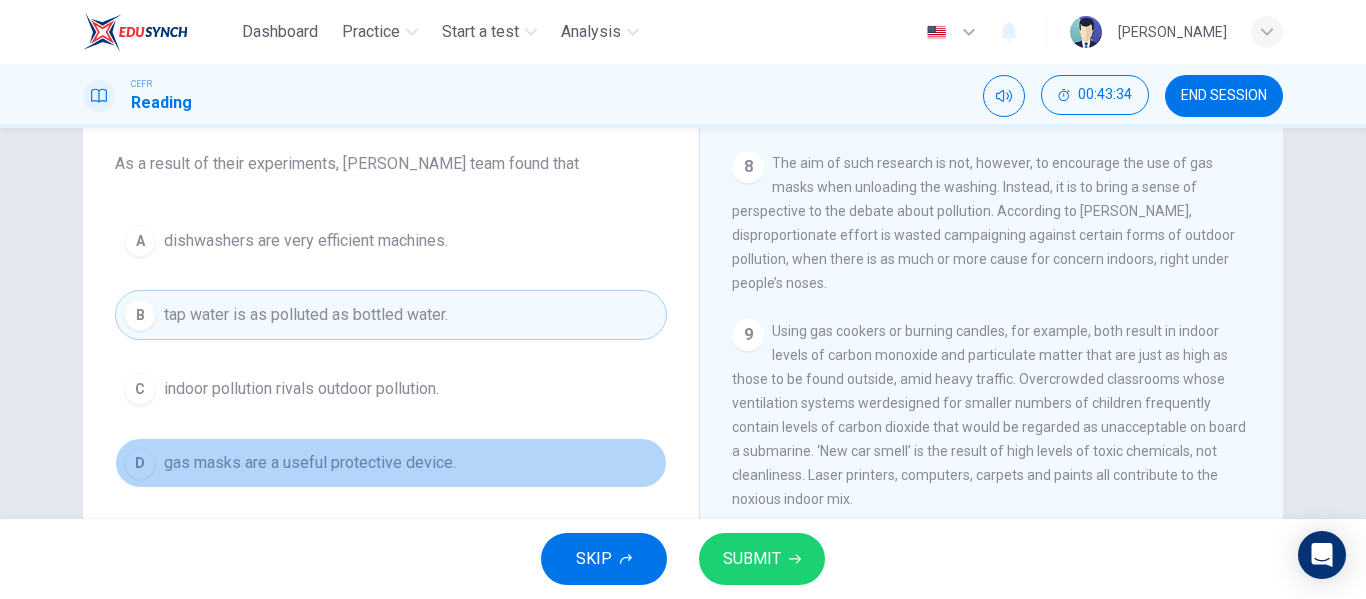 click on "D gas masks are a useful protective device." at bounding box center [391, 463] 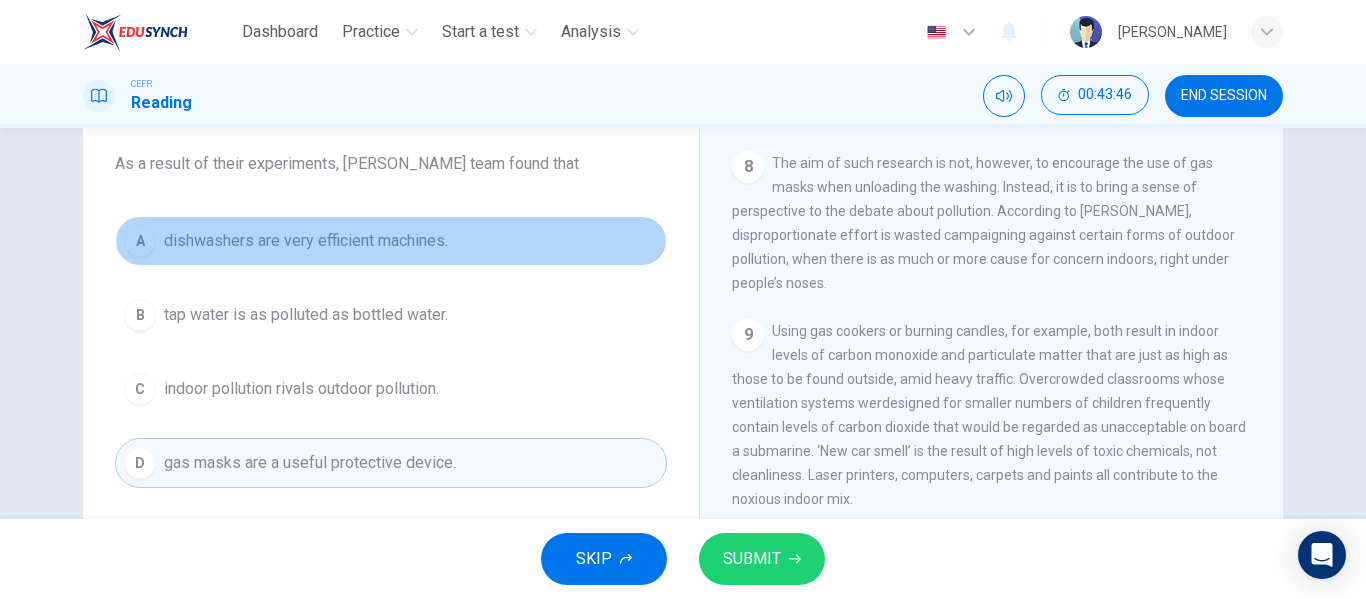 click on "dishwashers are very efficient machines." at bounding box center (306, 241) 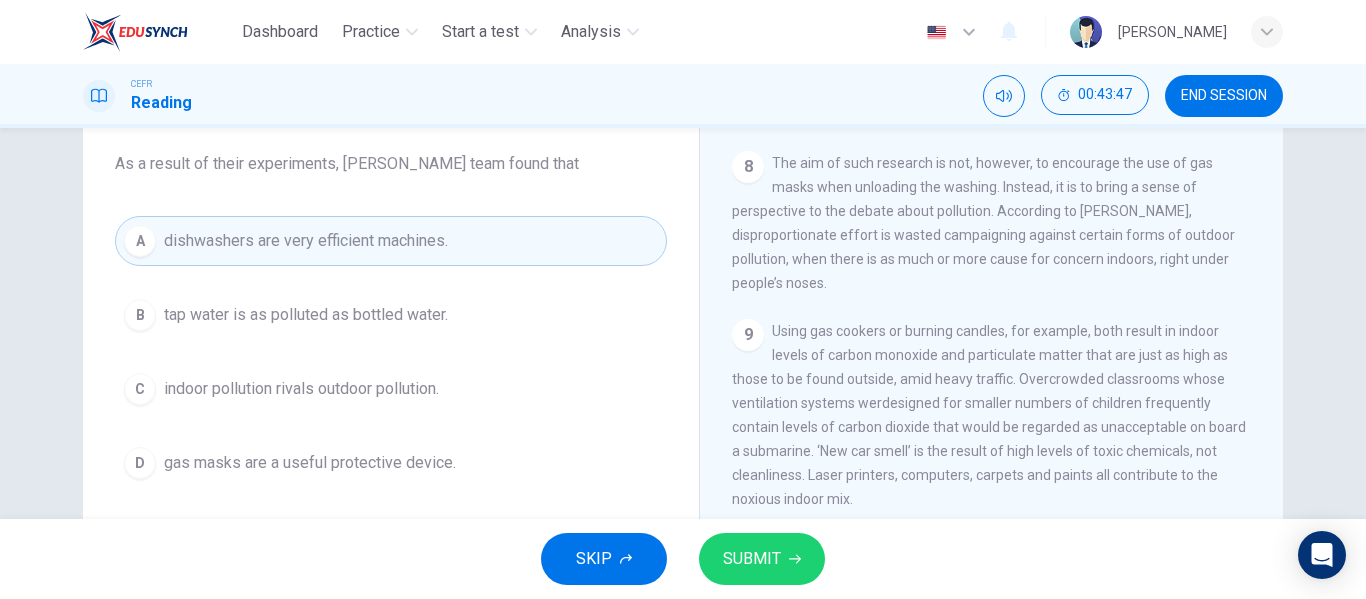 click on "A dishwashers are very efficient machines. B tap water is as polluted as bottled water. C indoor pollution rivals outdoor pollution. D gas masks are a useful protective device." at bounding box center (391, 352) 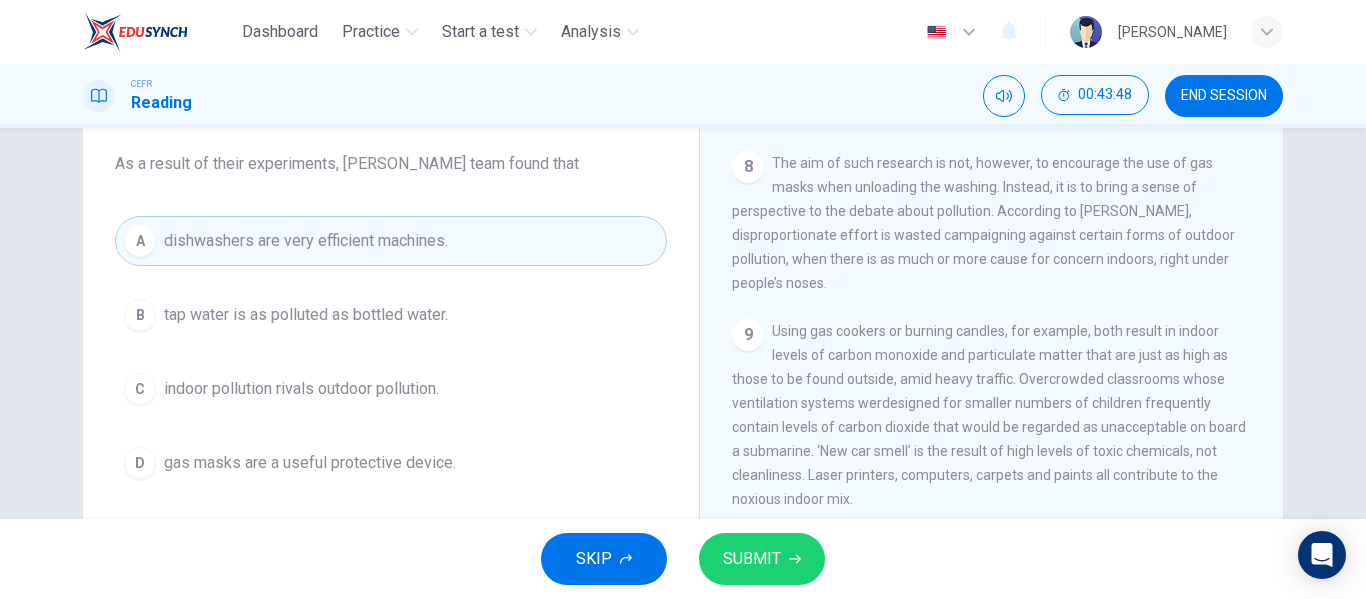 click on "Using gas cookers or burning candles, for example, both result in indoor levels of carbon monoxide and particulate matter that are just as high as those to be found outside, amid heavy traffic. Overcrowded classrooms whose ventilation systems werdesigned for smaller numbers of children frequently contain levels of carbon dioxide that would be regarded as unacceptable on board a submarine. ‘New car smell’ is the result of high levels of toxic chemicals, not cleanliness. Laser printers, computers, carpets and paints all contribute to the noxious indoor mix." at bounding box center (989, 415) 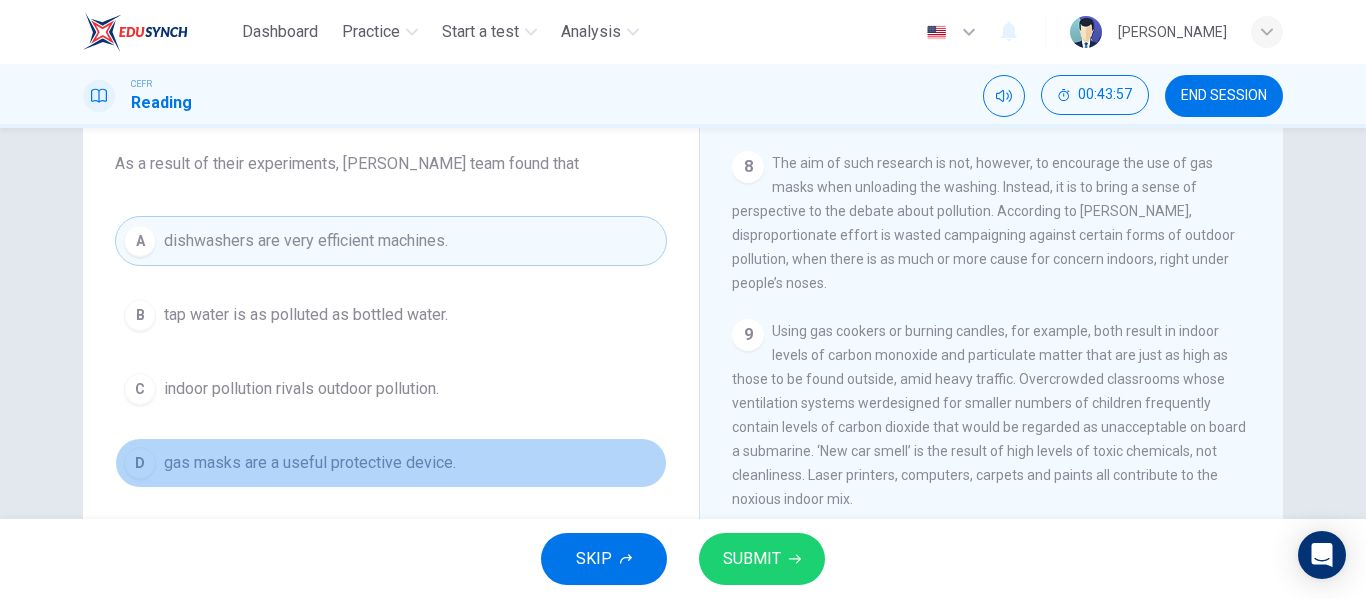 click on "gas masks are a useful protective device." at bounding box center [310, 463] 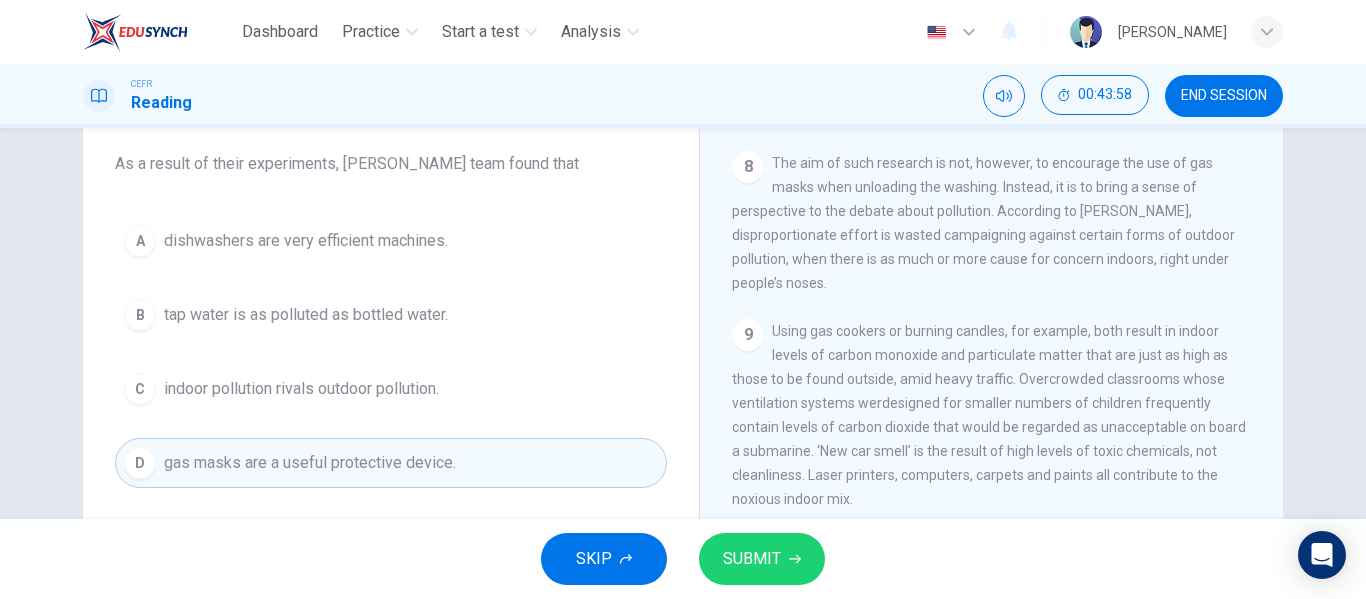 click on "SUBMIT" at bounding box center (762, 559) 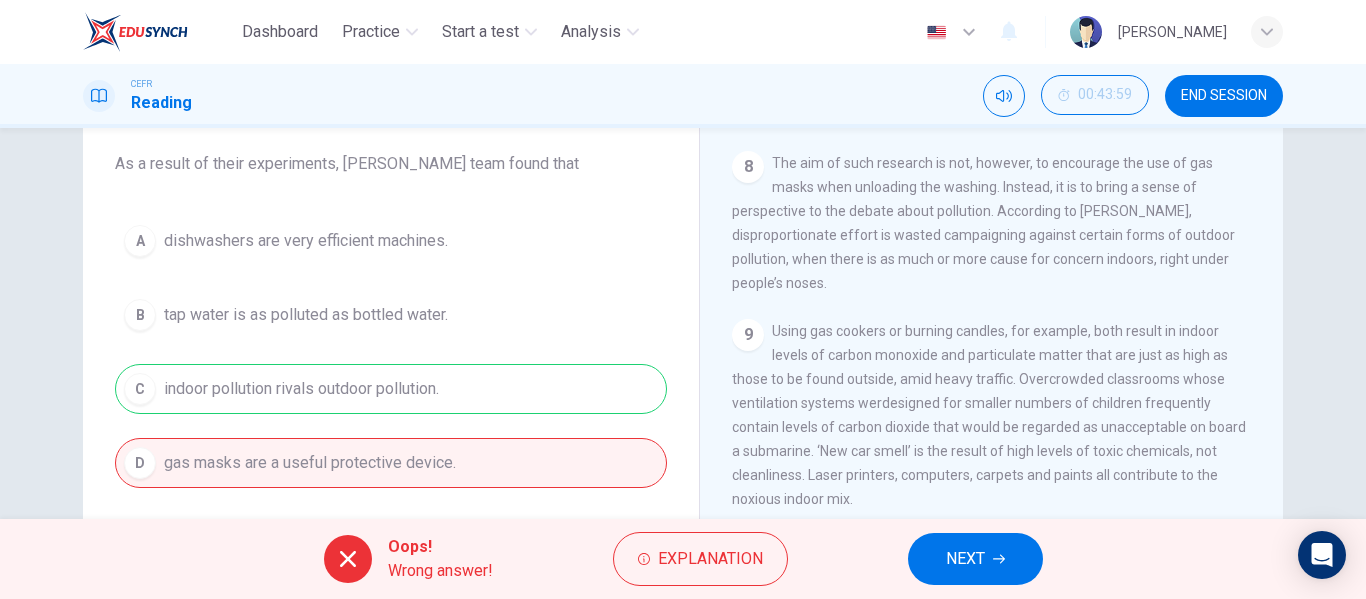 click on "A dishwashers are very efficient machines. B tap water is as polluted as bottled water. C indoor pollution rivals outdoor pollution. D gas masks are a useful protective device." at bounding box center (391, 352) 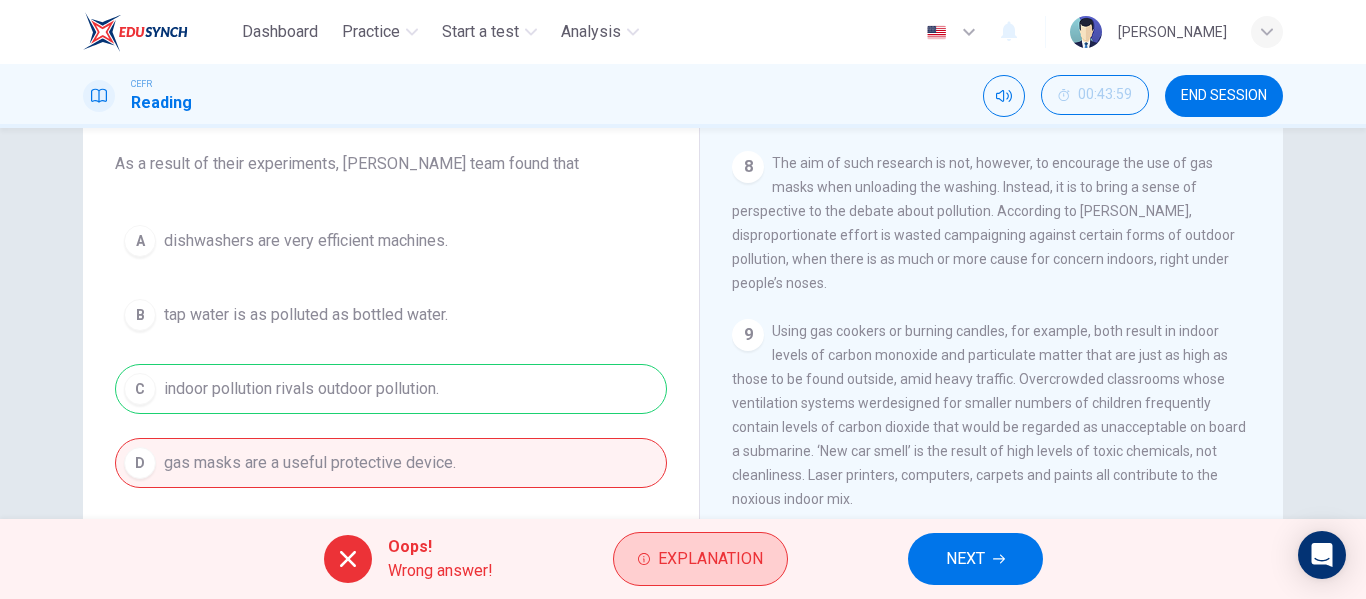 click on "Explanation" at bounding box center [700, 559] 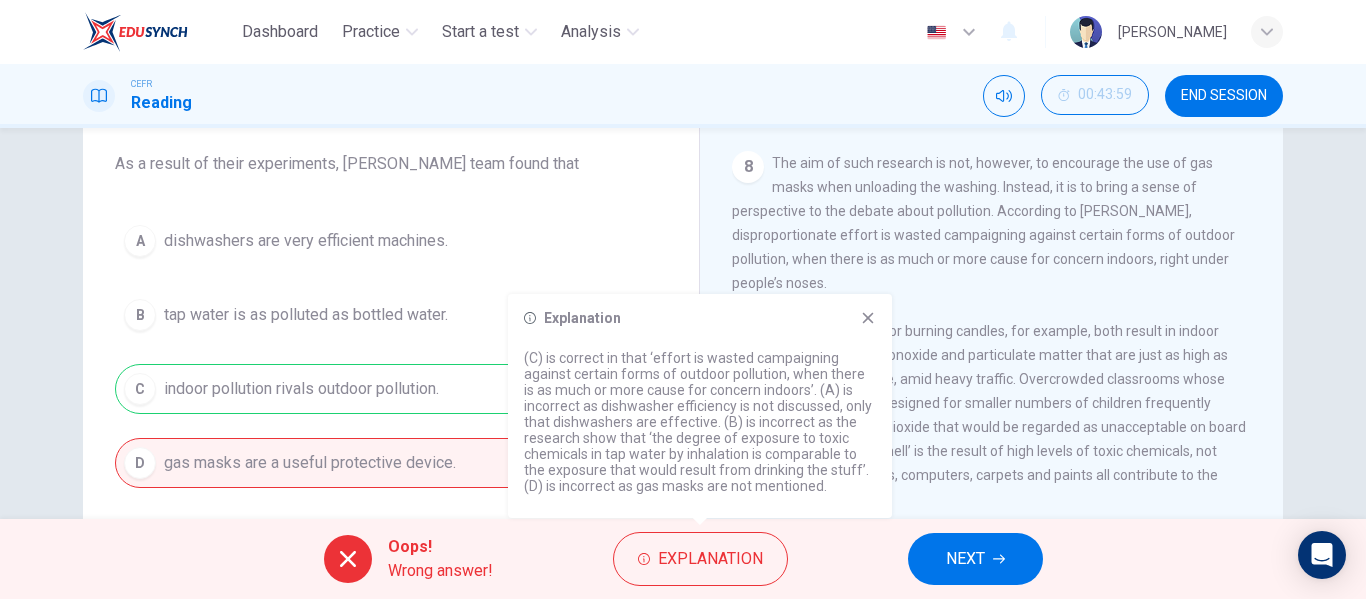 click on "The aim of such research is not, however, to encourage the use of gas masks when unloading the washing. Instead, it is to bring a sense of perspective to the debate about pollution. According to [PERSON_NAME], disproportionate effort is wasted campaigning against certain forms of outdoor pollution, when there is as much or more cause for concern indoors, right under people’s noses." at bounding box center [983, 223] 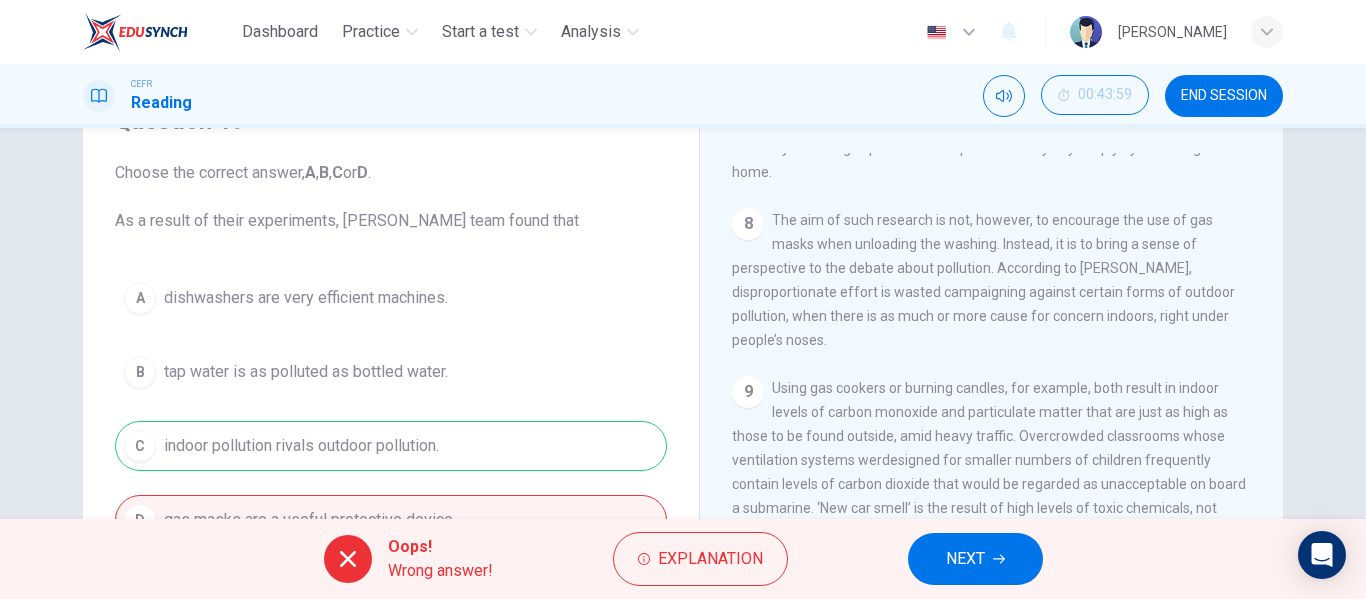 scroll, scrollTop: 156, scrollLeft: 0, axis: vertical 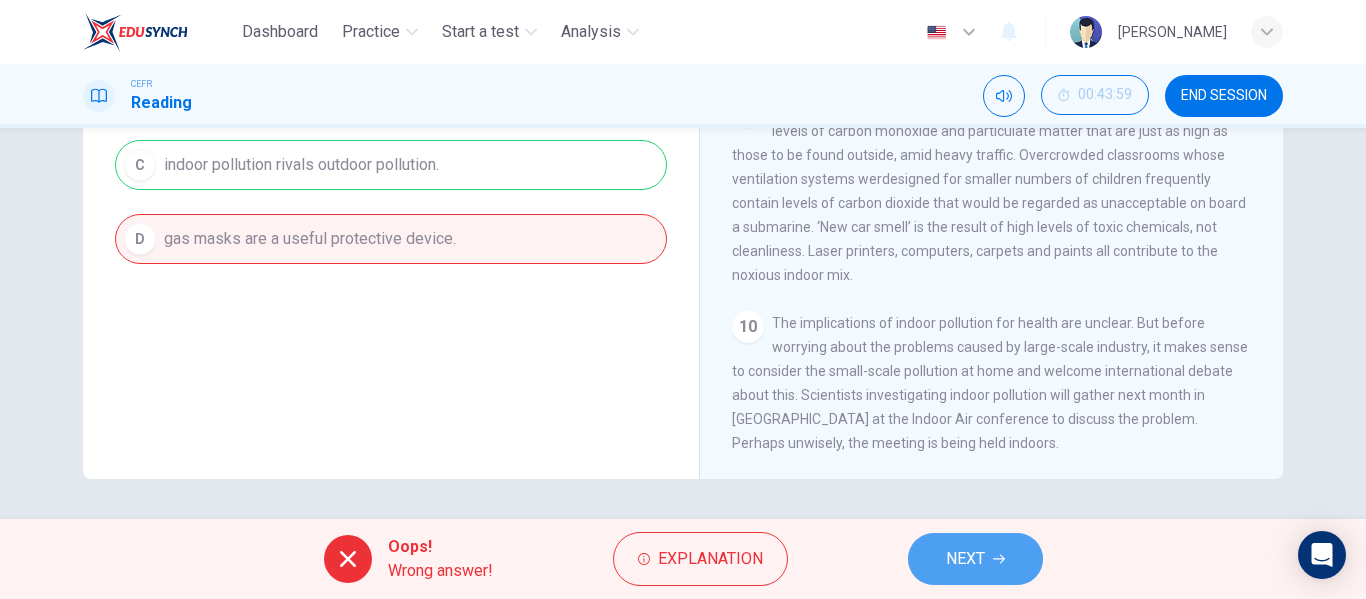 click on "NEXT" at bounding box center (965, 559) 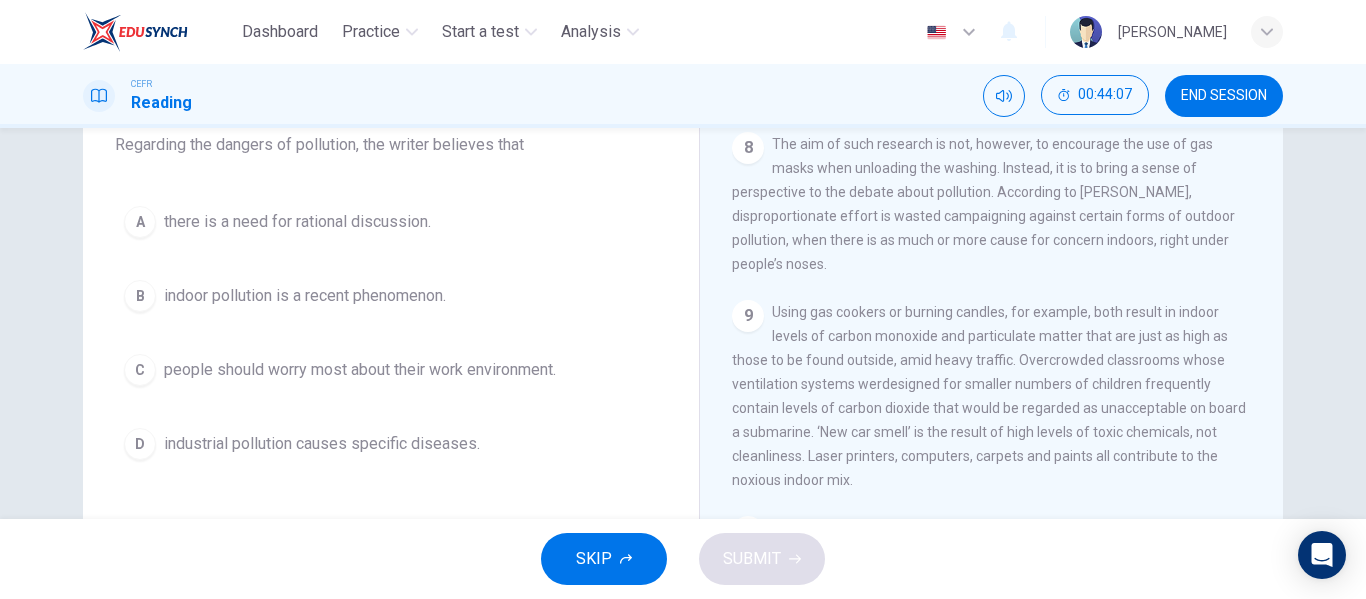 scroll, scrollTop: 224, scrollLeft: 0, axis: vertical 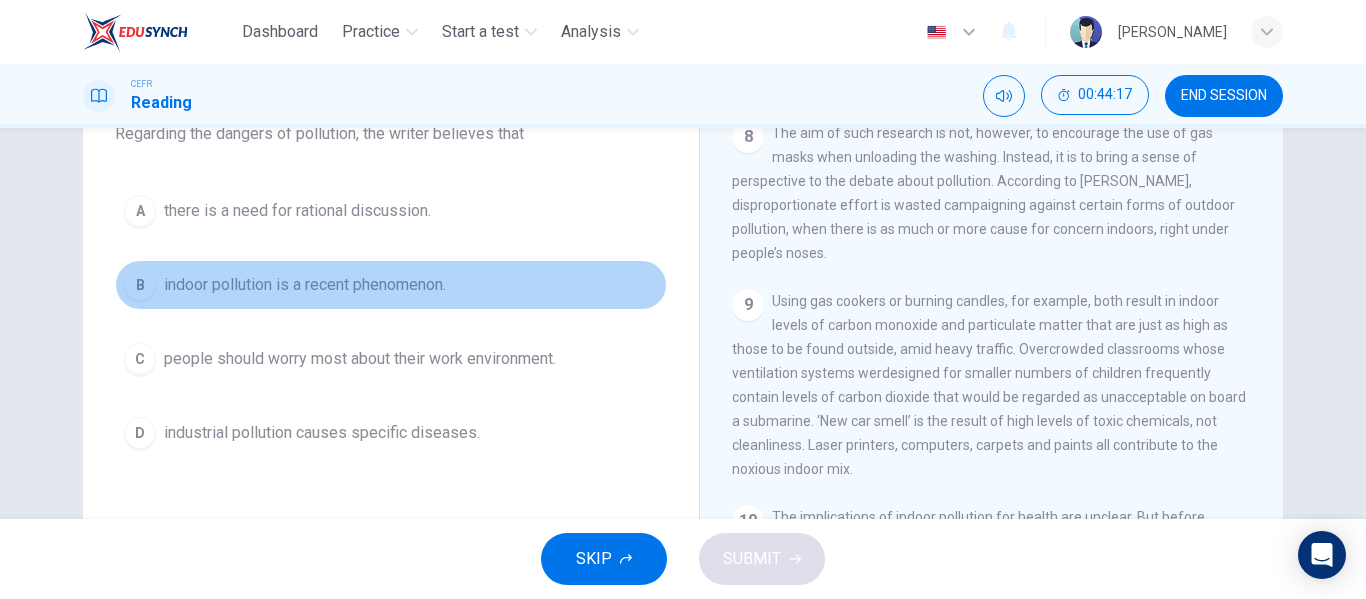 click on "B" at bounding box center (140, 285) 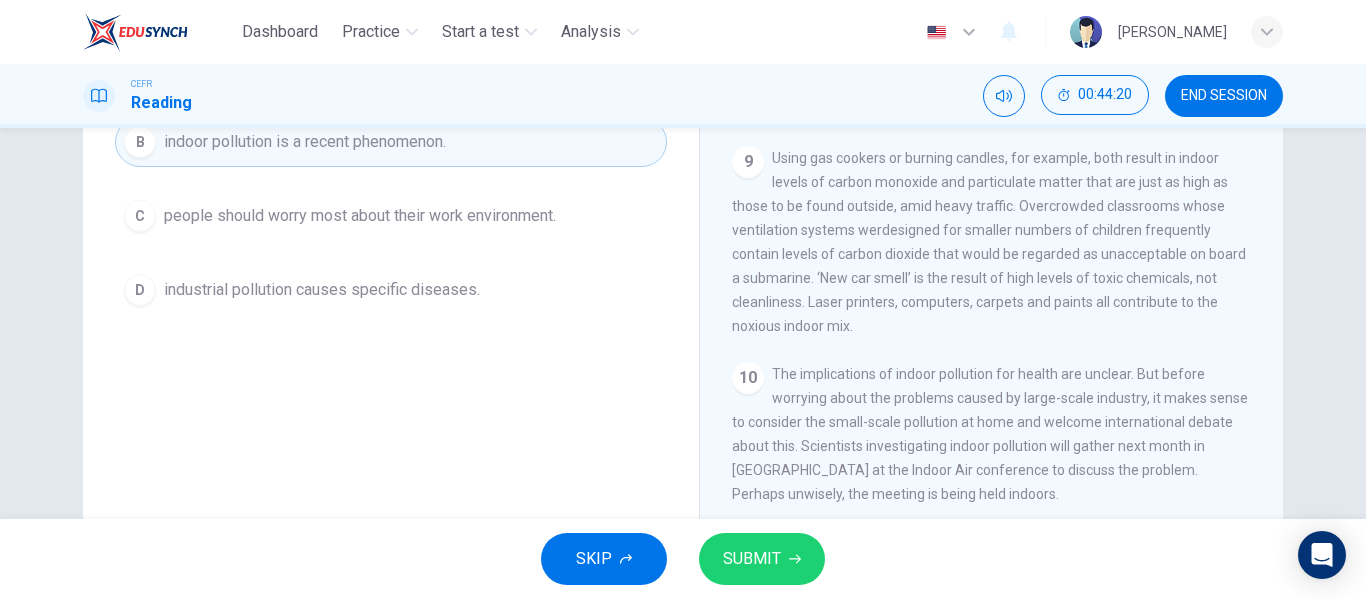 scroll, scrollTop: 344, scrollLeft: 0, axis: vertical 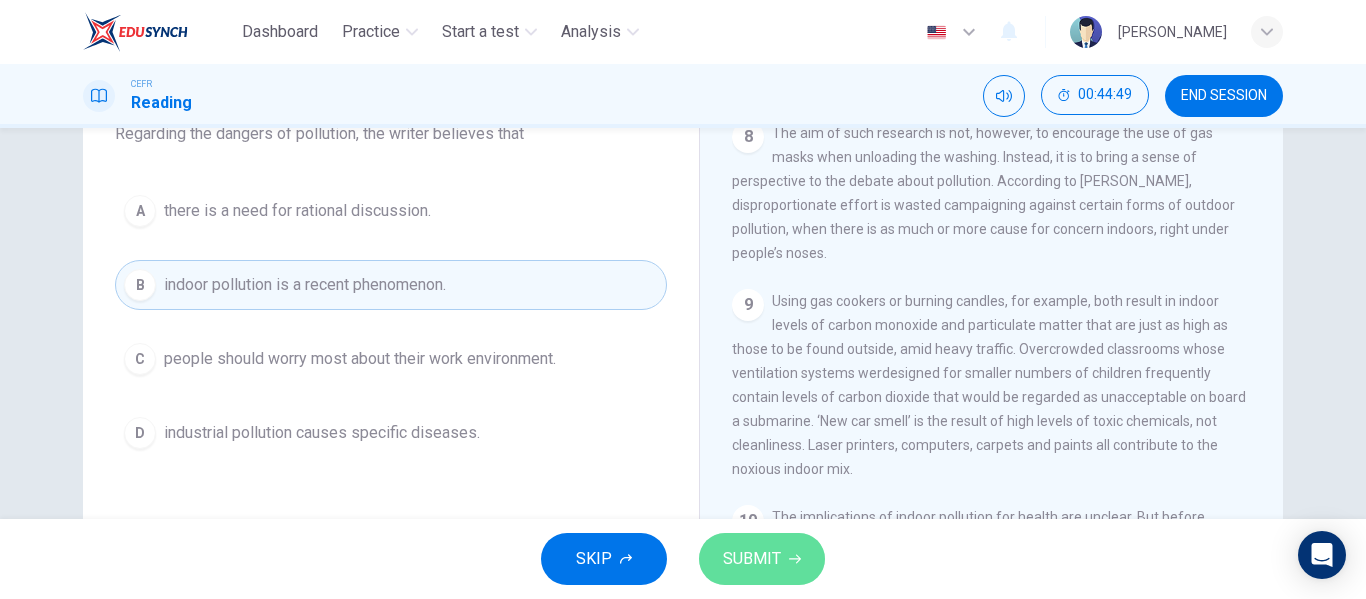 click on "SUBMIT" at bounding box center [762, 559] 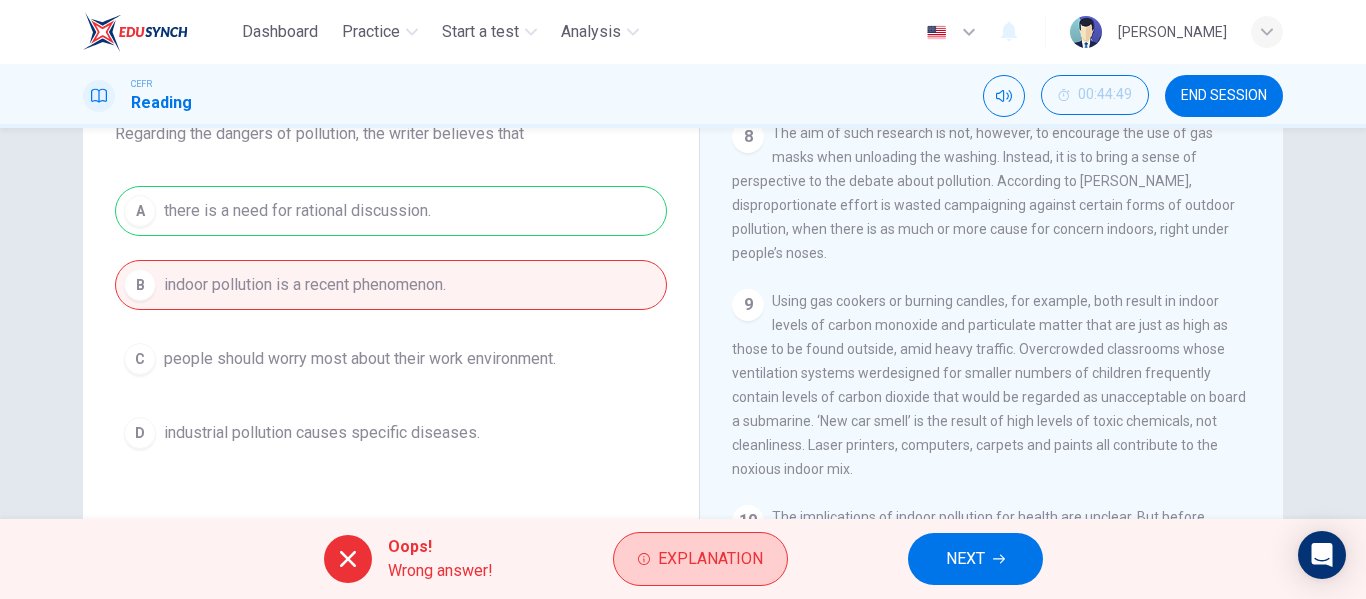click on "Explanation" at bounding box center (710, 559) 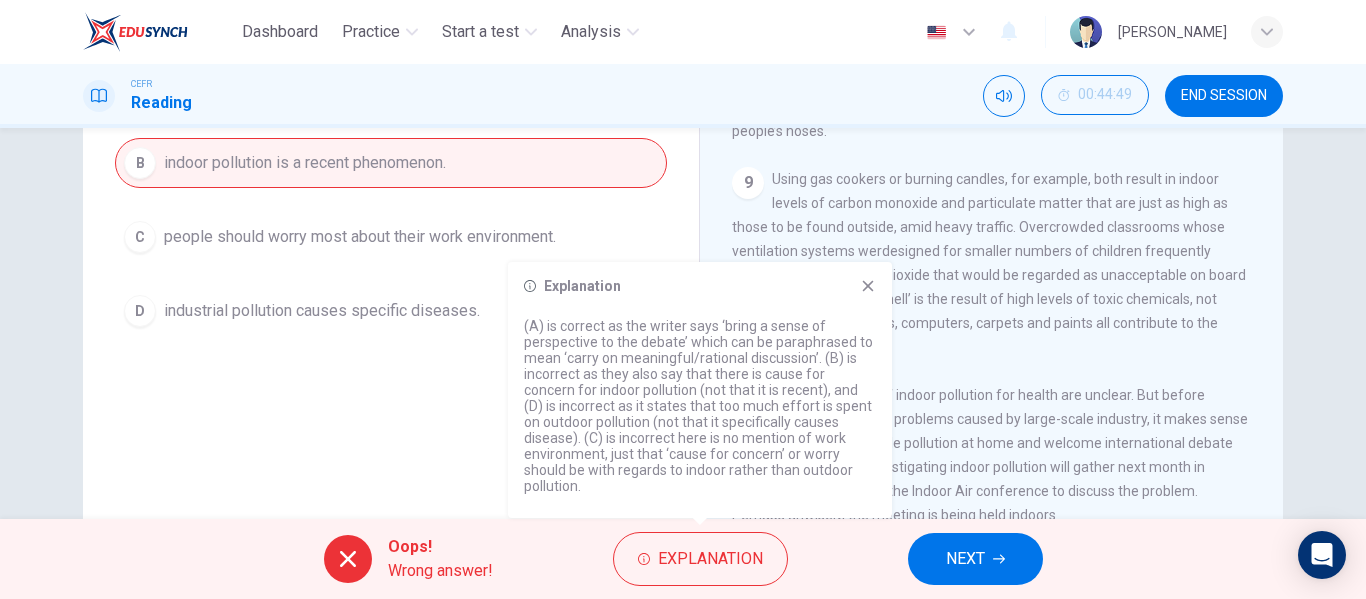 scroll, scrollTop: 384, scrollLeft: 0, axis: vertical 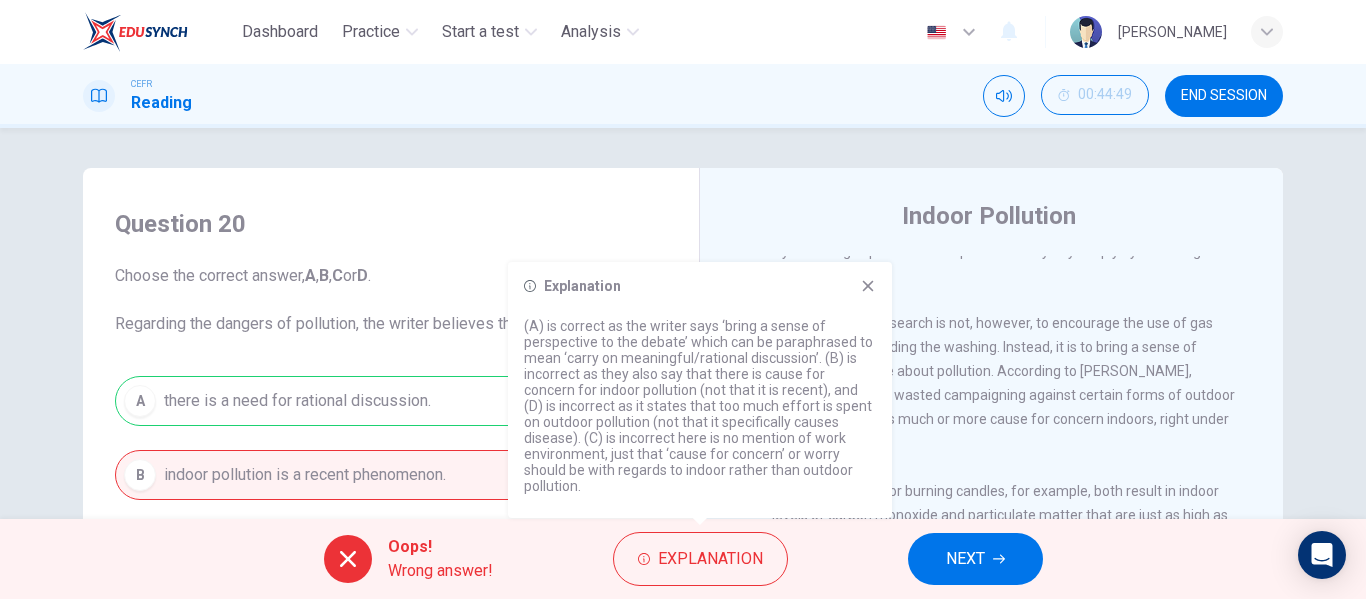 click on "CLICK TO ZOOM Click to Zoom 1 Since the early eighties we have been only too aware of the devastating effects of large-scale environmental pollution. Such pollution is generally the result of poor government planning in many developing nations or the short-sighted, selfish policies of the already industrialised countries which encourage a minority of the world’s population to squander the majority of its natural resources. 2 3 4 The latest study, conducted by two environmental engineers, [PERSON_NAME] and [PERSON_NAME], of the [GEOGRAPHIC_DATA][US_STATE] in [GEOGRAPHIC_DATA], and published in Environmental Science and Technology, suggests that it is the process of keeping clean that may be making indoor pollution worse. The researchers found that baths, showers, dishwashers and washing machines can all be significant sources of indoor pollution, because they extract trace amounts of chemicals from the water that they use and transfer them to the air. 5 6 7 8 9 10" at bounding box center [1005, 559] 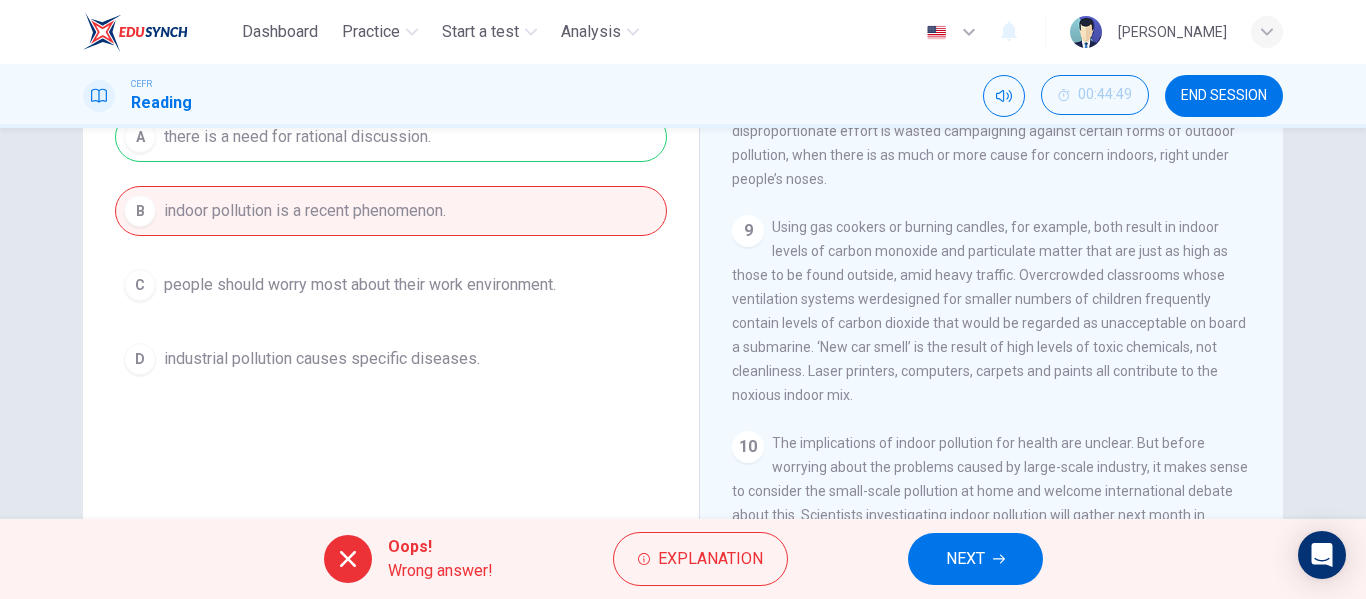 scroll, scrollTop: 274, scrollLeft: 0, axis: vertical 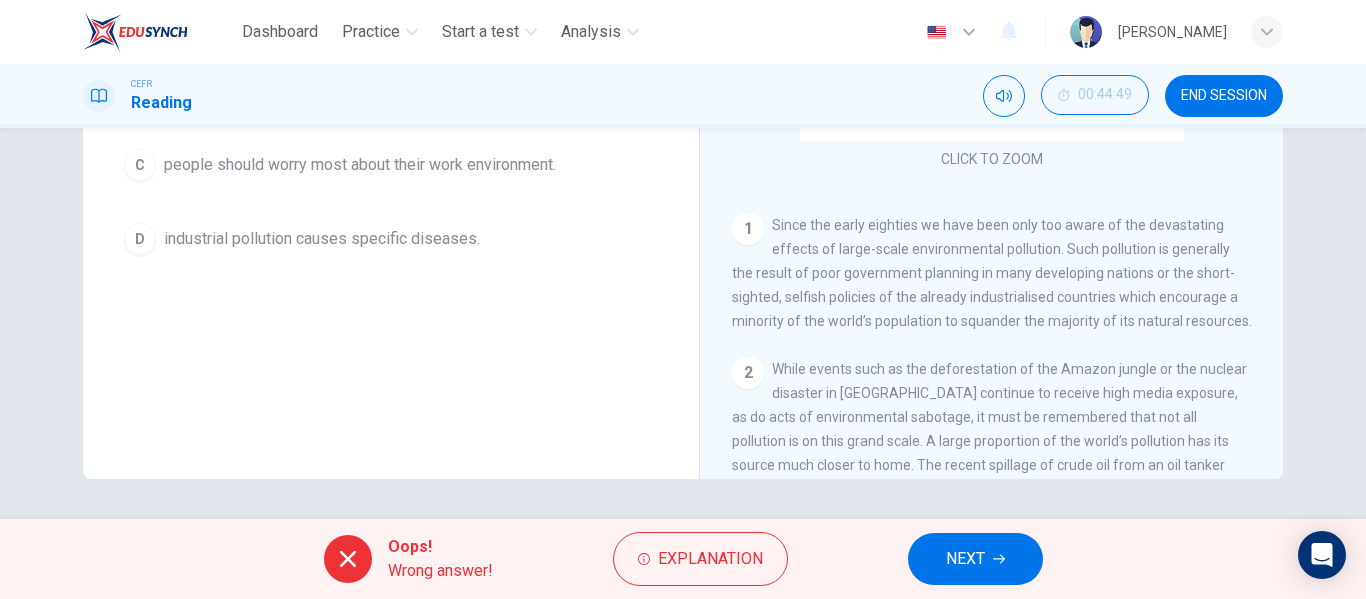 click on "CLICK TO ZOOM Click to Zoom 1 Since the early eighties we have been only too aware of the devastating effects of large-scale environmental pollution. Such pollution is generally the result of poor government planning in many developing nations or the short-sighted, selfish policies of the already industrialised countries which encourage a minority of the world’s population to squander the majority of its natural resources. 2 3 4 The latest study, conducted by two environmental engineers, [PERSON_NAME] and [PERSON_NAME], of the [GEOGRAPHIC_DATA][US_STATE] in [GEOGRAPHIC_DATA], and published in Environmental Science and Technology, suggests that it is the process of keeping clean that may be making indoor pollution worse. The researchers found that baths, showers, dishwashers and washing machines can all be significant sources of indoor pollution, because they extract trace amounts of chemicals from the water that they use and transfer them to the air. 5 6 7 8 9 10" at bounding box center [1005, 175] 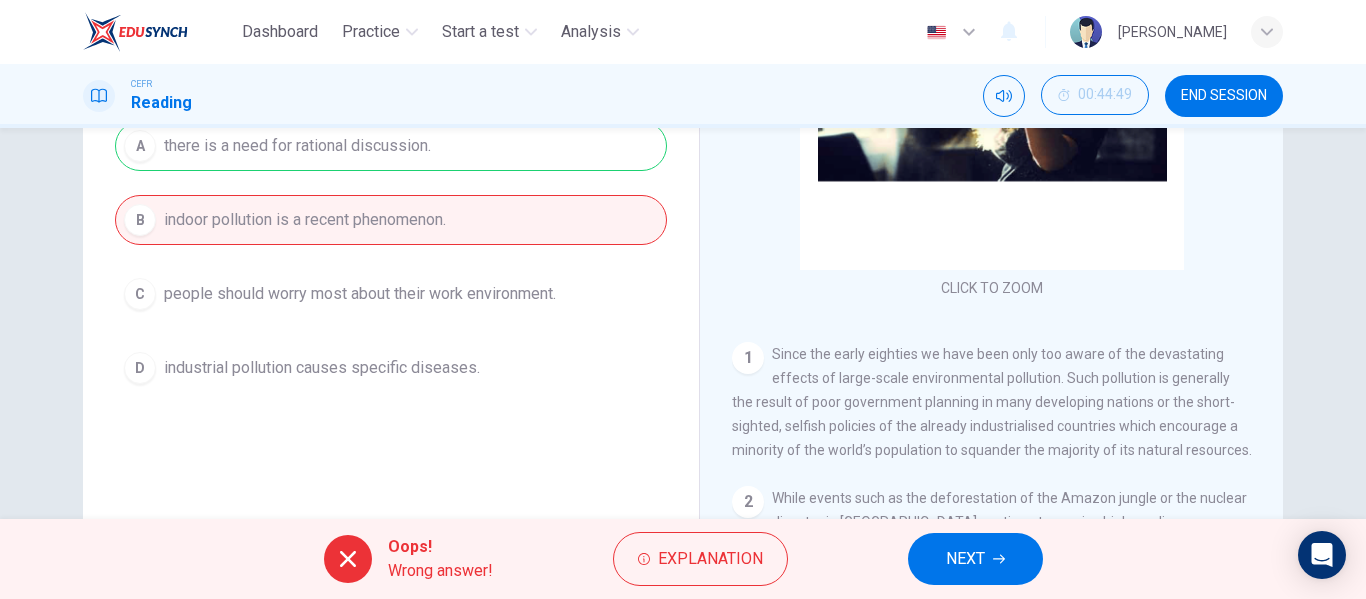 scroll, scrollTop: 253, scrollLeft: 0, axis: vertical 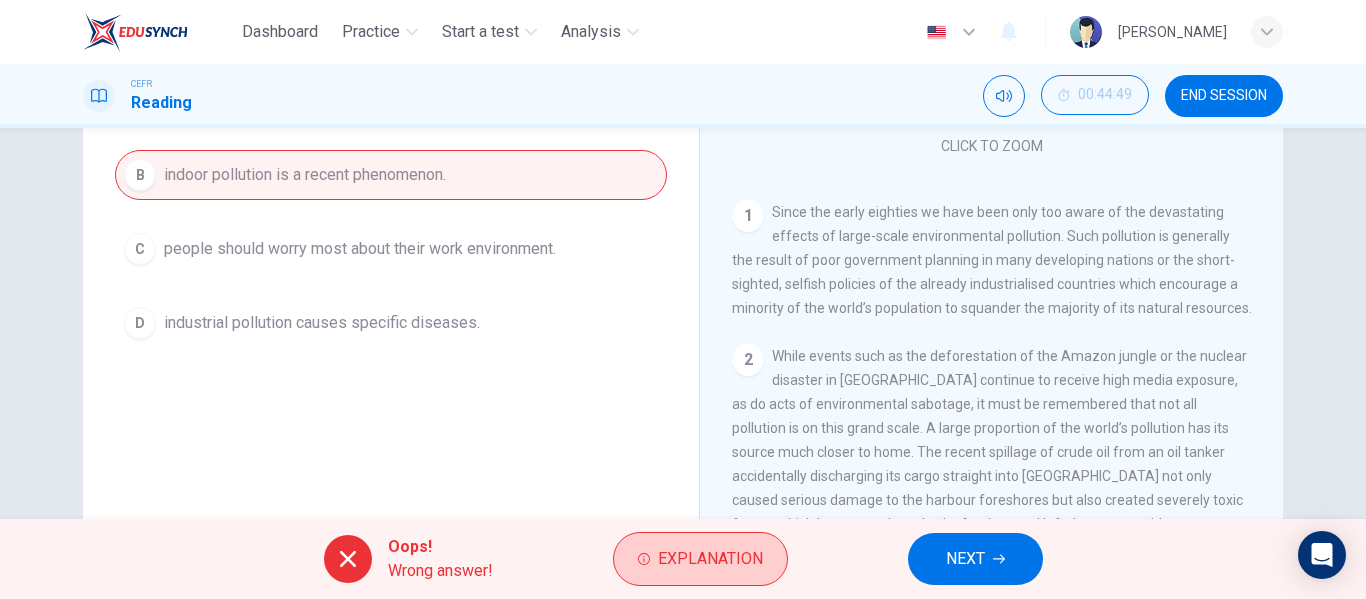 click on "Explanation" at bounding box center [700, 559] 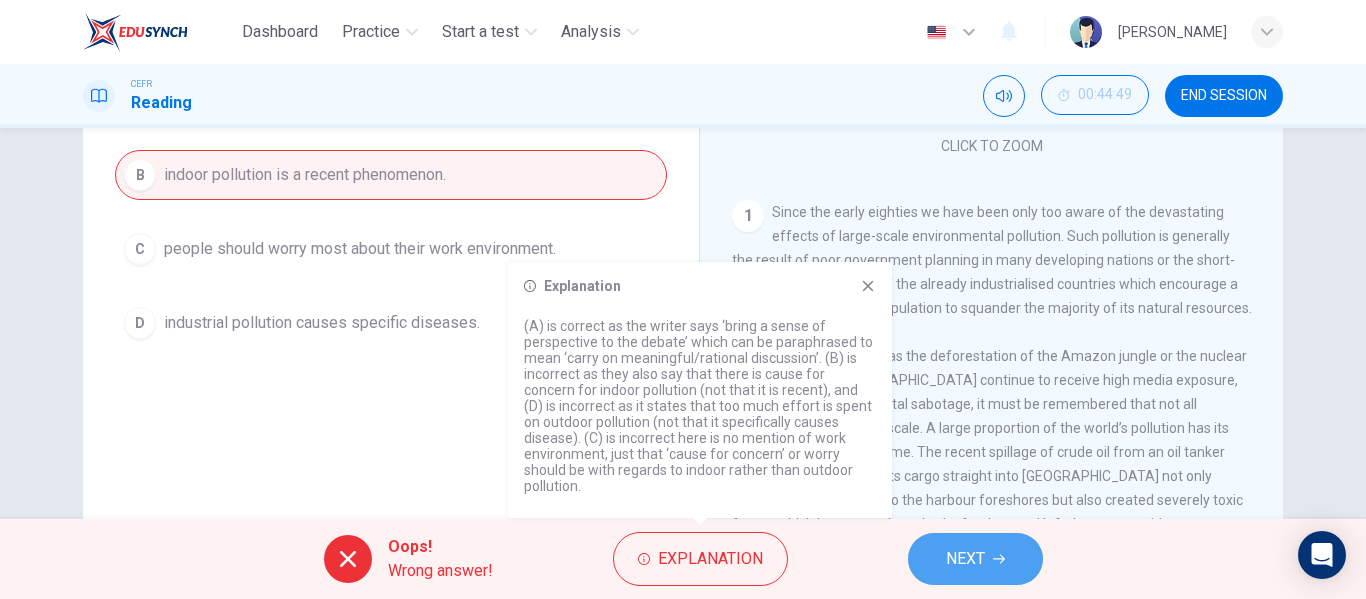 click on "NEXT" at bounding box center [965, 559] 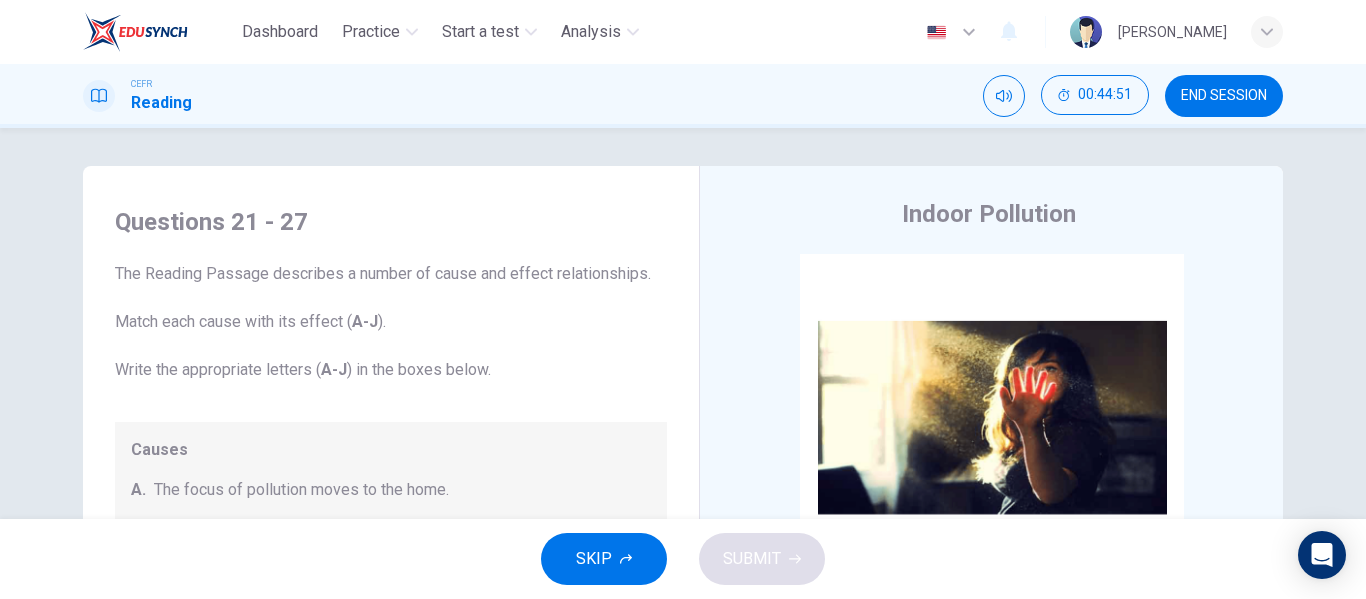 scroll, scrollTop: 0, scrollLeft: 0, axis: both 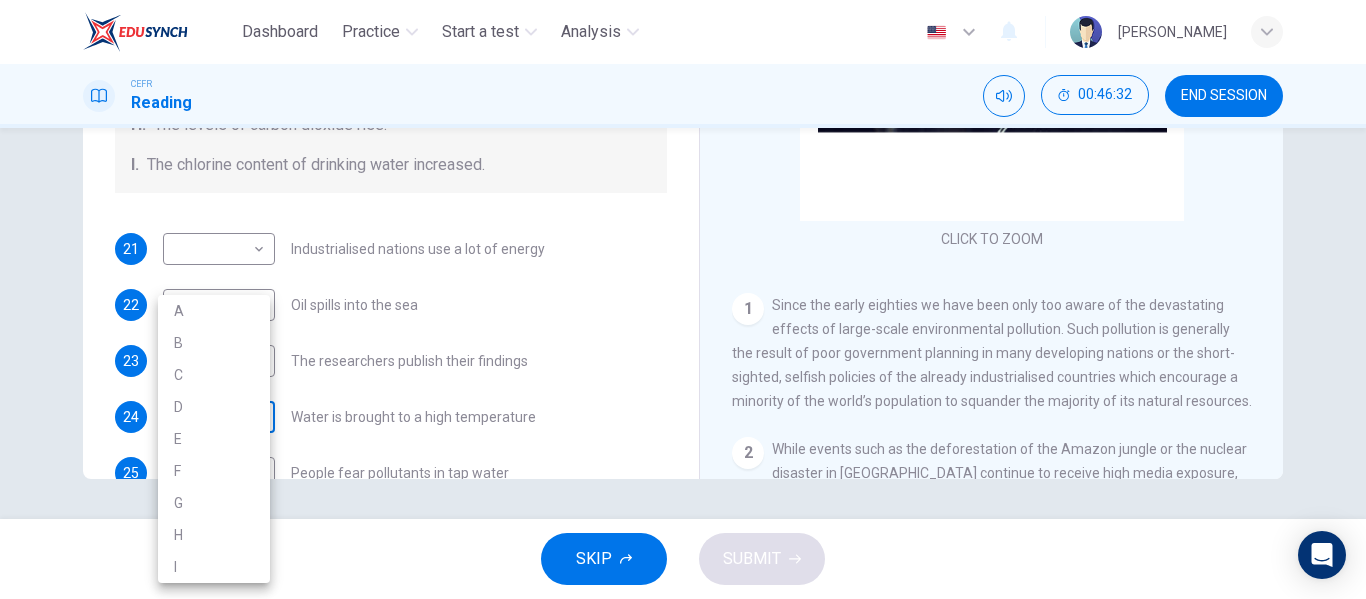 click on "Dashboard Practice Start a test Analysis English en ​ [PERSON_NAME] Reading 00:46:32 END SESSION Questions 21 - 27 The Reading Passage describes a number of cause and effect relationships.
Match each cause with its effect ( A-J ).
Write the appropriate letters ( A-J ) in the boxes below. Causes A. The focus of pollution moves to the home. B. The levels of [MEDICAL_DATA] rise. C. The world’s natural resources are unequally shared. D. Environmentalists look elsewhere for an explanation. E. Chemicals are effectively stripped from the water. F. A clean odour is produced. G. Sales of bottled water increase. H. The levels of carbon dioxide rise. I. The chlorine content of drinking water increased. 21 ​ ​ Industrialised nations use a lot of energy 22 ​ ​ Oil spills into the sea 23 ​ ​ The researchers publish their findings 24 ​ ​ Water is brought to a high temperature 25 ​ ​ People fear pollutants in tap water 26 ​ ​ Air conditioning systems are inadequate 27 ​ ​ 1" at bounding box center [683, 299] 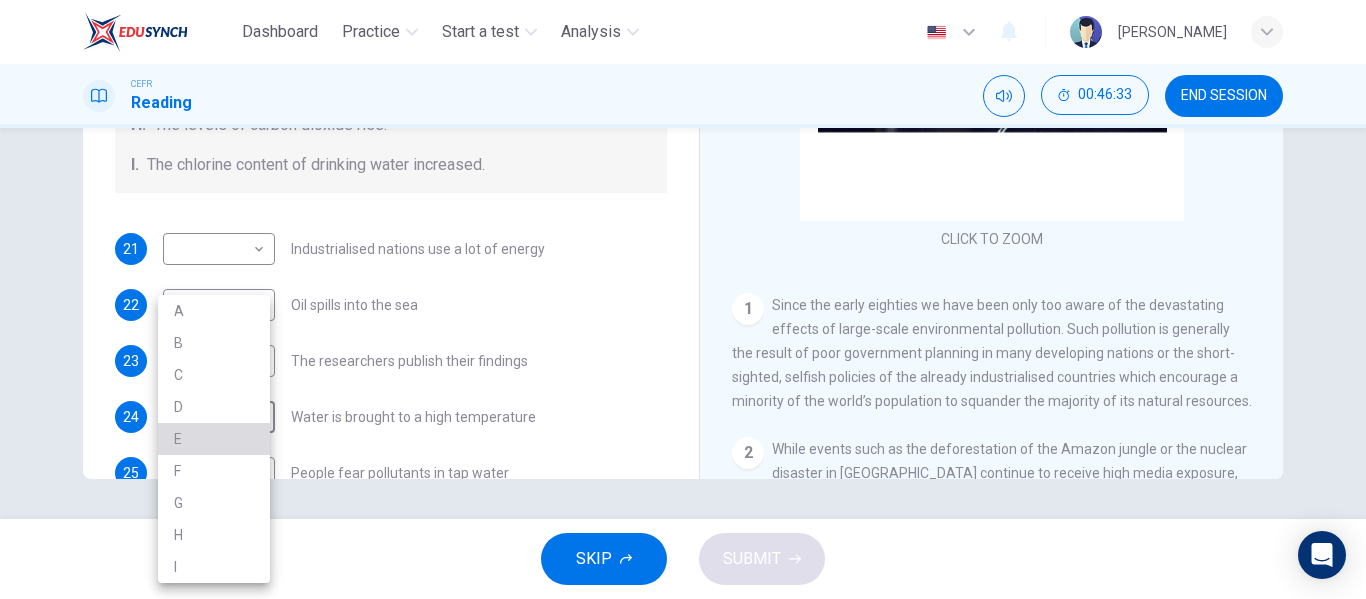 click on "E" at bounding box center [214, 439] 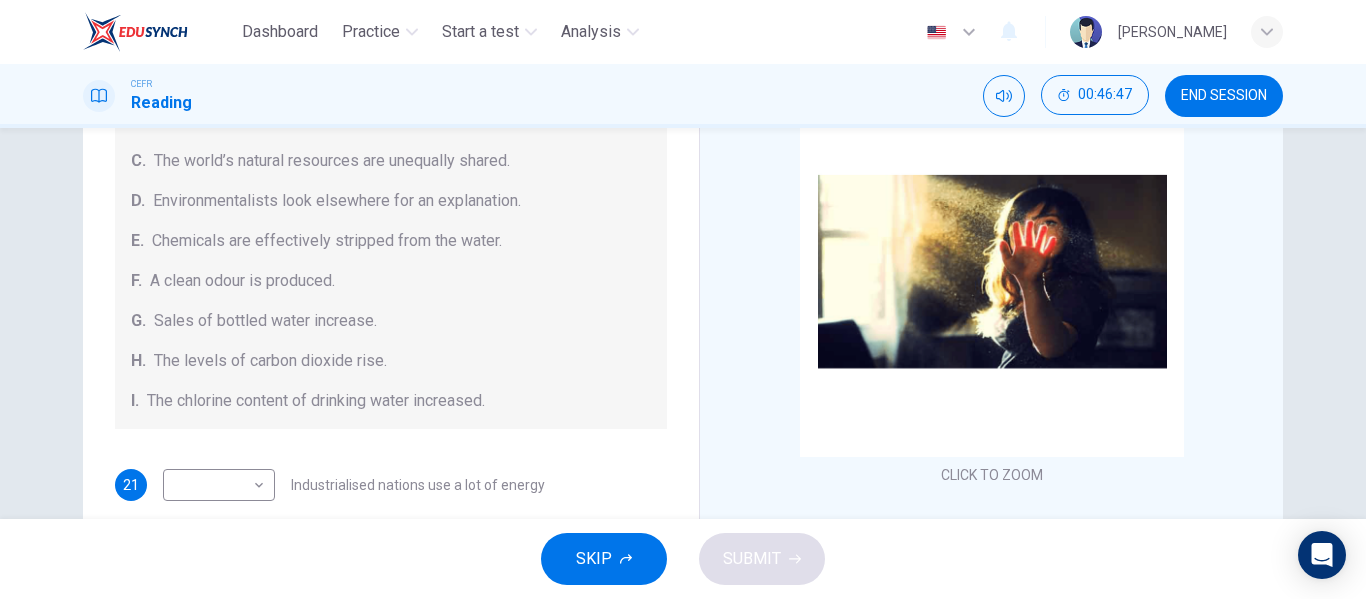 scroll, scrollTop: 283, scrollLeft: 0, axis: vertical 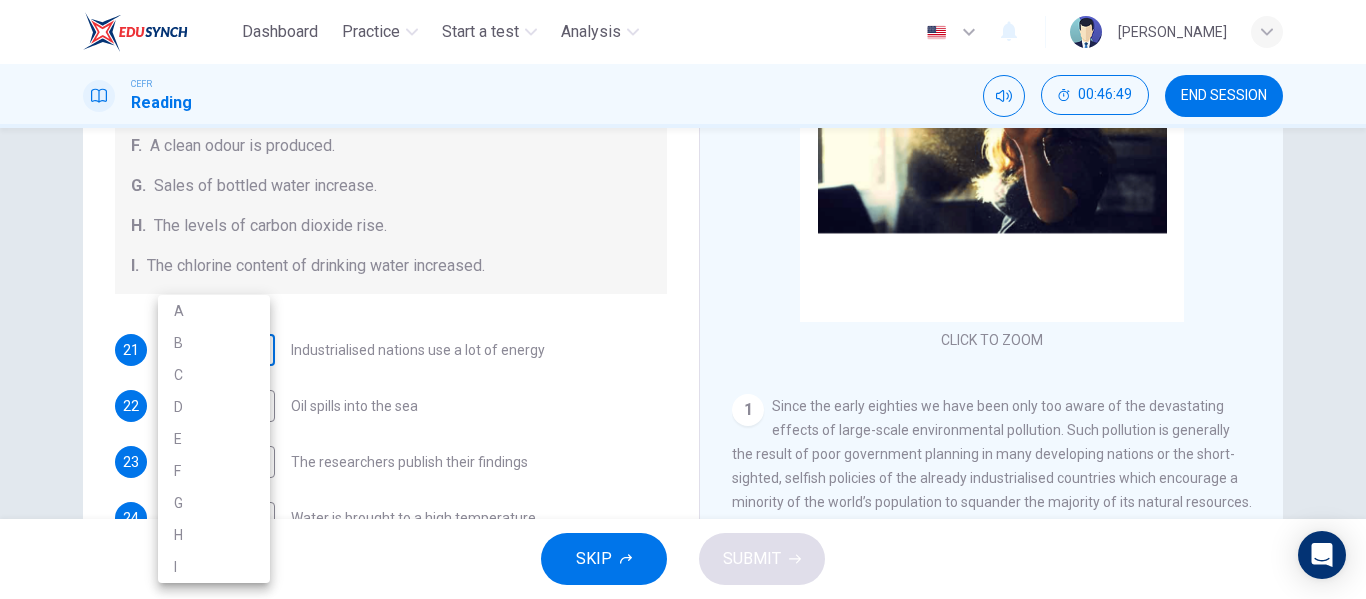 click on "Dashboard Practice Start a test Analysis English en ​ [PERSON_NAME] Reading 00:46:49 END SESSION Questions 21 - 27 The Reading Passage describes a number of cause and effect relationships.
Match each cause with its effect ( A-J ).
Write the appropriate letters ( A-J ) in the boxes below. Causes A. The focus of pollution moves to the home. B. The levels of [MEDICAL_DATA] rise. C. The world’s natural resources are unequally shared. D. Environmentalists look elsewhere for an explanation. E. Chemicals are effectively stripped from the water. F. A clean odour is produced. G. Sales of bottled water increase. H. The levels of carbon dioxide rise. I. The chlorine content of drinking water increased. 21 ​ ​ Industrialised nations use a lot of energy 22 ​ ​ Oil spills into the sea 23 ​ ​ The researchers publish their findings 24 E E ​ Water is brought to a high temperature 25 ​ ​ People fear pollutants in tap water 26 ​ ​ Air conditioning systems are inadequate 27 ​ ​ 1" at bounding box center [683, 299] 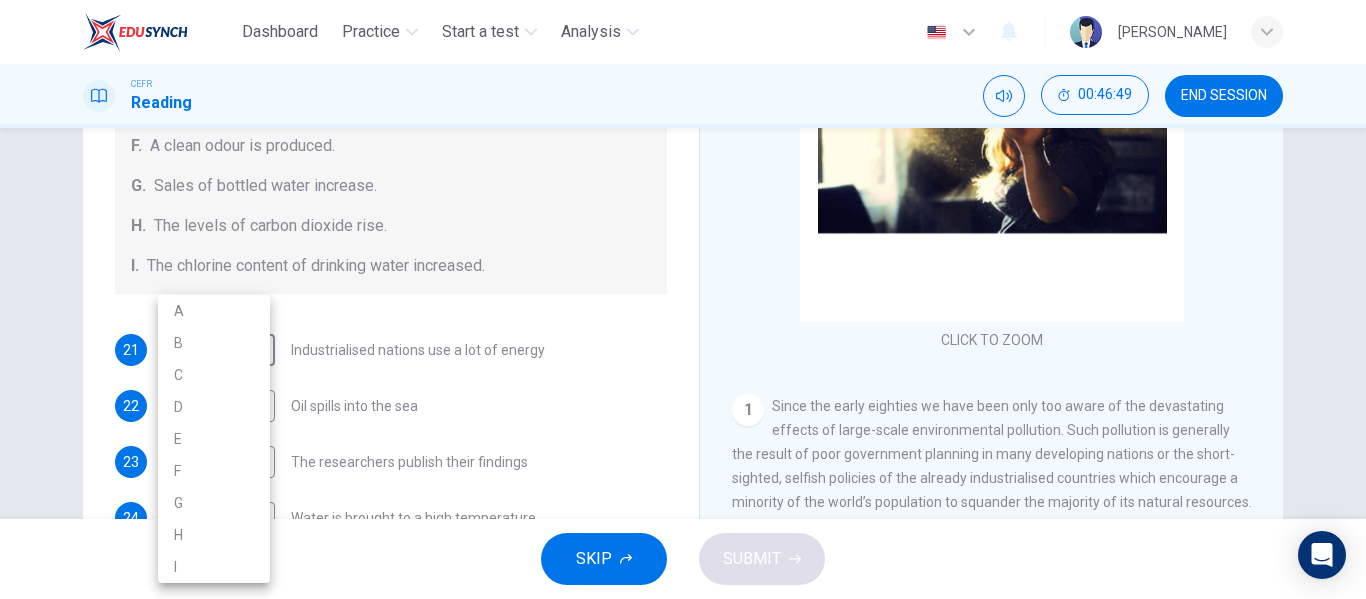 click on "C" at bounding box center (214, 375) 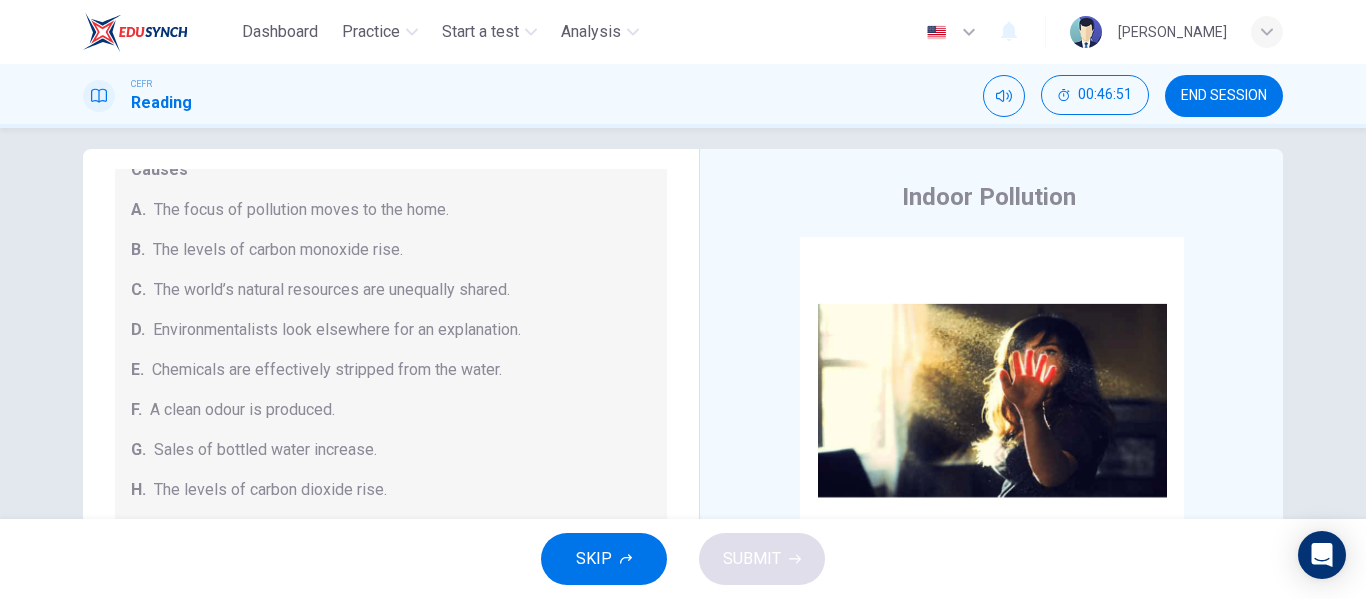 scroll, scrollTop: 0, scrollLeft: 0, axis: both 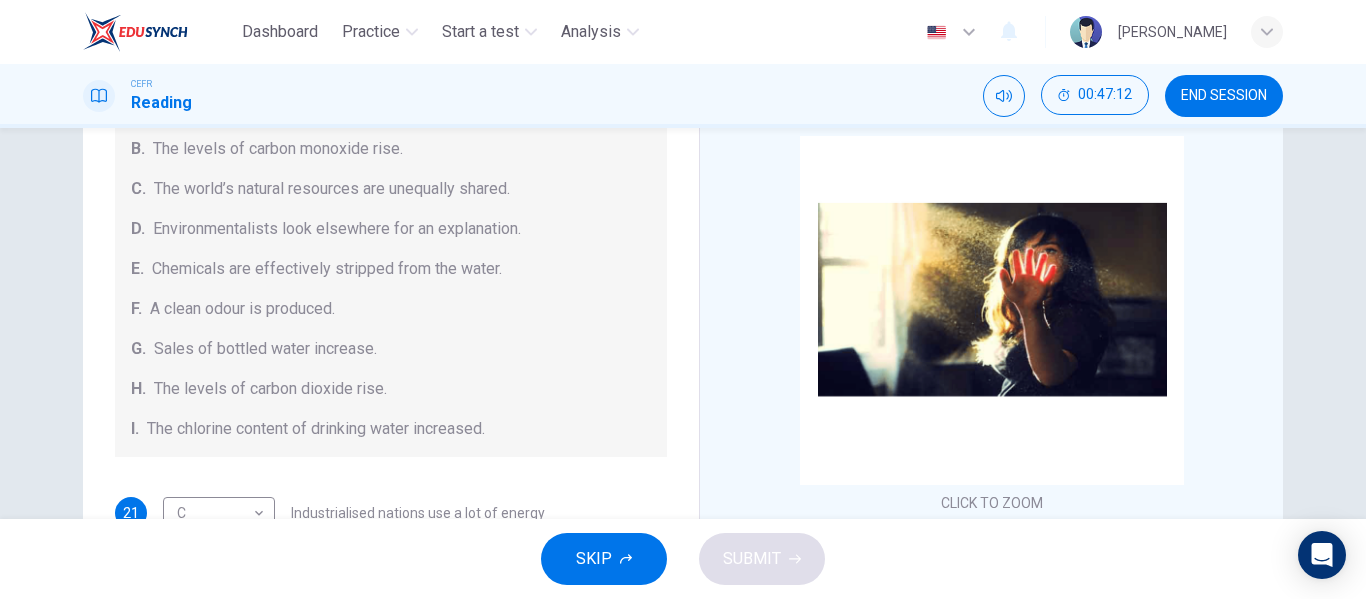 drag, startPoint x: 666, startPoint y: 264, endPoint x: 666, endPoint y: 295, distance: 31 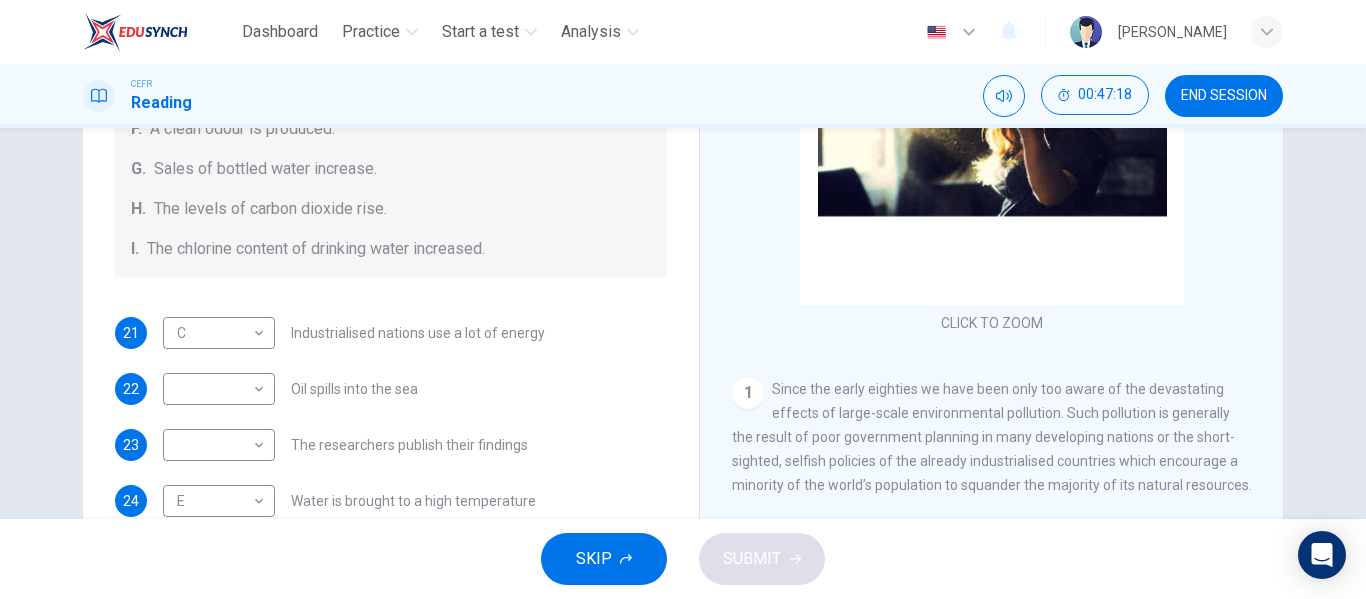 scroll, scrollTop: 310, scrollLeft: 0, axis: vertical 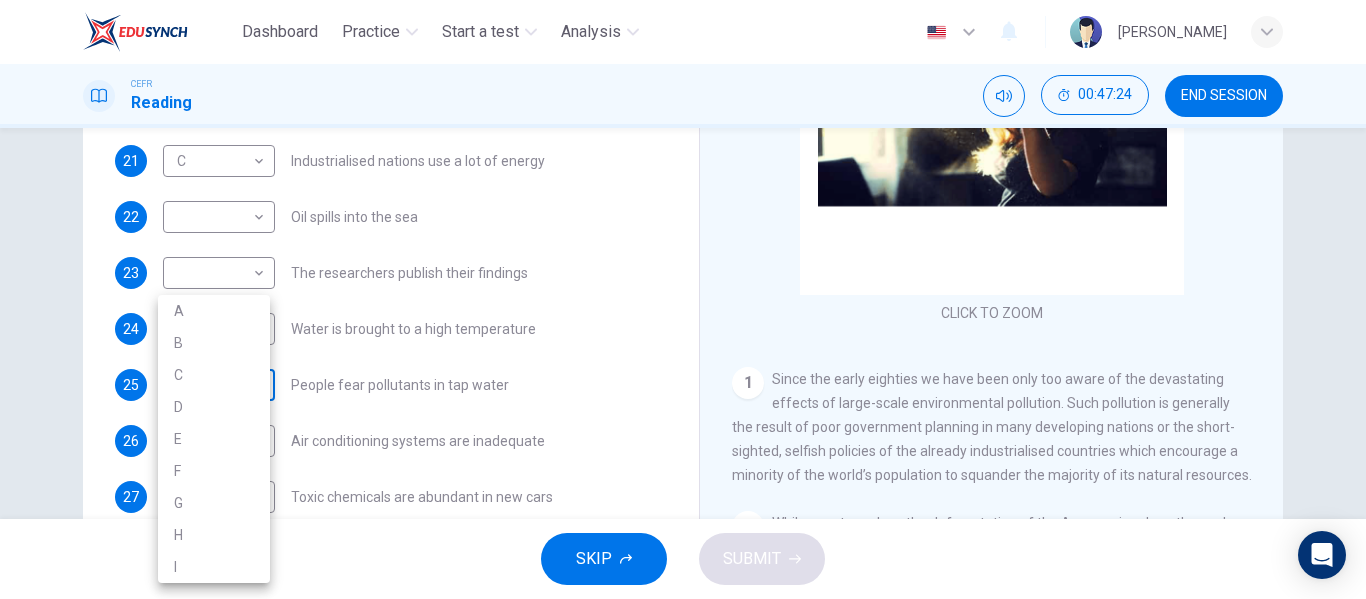 click on "Dashboard Practice Start a test Analysis English en ​ [PERSON_NAME] Reading 00:47:24 END SESSION Questions 21 - 27 The Reading Passage describes a number of cause and effect relationships.
Match each cause with its effect ( A-J ).
Write the appropriate letters ( A-J ) in the boxes below. Causes A. The focus of pollution moves to the home. B. The levels of [MEDICAL_DATA] rise. C. The world’s natural resources are unequally shared. D. Environmentalists look elsewhere for an explanation. E. Chemicals are effectively stripped from the water. F. A clean odour is produced. G. Sales of bottled water increase. H. The levels of carbon dioxide rise. I. The chlorine content of drinking water increased. 21 C C ​ Industrialised nations use a lot of energy 22 ​ ​ Oil spills into the sea 23 ​ ​ The researchers publish their findings 24 E E ​ Water is brought to a high temperature 25 ​ ​ People fear pollutants in tap water 26 ​ ​ Air conditioning systems are inadequate 27 ​ ​ 1" at bounding box center [683, 299] 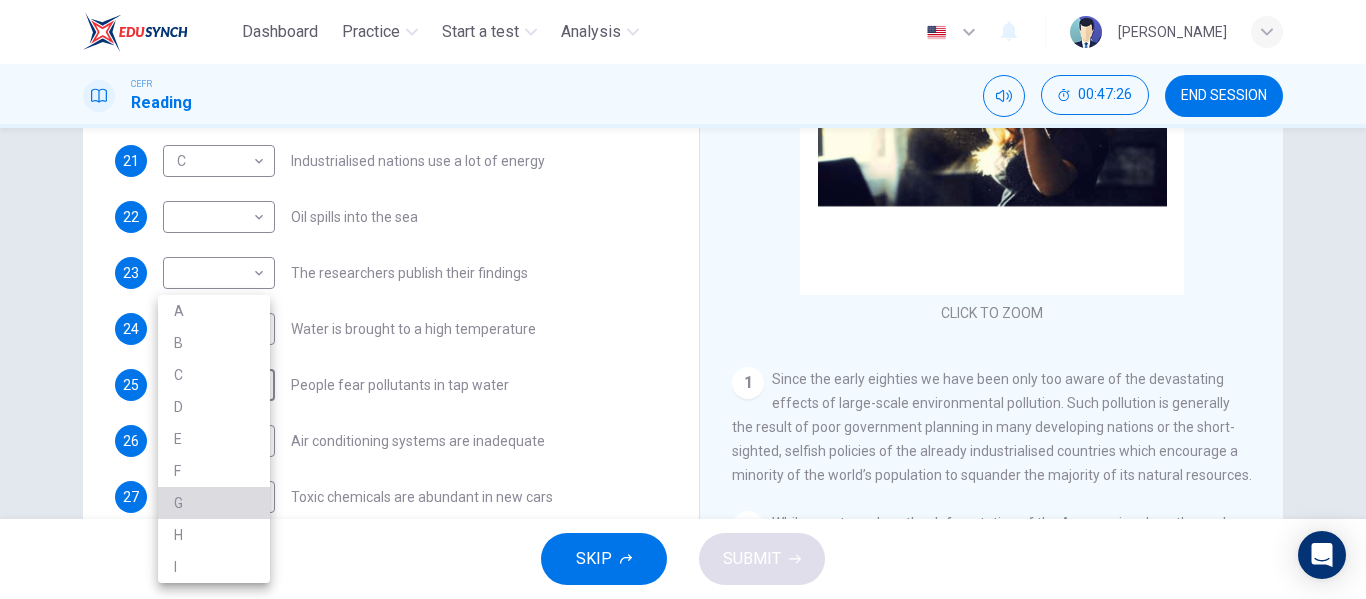 click on "G" at bounding box center [214, 503] 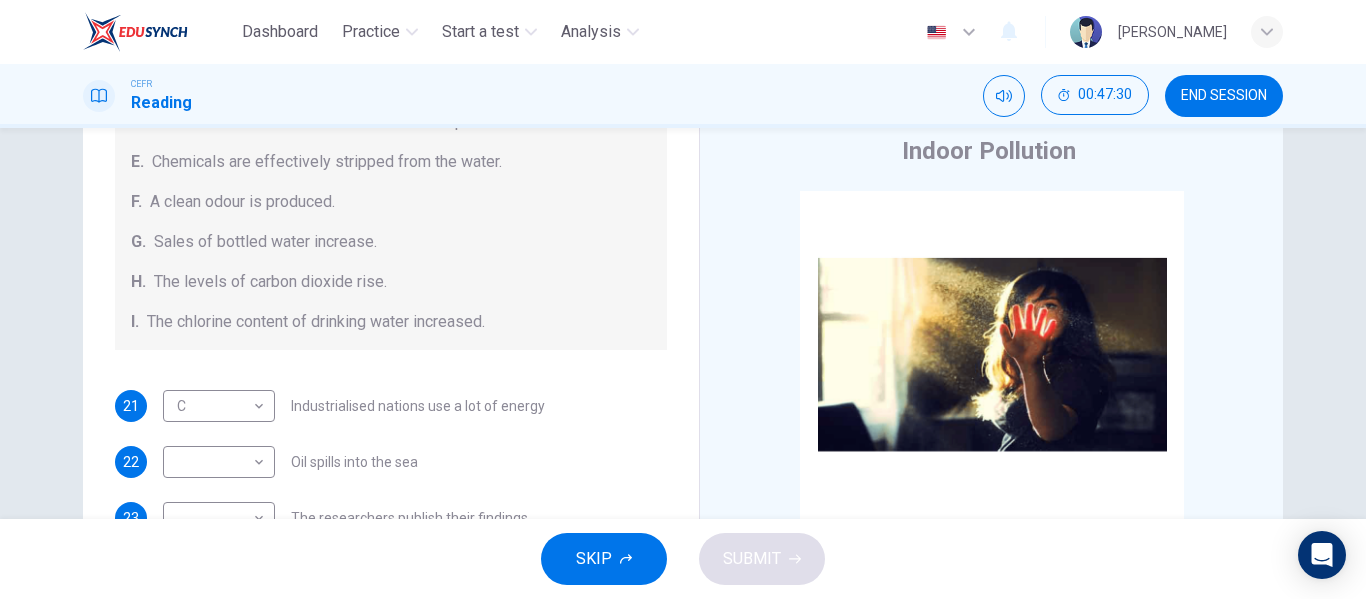 scroll, scrollTop: 0, scrollLeft: 0, axis: both 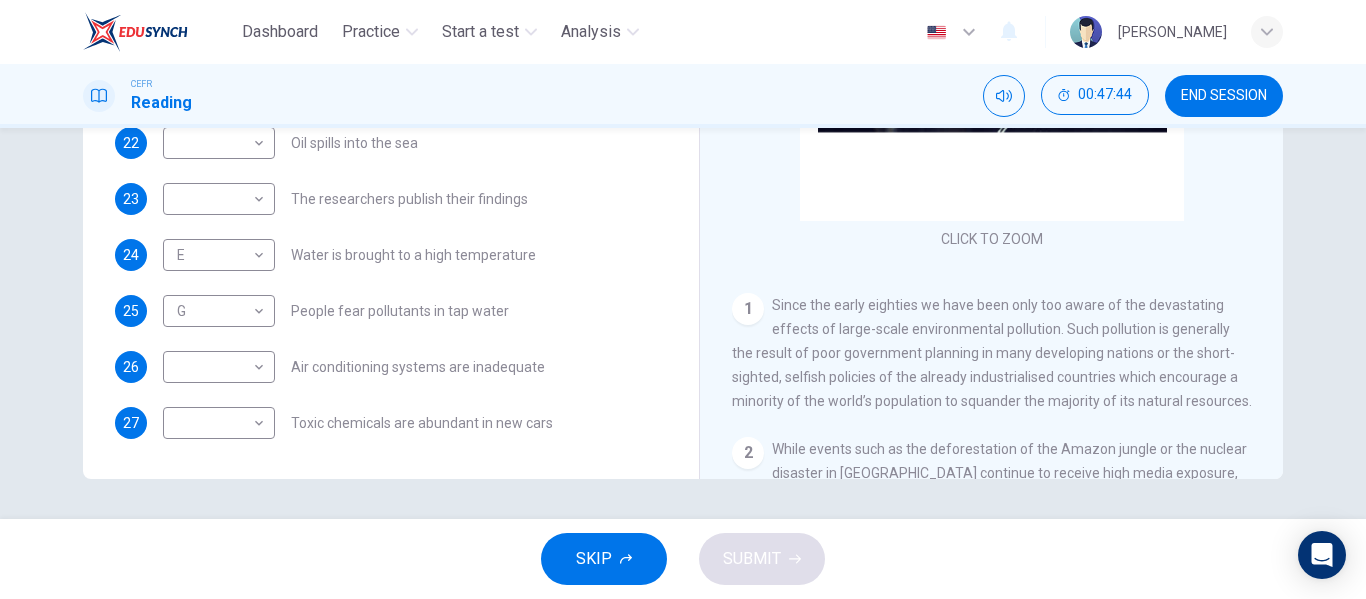 click on "​ ​ Toxic chemicals are abundant in new cars" at bounding box center (358, 423) 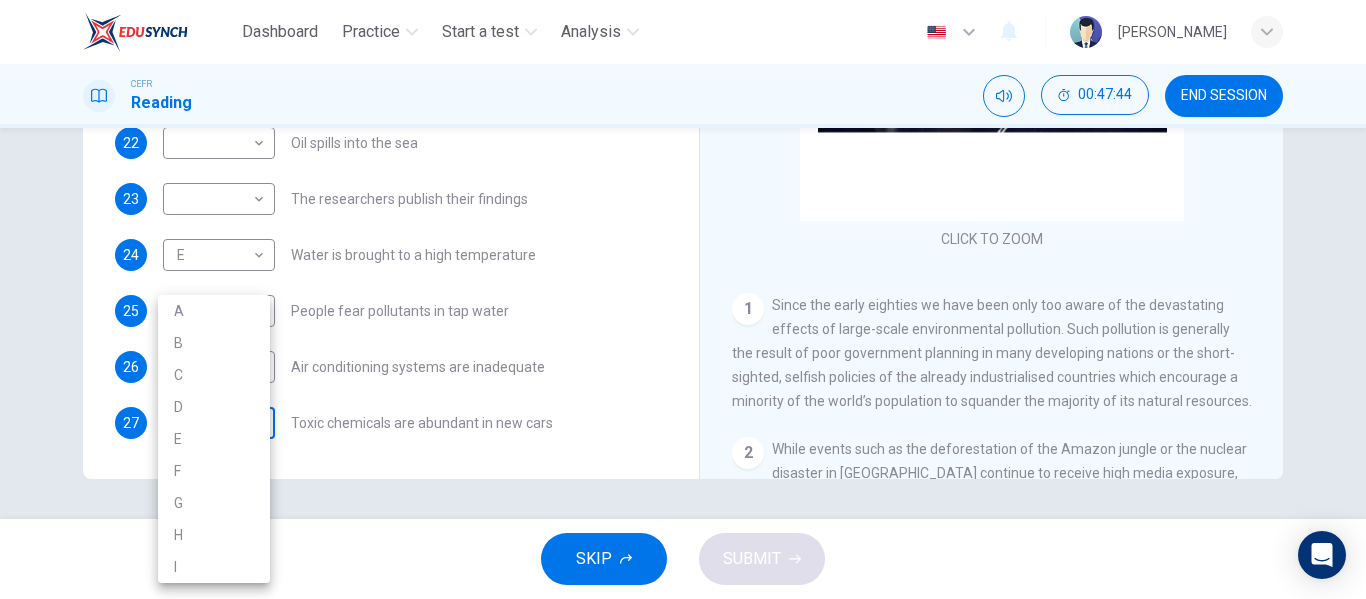 click on "Dashboard Practice Start a test Analysis English en ​ [PERSON_NAME] Reading 00:47:44 END SESSION Questions 21 - 27 The Reading Passage describes a number of cause and effect relationships.
Match each cause with its effect ( A-J ).
Write the appropriate letters ( A-J ) in the boxes below. Causes A. The focus of pollution moves to the home. B. The levels of [MEDICAL_DATA] rise. C. The world’s natural resources are unequally shared. D. Environmentalists look elsewhere for an explanation. E. Chemicals are effectively stripped from the water. F. A clean odour is produced. G. Sales of bottled water increase. H. The levels of carbon dioxide rise. I. The chlorine content of drinking water increased. 21 C C ​ Industrialised nations use a lot of energy 22 ​ ​ Oil spills into the sea 23 ​ ​ The researchers publish their findings 24 E E ​ Water is brought to a high temperature 25 G G ​ People fear pollutants in tap water 26 ​ ​ Air conditioning systems are inadequate 27 ​ ​ 1" at bounding box center (683, 299) 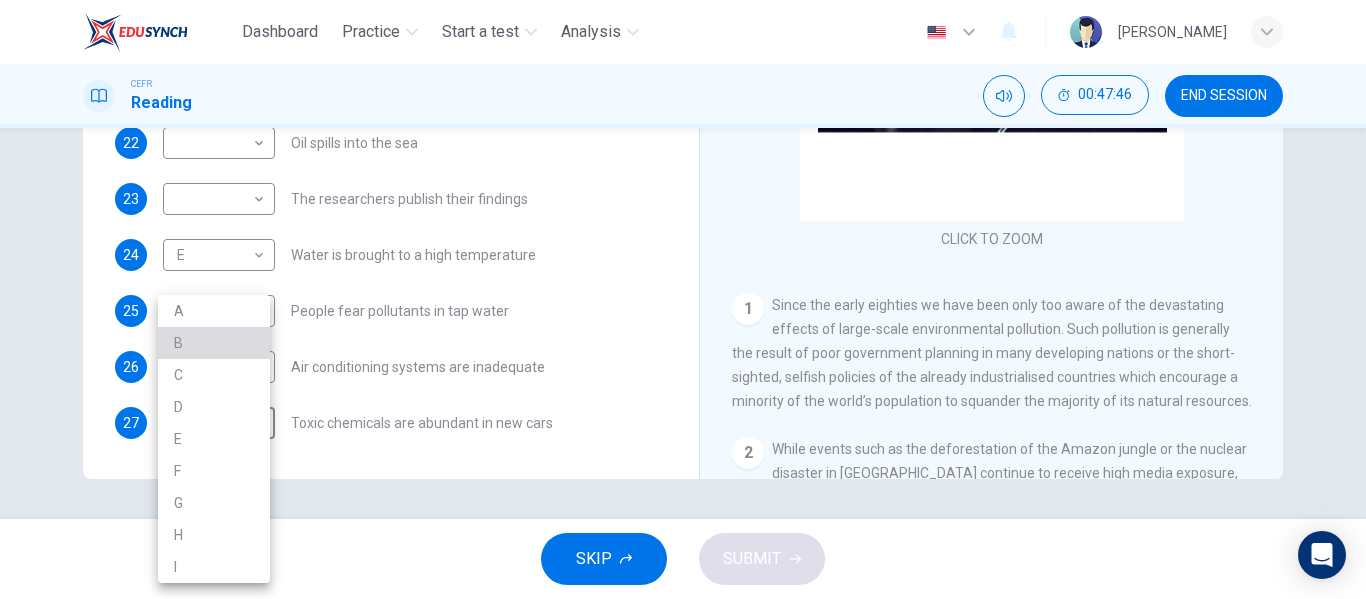 click on "B" at bounding box center [214, 343] 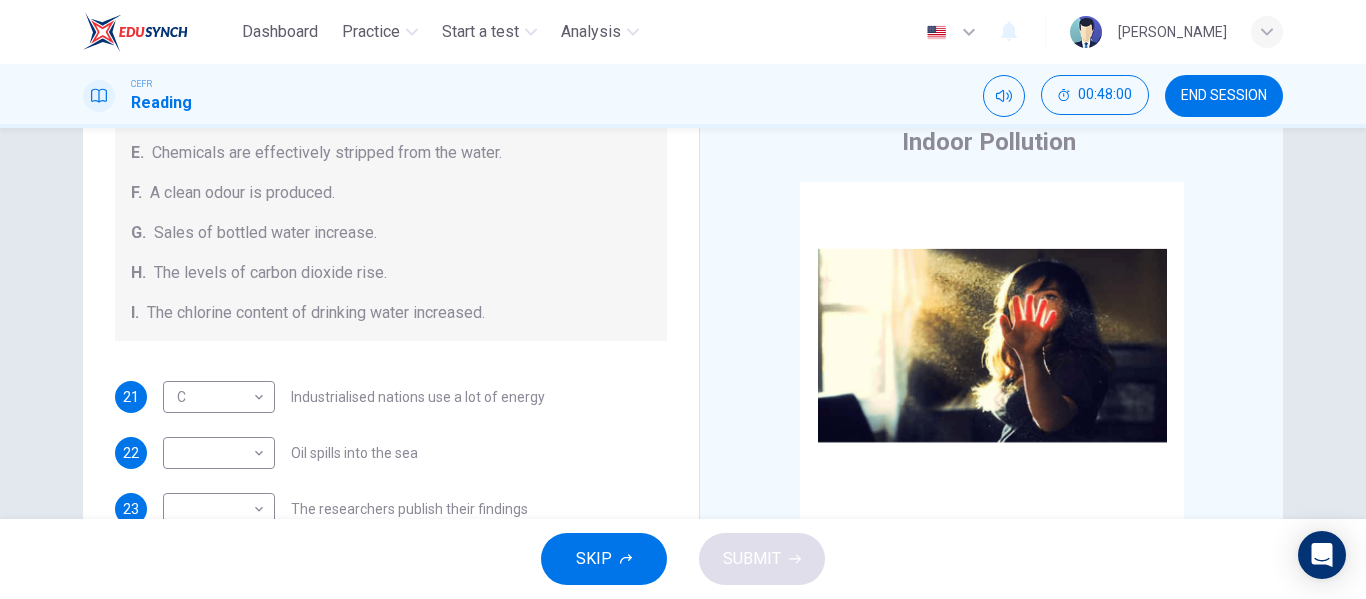 scroll, scrollTop: 70, scrollLeft: 0, axis: vertical 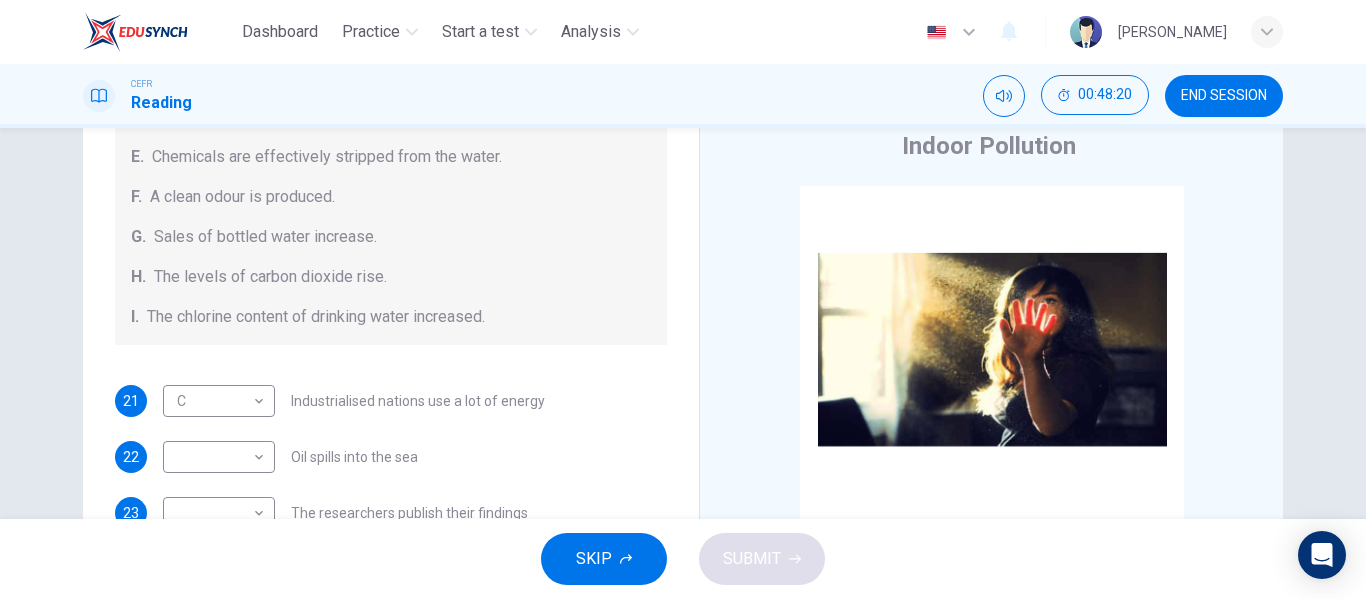 drag, startPoint x: 667, startPoint y: 403, endPoint x: 668, endPoint y: 344, distance: 59.008472 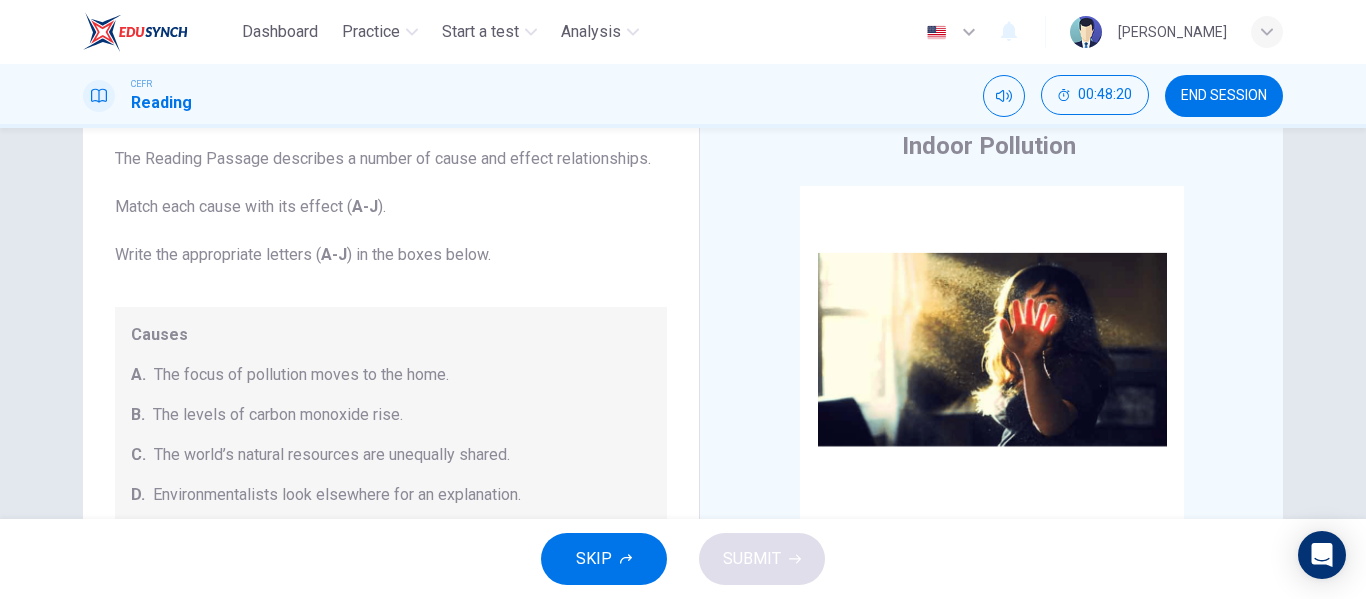 scroll, scrollTop: 0, scrollLeft: 0, axis: both 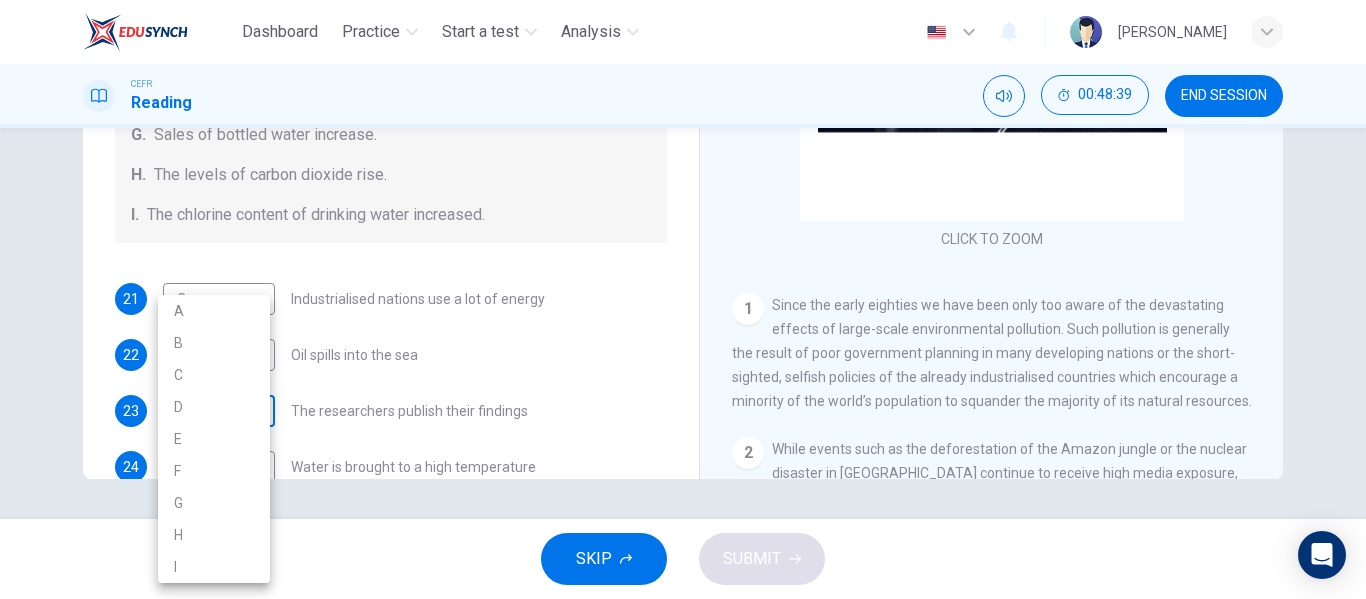 click on "Dashboard Practice Start a test Analysis English en ​ [PERSON_NAME] Reading 00:48:39 END SESSION Questions 21 - 27 The Reading Passage describes a number of cause and effect relationships.
Match each cause with its effect ( A-J ).
Write the appropriate letters ( A-J ) in the boxes below. Causes A. The focus of pollution moves to the home. B. The levels of [MEDICAL_DATA] rise. C. The world’s natural resources are unequally shared. D. Environmentalists look elsewhere for an explanation. E. Chemicals are effectively stripped from the water. F. A clean odour is produced. G. Sales of bottled water increase. H. The levels of carbon dioxide rise. I. The chlorine content of drinking water increased. 21 C C ​ Industrialised nations use a lot of energy 22 ​ ​ Oil spills into the sea 23 ​ ​ The researchers publish their findings 24 E E ​ Water is brought to a high temperature 25 G G ​ People fear pollutants in tap water 26 ​ ​ Air conditioning systems are inadequate 27 B B ​ 1" at bounding box center (683, 299) 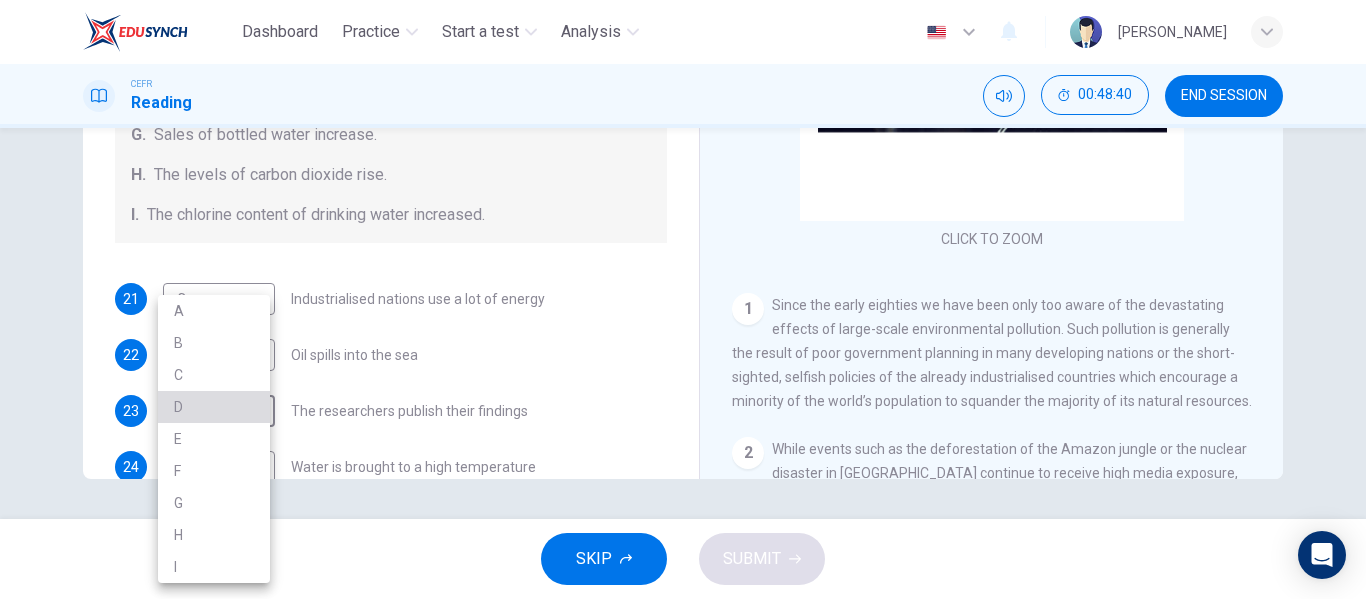 click on "D" at bounding box center [214, 407] 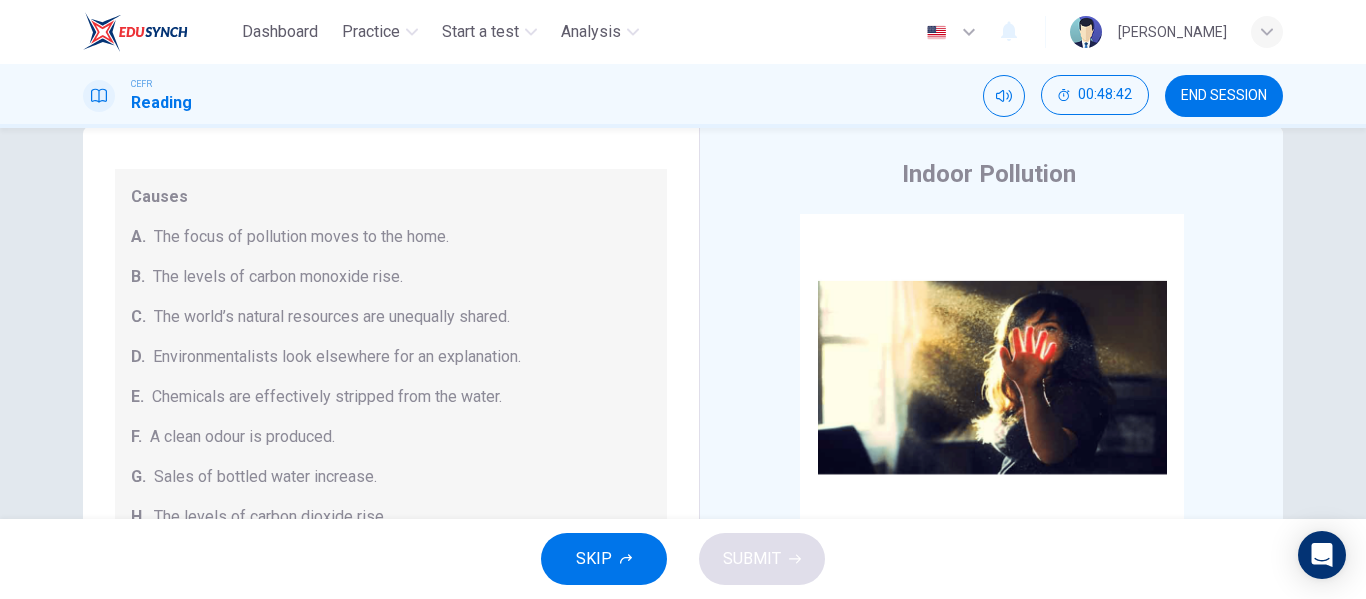 scroll, scrollTop: 384, scrollLeft: 0, axis: vertical 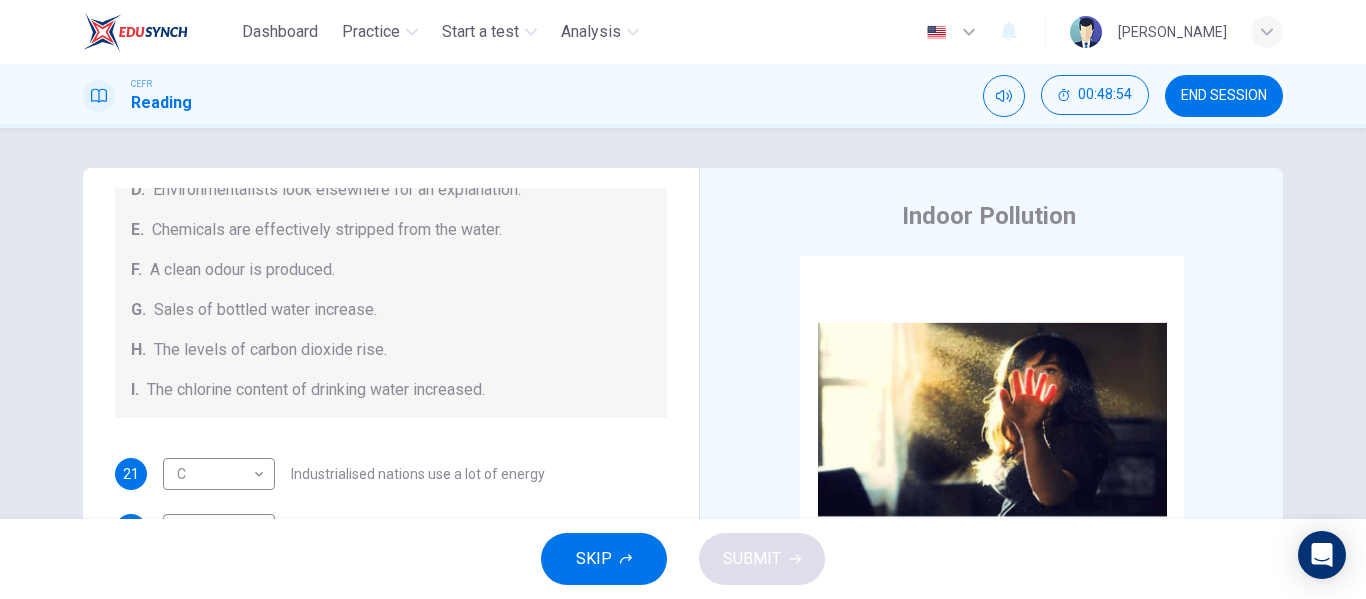 drag, startPoint x: 667, startPoint y: 491, endPoint x: 670, endPoint y: 451, distance: 40.112343 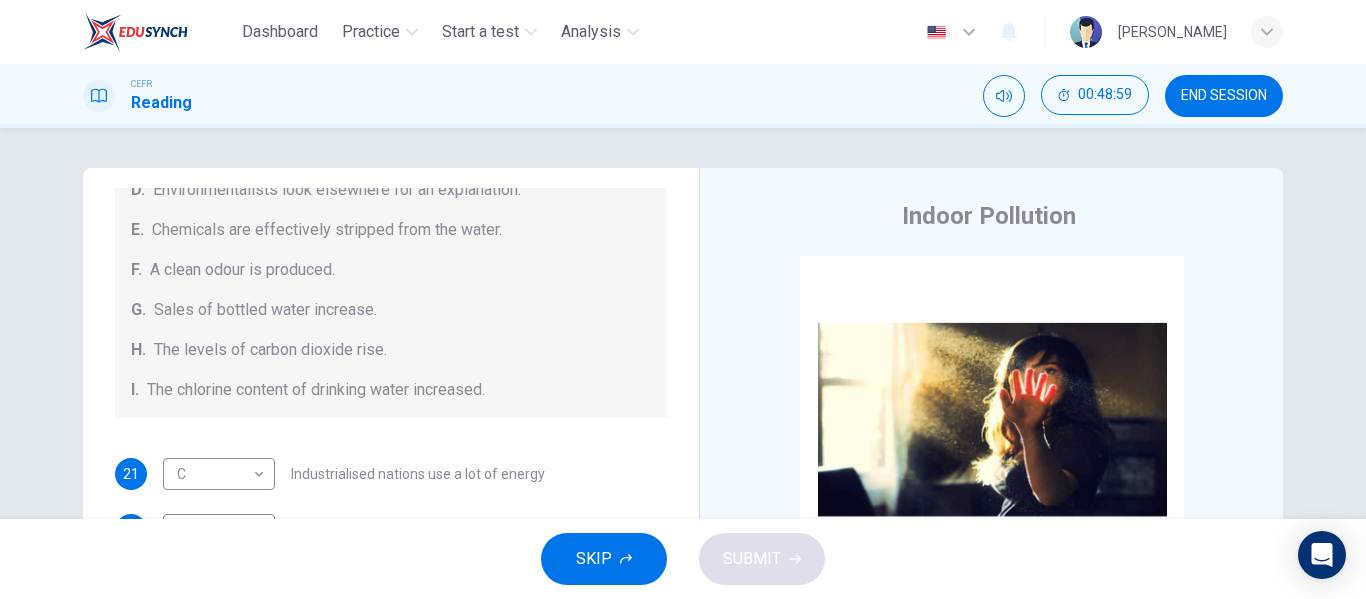 drag, startPoint x: 678, startPoint y: 485, endPoint x: 675, endPoint y: 462, distance: 23.194826 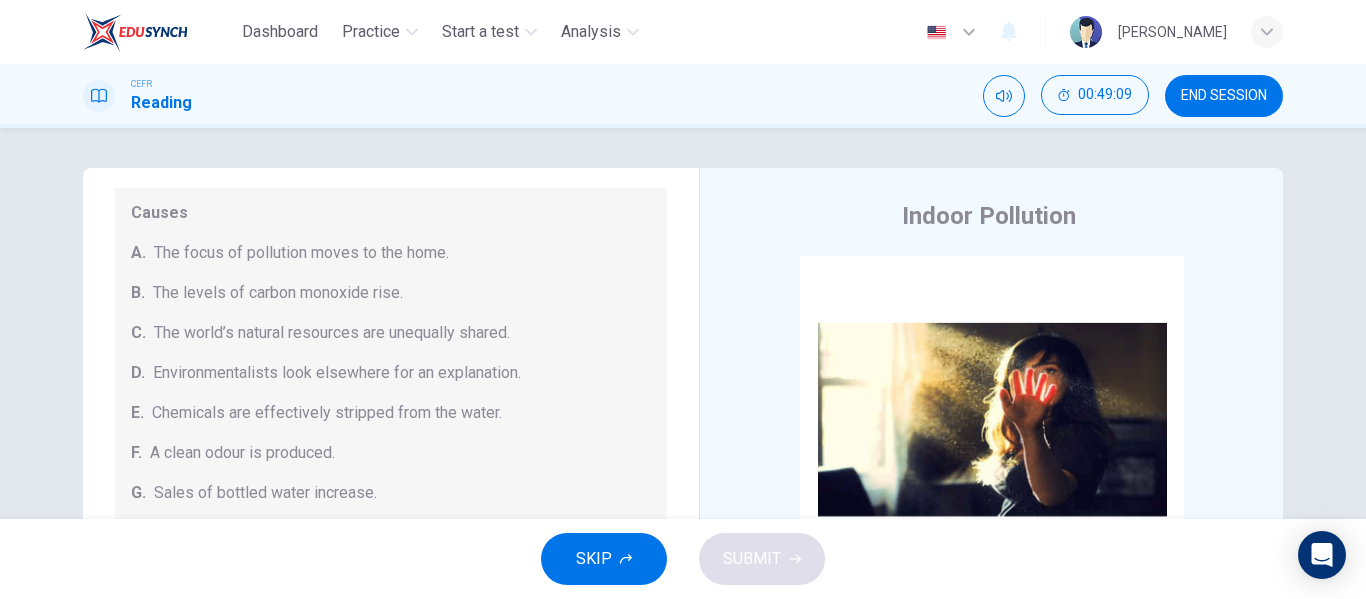scroll, scrollTop: 238, scrollLeft: 0, axis: vertical 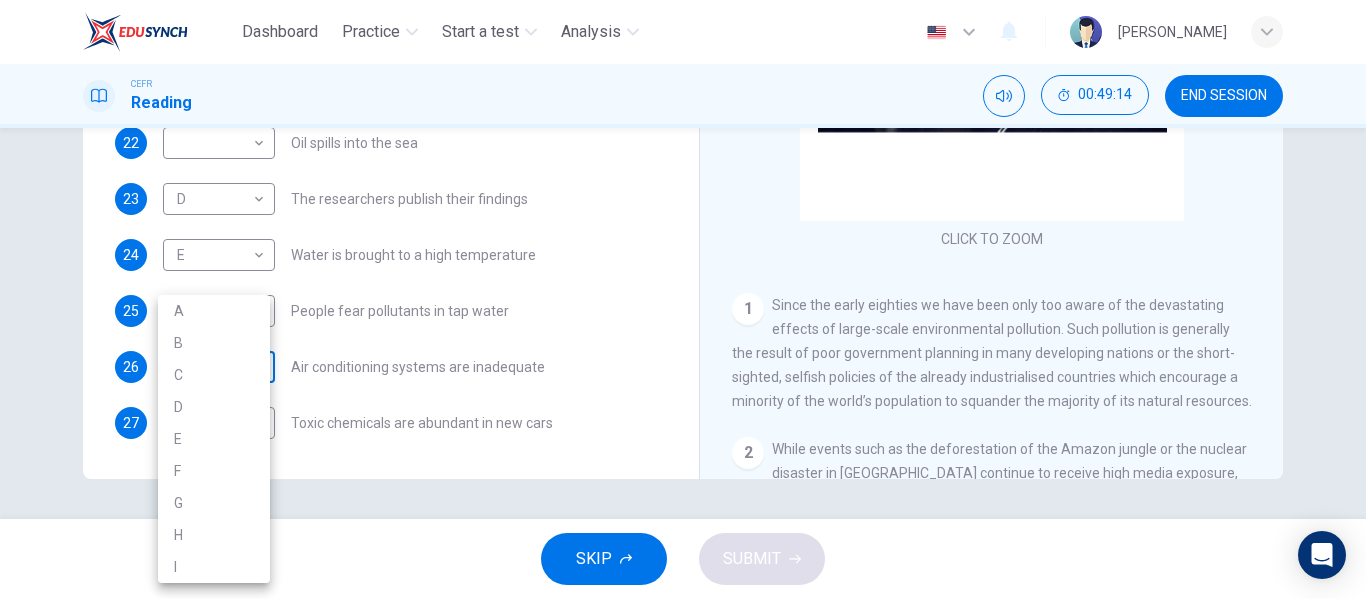 click on "Dashboard Practice Start a test Analysis English en ​ [PERSON_NAME] Reading 00:49:14 END SESSION Questions 21 - 27 The Reading Passage describes a number of cause and effect relationships.
Match each cause with its effect ( A-J ).
Write the appropriate letters ( A-J ) in the boxes below. Causes A. The focus of pollution moves to the home. B. The levels of [MEDICAL_DATA] rise. C. The world’s natural resources are unequally shared. D. Environmentalists look elsewhere for an explanation. E. Chemicals are effectively stripped from the water. F. A clean odour is produced. G. Sales of bottled water increase. H. The levels of carbon dioxide rise. I. The chlorine content of drinking water increased. 21 C C ​ Industrialised nations use a lot of energy 22 ​ ​ Oil spills into the sea 23 D D ​ The researchers publish their findings 24 E E ​ Water is brought to a high temperature 25 G G ​ People fear pollutants in tap water 26 ​ ​ Air conditioning systems are inadequate 27 B B ​ 1" at bounding box center (683, 299) 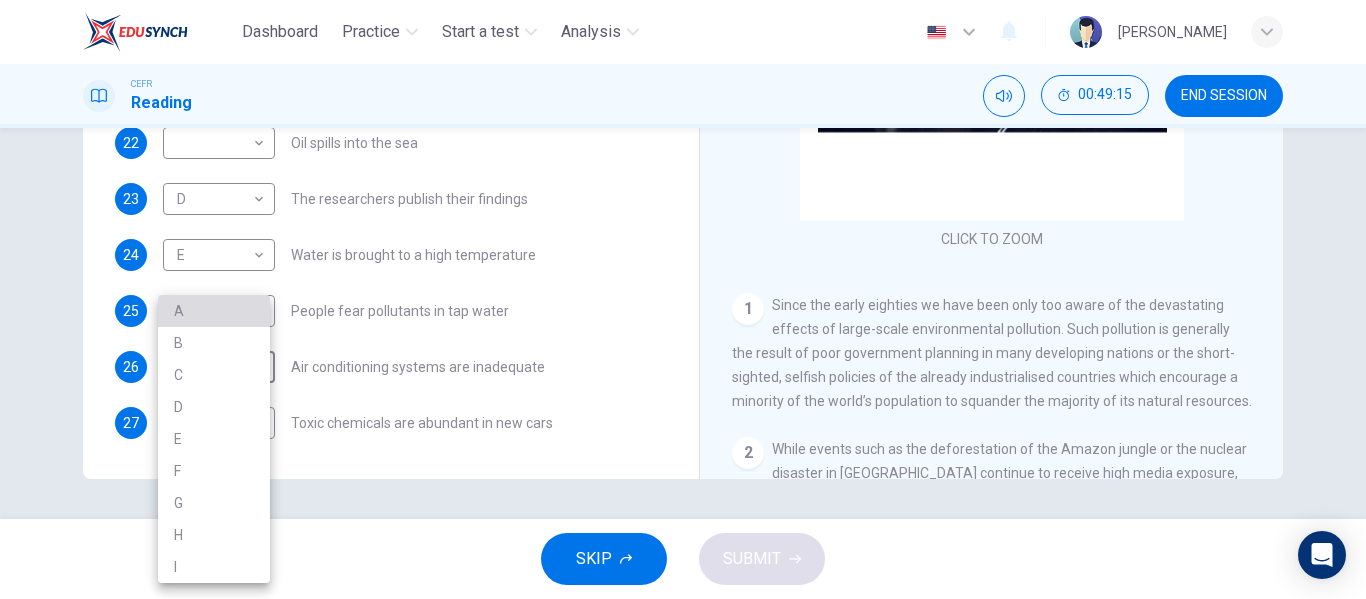 click on "A" at bounding box center (214, 311) 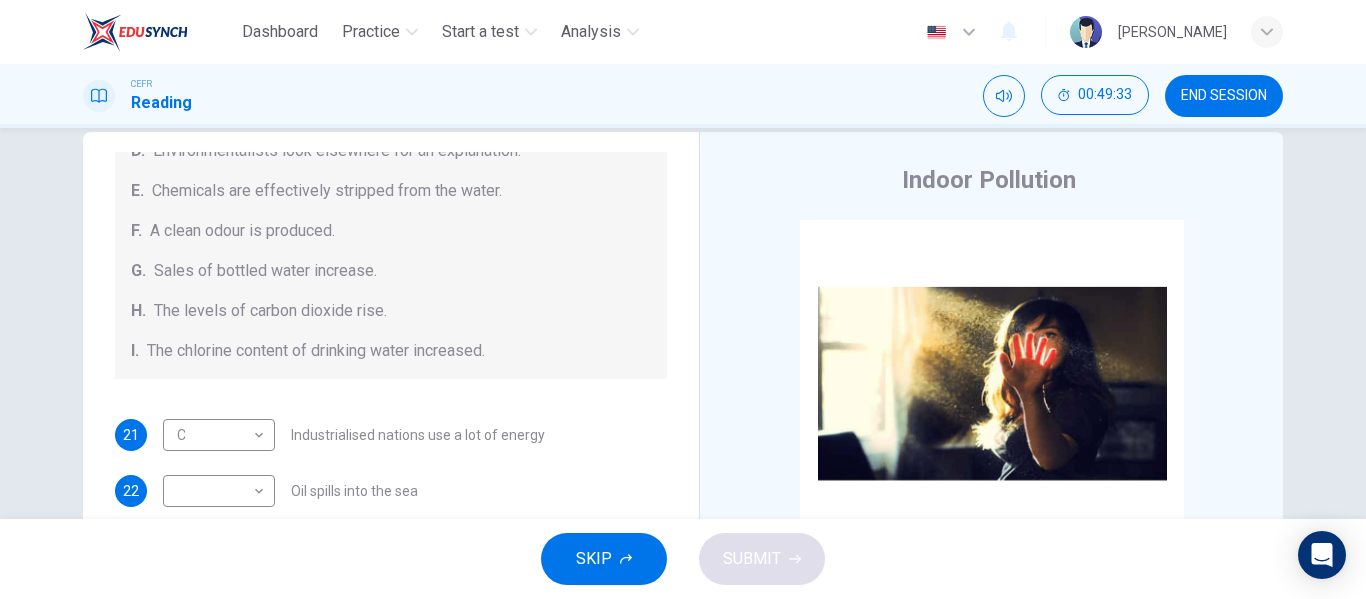 scroll, scrollTop: 40, scrollLeft: 0, axis: vertical 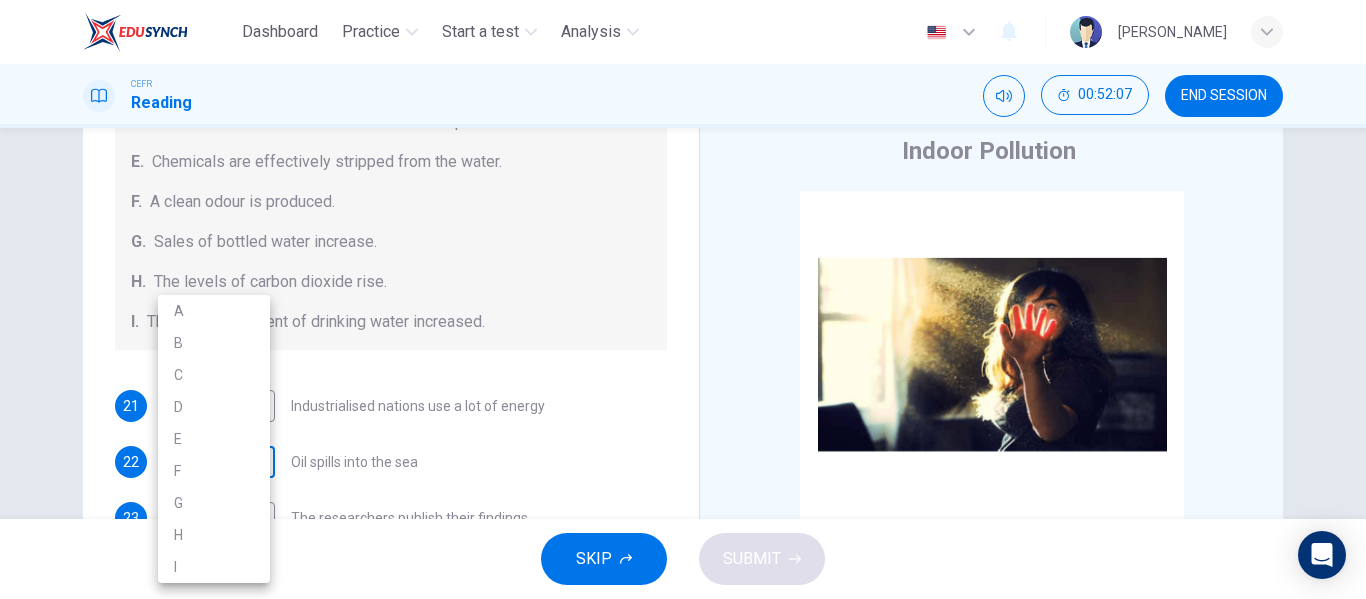 click on "Dashboard Practice Start a test Analysis English en ​ [PERSON_NAME] Reading 00:52:07 END SESSION Questions 21 - 27 The Reading Passage describes a number of cause and effect relationships.
Match each cause with its effect ( A-J ).
Write the appropriate letters ( A-J ) in the boxes below. Causes A. The focus of pollution moves to the home. B. The levels of [MEDICAL_DATA] rise. C. The world’s natural resources are unequally shared. D. Environmentalists look elsewhere for an explanation. E. Chemicals are effectively stripped from the water. F. A clean odour is produced. G. Sales of bottled water increase. H. The levels of carbon dioxide rise. I. The chlorine content of drinking water increased. 21 C C ​ Industrialised nations use a lot of energy 22 ​ ​ Oil spills into the sea 23 D D ​ The researchers publish their findings 24 E E ​ Water is brought to a high temperature 25 G G ​ People fear pollutants in tap water 26 A A ​ Air conditioning systems are inadequate 27 B B ​ 1" at bounding box center (683, 299) 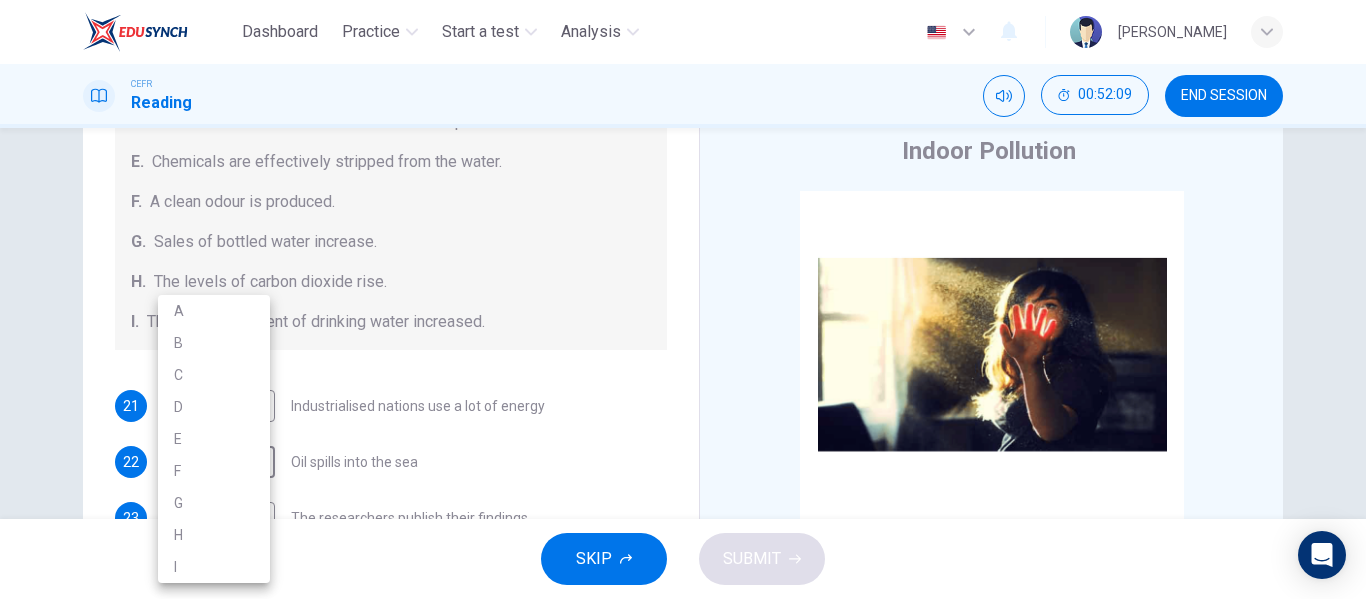 click on "I" at bounding box center [214, 567] 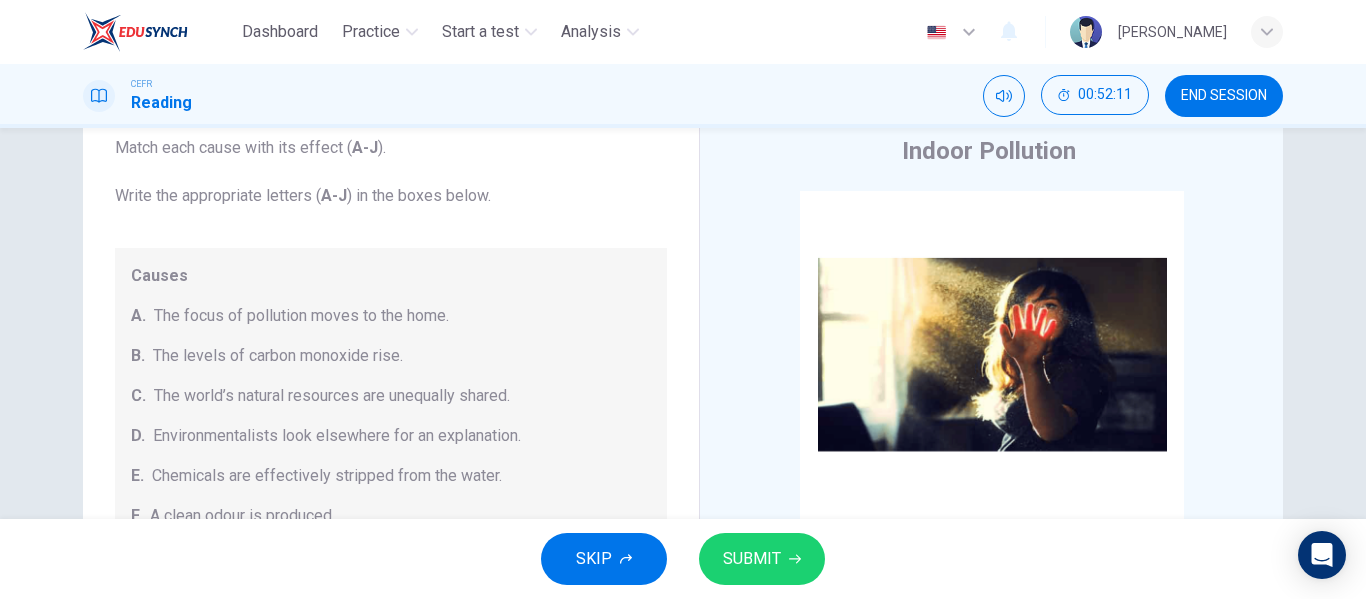 scroll, scrollTop: 108, scrollLeft: 0, axis: vertical 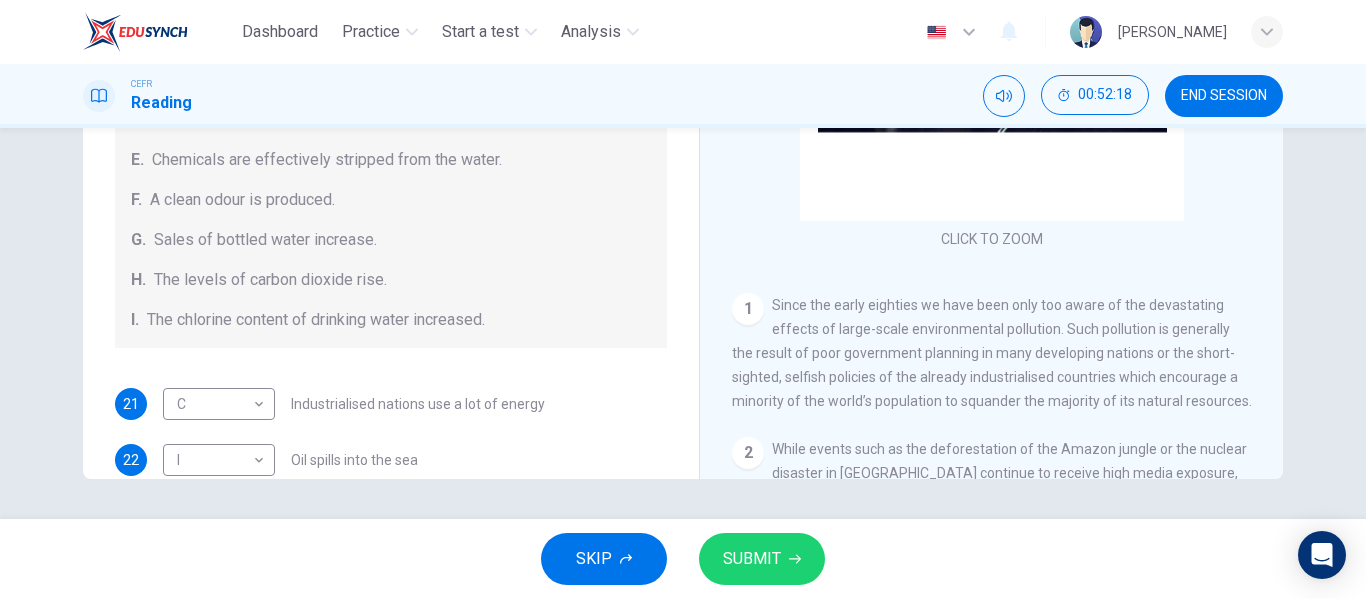 drag, startPoint x: 665, startPoint y: 220, endPoint x: 672, endPoint y: 234, distance: 15.652476 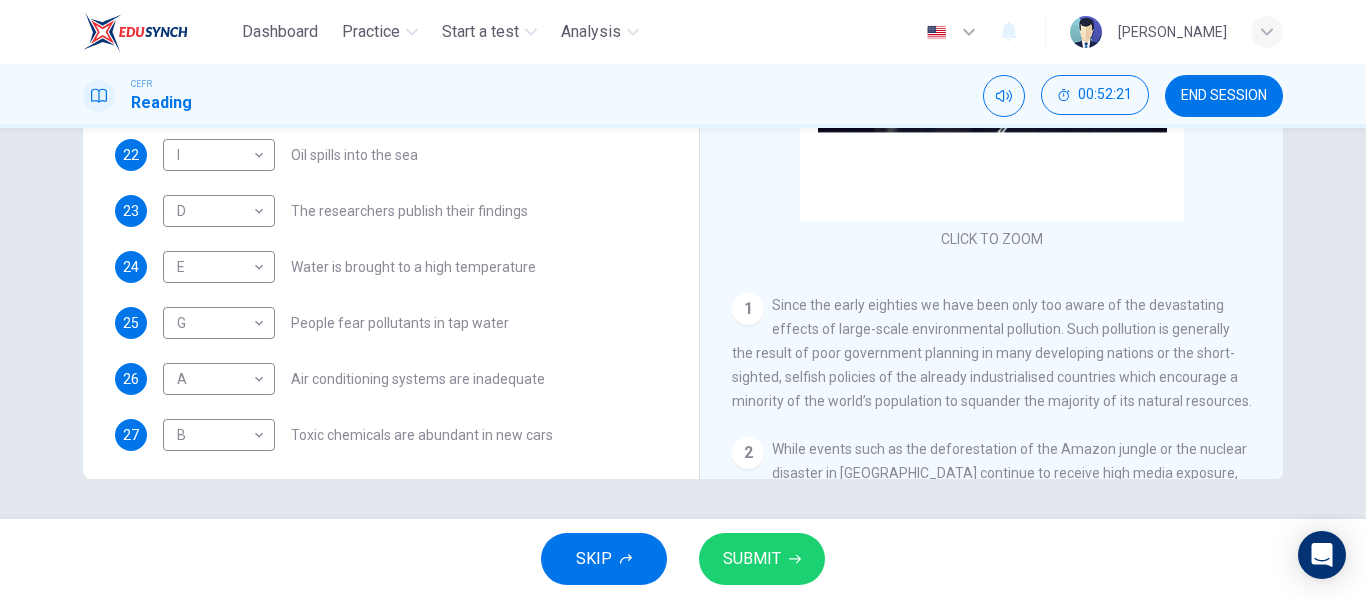 scroll, scrollTop: 410, scrollLeft: 0, axis: vertical 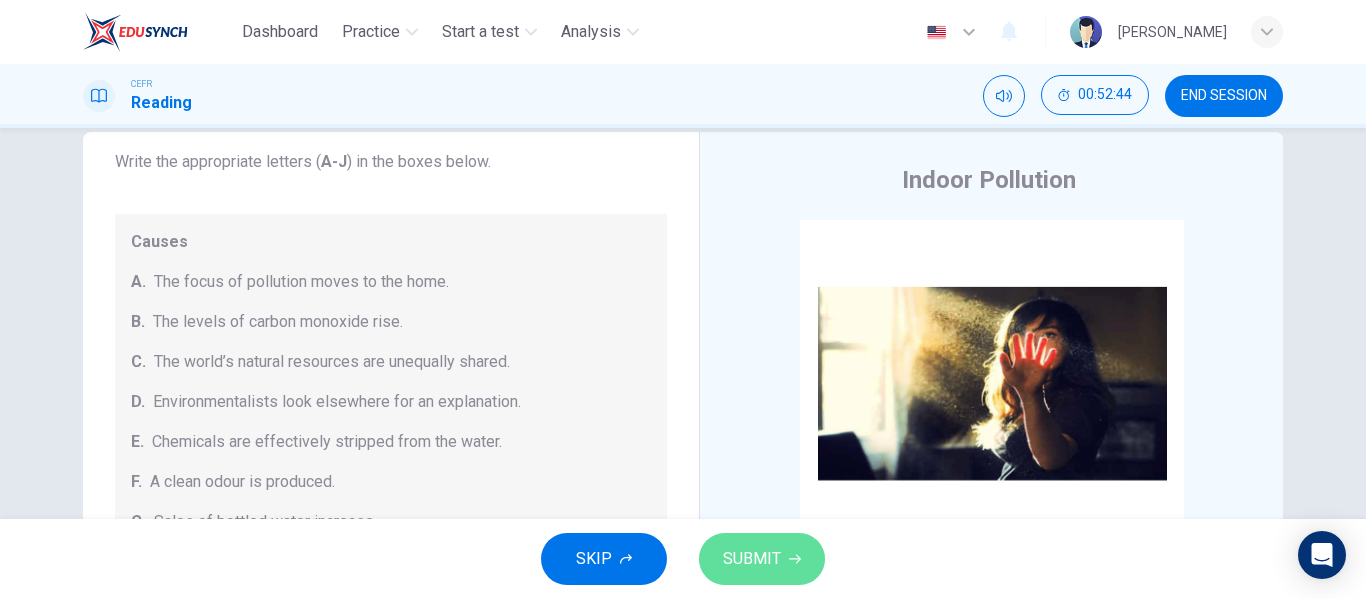 click on "SUBMIT" at bounding box center (762, 559) 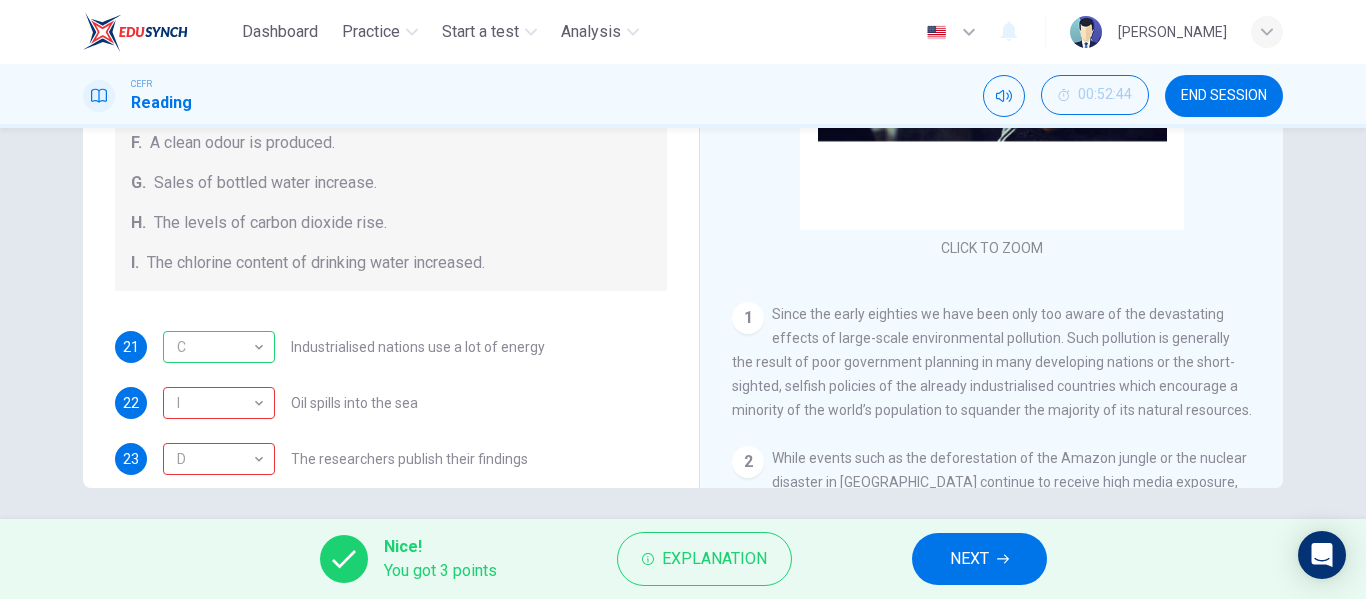 scroll, scrollTop: 384, scrollLeft: 0, axis: vertical 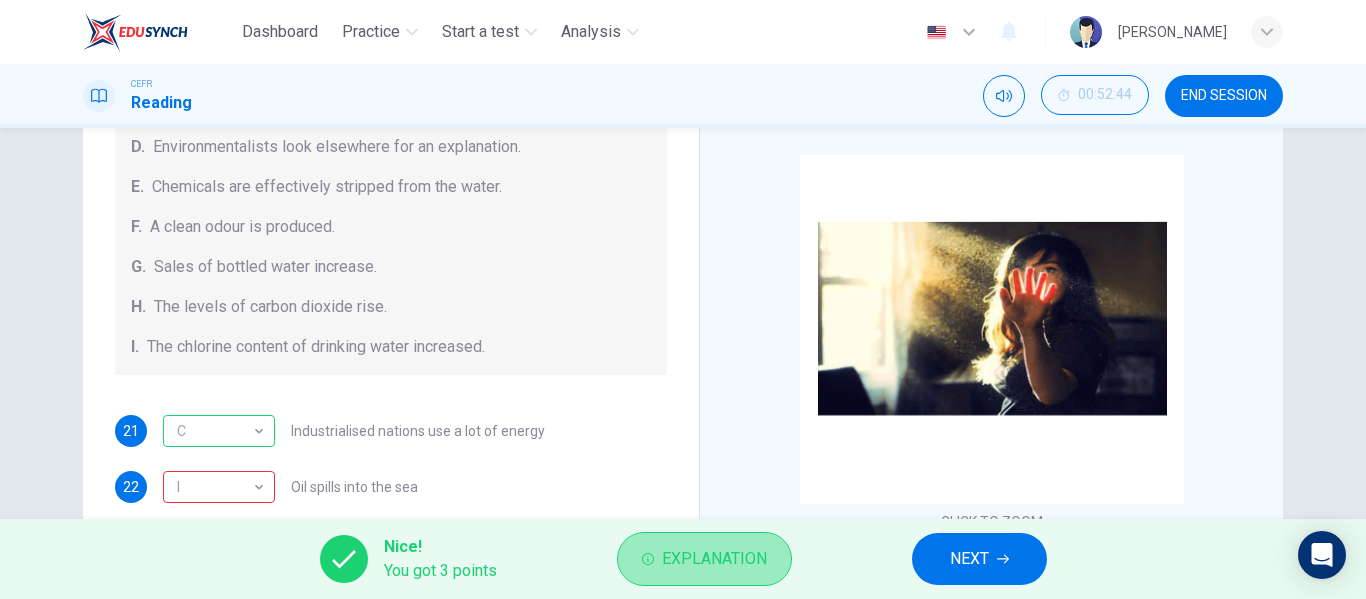 click on "Explanation" at bounding box center [714, 559] 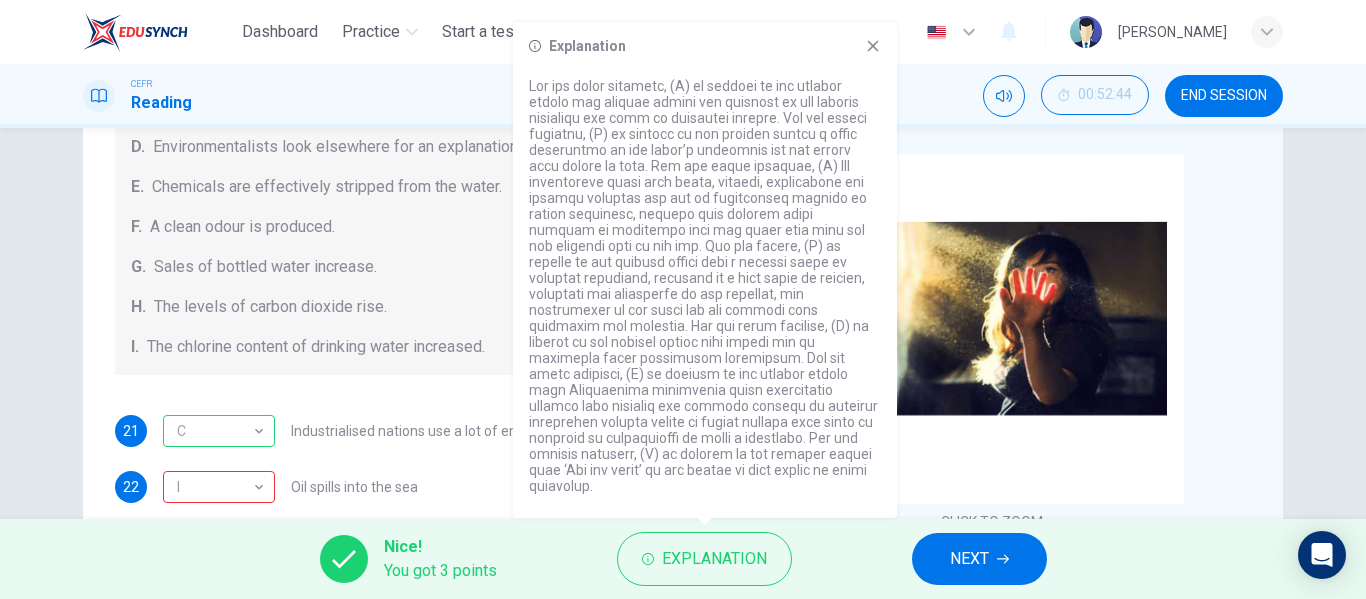 click on "21 C C ​ Industrialised nations use a lot of energy 22 I I ​ Oil spills into the sea 23 D D ​ The researchers publish their findings 24 E E ​ Water is brought to a high temperature 25 G G ​ People fear pollutants in tap water 26 A A ​ Air conditioning systems are inadequate 27 B B ​ Toxic chemicals are abundant in new cars" at bounding box center (391, 599) 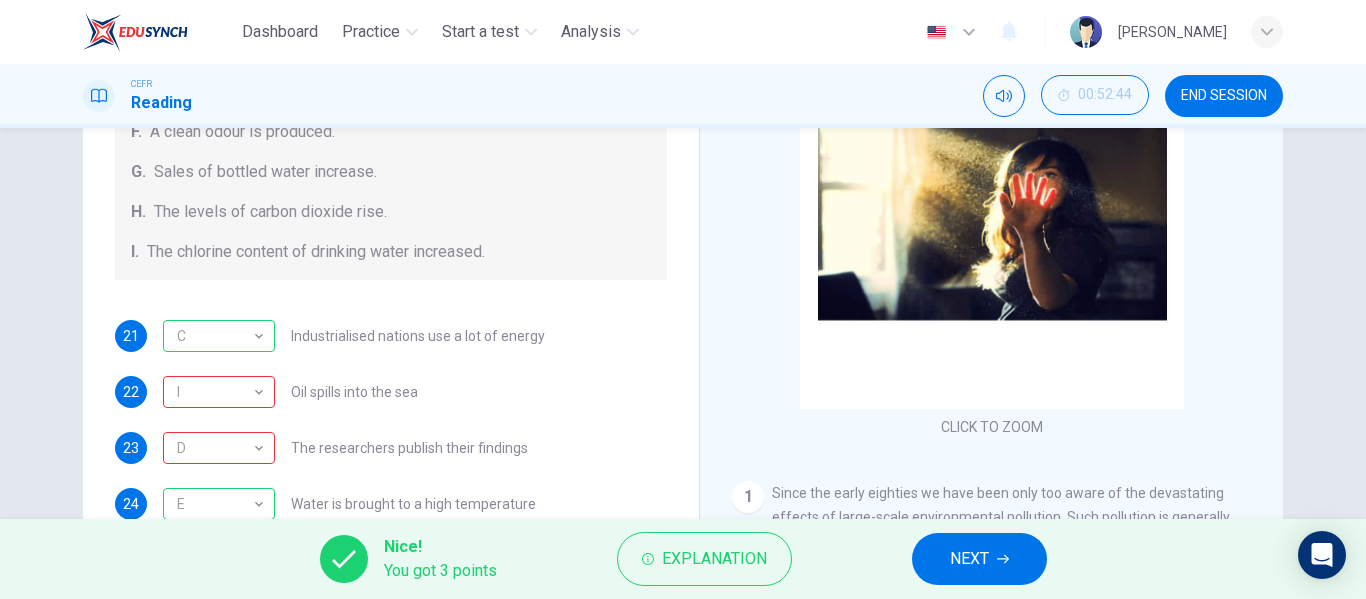 scroll, scrollTop: 215, scrollLeft: 0, axis: vertical 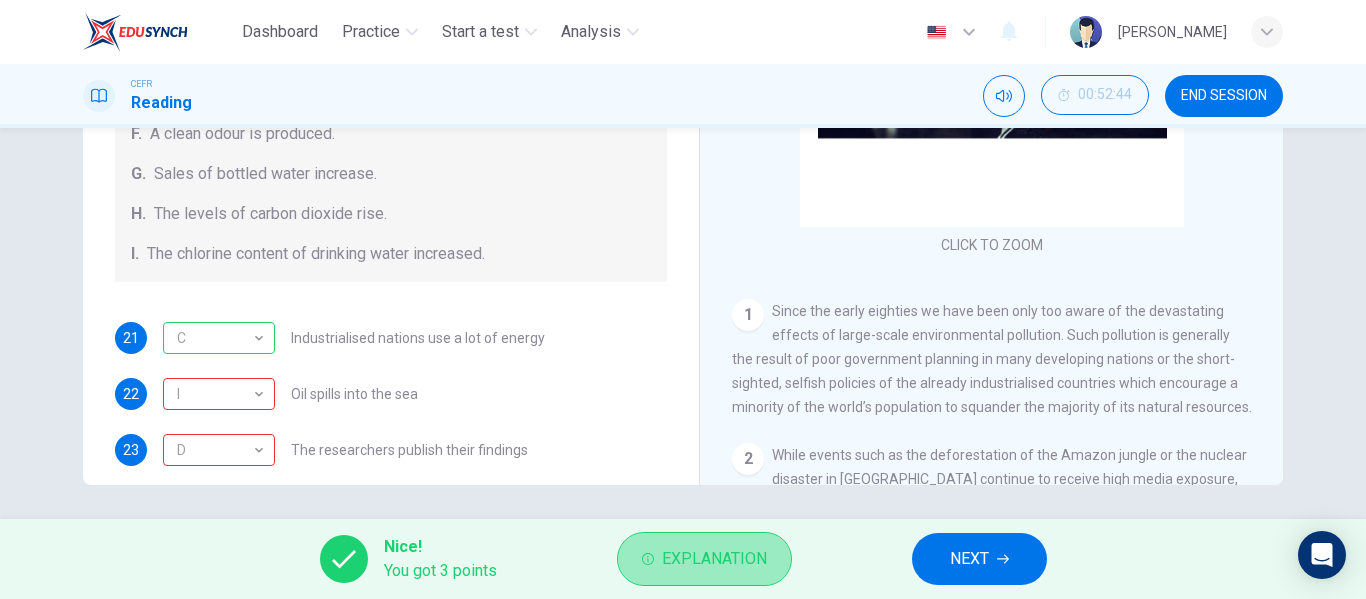 click on "Explanation" at bounding box center (714, 559) 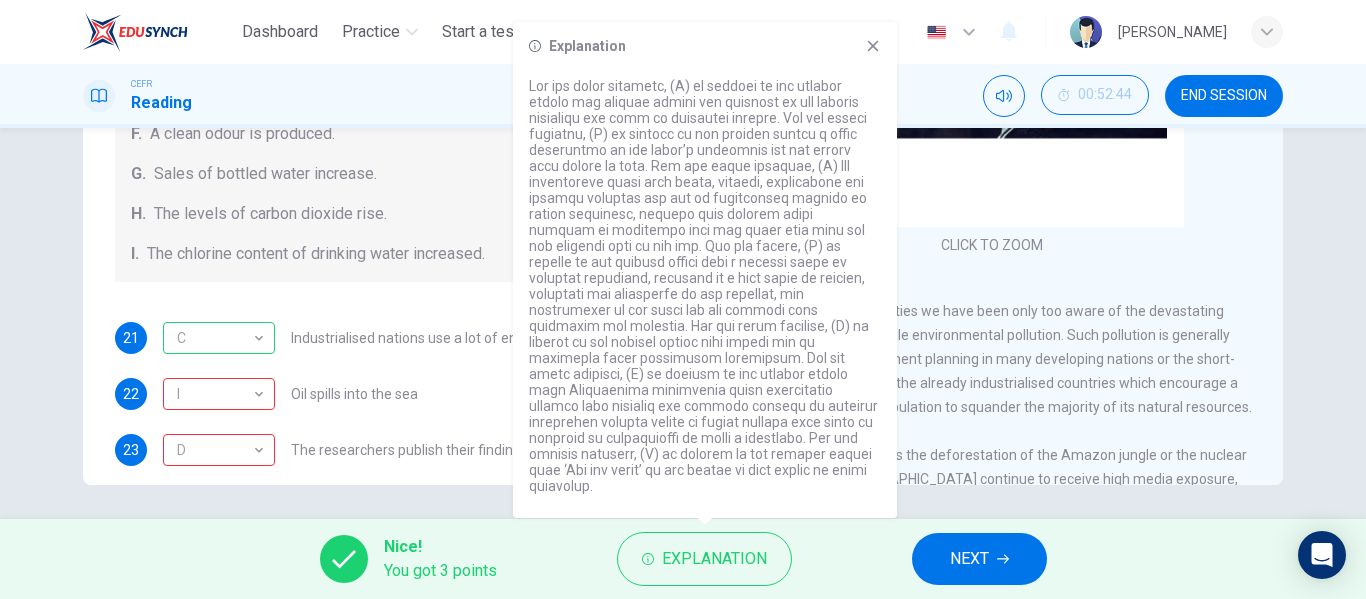 scroll, scrollTop: 384, scrollLeft: 0, axis: vertical 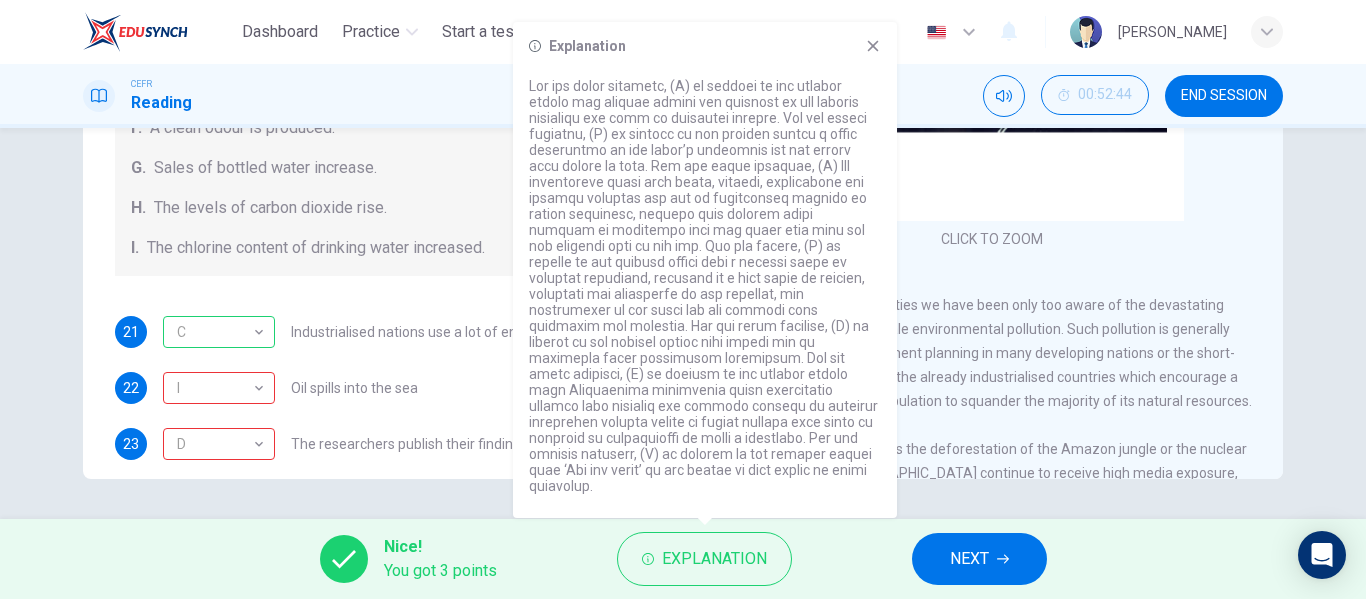 click on "21 C C ​ Industrialised nations use a lot of energy 22 I I ​ Oil spills into the sea 23 D D ​ The researchers publish their findings 24 E E ​ Water is brought to a high temperature 25 G G ​ People fear pollutants in tap water 26 A A ​ Air conditioning systems are inadequate 27 B B ​ Toxic chemicals are abundant in new cars" at bounding box center [391, 500] 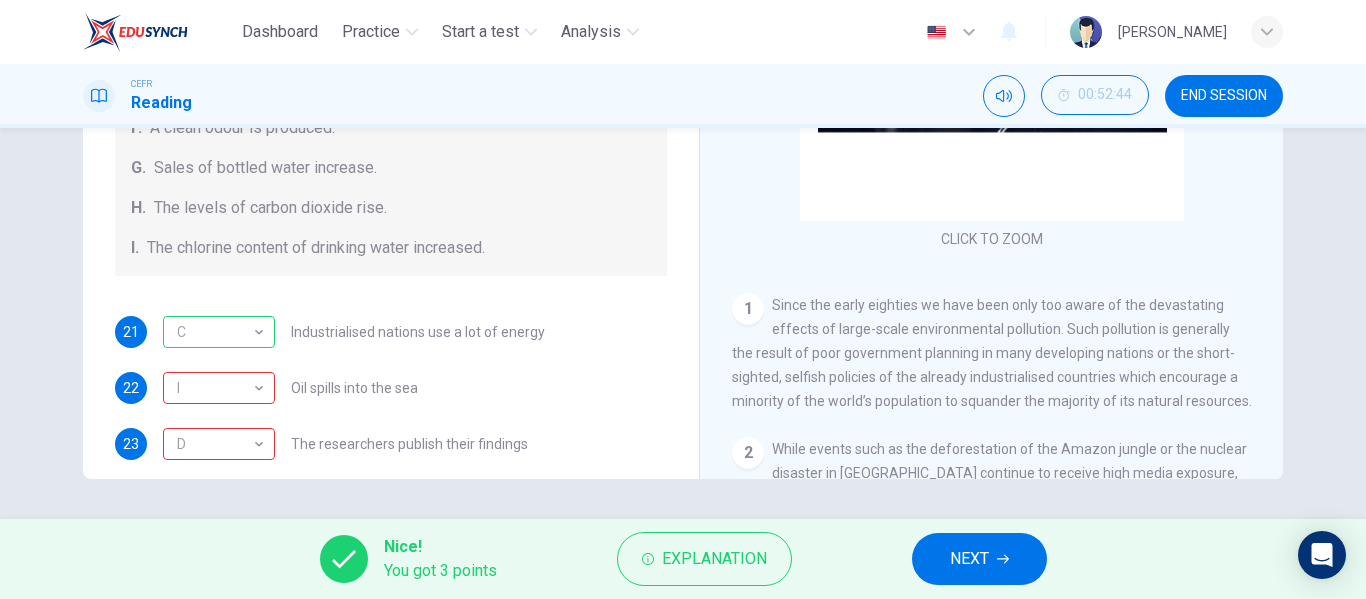 drag, startPoint x: 665, startPoint y: 282, endPoint x: 672, endPoint y: 304, distance: 23.086792 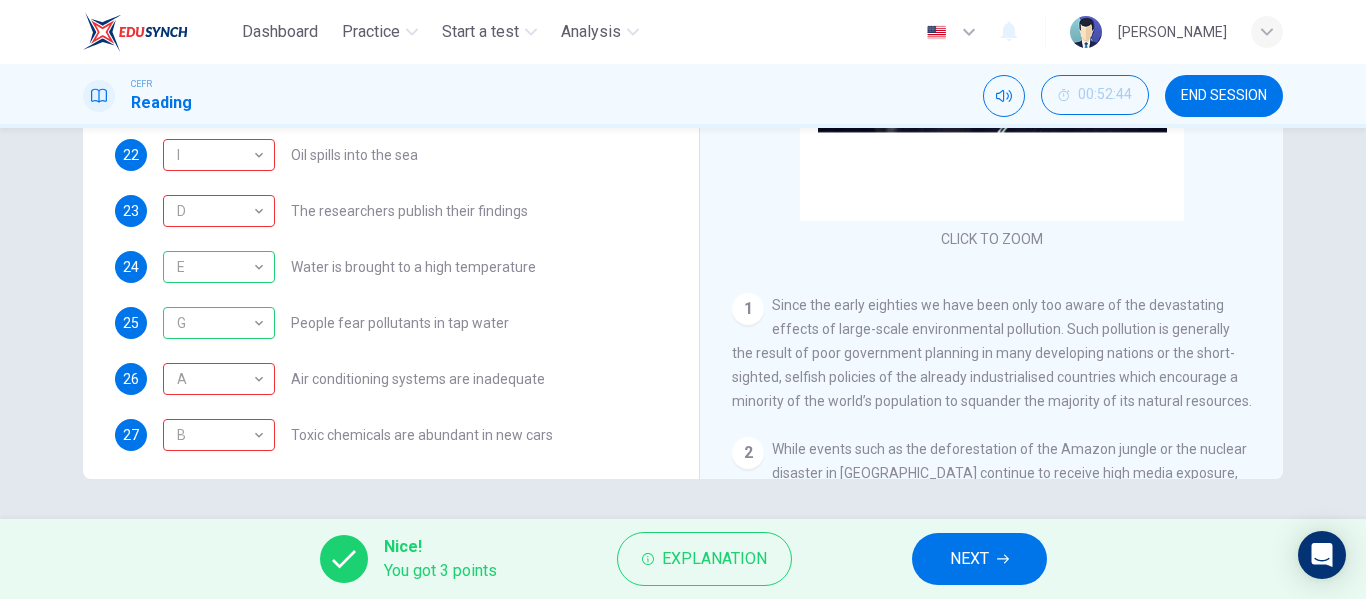scroll, scrollTop: 425, scrollLeft: 0, axis: vertical 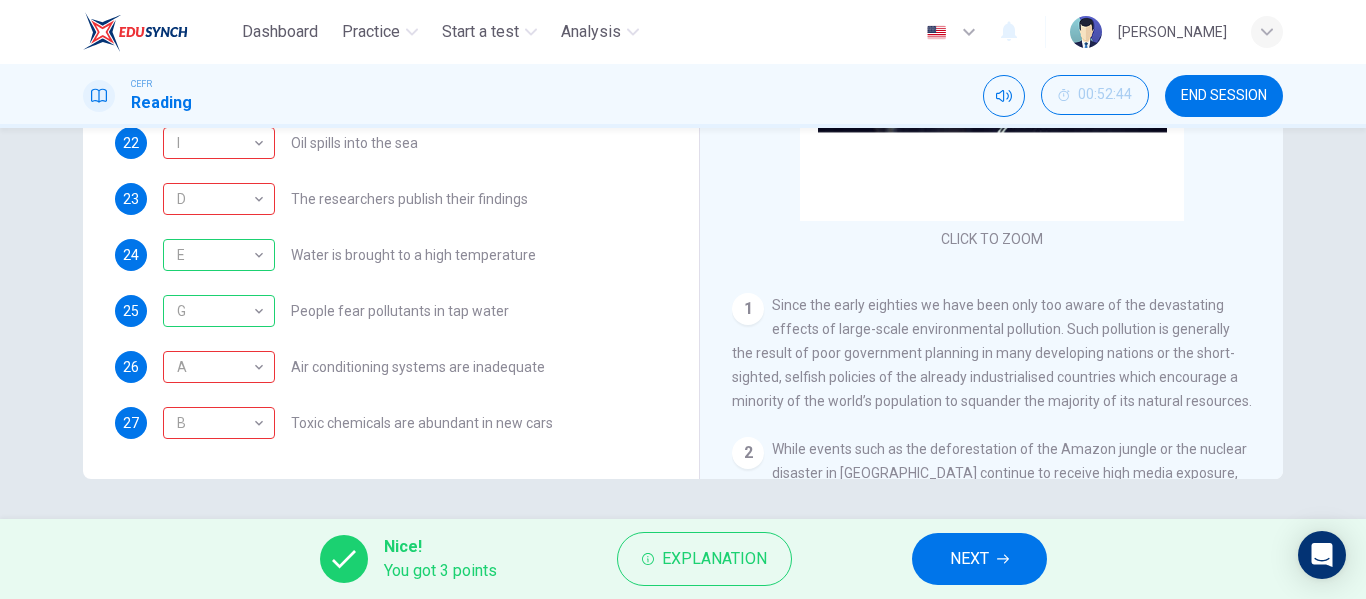 drag, startPoint x: 1353, startPoint y: 345, endPoint x: 1365, endPoint y: 244, distance: 101.71037 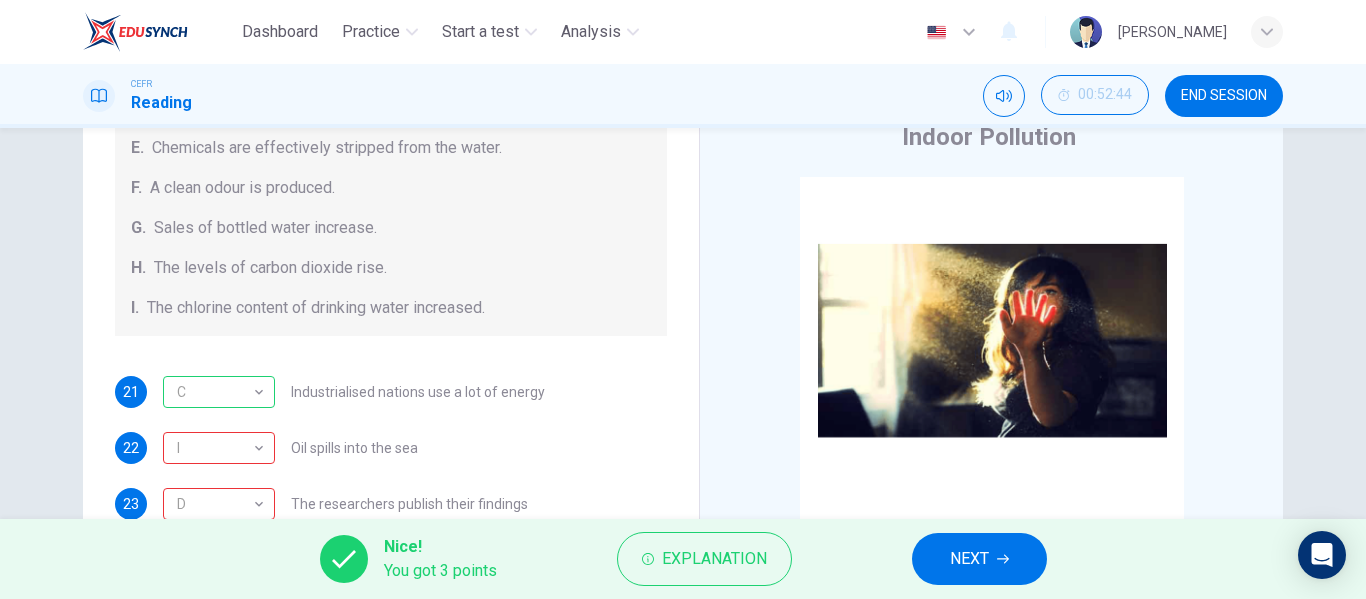 scroll, scrollTop: 42, scrollLeft: 0, axis: vertical 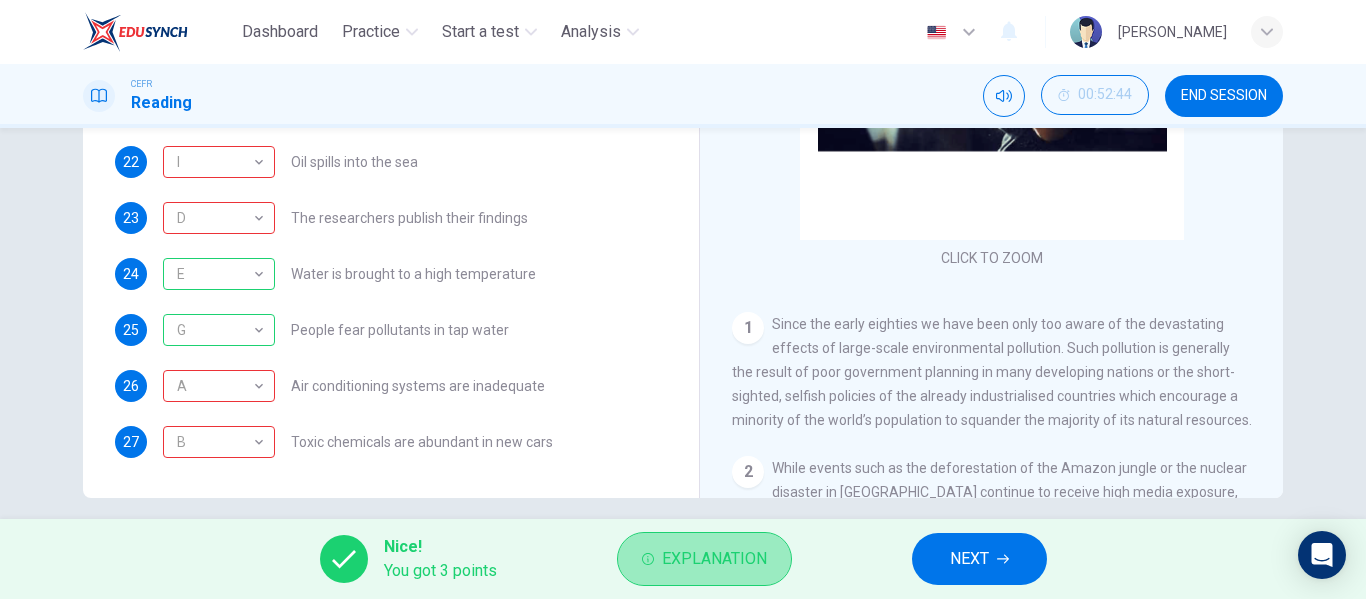 click on "Explanation" at bounding box center [714, 559] 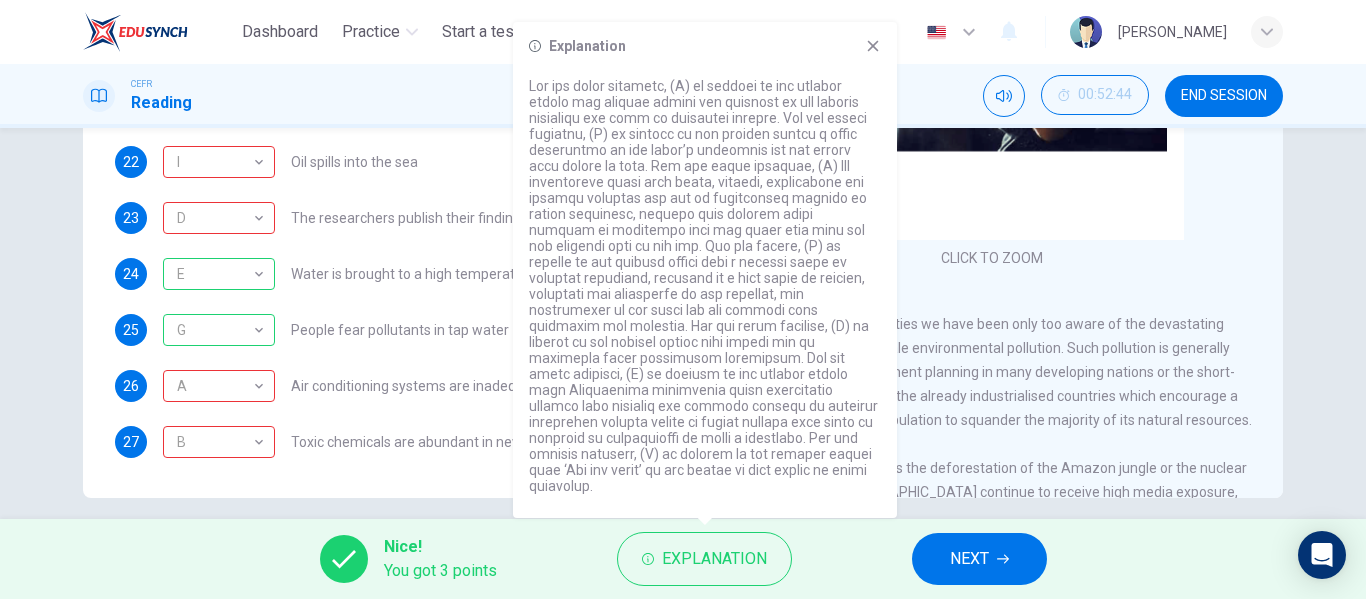 scroll, scrollTop: 23, scrollLeft: 0, axis: vertical 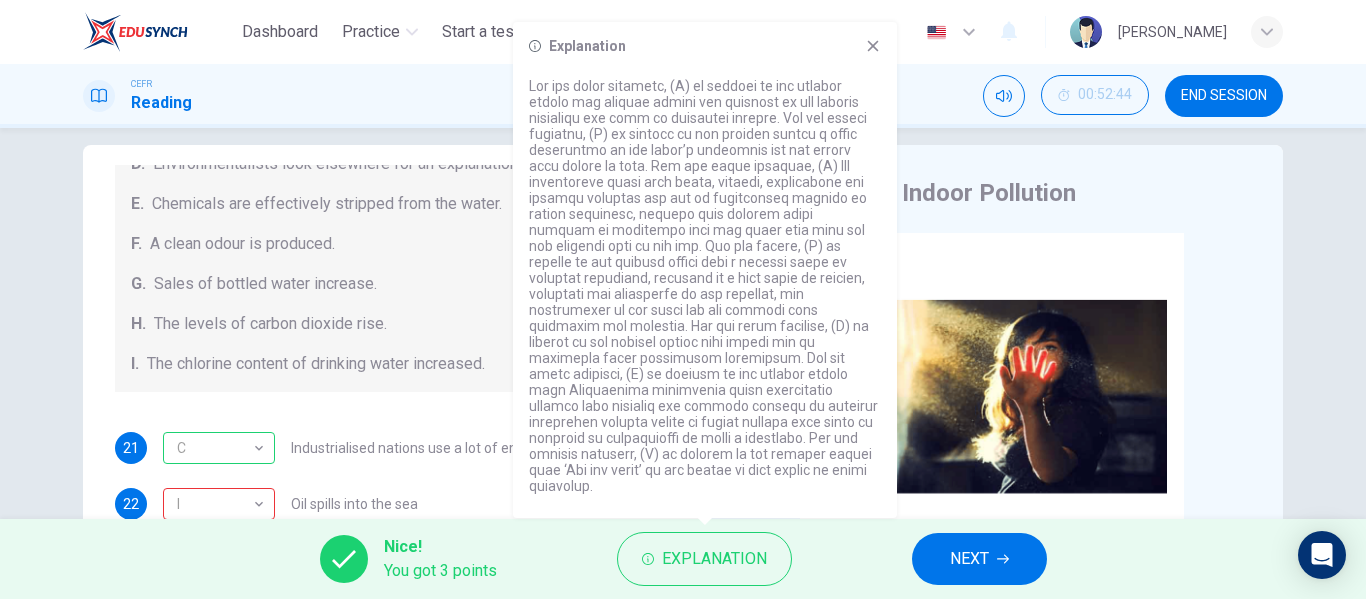 click on "Sales of bottled water increase." at bounding box center [265, 284] 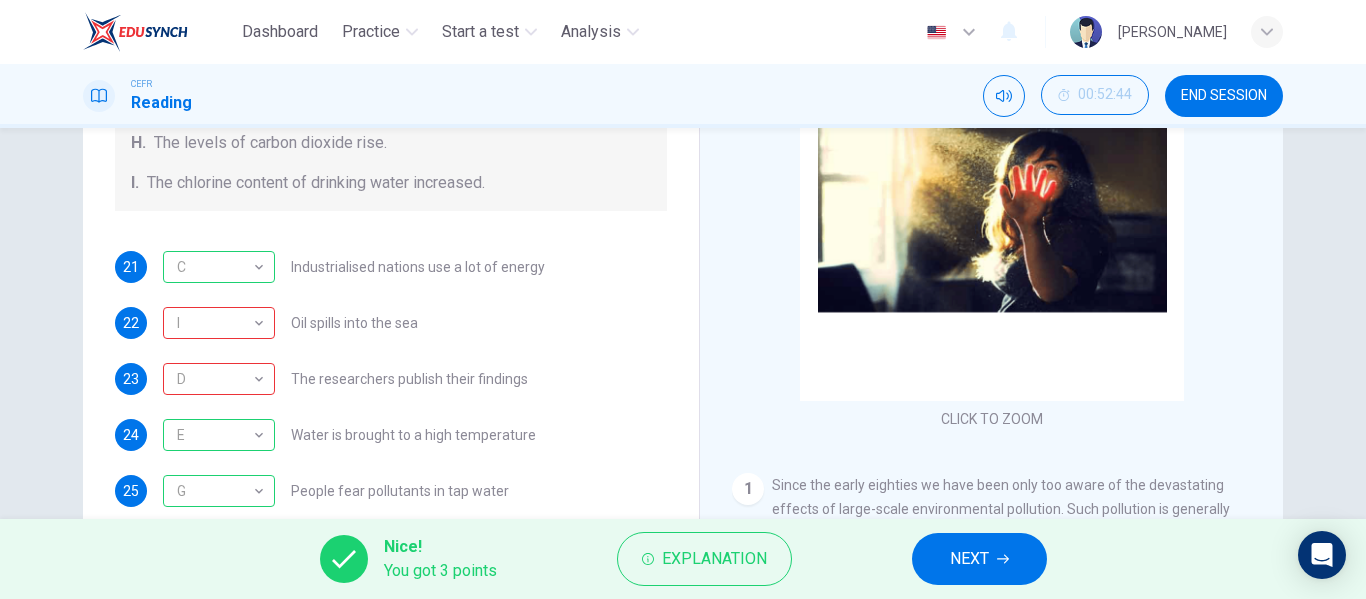 scroll, scrollTop: 192, scrollLeft: 0, axis: vertical 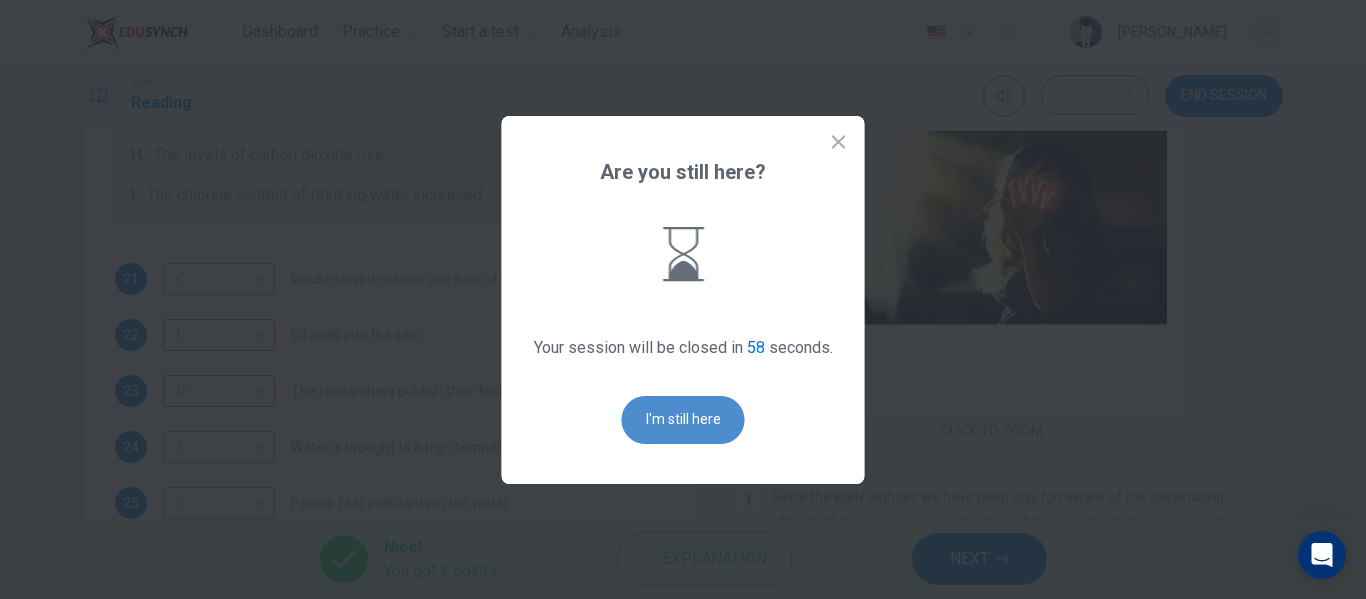 click on "I'm still here" at bounding box center (683, 420) 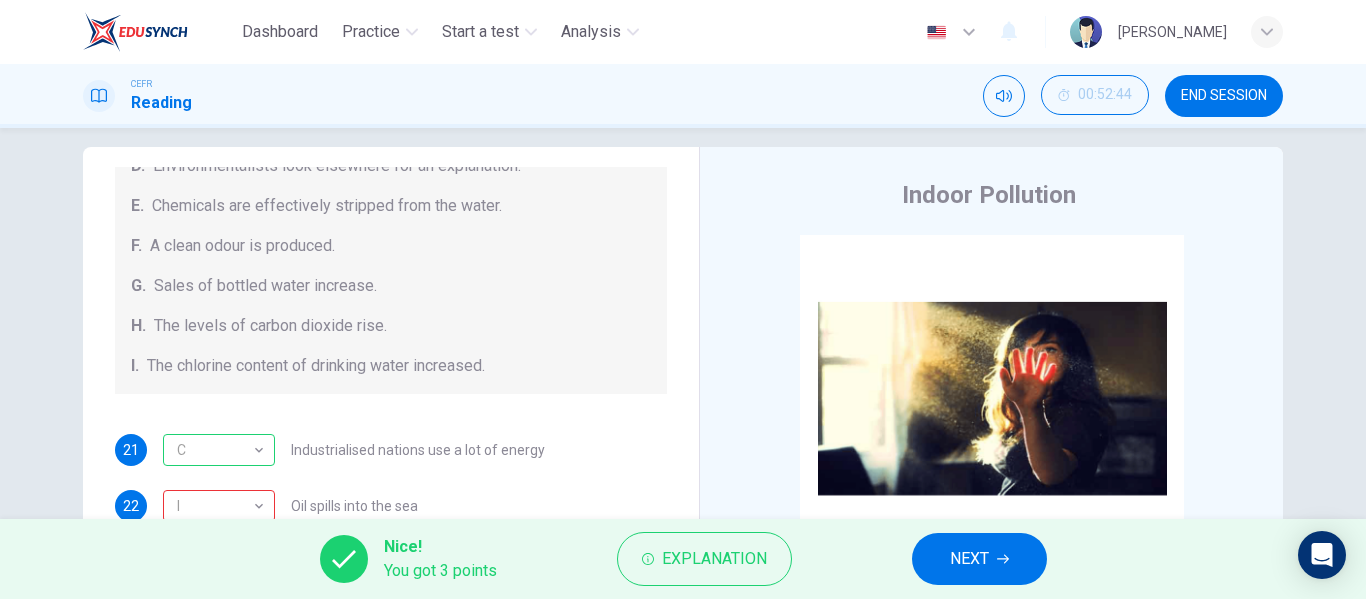scroll, scrollTop: 0, scrollLeft: 0, axis: both 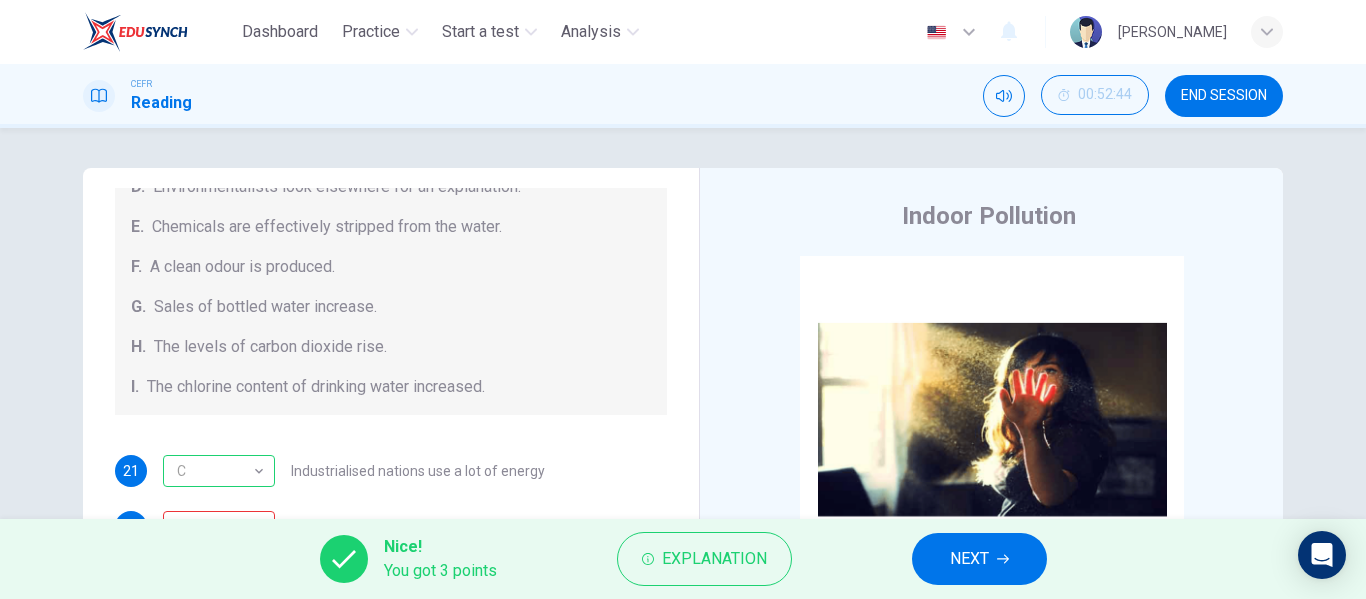 drag, startPoint x: 667, startPoint y: 490, endPoint x: 667, endPoint y: 401, distance: 89 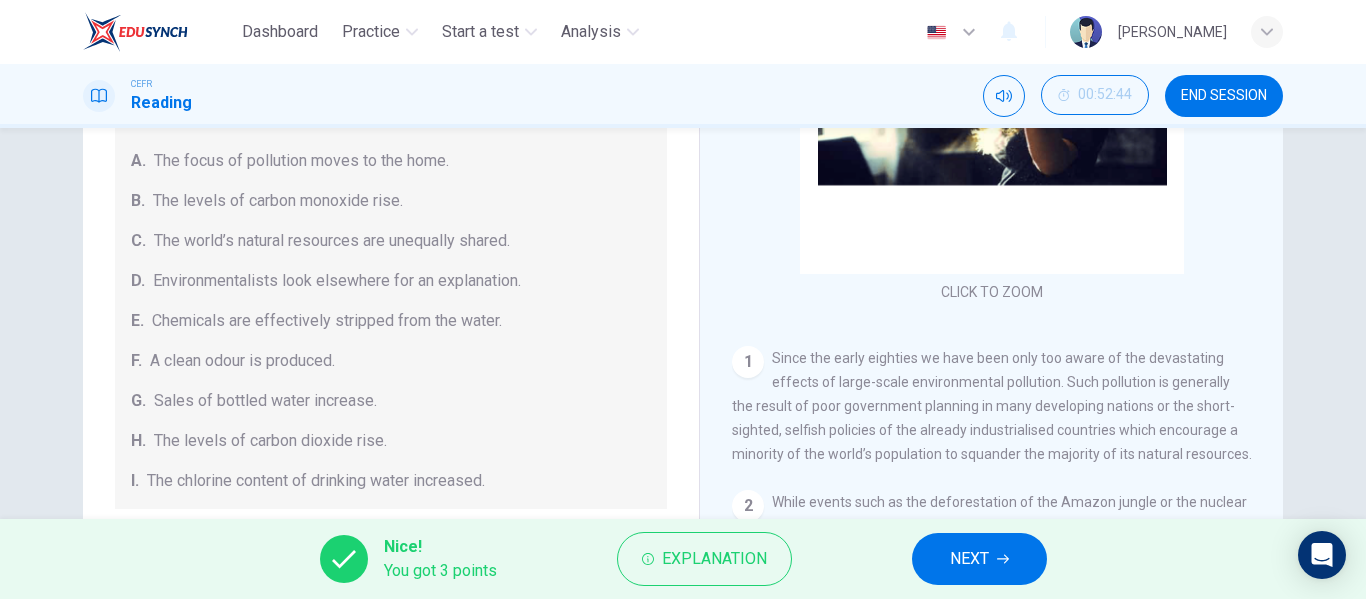 scroll, scrollTop: 384, scrollLeft: 0, axis: vertical 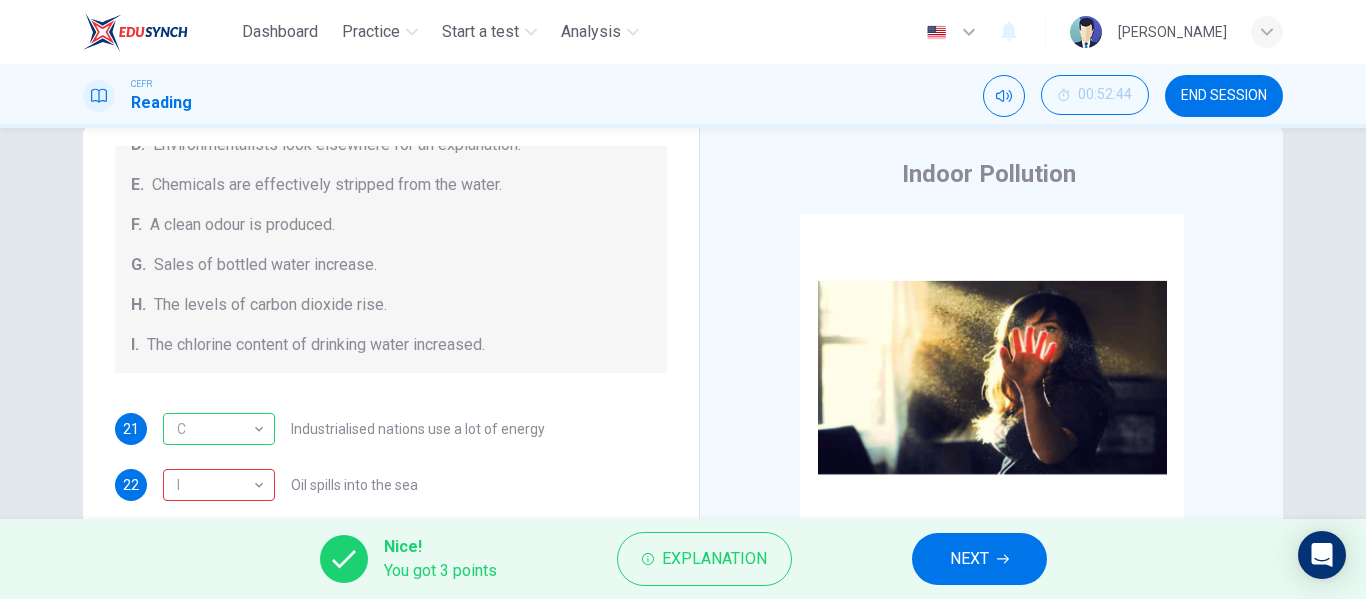 click on "NEXT" at bounding box center [969, 559] 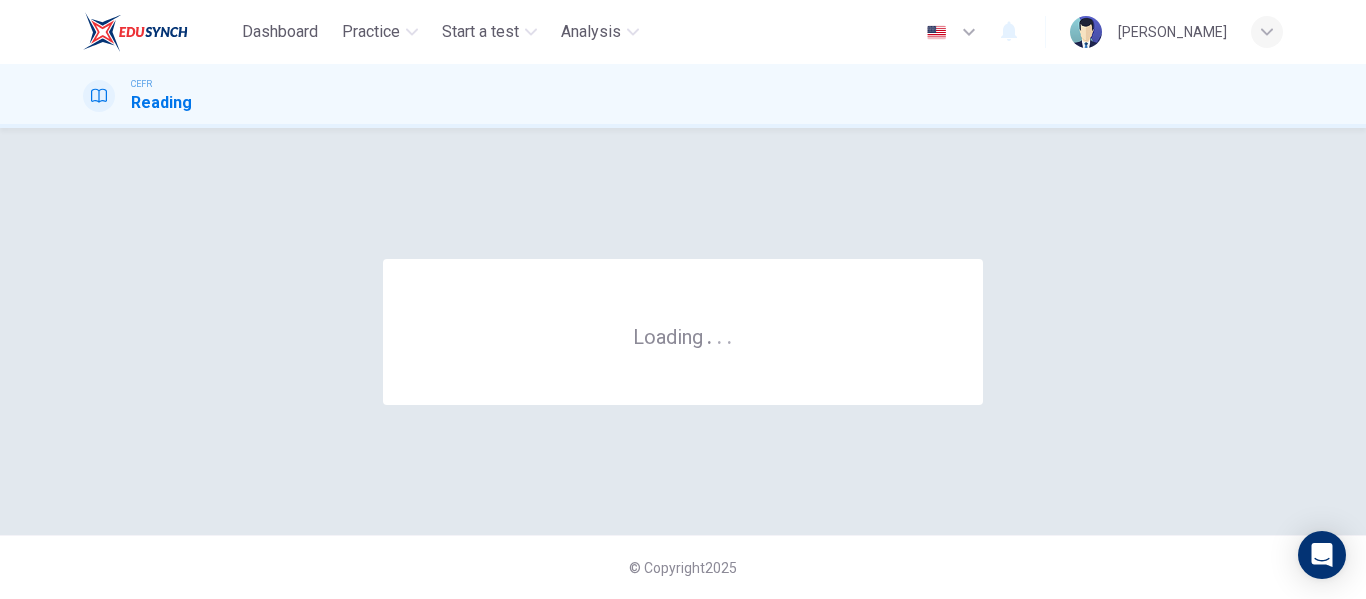 scroll, scrollTop: 0, scrollLeft: 0, axis: both 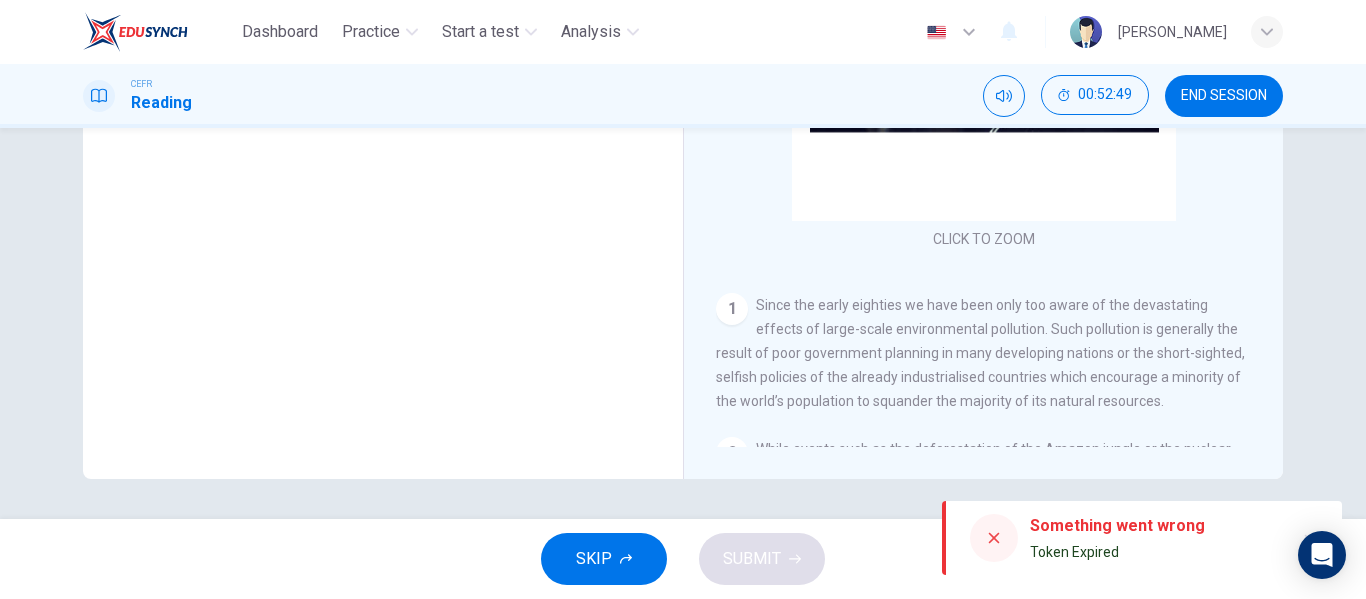click at bounding box center [994, 538] 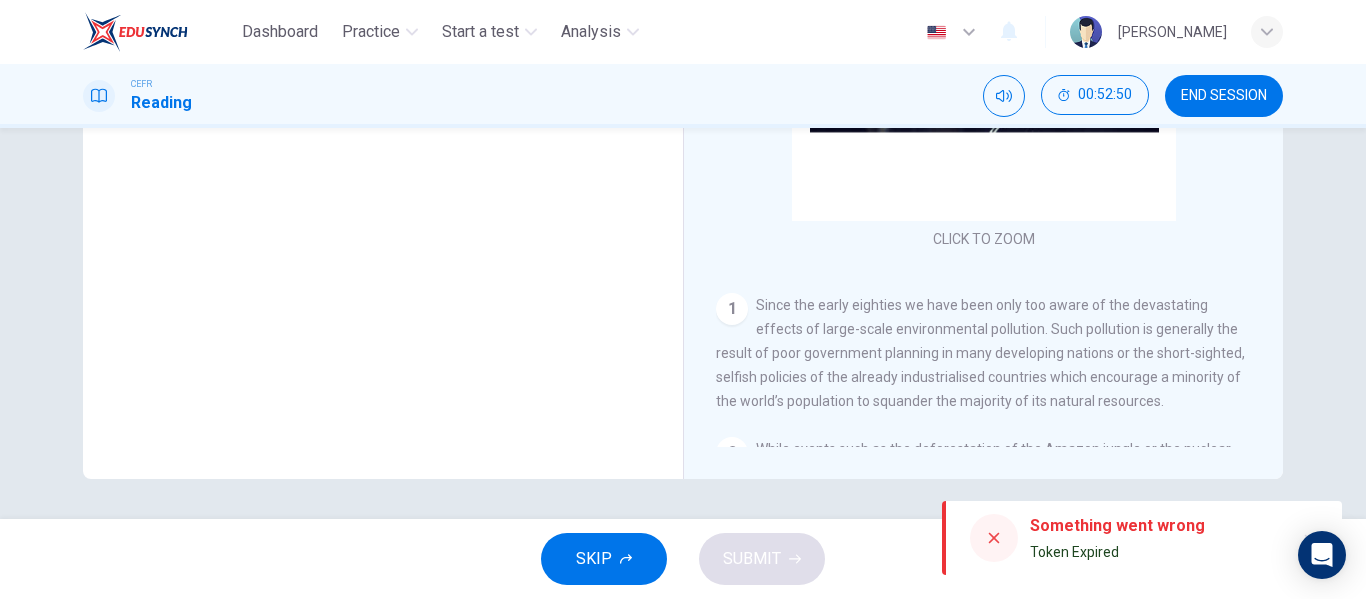 drag, startPoint x: 992, startPoint y: 539, endPoint x: 554, endPoint y: 578, distance: 439.73288 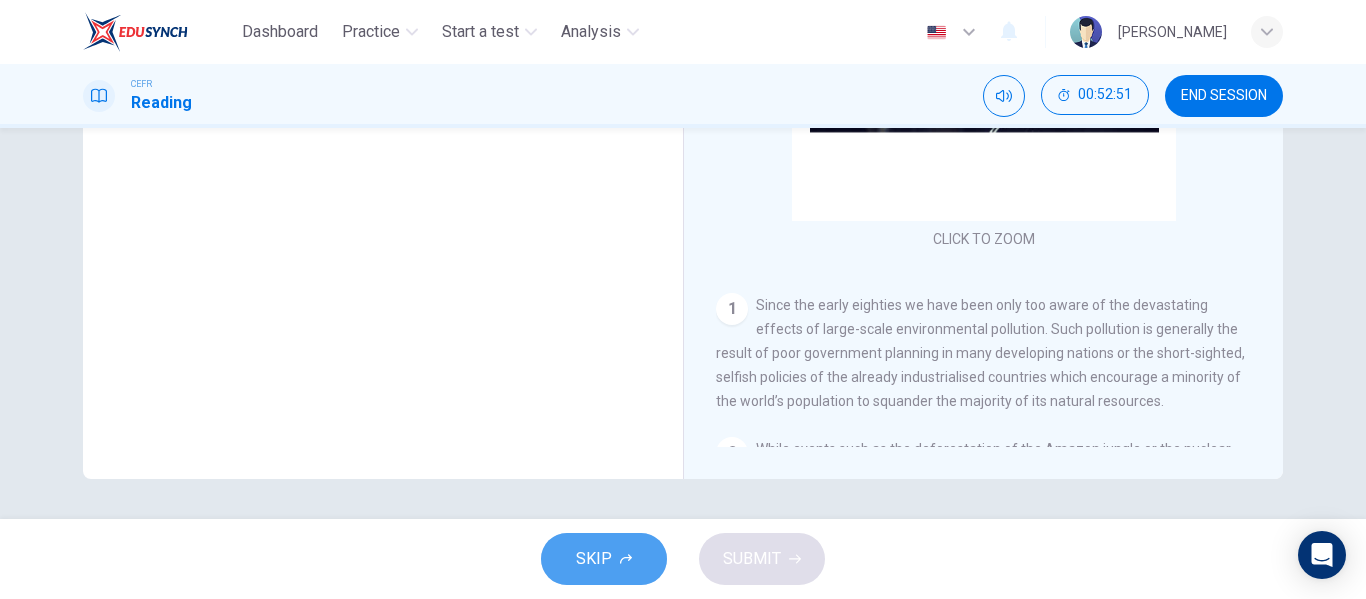 click on "SKIP" at bounding box center [594, 559] 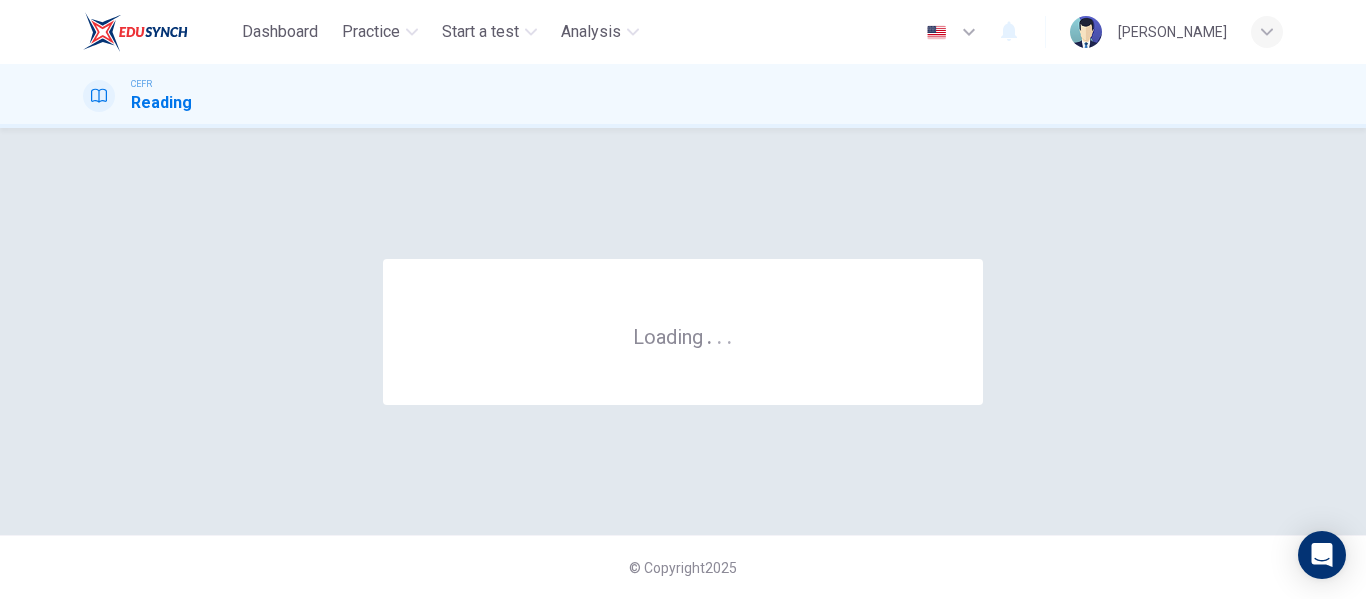 scroll, scrollTop: 0, scrollLeft: 0, axis: both 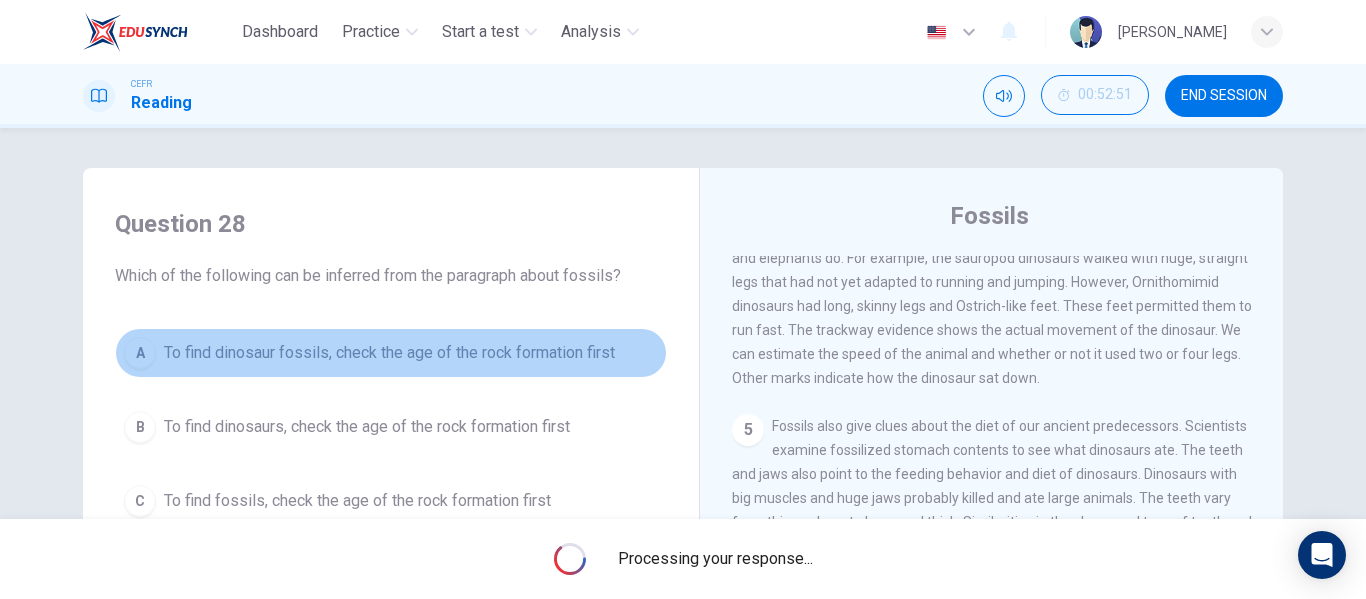 click on "A To find dinosaur fossils, check the age of the rock formation first" at bounding box center [391, 353] 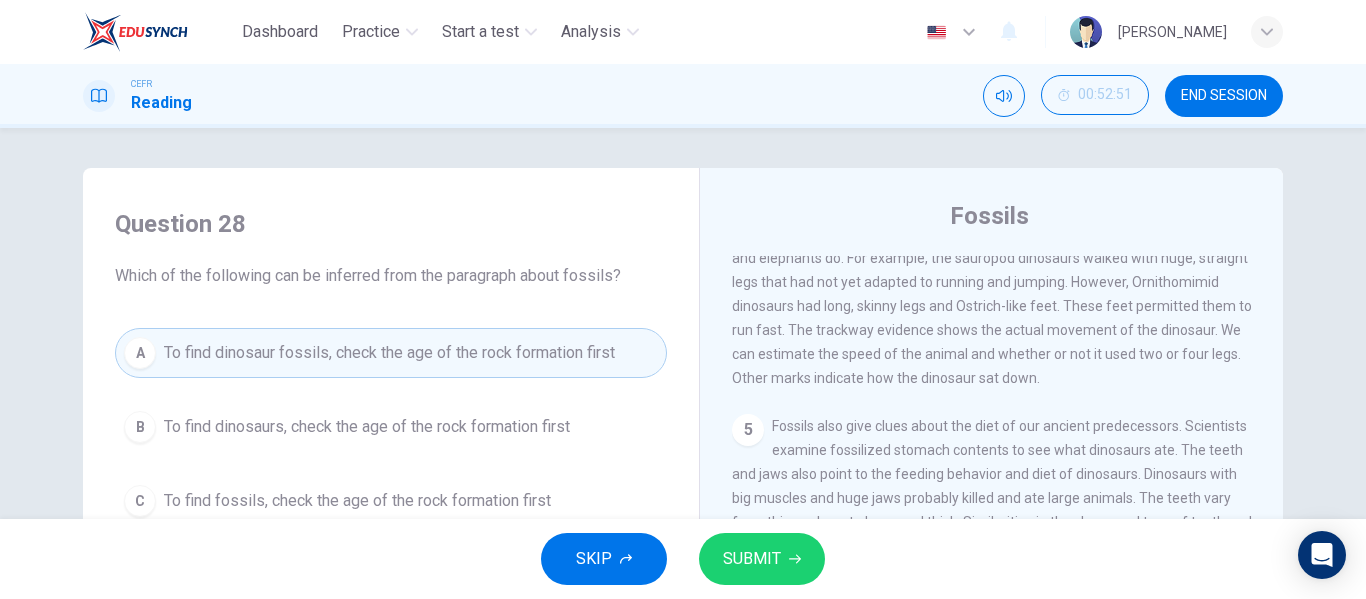 click on "1 Fossils give us a lot of evidence about the behavior of extinct animals, including animal behavior, reproduction and parental care.  To find fossils of dinosaurs, it's important to find rocks of the right age. For example in ancient rock exposures, we find only fossils of plants or marine organisms. In younger rocks, we find fossils of mammals such as whales and horses. Paleontologists can provide information on the exact age of rocks (225 to 65.6 million years old) that contain dinosaur fossils. 2 Important clues of dinosaur behavior include fossilized eggs and nests. There is evidence that dinosaurs took care of their babies after hatching from the discovery of skeletons of the theropod dinosaur Citipati. These skeletons were found in brooding positions which suggests that these dinosaurs were protecting their eggs. Bones of older babies in nests of the duckbill dinosaur Maiasaura were also discovered, along with a fossil of an adult Psittacosaurus preserved with tiny babies. 3 4 5 6 7" at bounding box center [1005, 559] 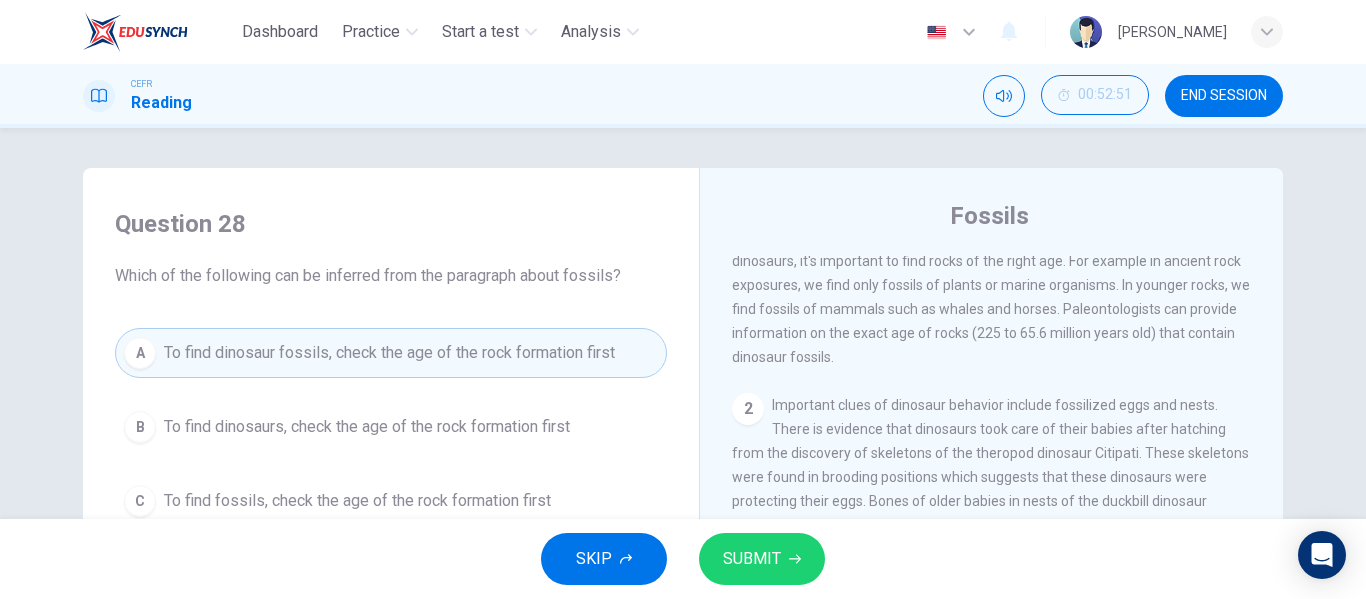 scroll, scrollTop: 0, scrollLeft: 0, axis: both 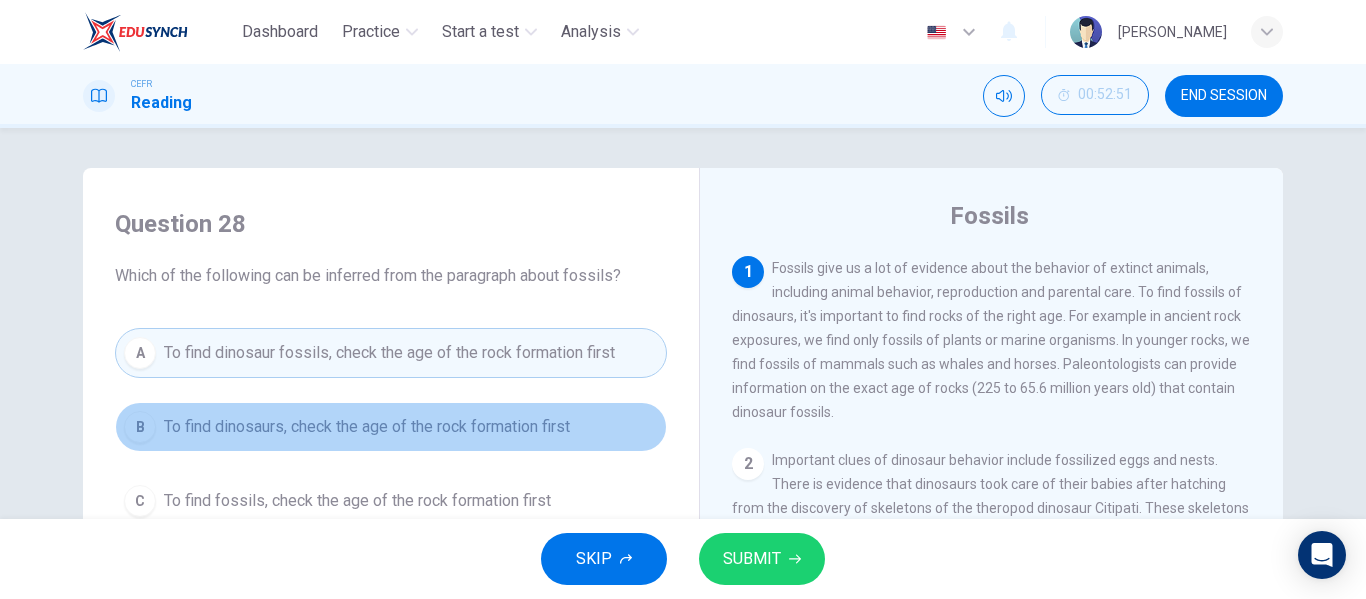 click on "B To find dinosaurs, check the age of the rock formation first" at bounding box center [391, 427] 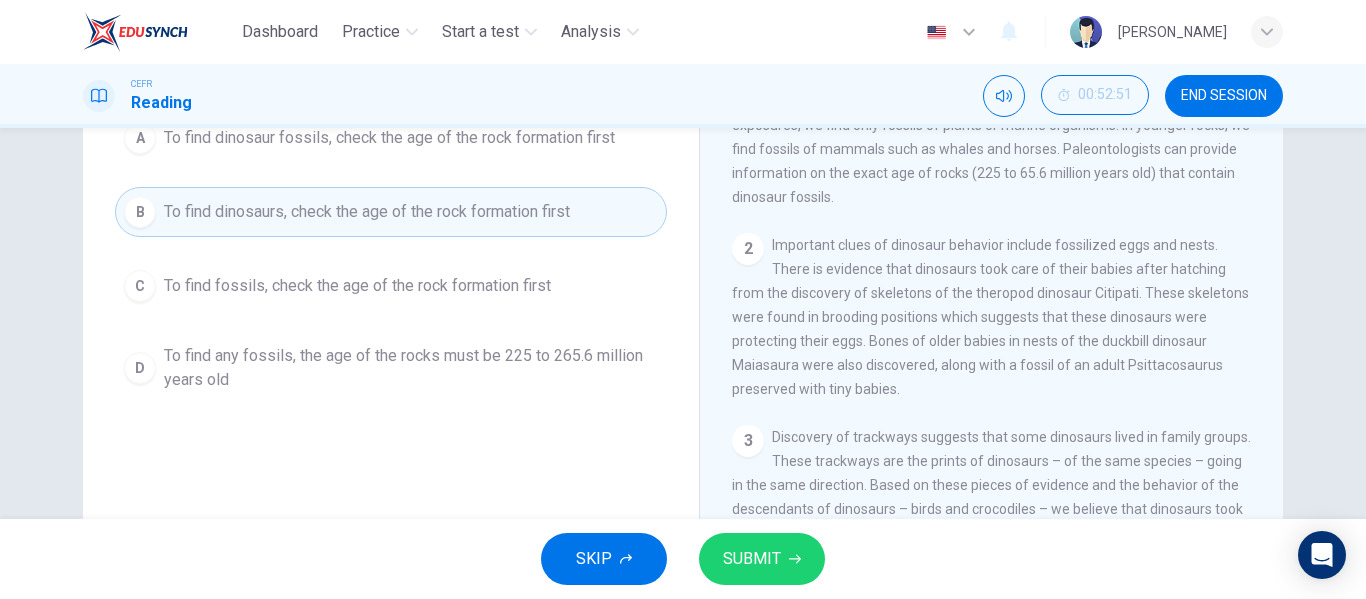 scroll, scrollTop: 0, scrollLeft: 0, axis: both 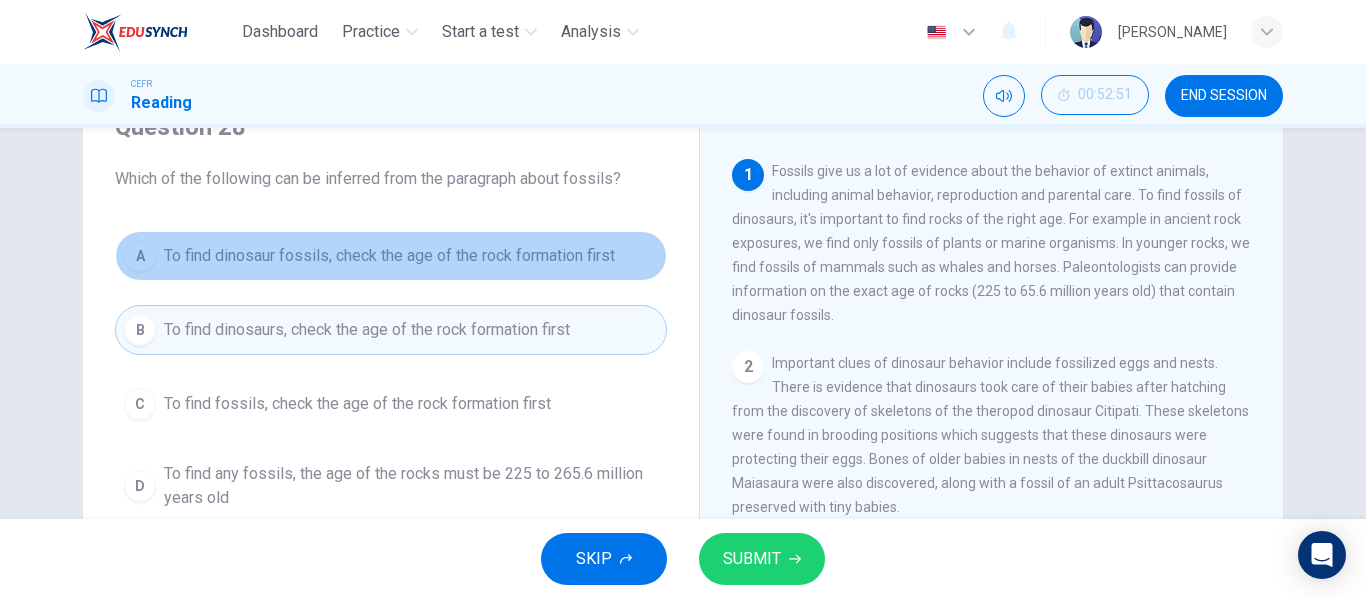 click on "A" at bounding box center (140, 256) 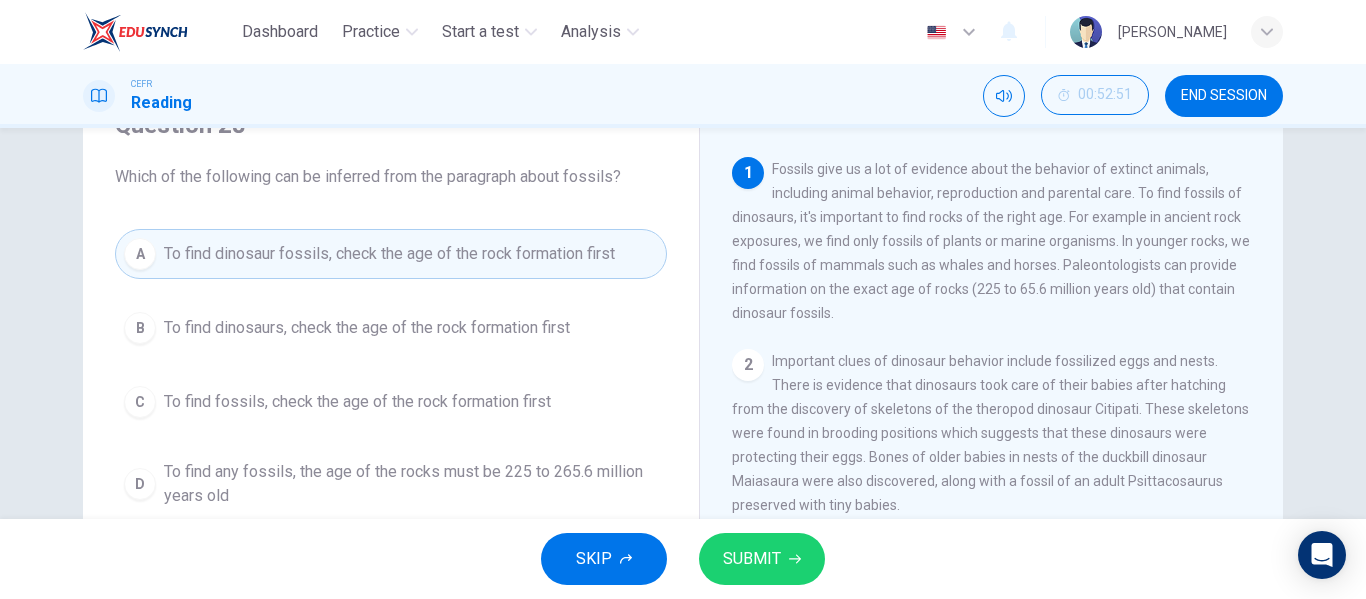 scroll, scrollTop: 97, scrollLeft: 0, axis: vertical 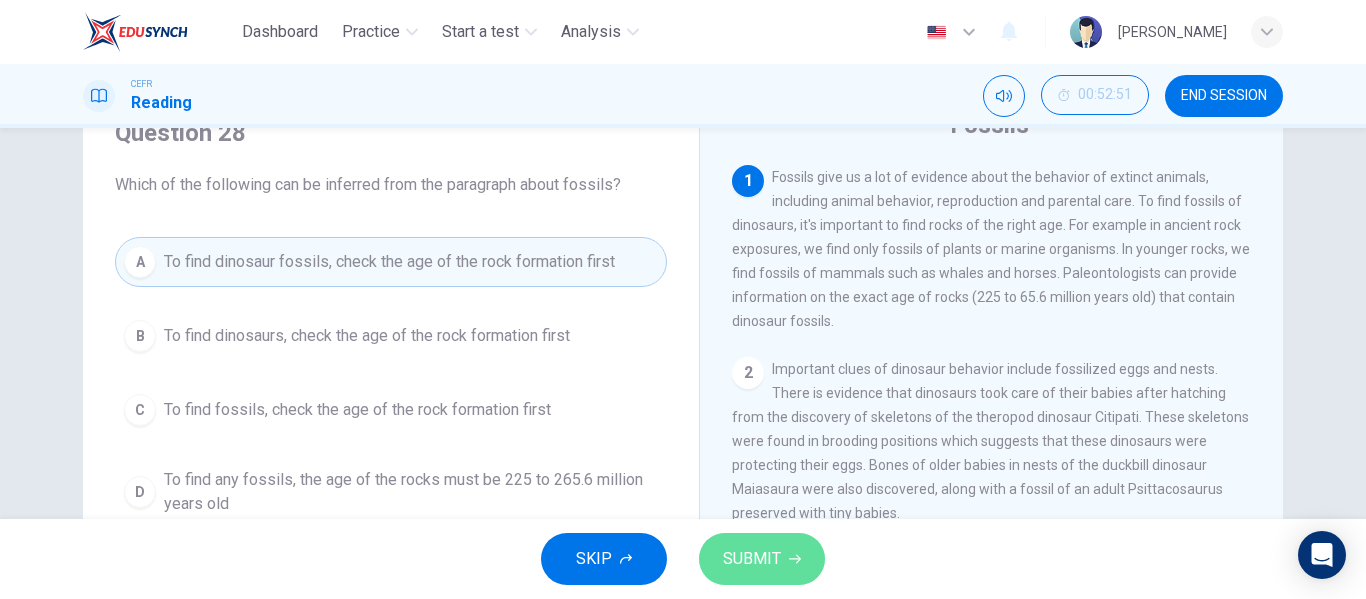 click on "SUBMIT" at bounding box center (752, 559) 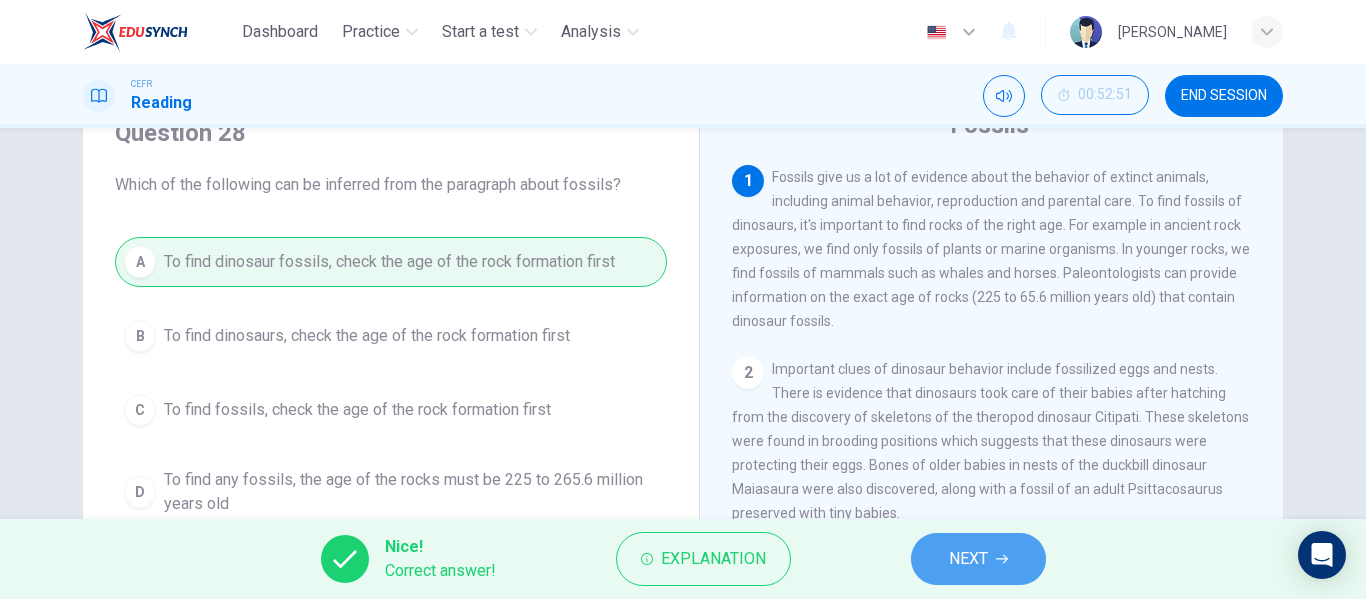 click on "NEXT" at bounding box center [978, 559] 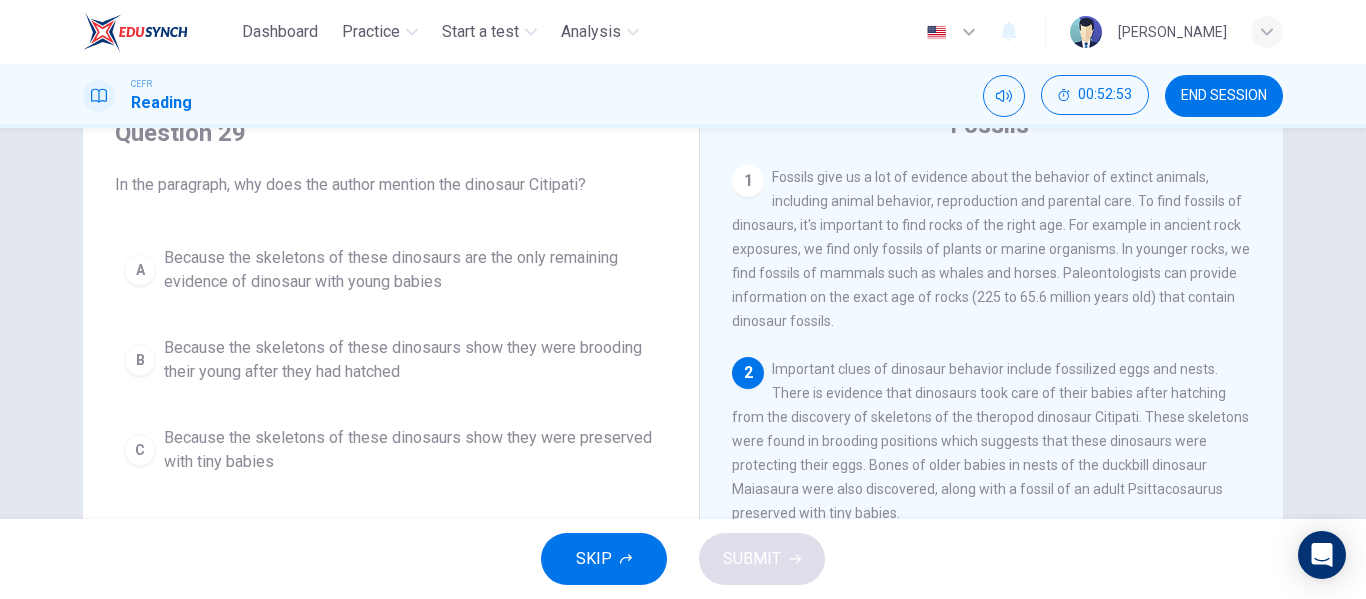 scroll, scrollTop: 84, scrollLeft: 0, axis: vertical 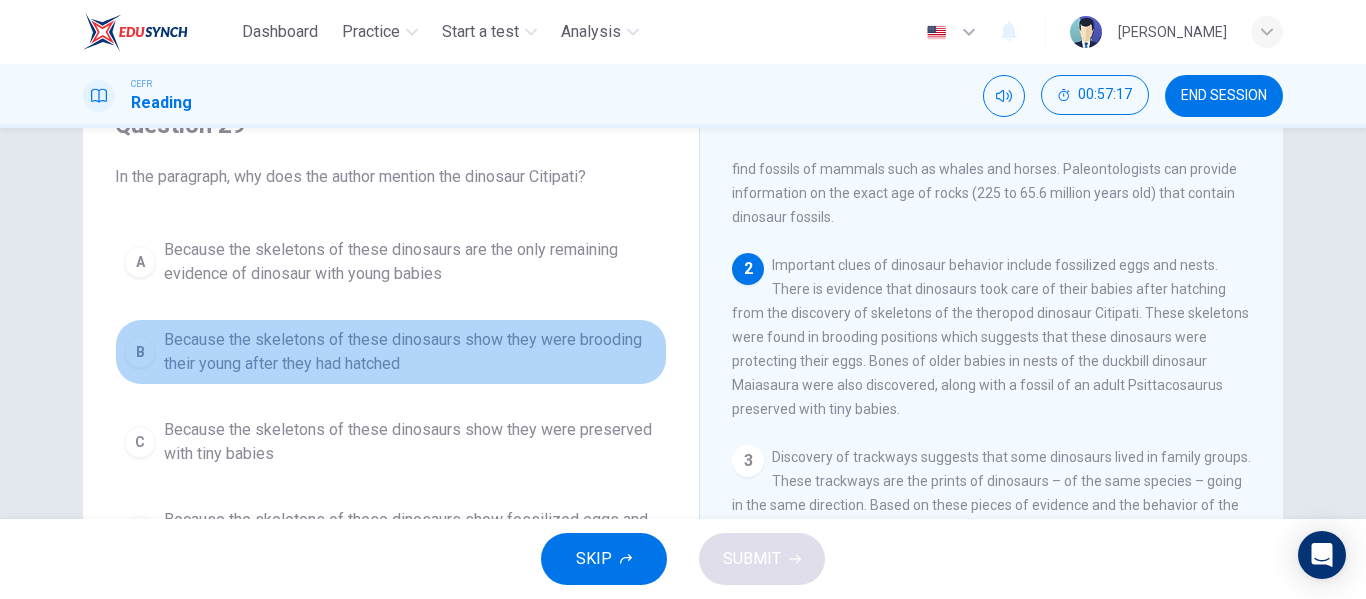 click on "B" at bounding box center (140, 352) 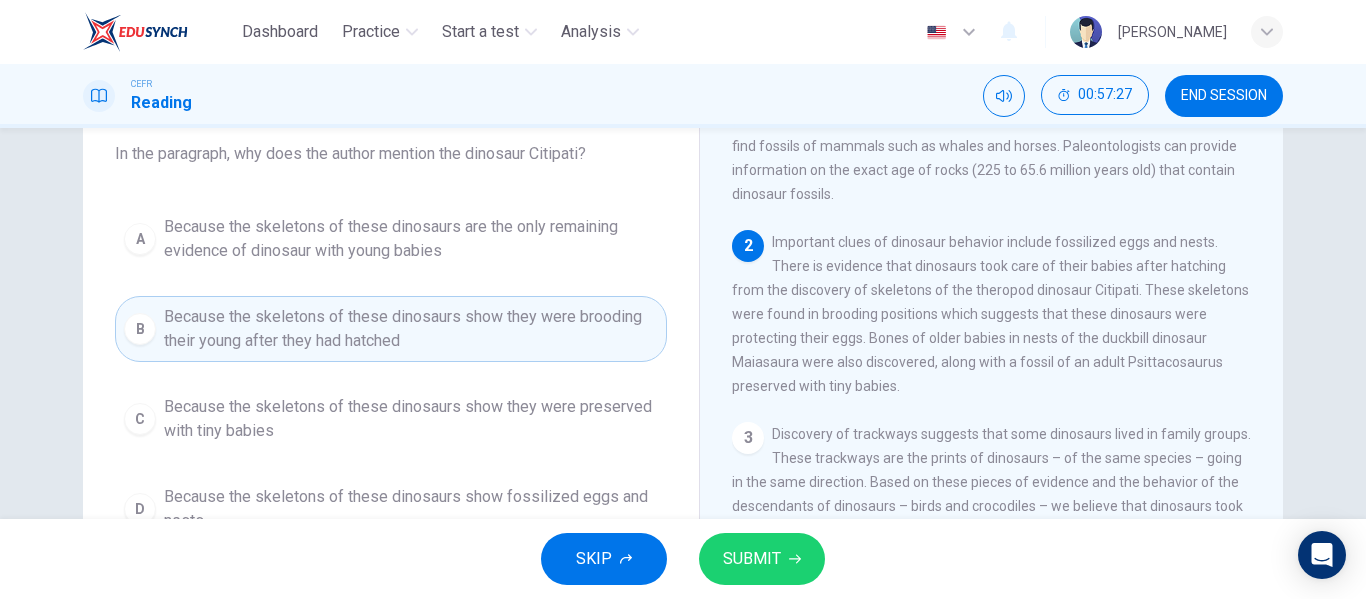 scroll, scrollTop: 177, scrollLeft: 0, axis: vertical 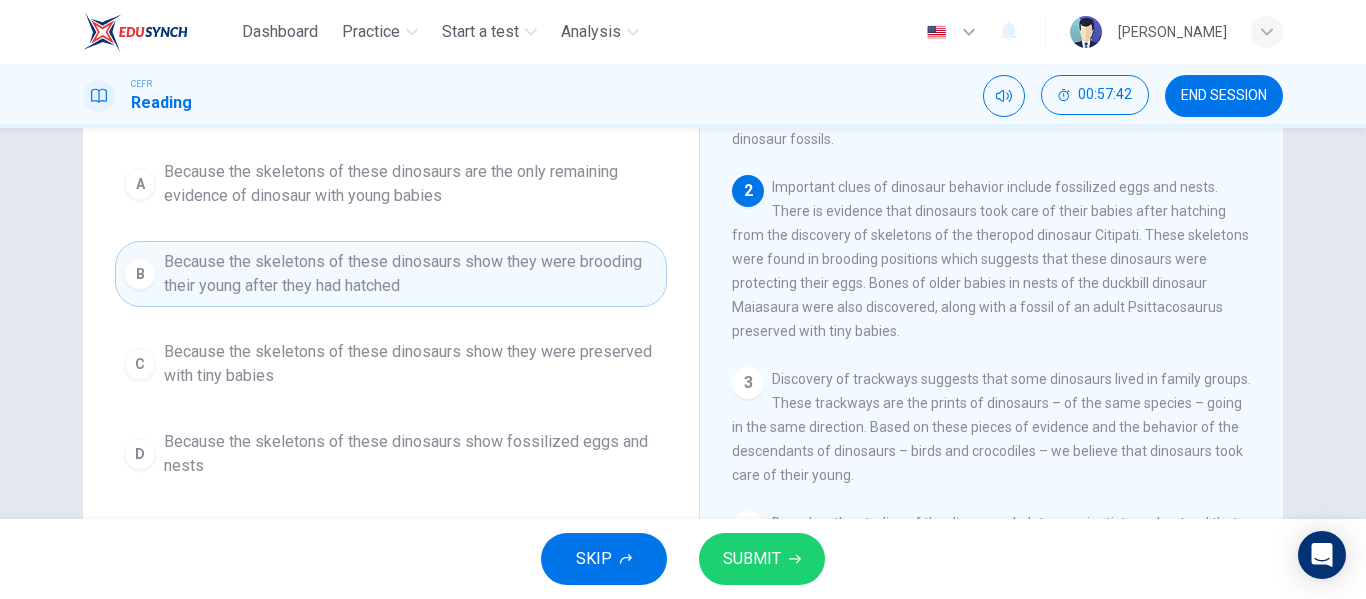 click on "SUBMIT" at bounding box center (752, 559) 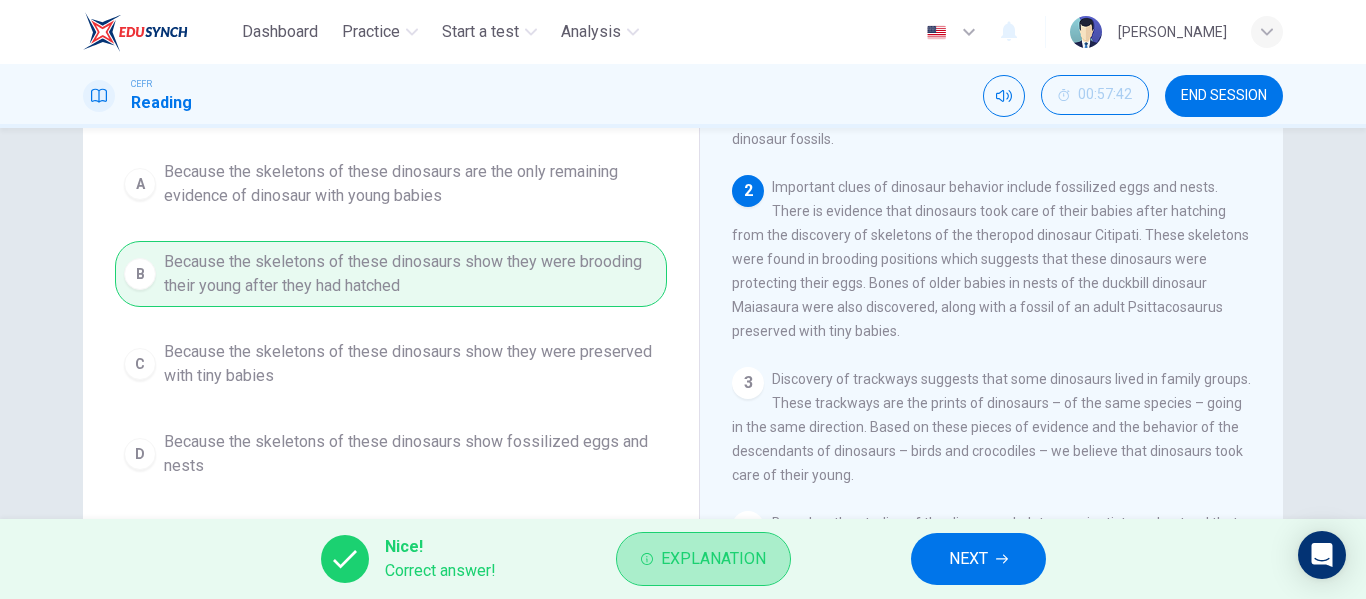 click on "Explanation" at bounding box center (713, 559) 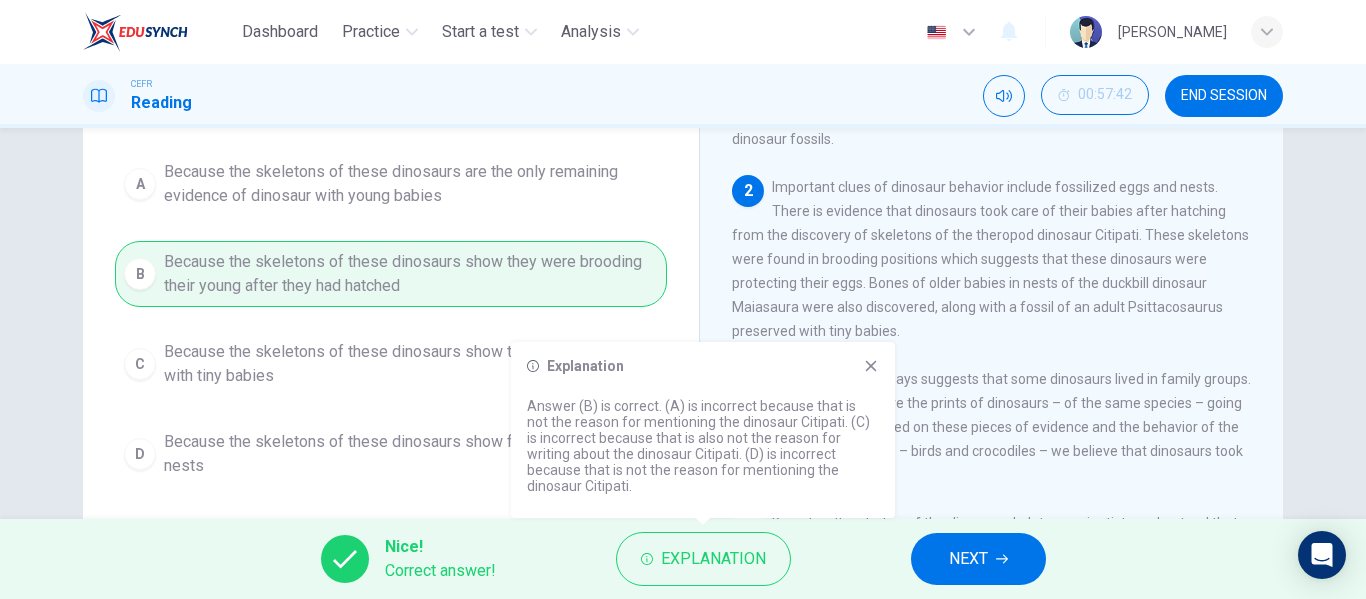 click on "A Because the skeletons of these dinosaurs are the only remaining evidence of dinosaur with young babies B Because the skeletons of these dinosaurs show they were brooding their young after they had hatched C Because the skeletons of these dinosaurs show they were preserved with tiny babies D Because the skeletons of these dinosaurs show fossilized eggs and nests" at bounding box center [391, 319] 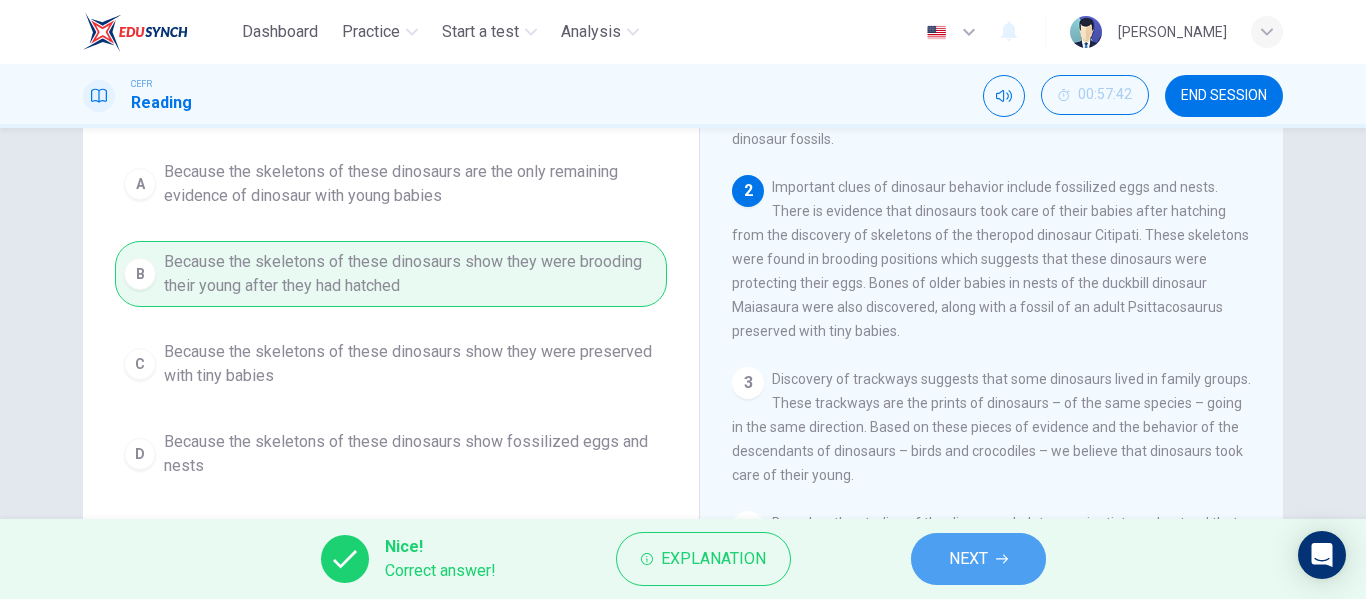 click on "NEXT" at bounding box center [978, 559] 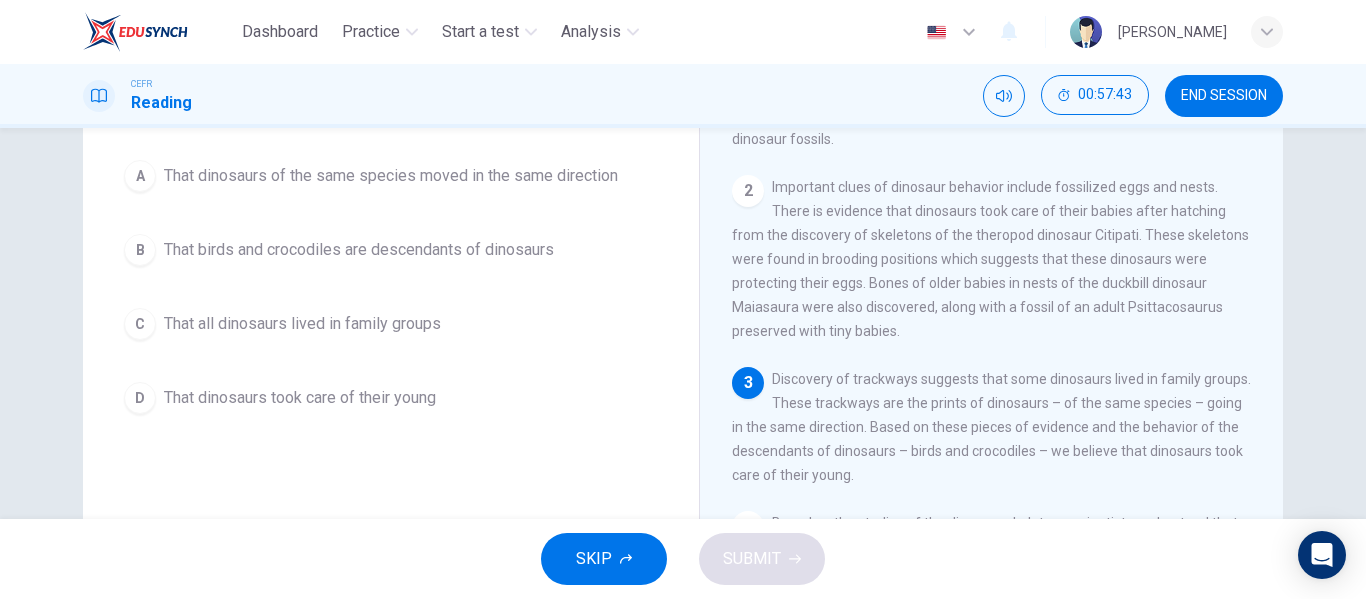 scroll, scrollTop: 0, scrollLeft: 0, axis: both 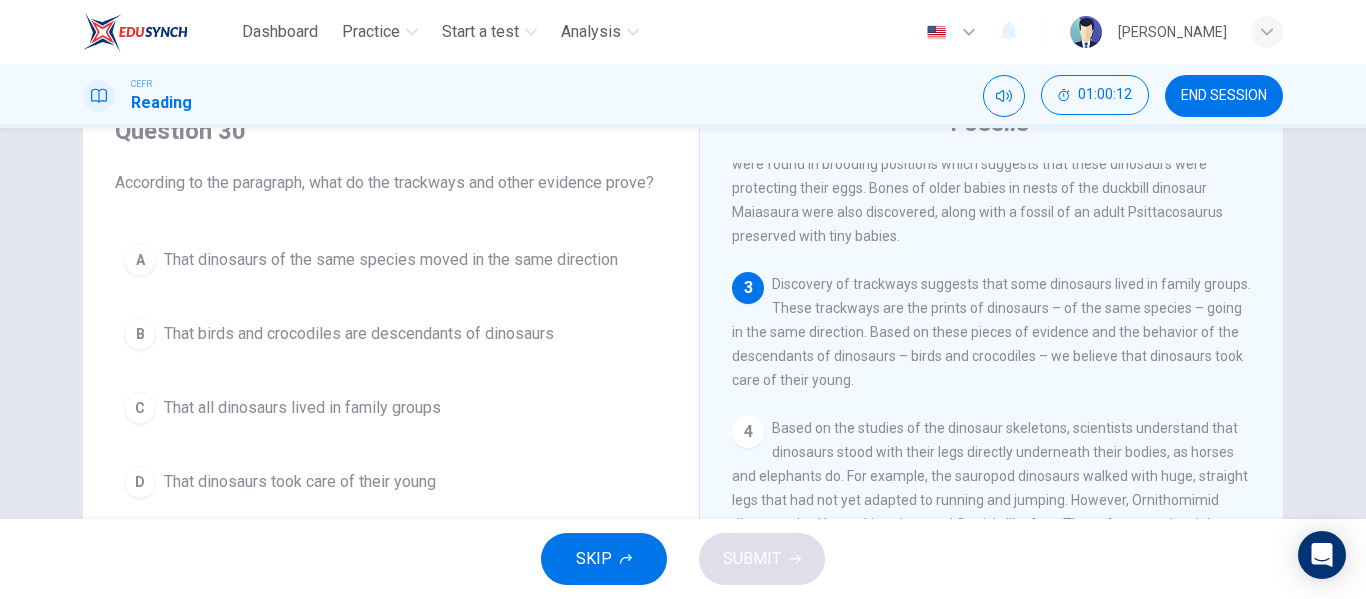 click on "A That dinosaurs of the same species moved in the same direction B That birds and crocodiles are descendants of dinosaurs C That all dinosaurs lived in family groups D That dinosaurs took care of their young" at bounding box center [391, 371] 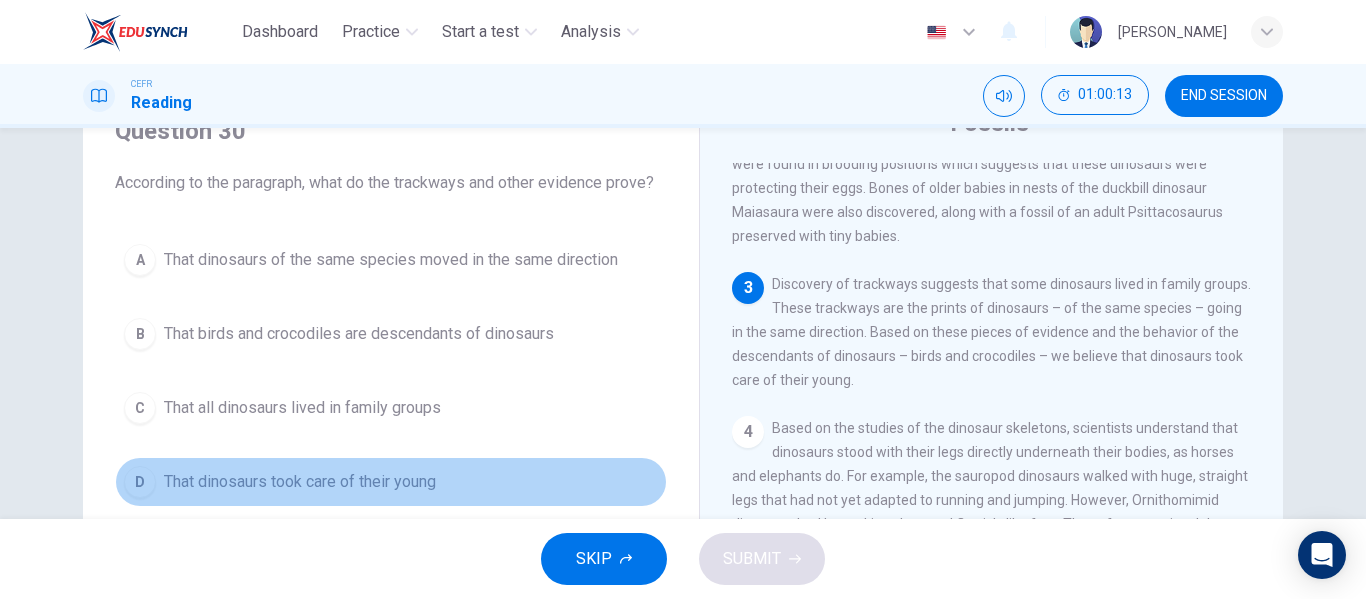 click on "D" at bounding box center [140, 482] 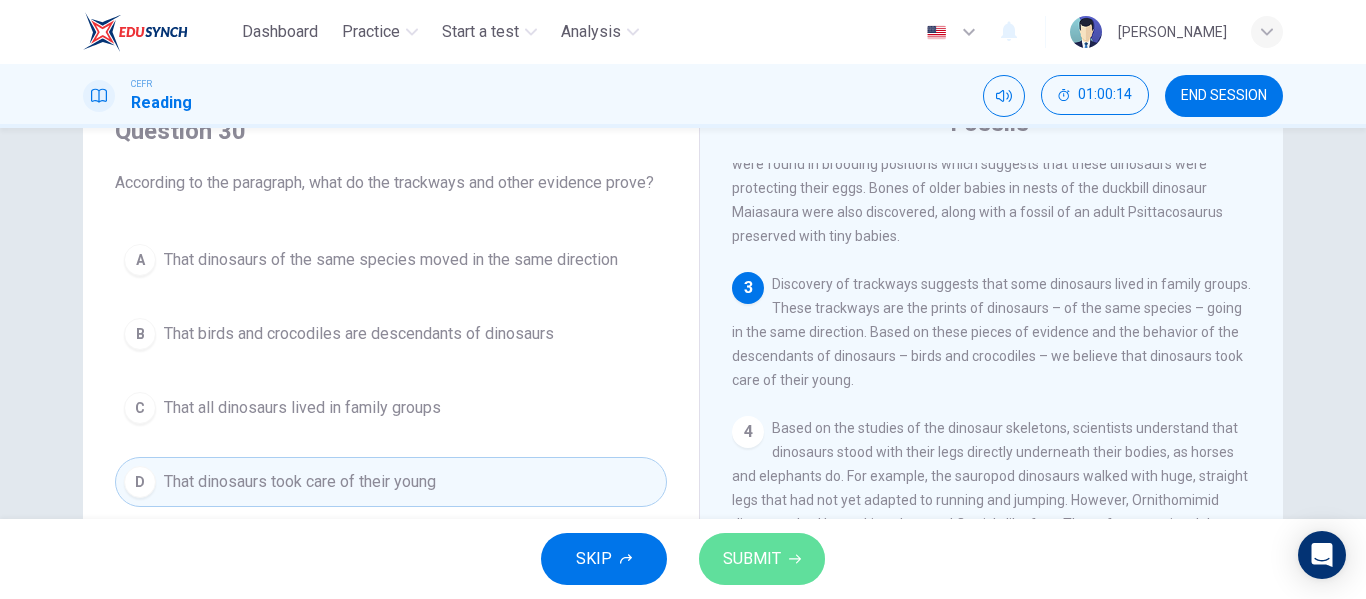 click on "SUBMIT" at bounding box center [762, 559] 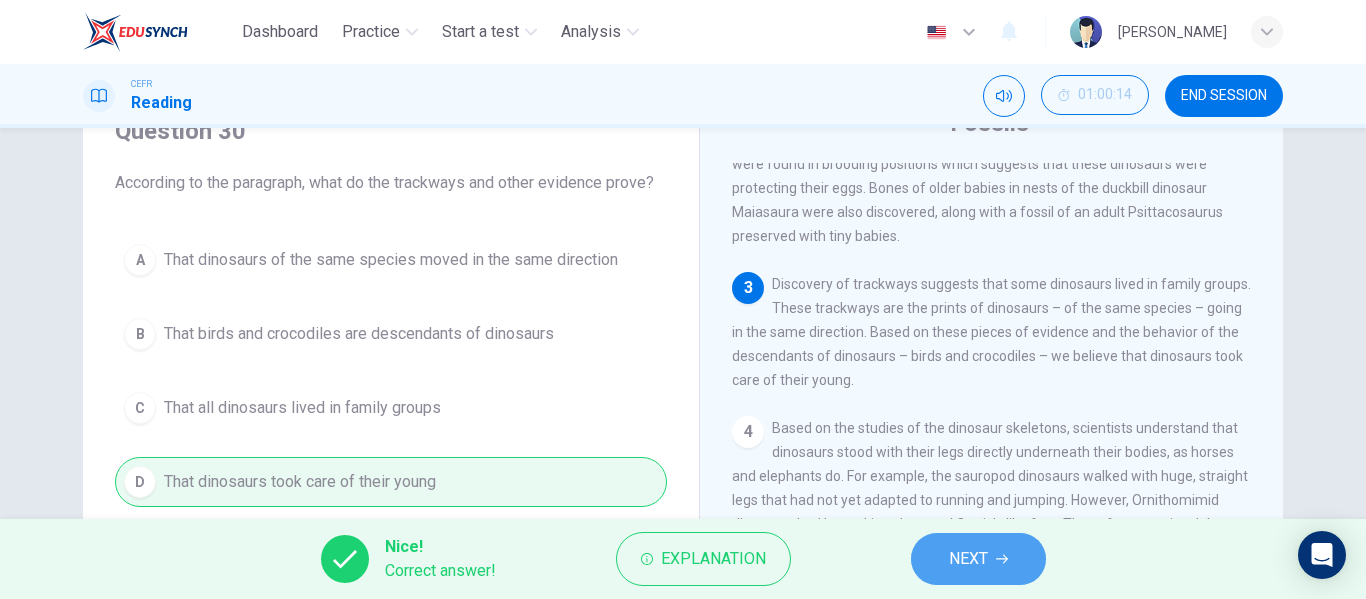 click on "NEXT" at bounding box center [968, 559] 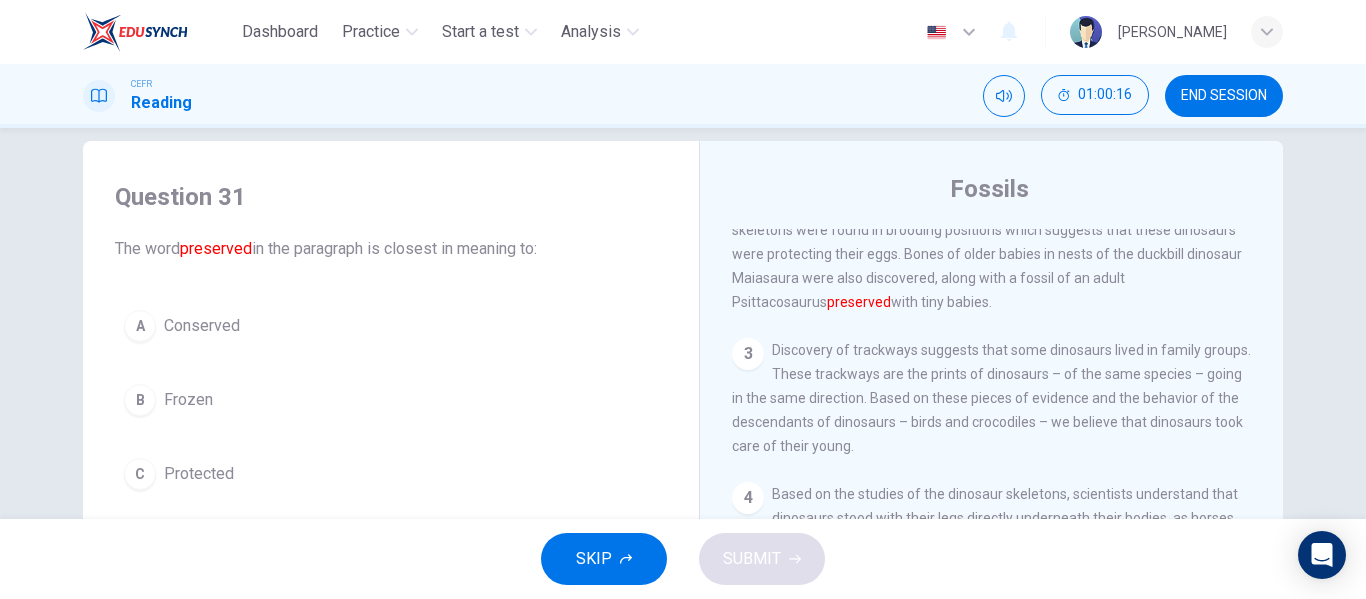 scroll, scrollTop: 23, scrollLeft: 0, axis: vertical 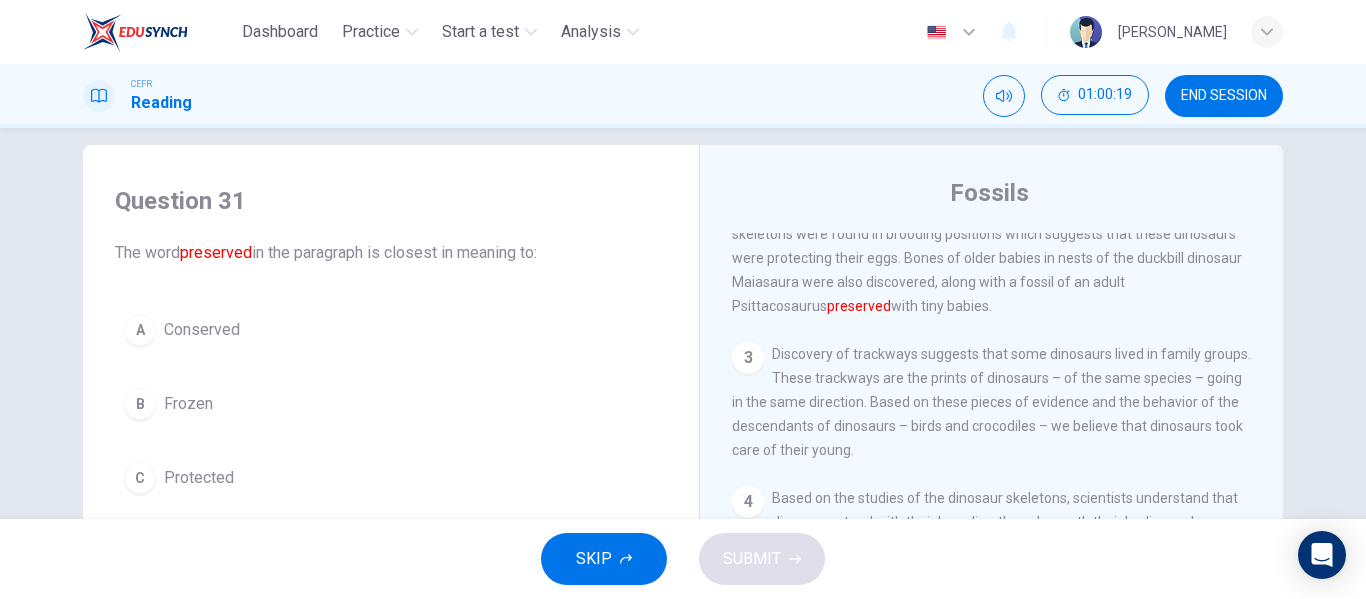 drag, startPoint x: 1262, startPoint y: 396, endPoint x: 1278, endPoint y: 365, distance: 34.88553 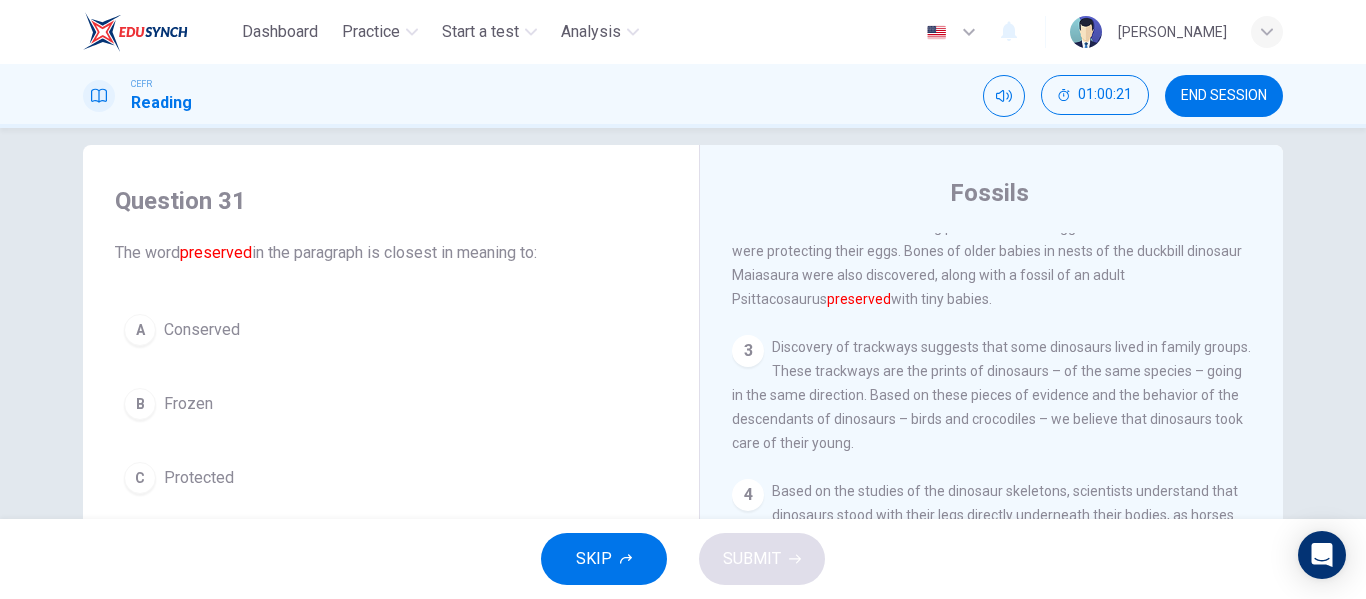 scroll, scrollTop: 279, scrollLeft: 0, axis: vertical 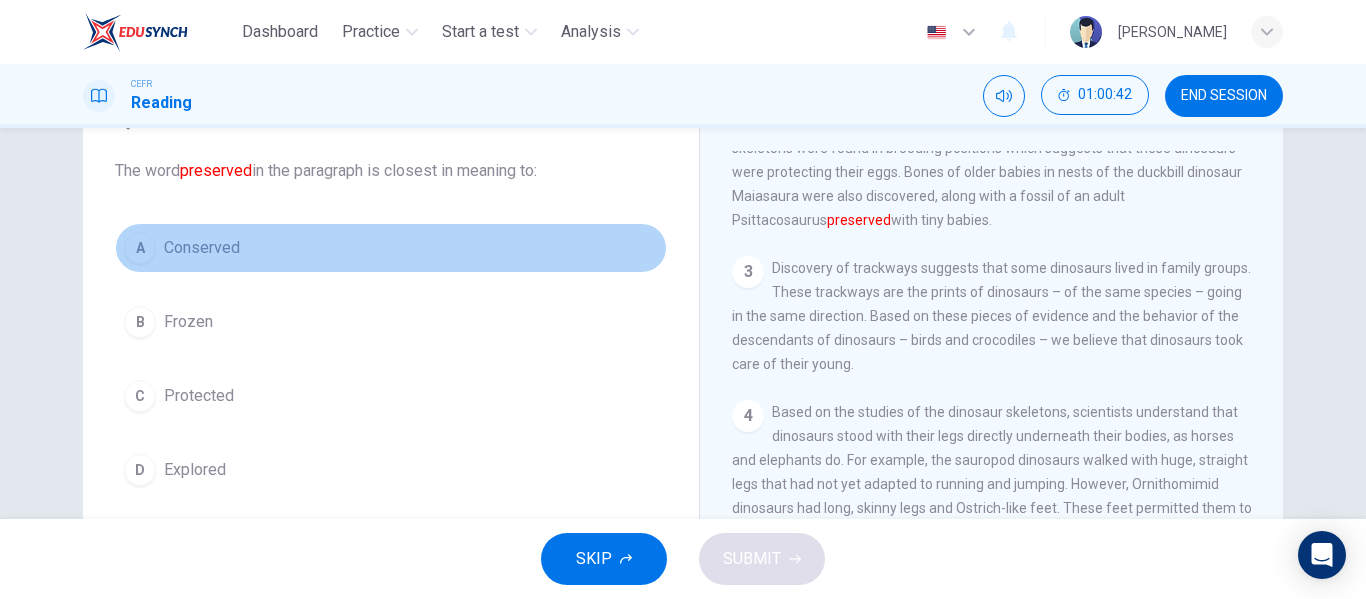 click on "A" at bounding box center [140, 248] 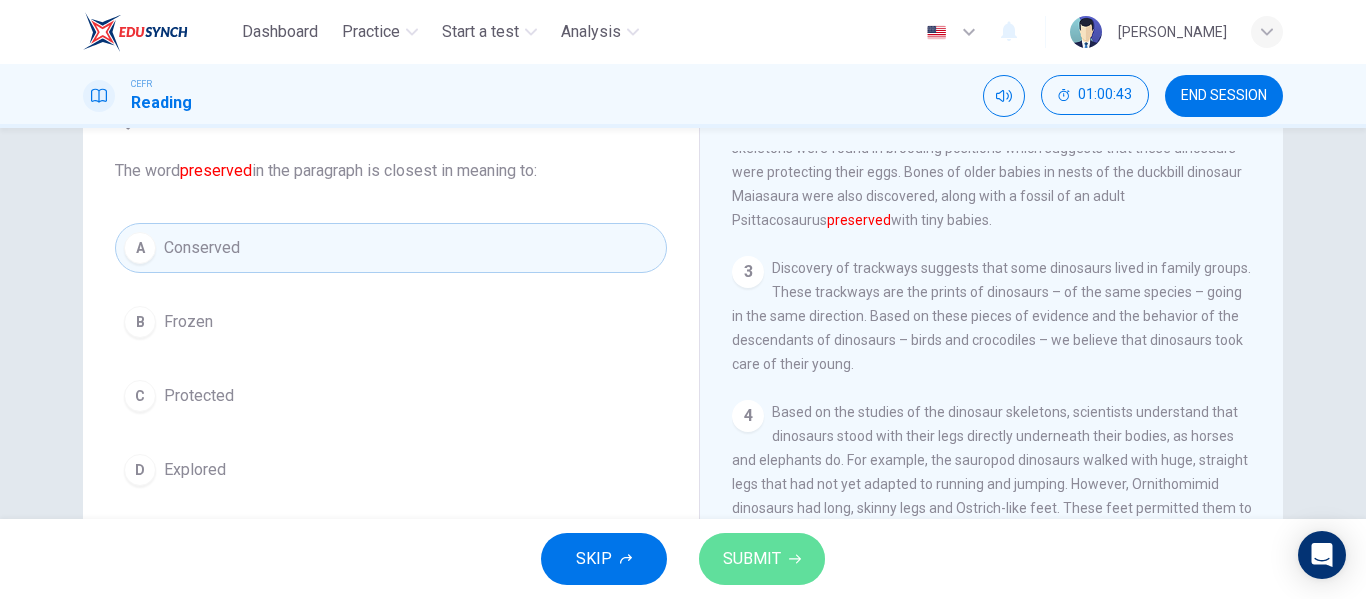 click on "SUBMIT" at bounding box center [752, 559] 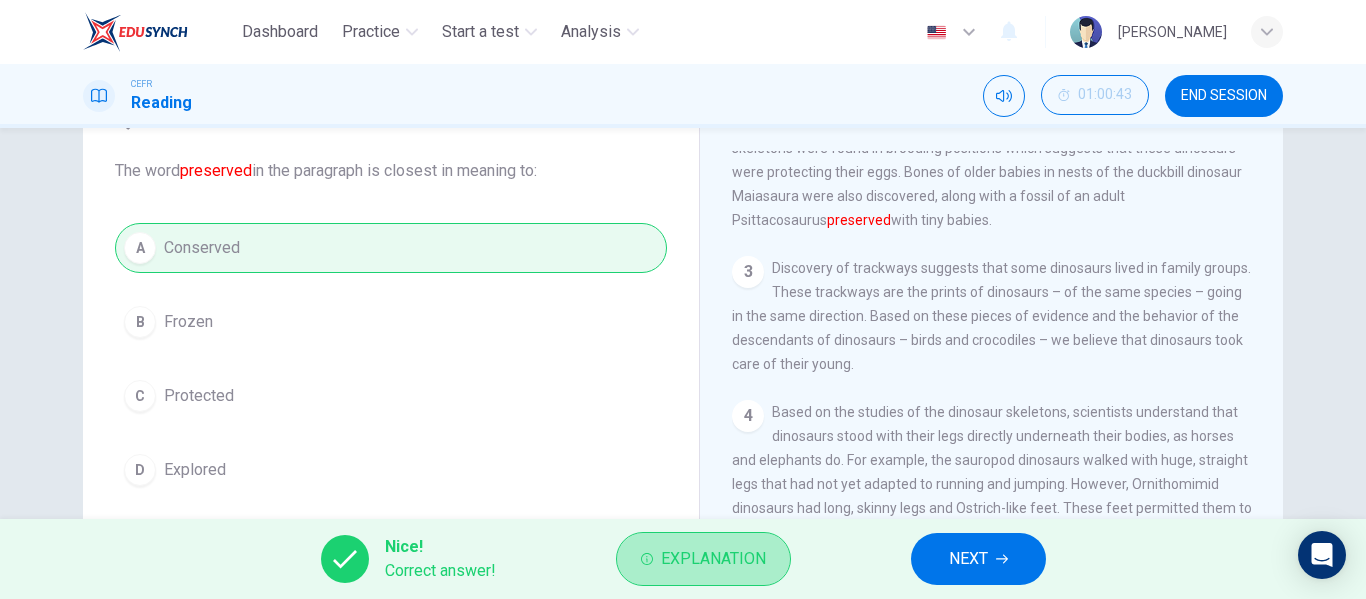 click on "Explanation" at bounding box center (713, 559) 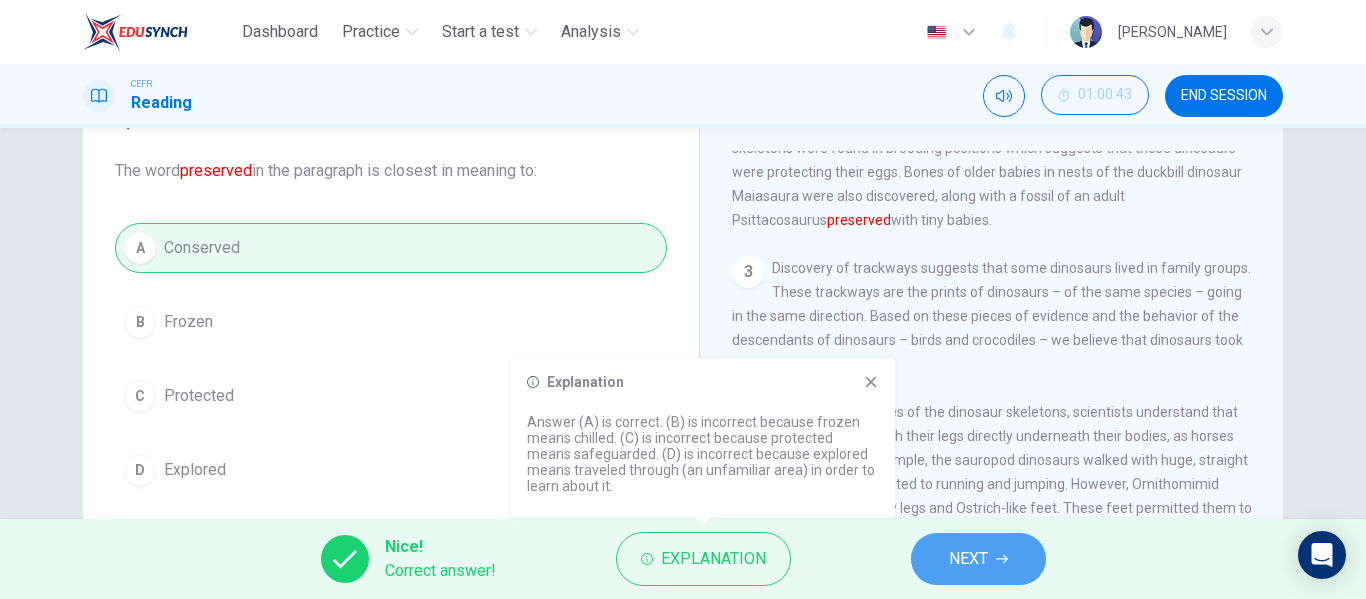 click on "NEXT" at bounding box center (978, 559) 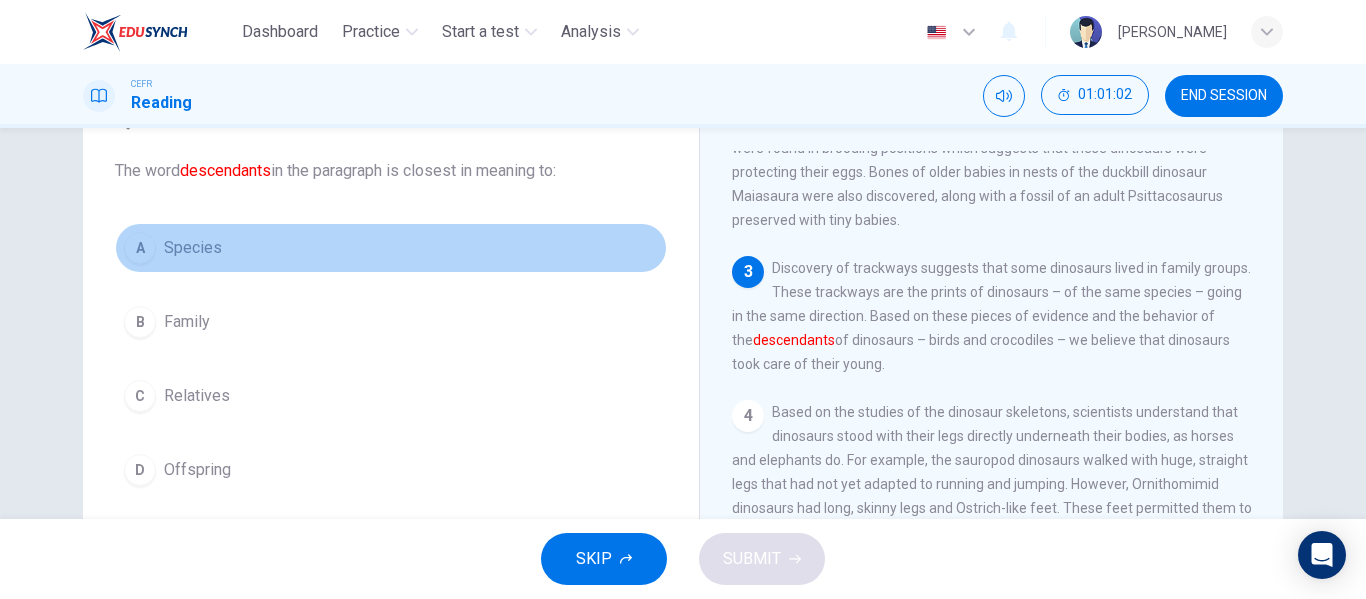 click on "A Species" at bounding box center [391, 248] 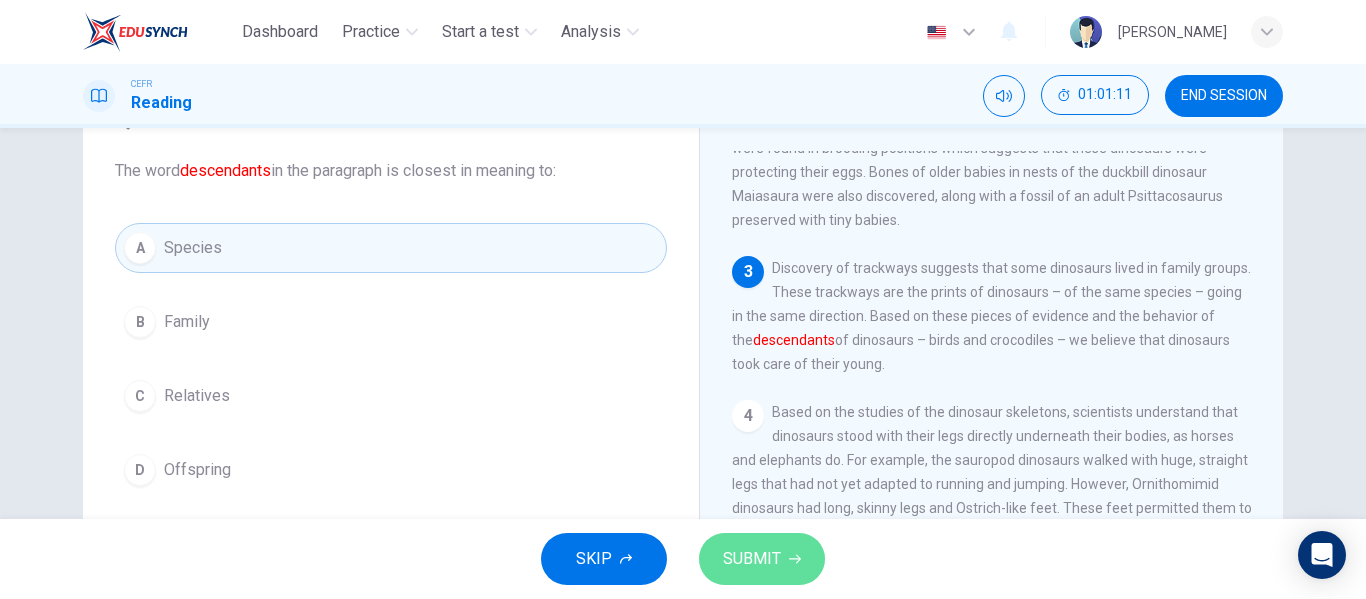 click on "SUBMIT" at bounding box center [762, 559] 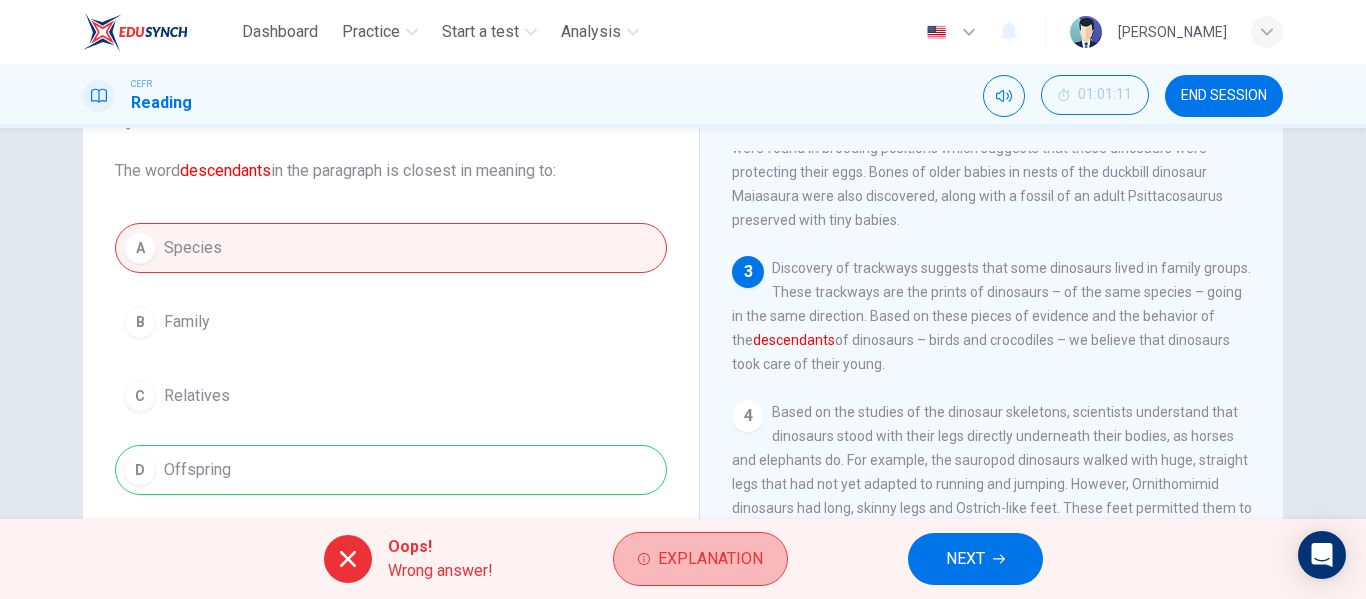 click on "Explanation" at bounding box center [710, 559] 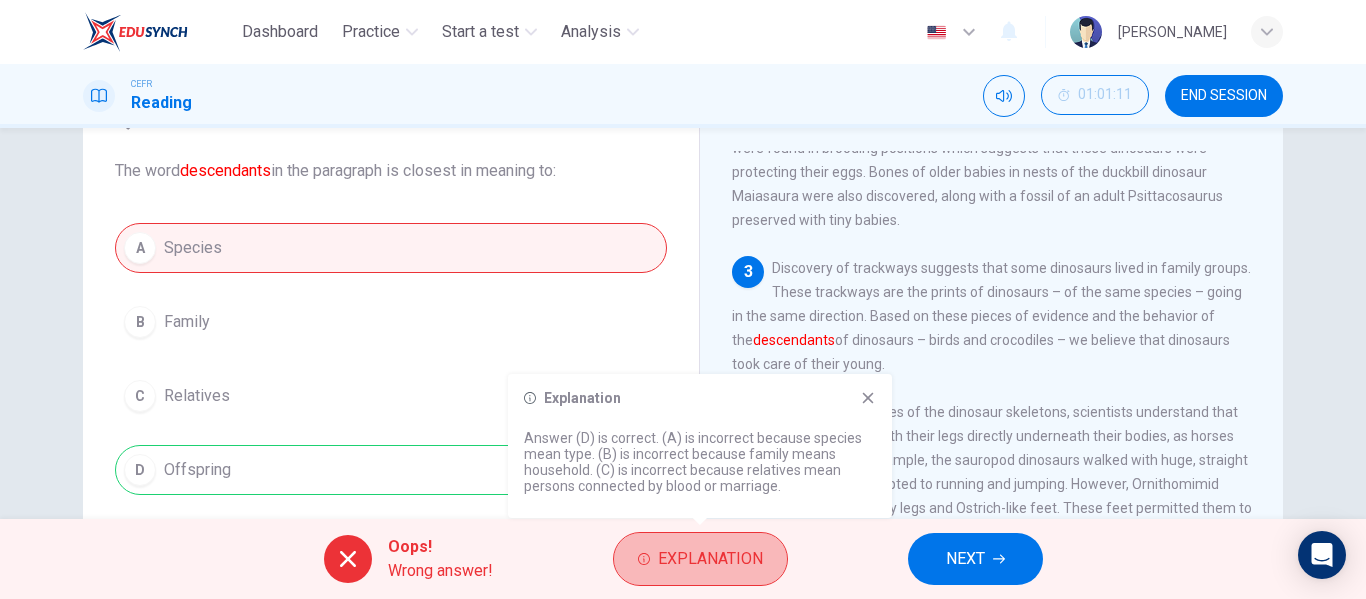 click on "Explanation" at bounding box center [710, 559] 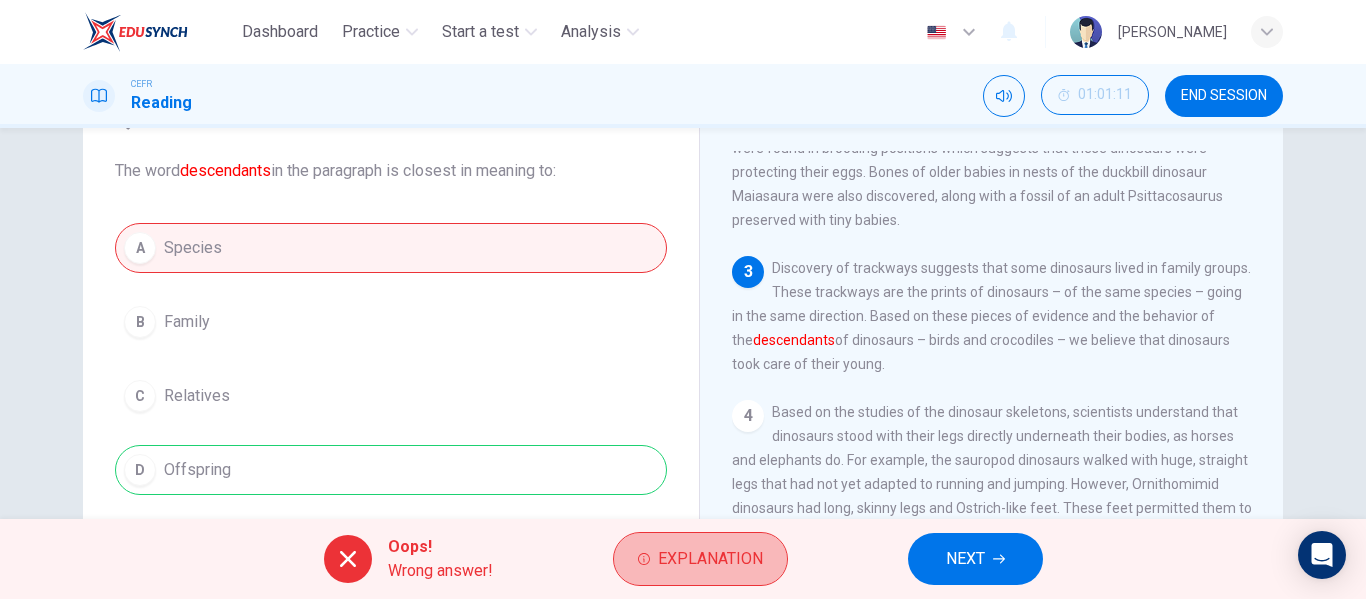 click on "Explanation" at bounding box center [710, 559] 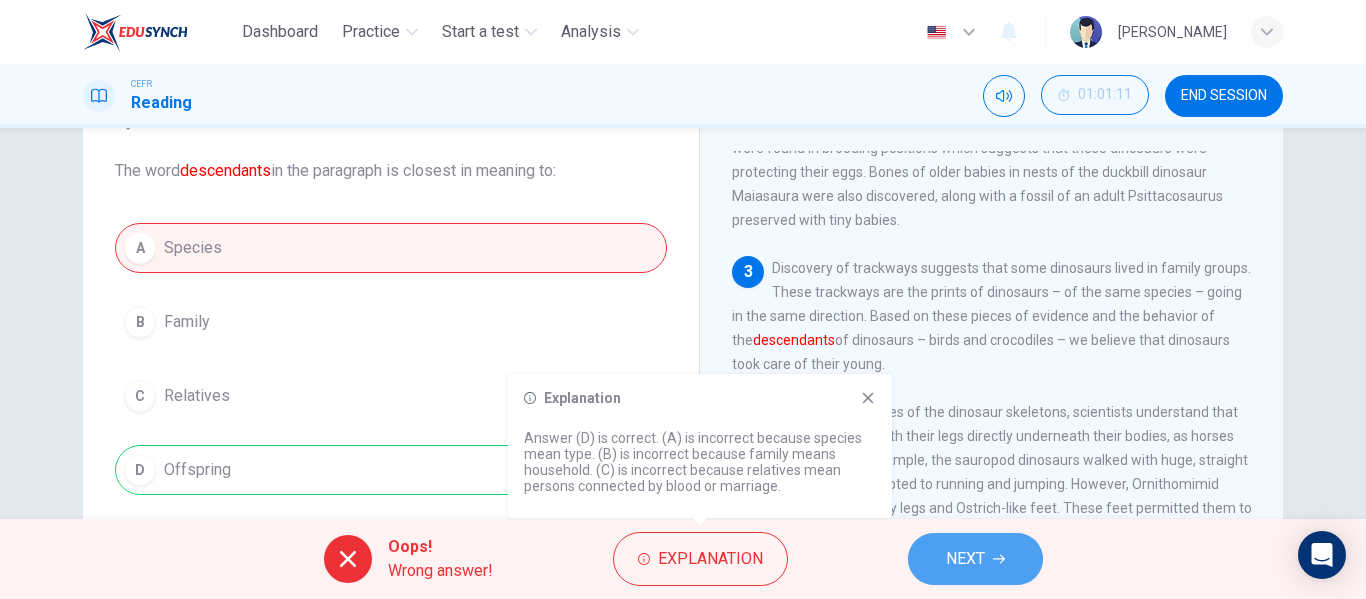 click on "NEXT" at bounding box center (975, 559) 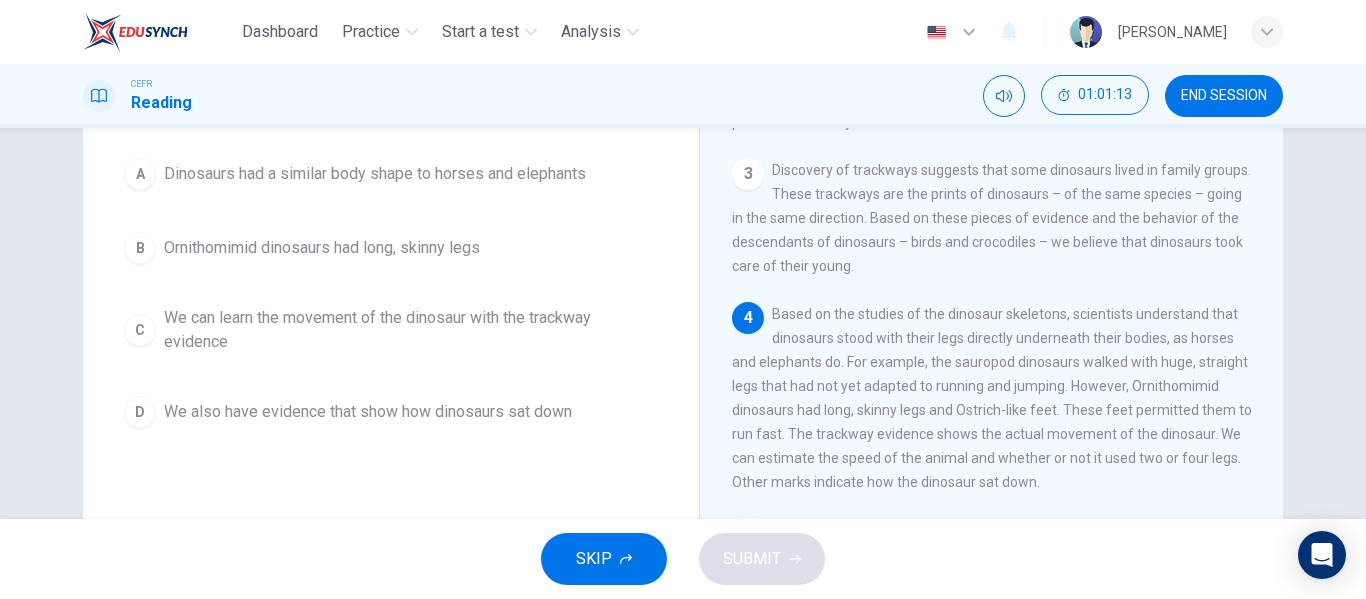 scroll, scrollTop: 241, scrollLeft: 0, axis: vertical 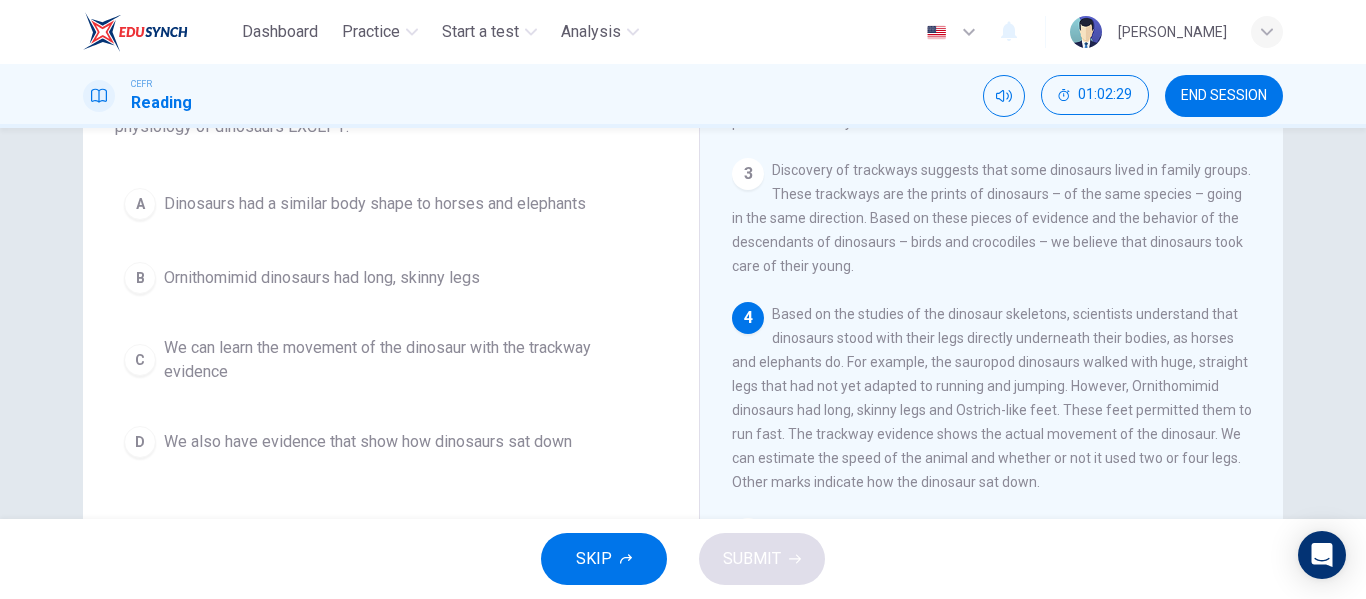 click on "A" at bounding box center (140, 204) 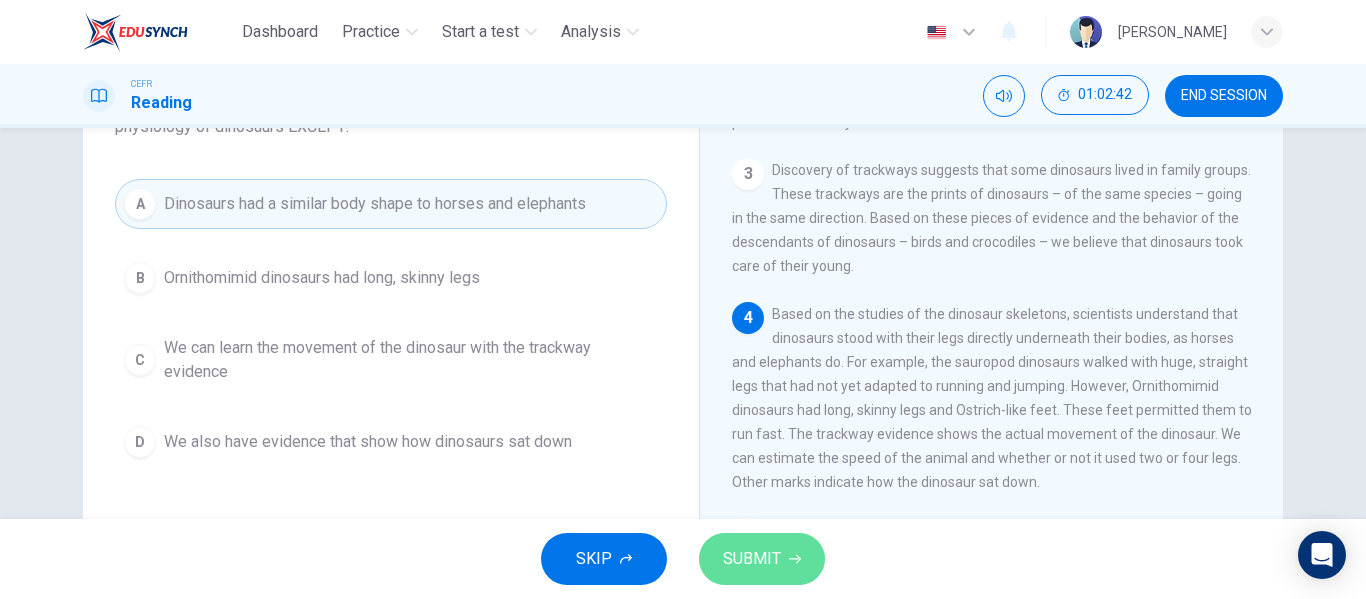 click on "SUBMIT" at bounding box center (762, 559) 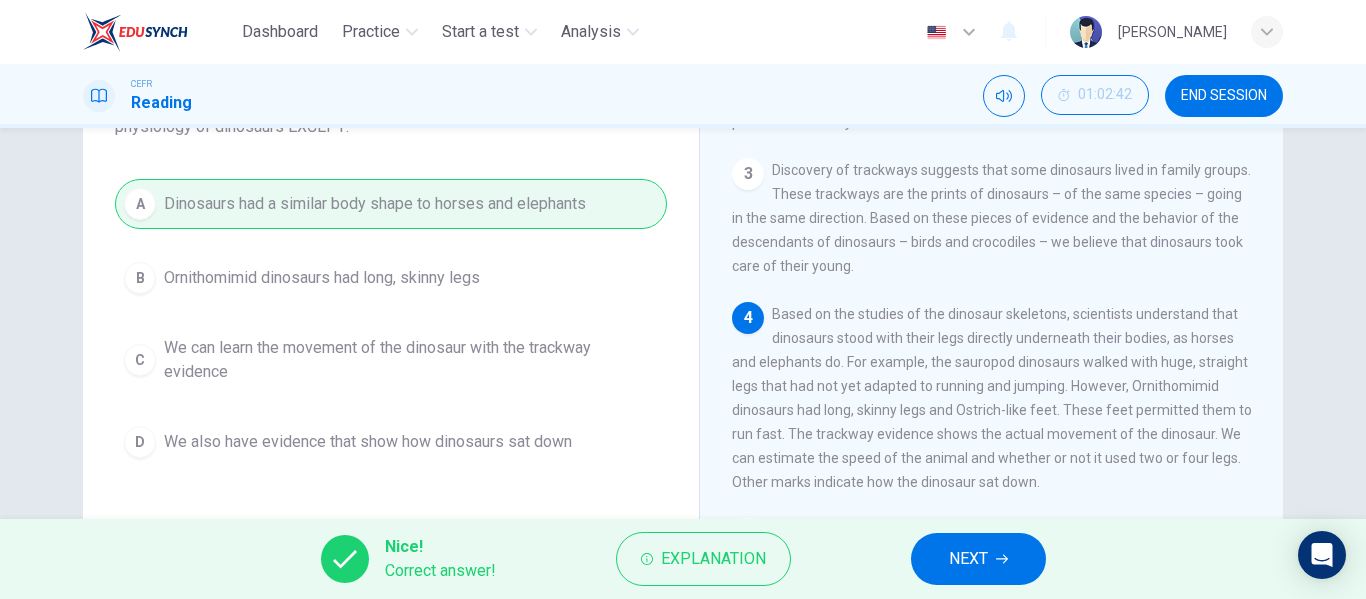 click on "Nice! Correct answer! Explanation NEXT" at bounding box center (683, 559) 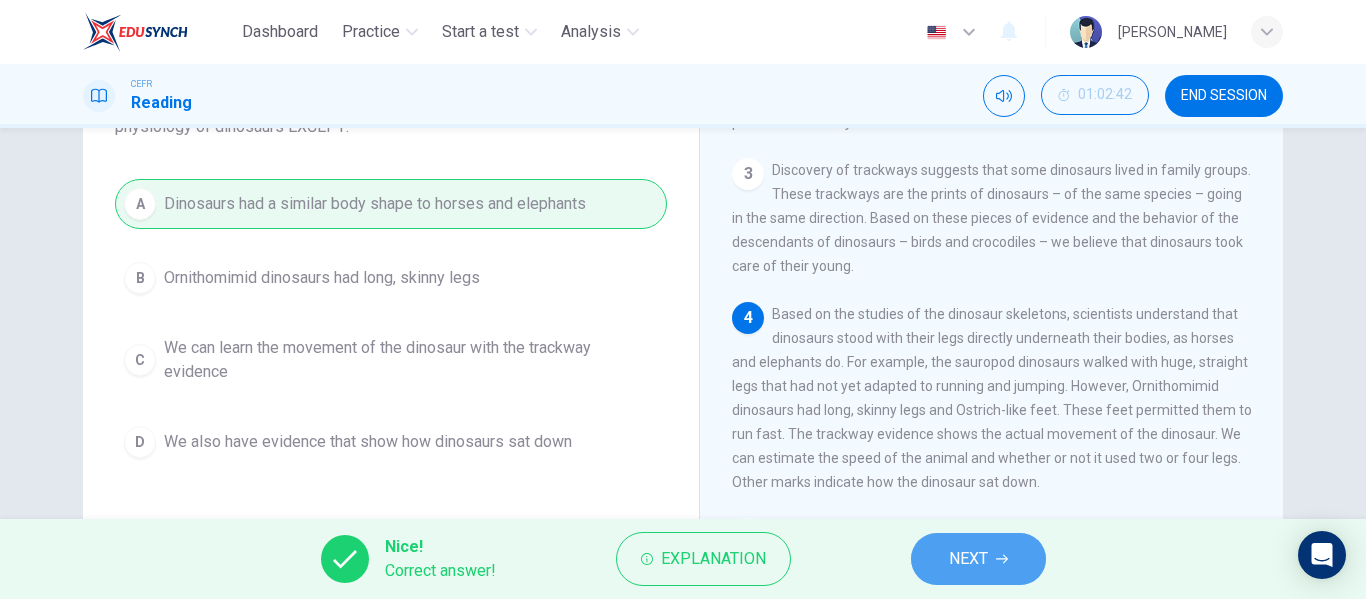 click on "NEXT" at bounding box center (978, 559) 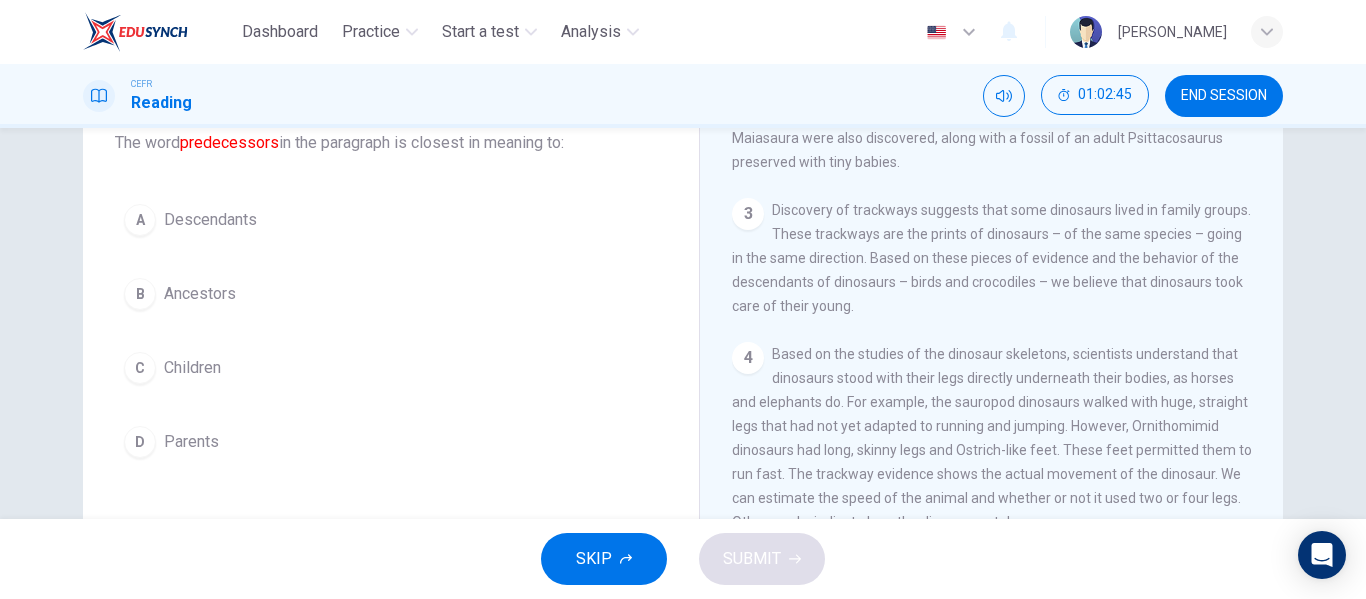 scroll, scrollTop: 137, scrollLeft: 0, axis: vertical 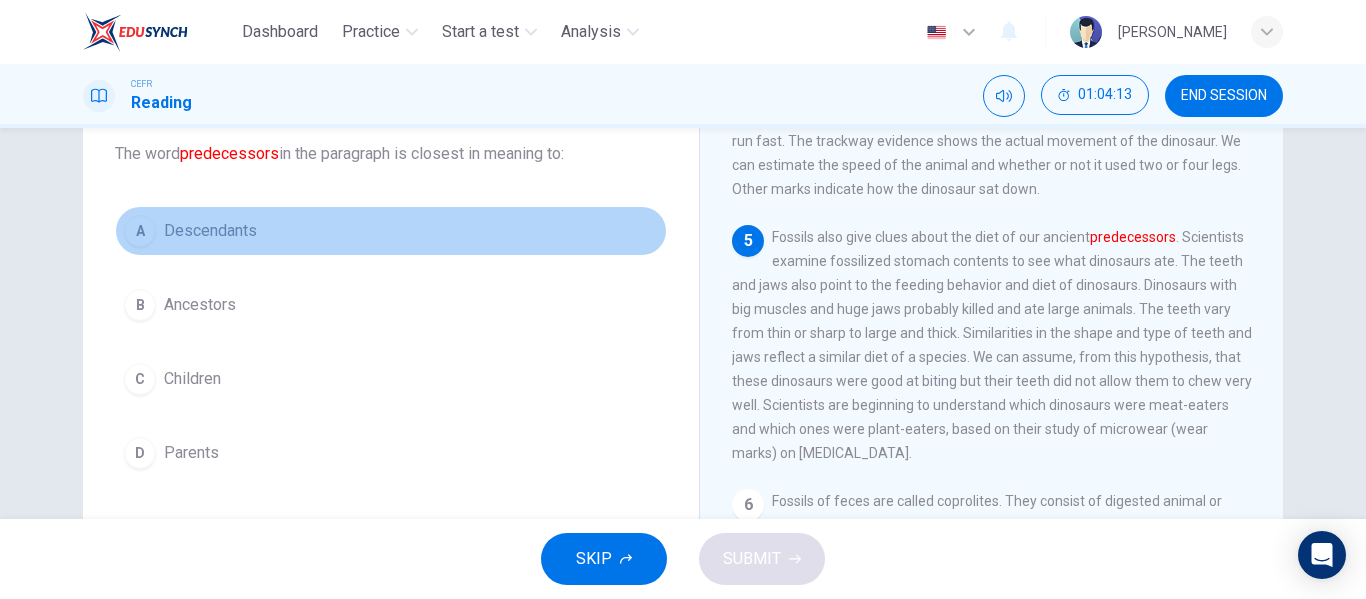 click on "A" at bounding box center (140, 231) 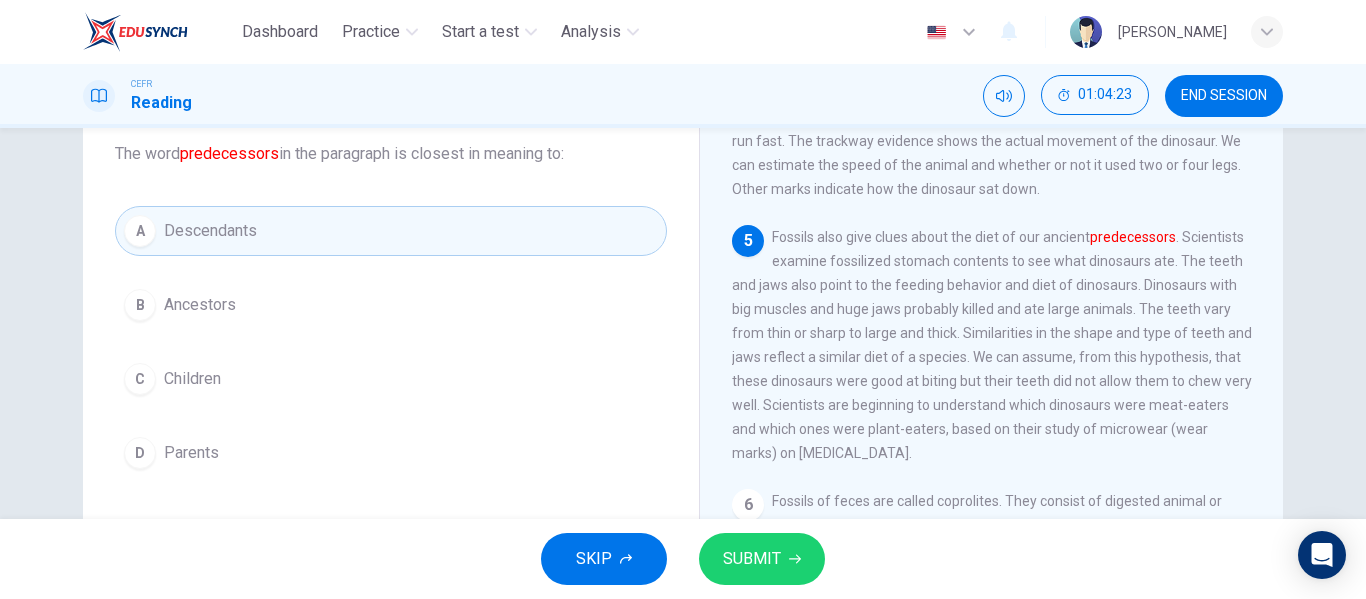 click on "SUBMIT" at bounding box center [762, 559] 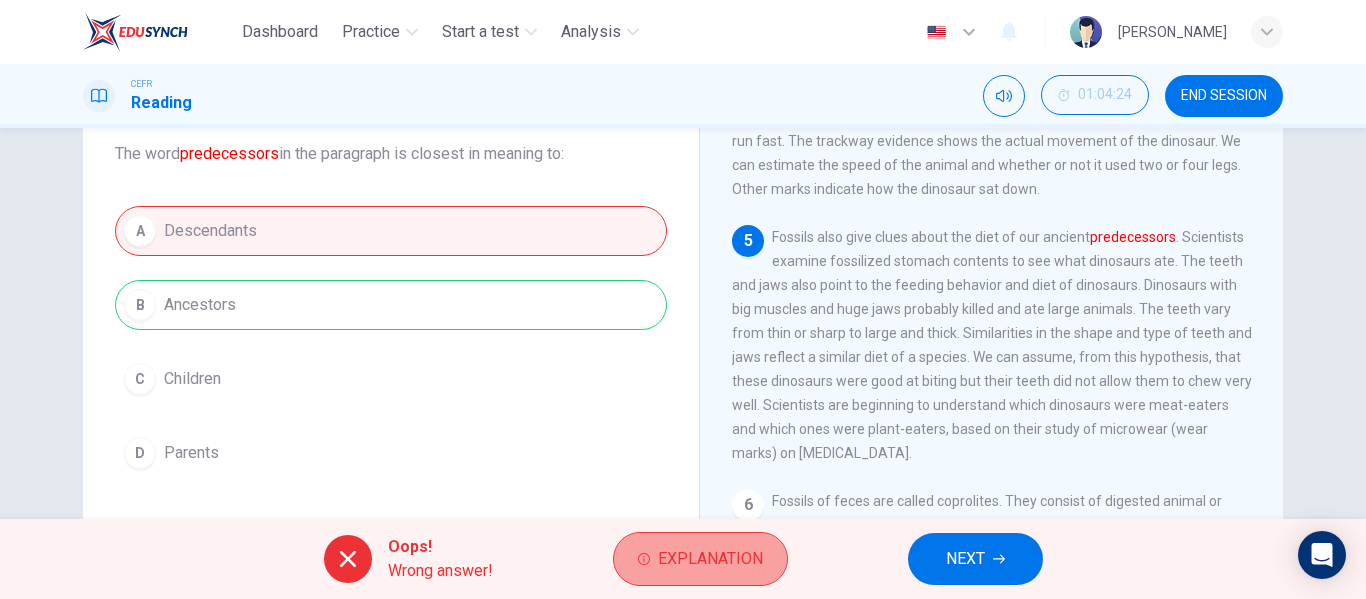 click on "Explanation" at bounding box center (710, 559) 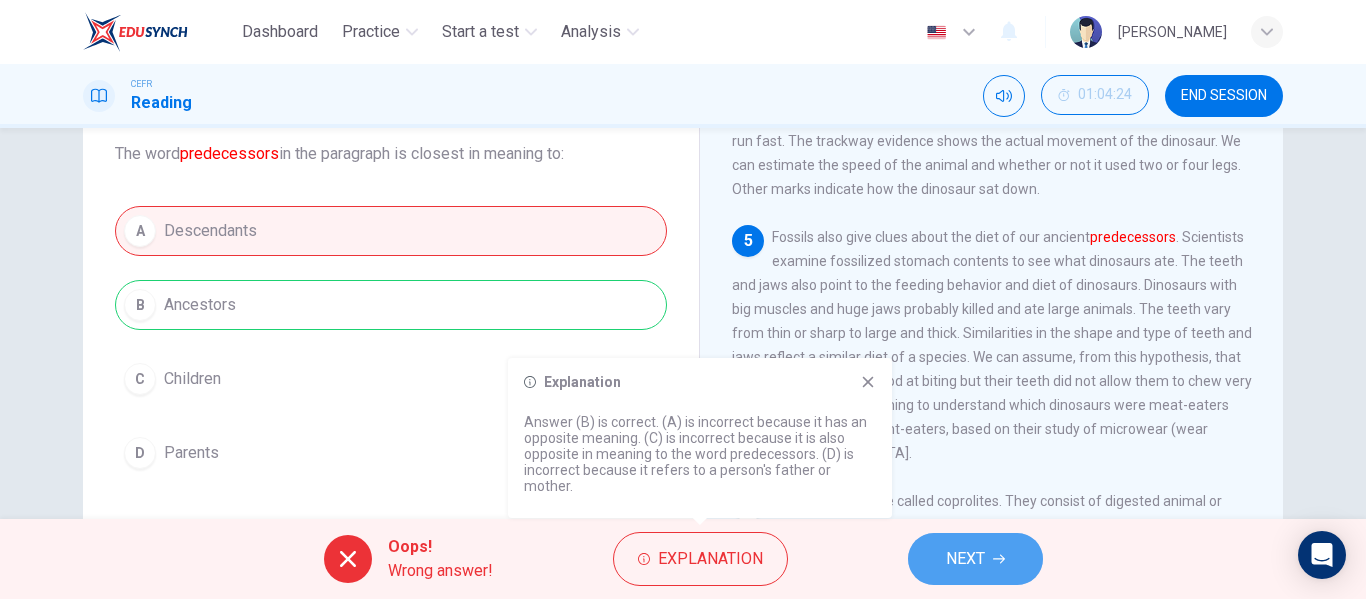 click on "NEXT" at bounding box center (975, 559) 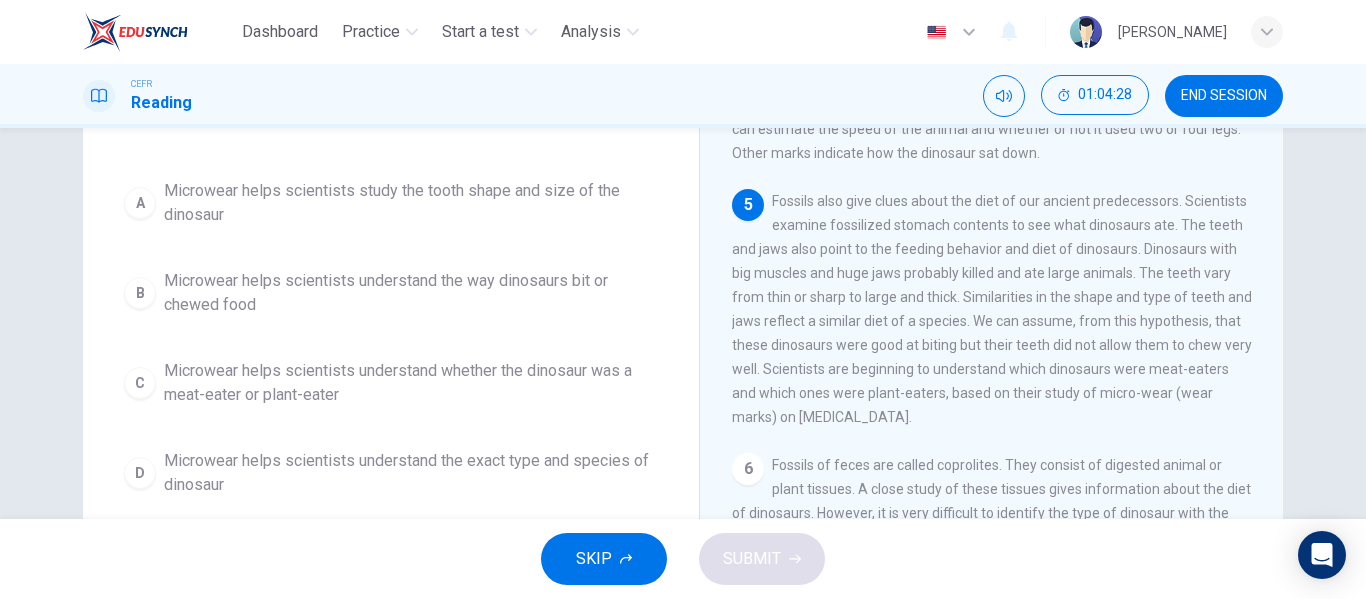 scroll, scrollTop: 156, scrollLeft: 0, axis: vertical 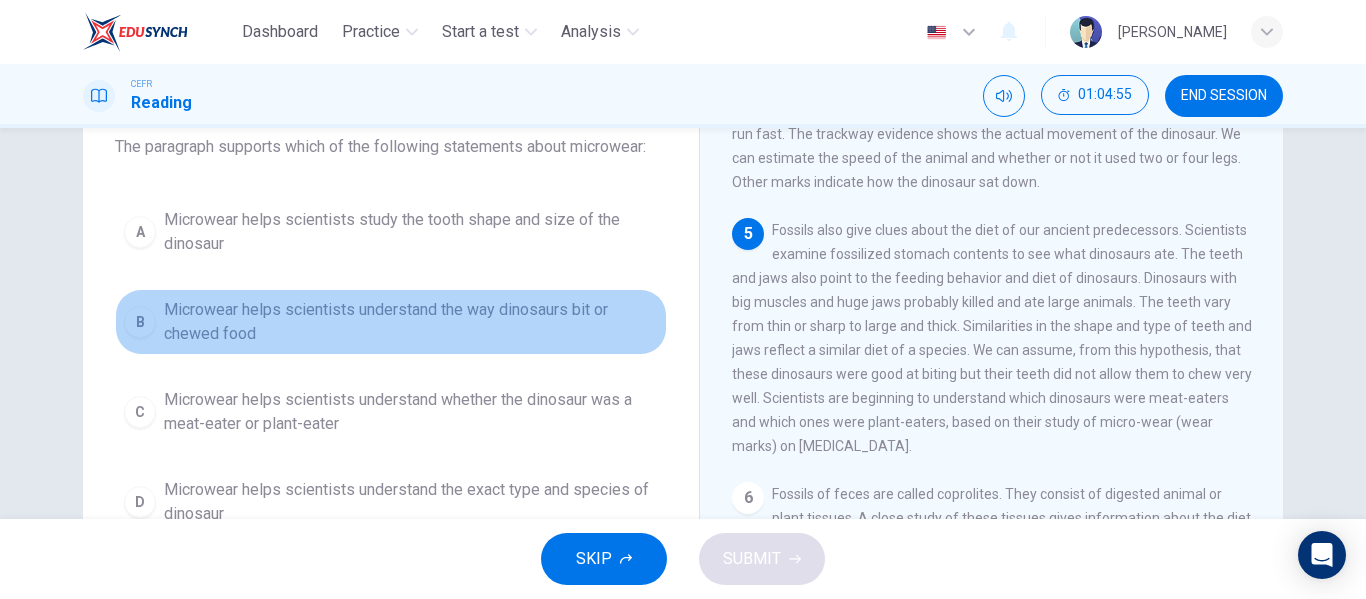 click on "B Microwear helps scientists understand the way dinosaurs bit or chewed food" at bounding box center (391, 322) 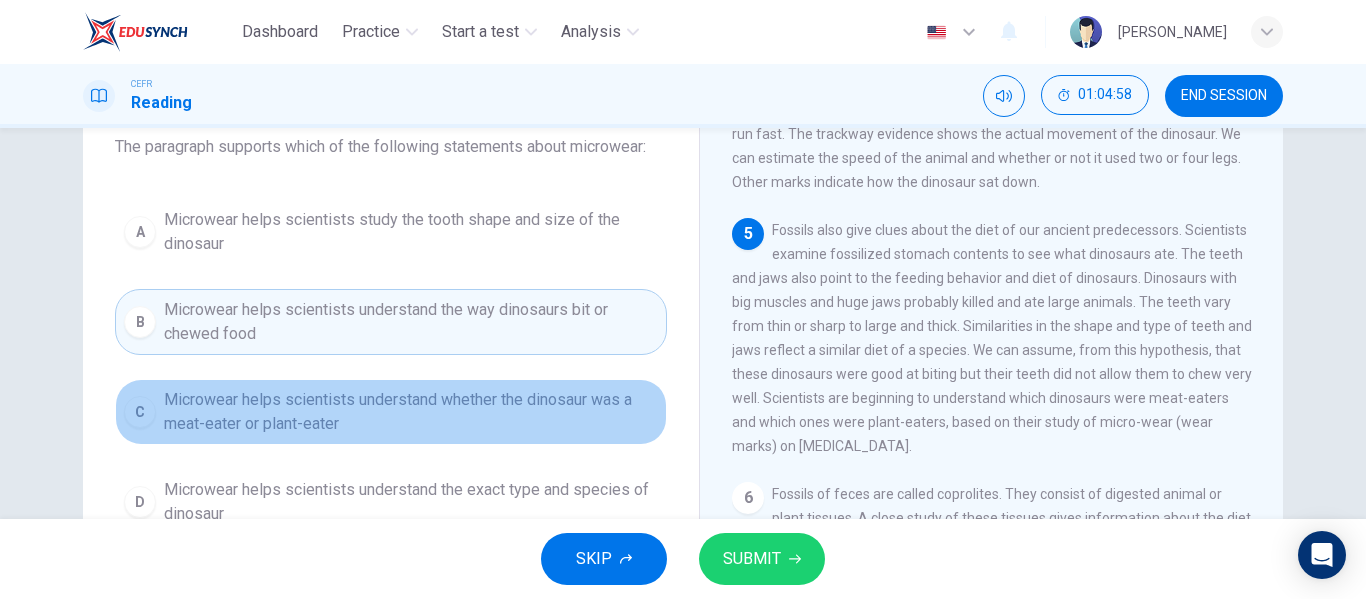 click on "C Microwear helps scientists understand whether the dinosaur was a meat-eater or plant-eater" at bounding box center [391, 412] 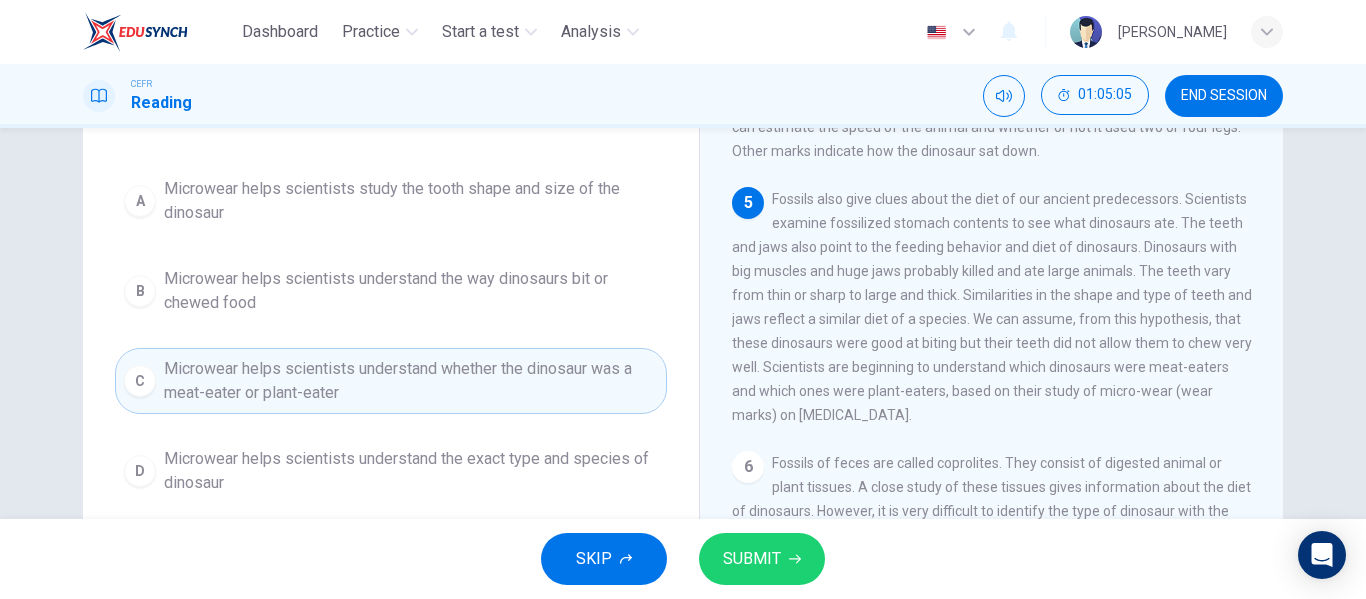scroll, scrollTop: 158, scrollLeft: 0, axis: vertical 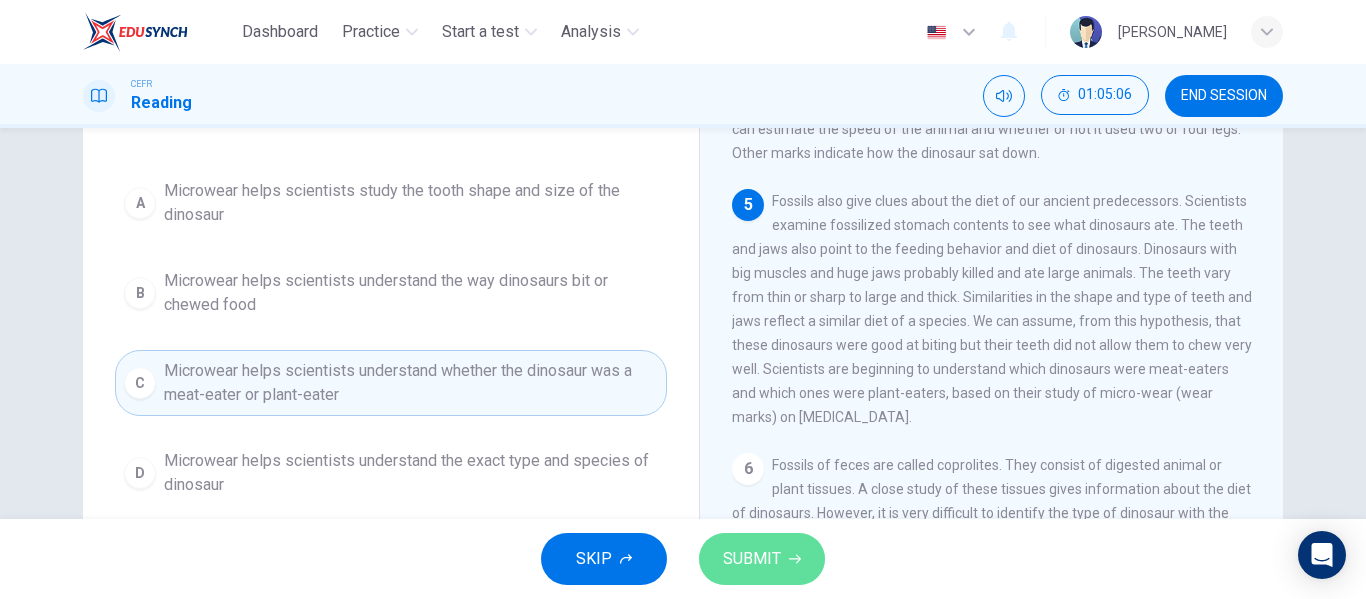 click on "SUBMIT" at bounding box center (762, 559) 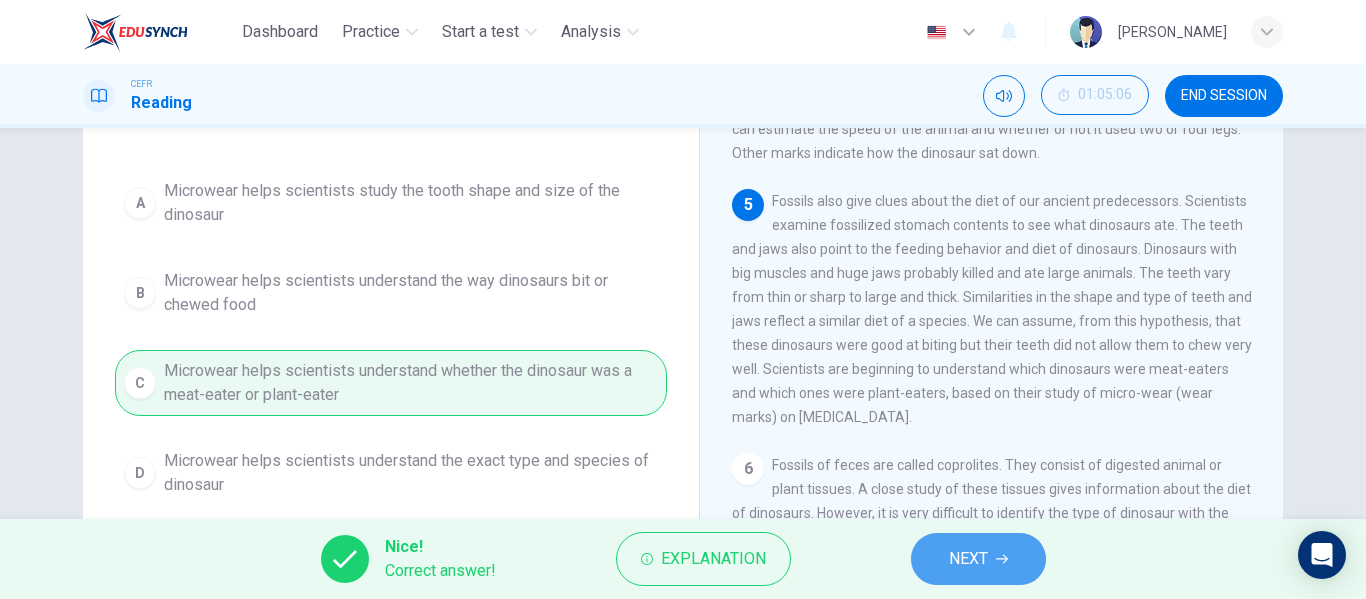 click on "NEXT" at bounding box center (978, 559) 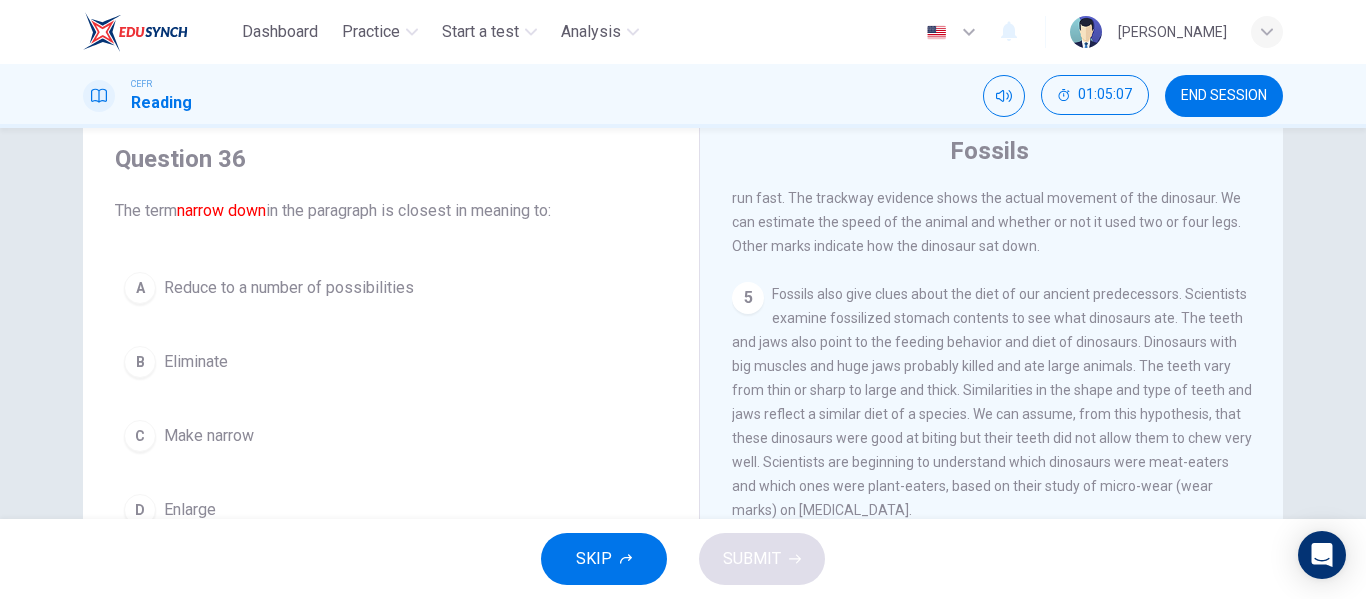 scroll, scrollTop: 63, scrollLeft: 0, axis: vertical 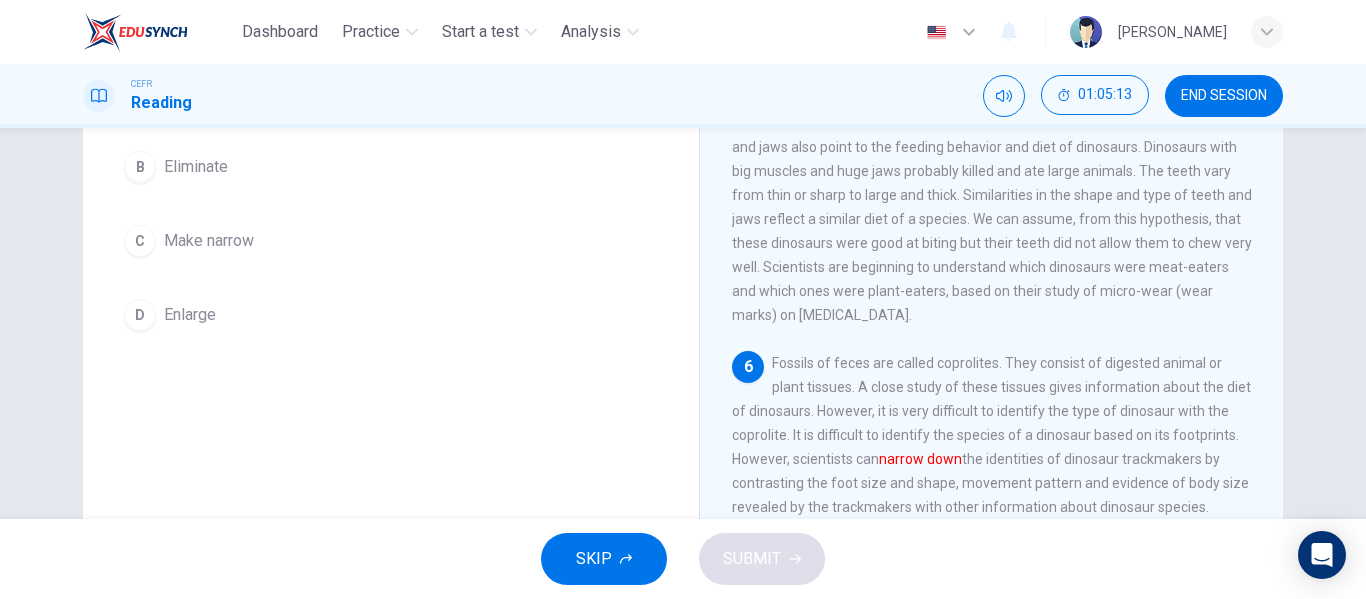 drag, startPoint x: 1279, startPoint y: 356, endPoint x: 1280, endPoint y: 389, distance: 33.01515 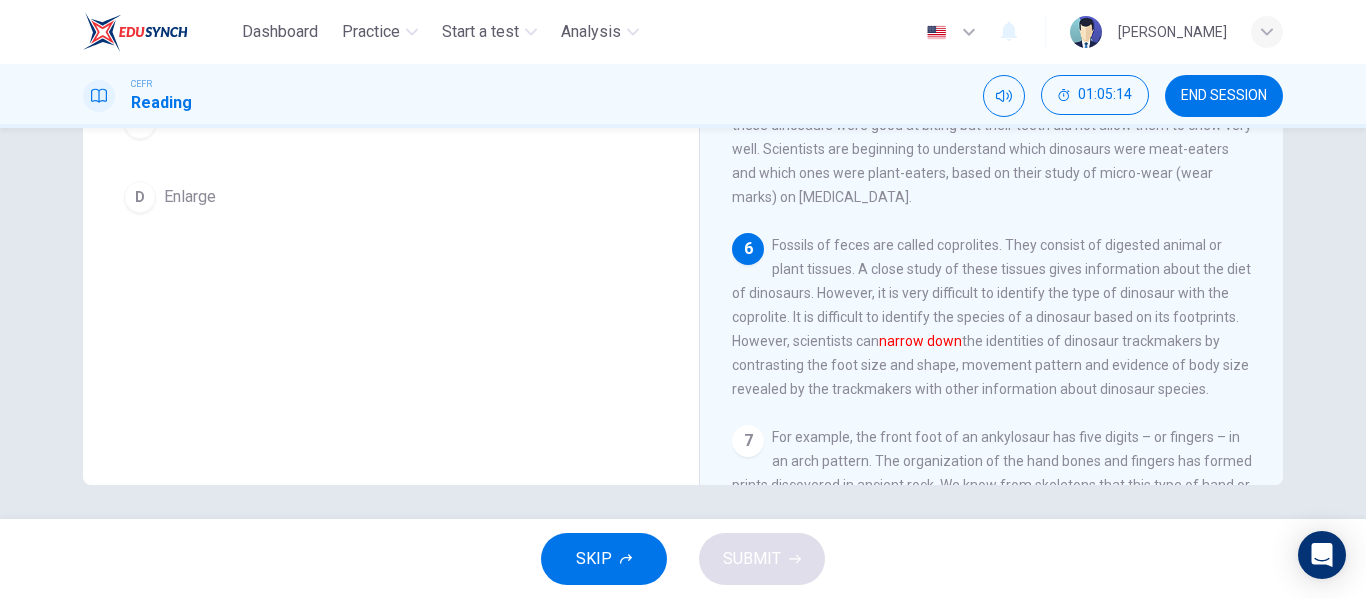 scroll, scrollTop: 382, scrollLeft: 0, axis: vertical 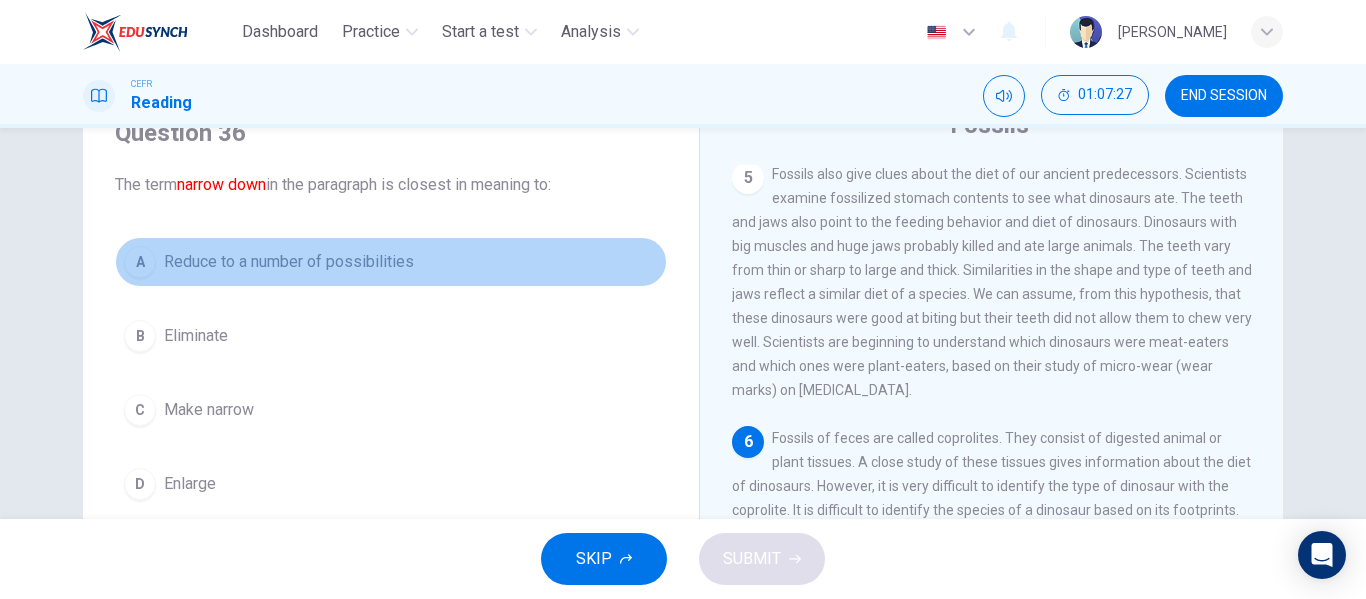 click on "A" at bounding box center (140, 262) 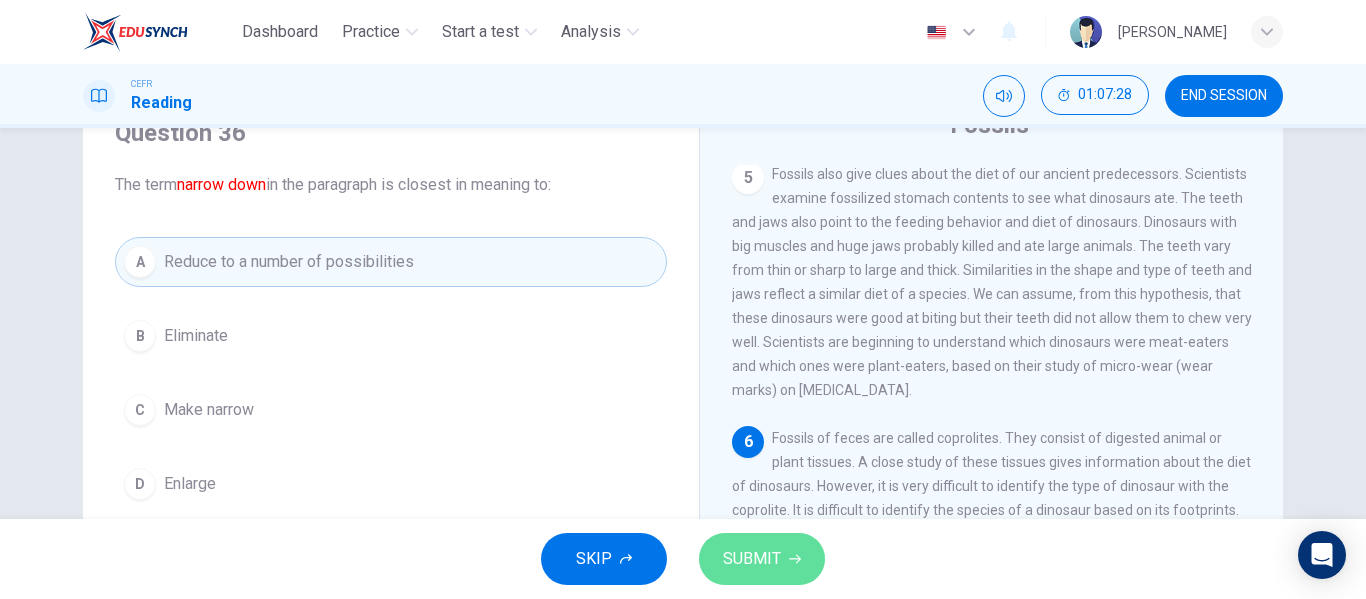 click 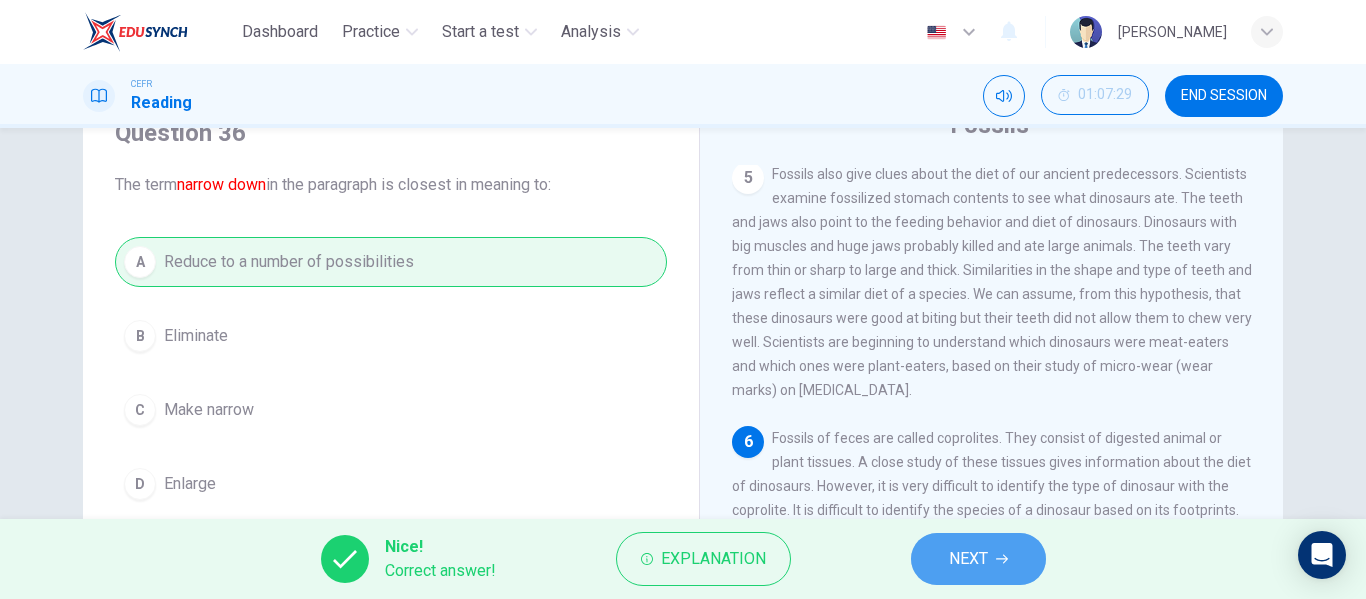 click on "NEXT" at bounding box center (978, 559) 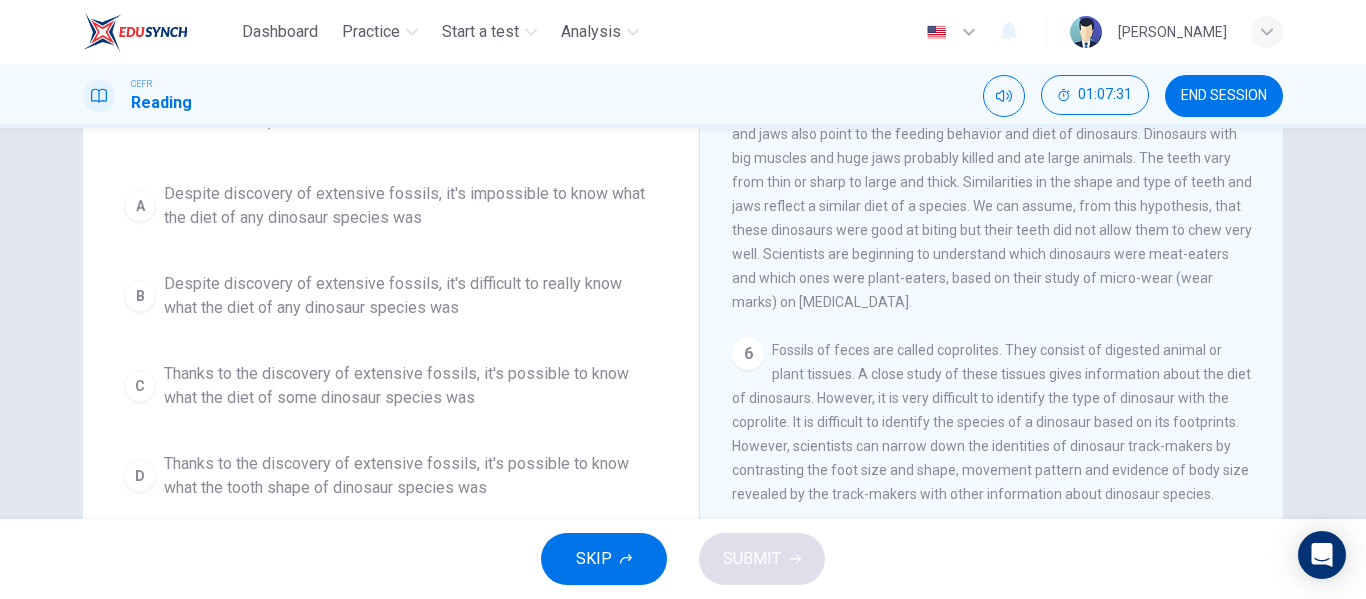 scroll, scrollTop: 194, scrollLeft: 0, axis: vertical 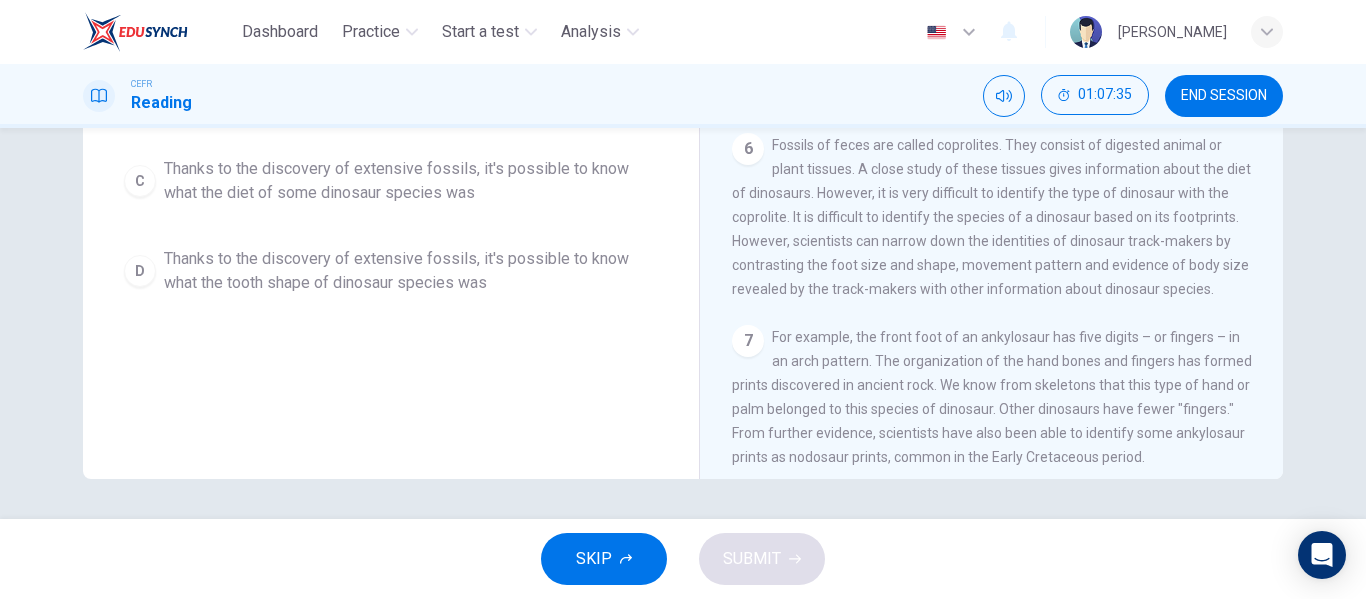 drag, startPoint x: 1260, startPoint y: 349, endPoint x: 1267, endPoint y: 438, distance: 89.27486 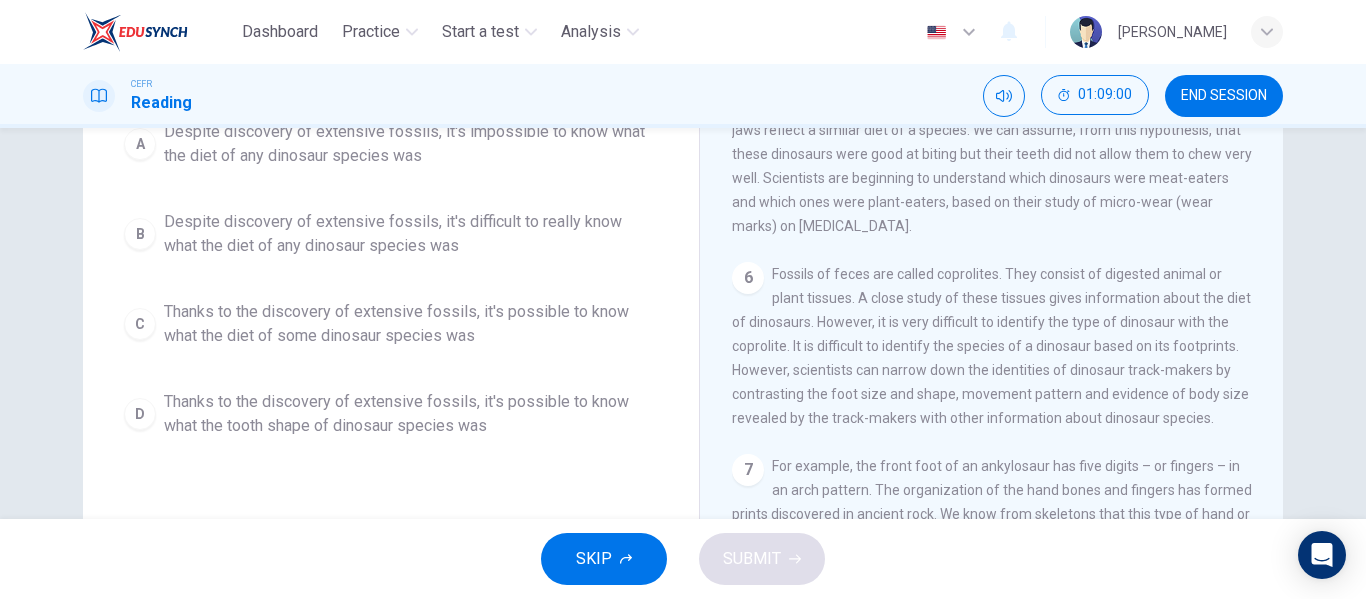 scroll, scrollTop: 243, scrollLeft: 0, axis: vertical 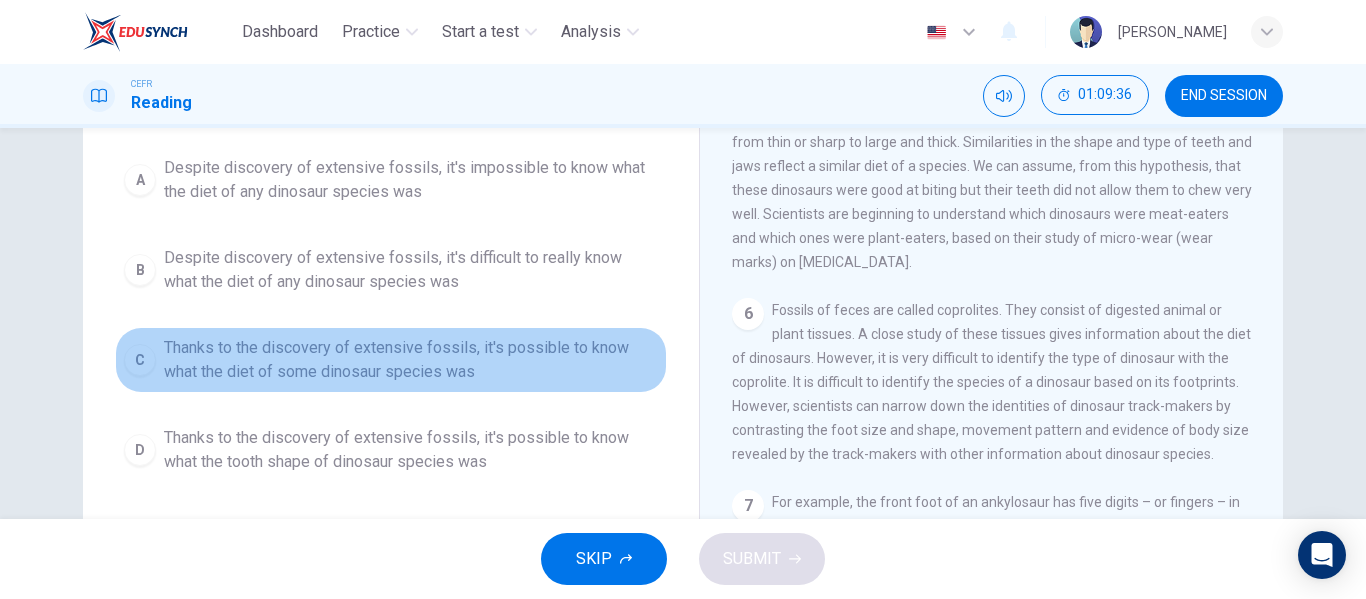 click on "C Thanks to the discovery of extensive fossils, it's possible to know what the diet of some dinosaur species was" at bounding box center (391, 360) 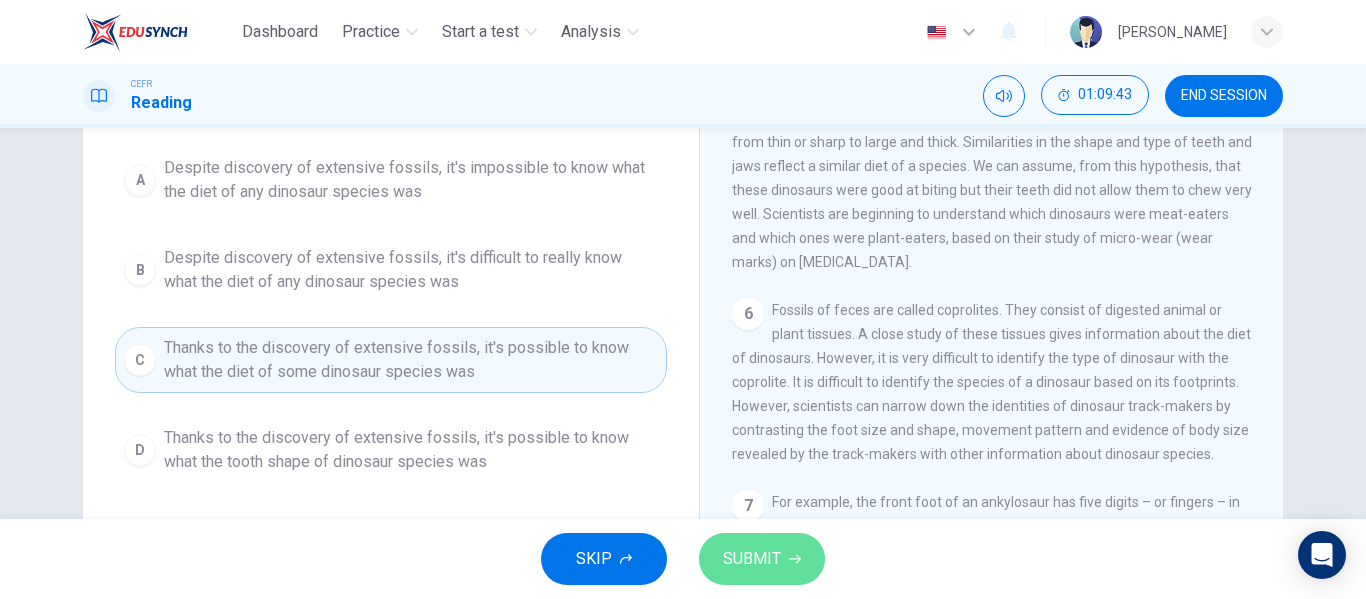 click on "SUBMIT" at bounding box center (752, 559) 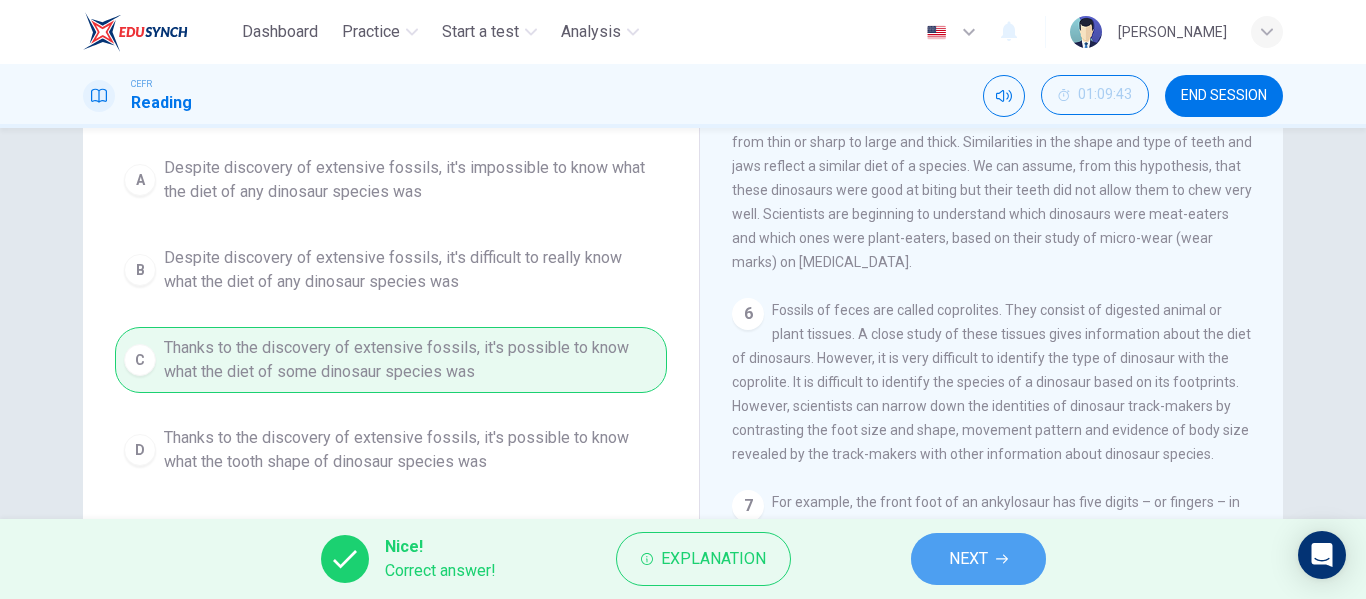 click on "NEXT" at bounding box center (968, 559) 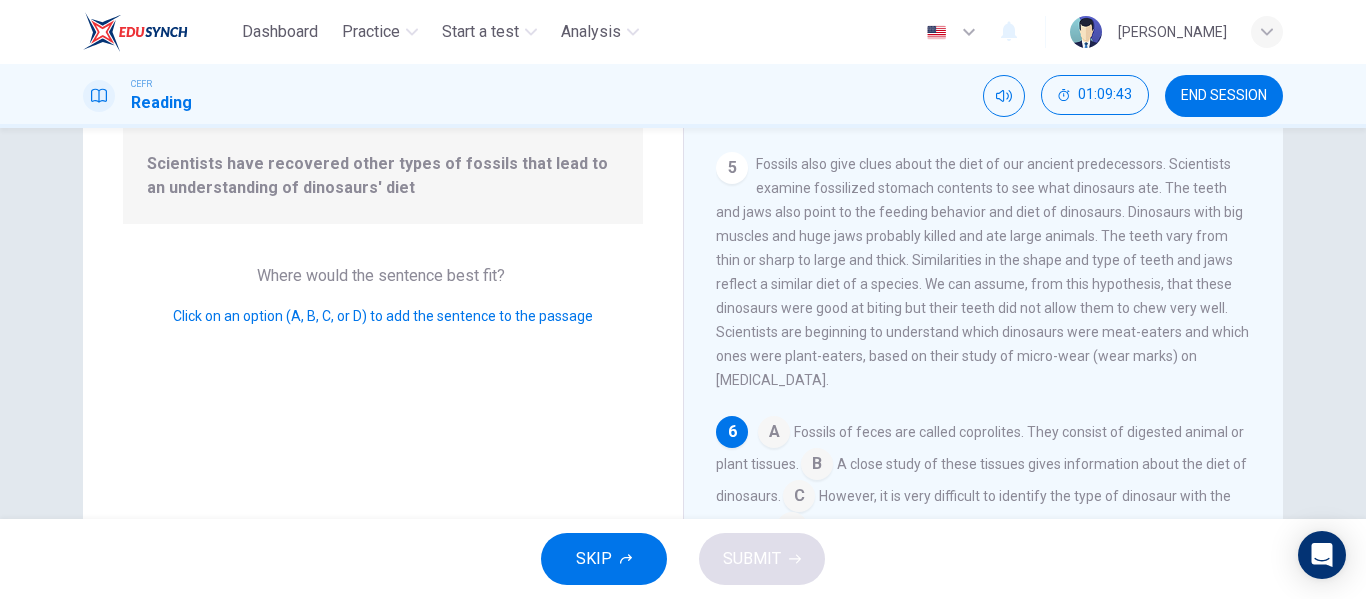 scroll, scrollTop: 867, scrollLeft: 0, axis: vertical 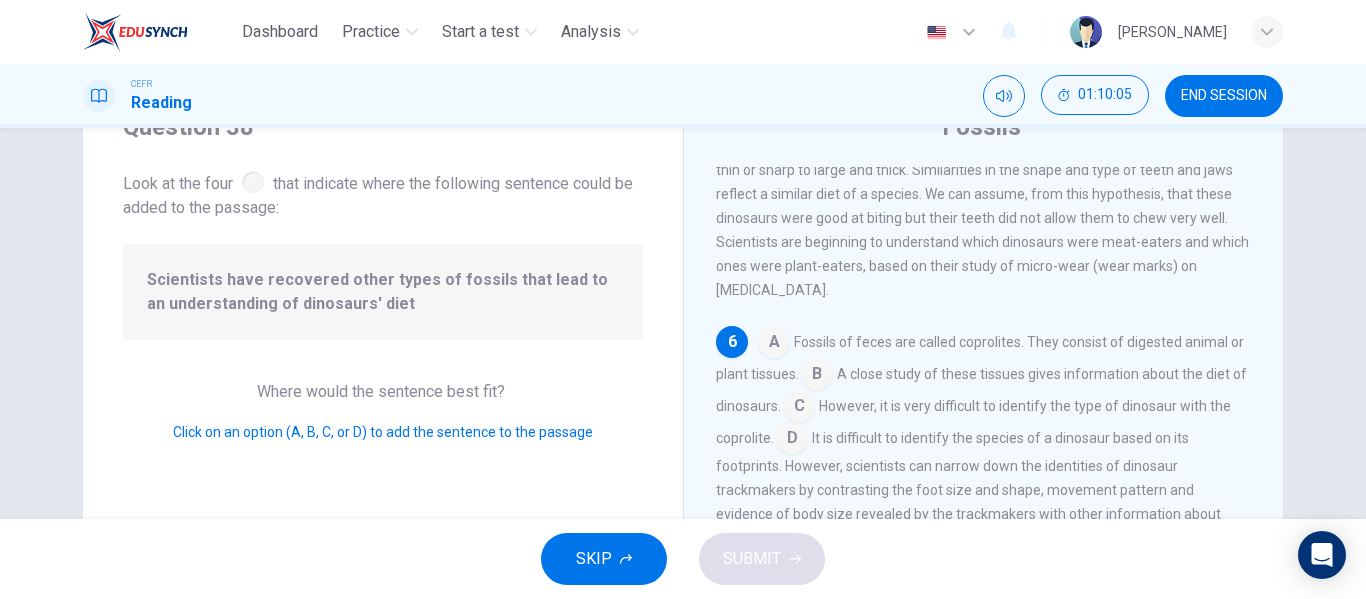 click at bounding box center (774, 344) 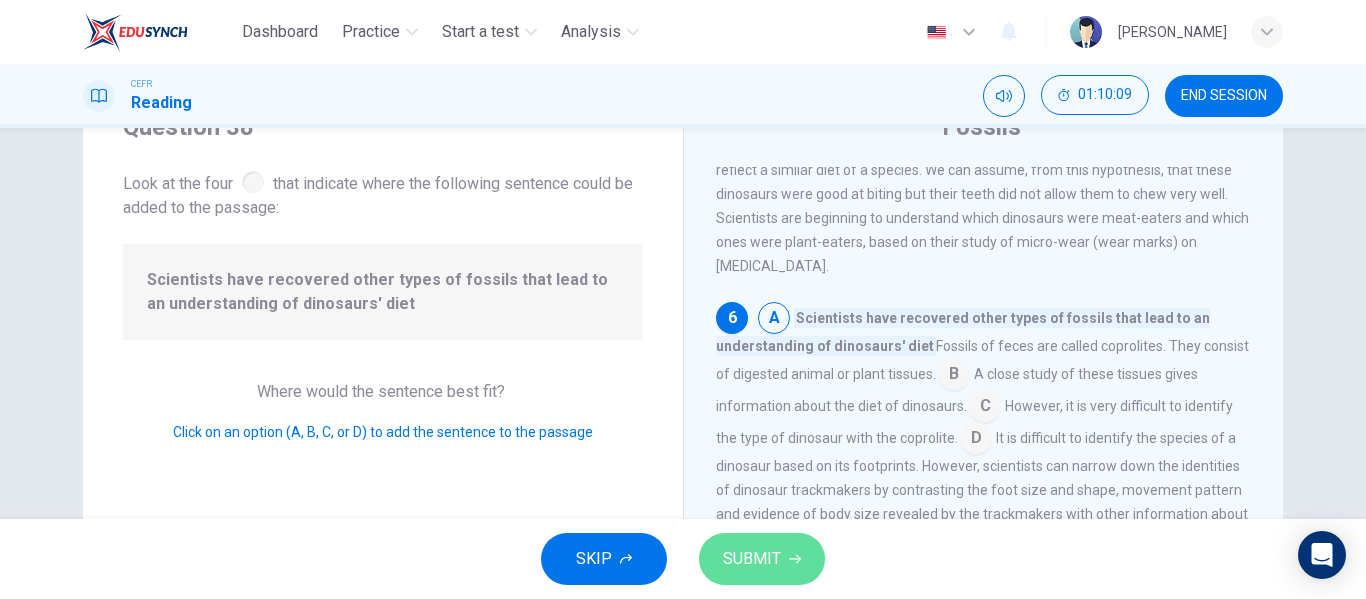 click on "SUBMIT" at bounding box center [762, 559] 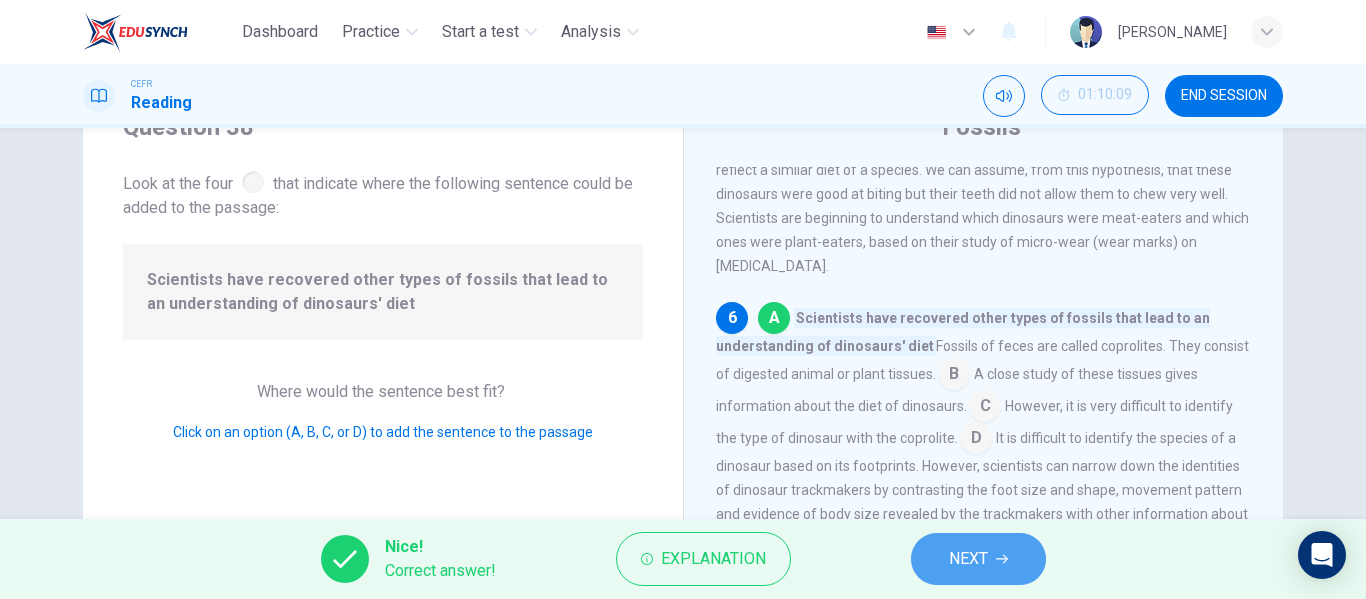 click on "NEXT" at bounding box center [978, 559] 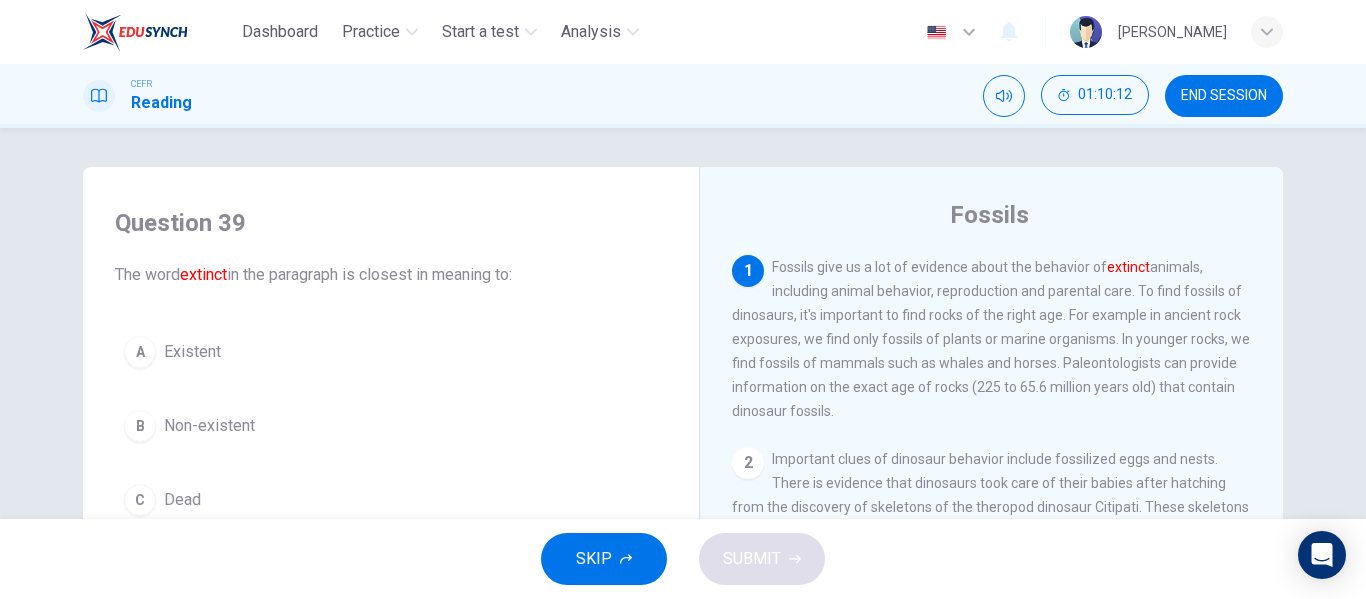 scroll, scrollTop: 0, scrollLeft: 0, axis: both 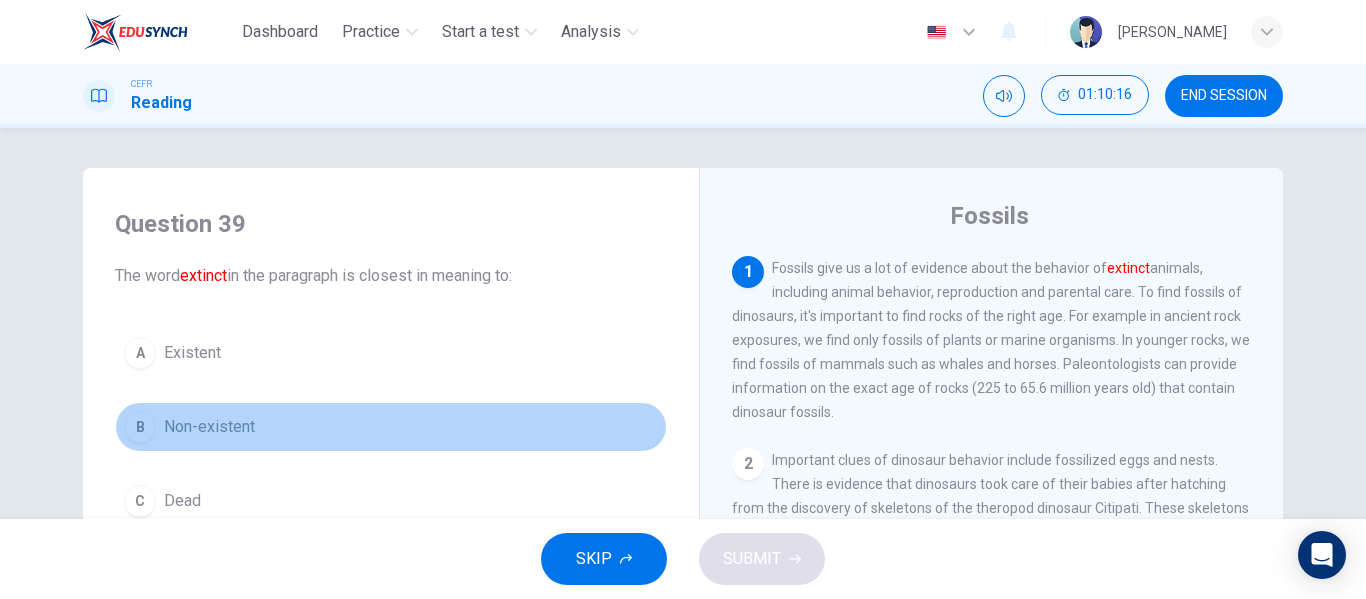 click on "B Non-existent" at bounding box center [391, 427] 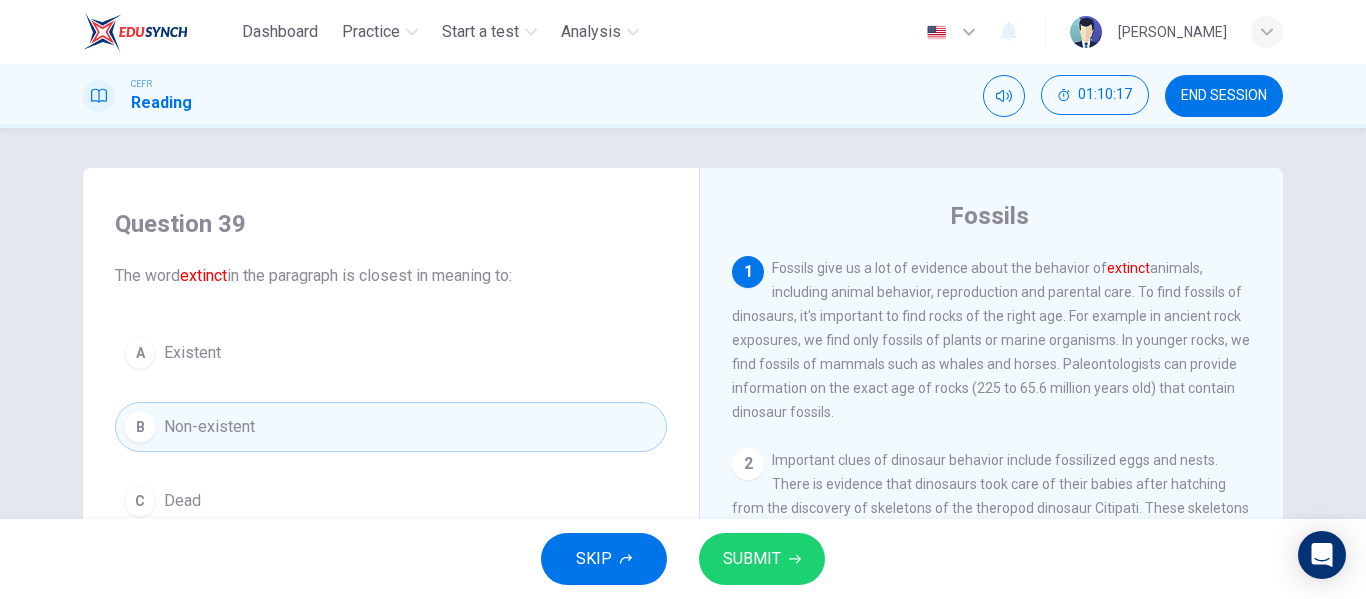 click on "SUBMIT" at bounding box center (752, 559) 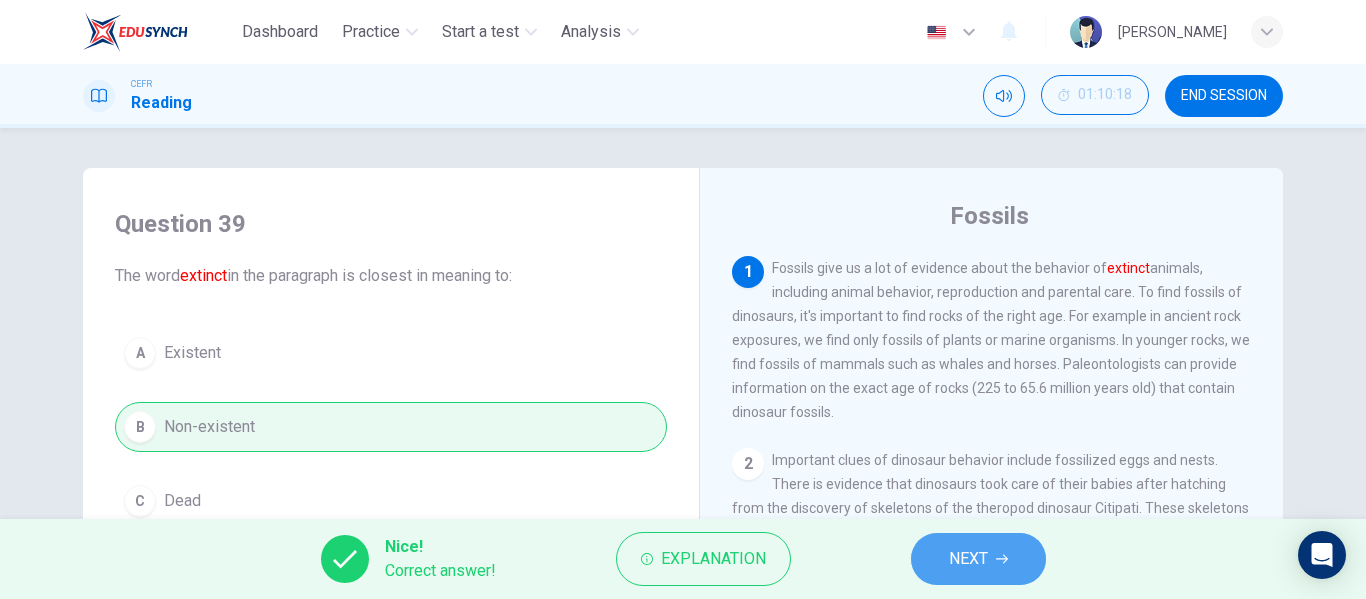 click on "NEXT" at bounding box center (978, 559) 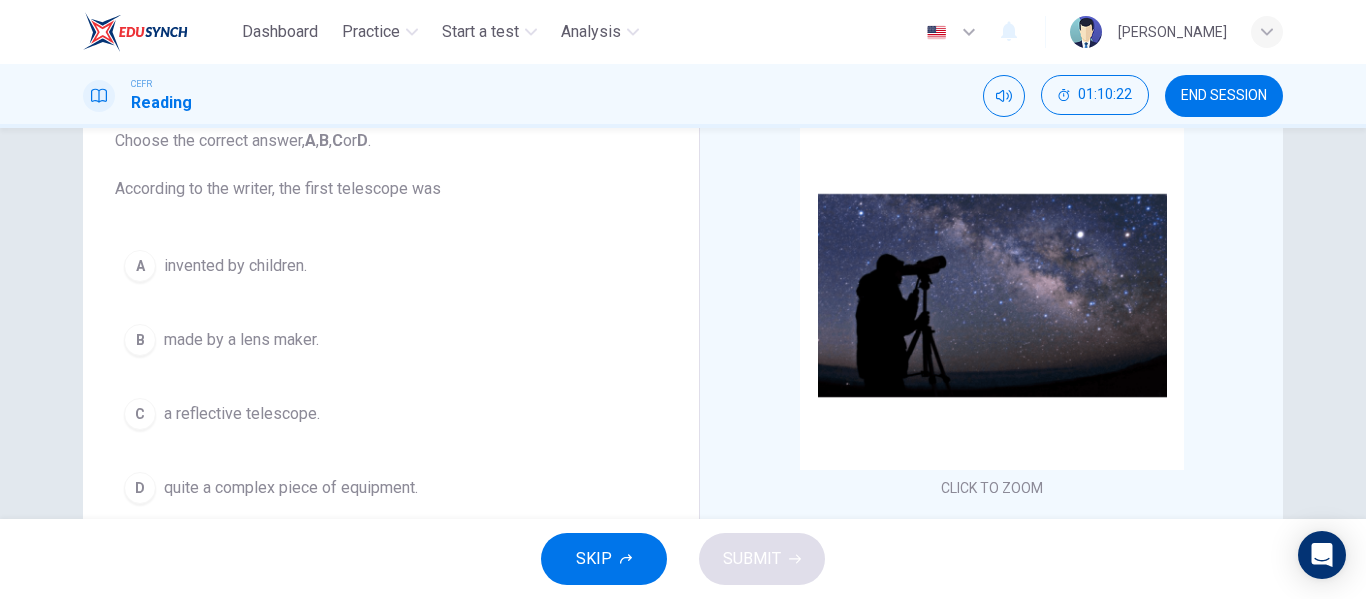 scroll, scrollTop: 165, scrollLeft: 0, axis: vertical 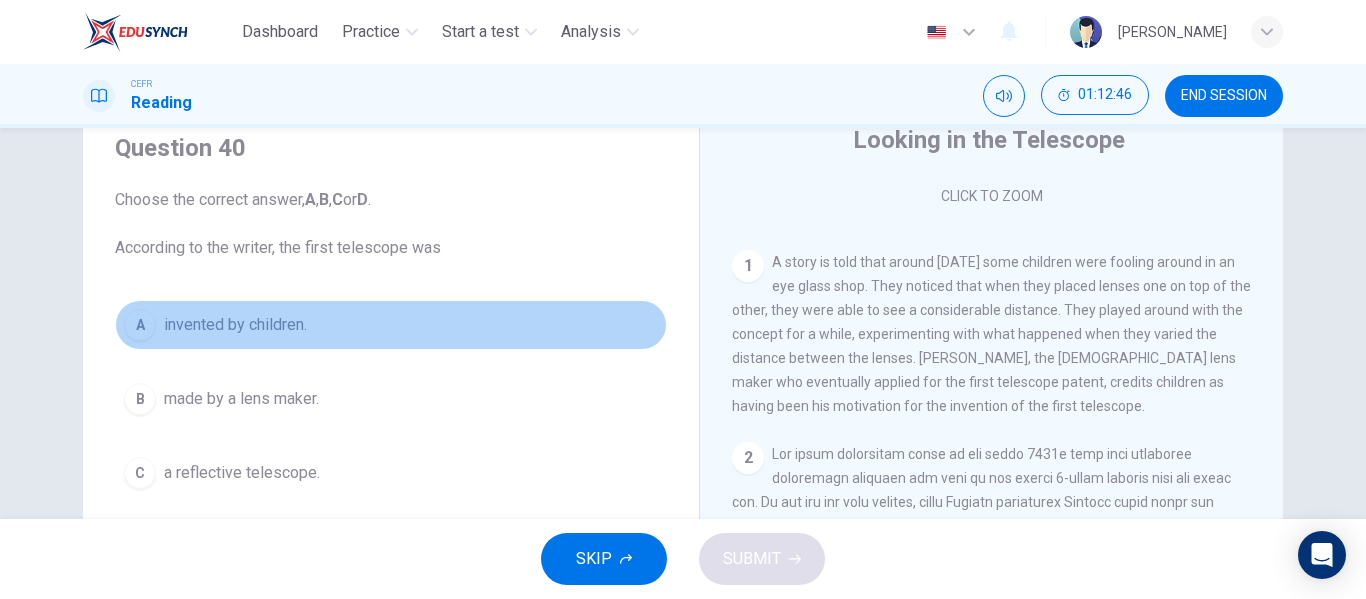 click on "A" at bounding box center (140, 325) 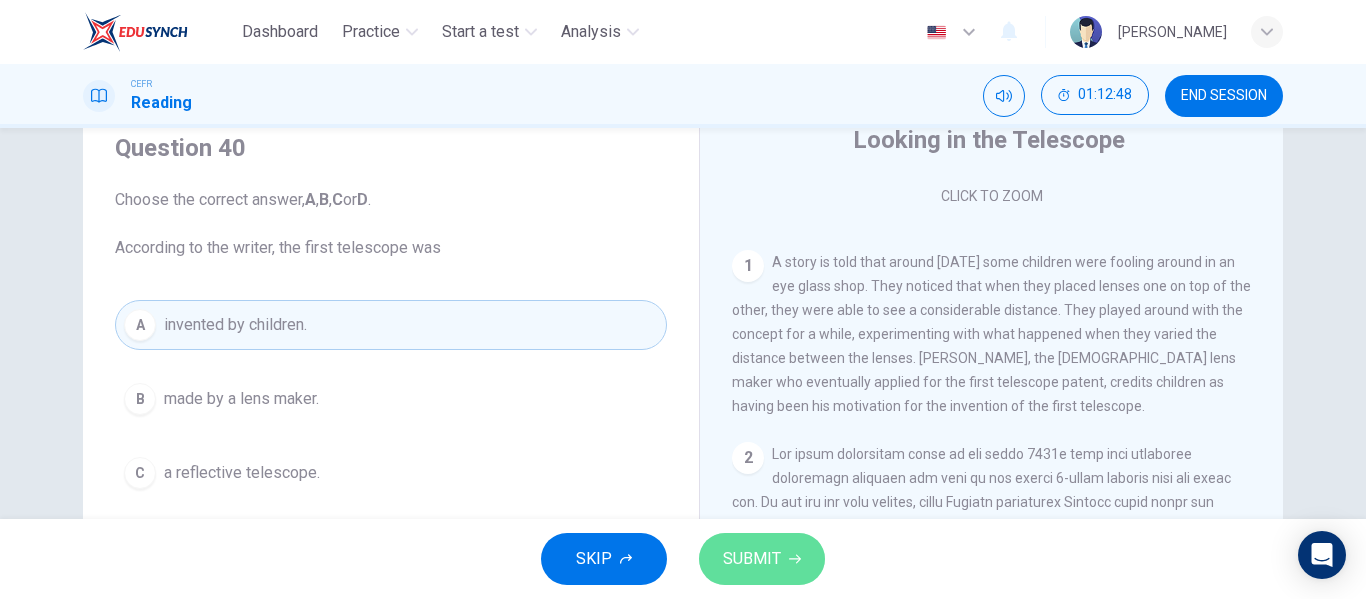 click on "SUBMIT" at bounding box center (762, 559) 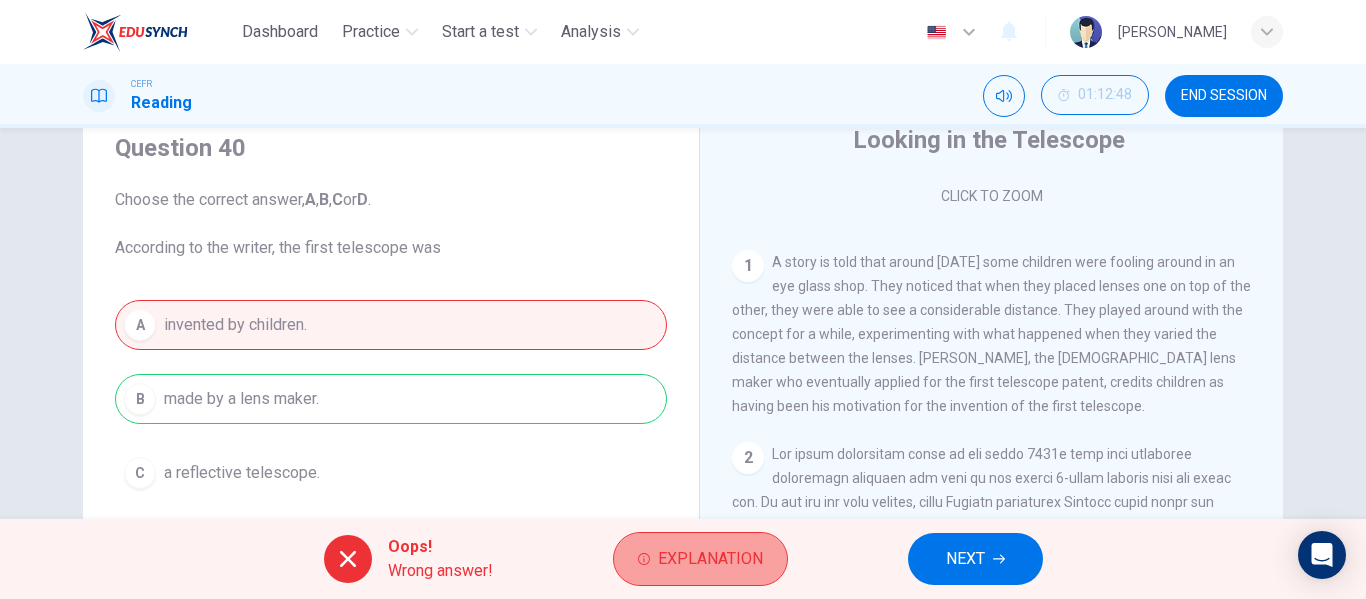 click on "Explanation" at bounding box center (710, 559) 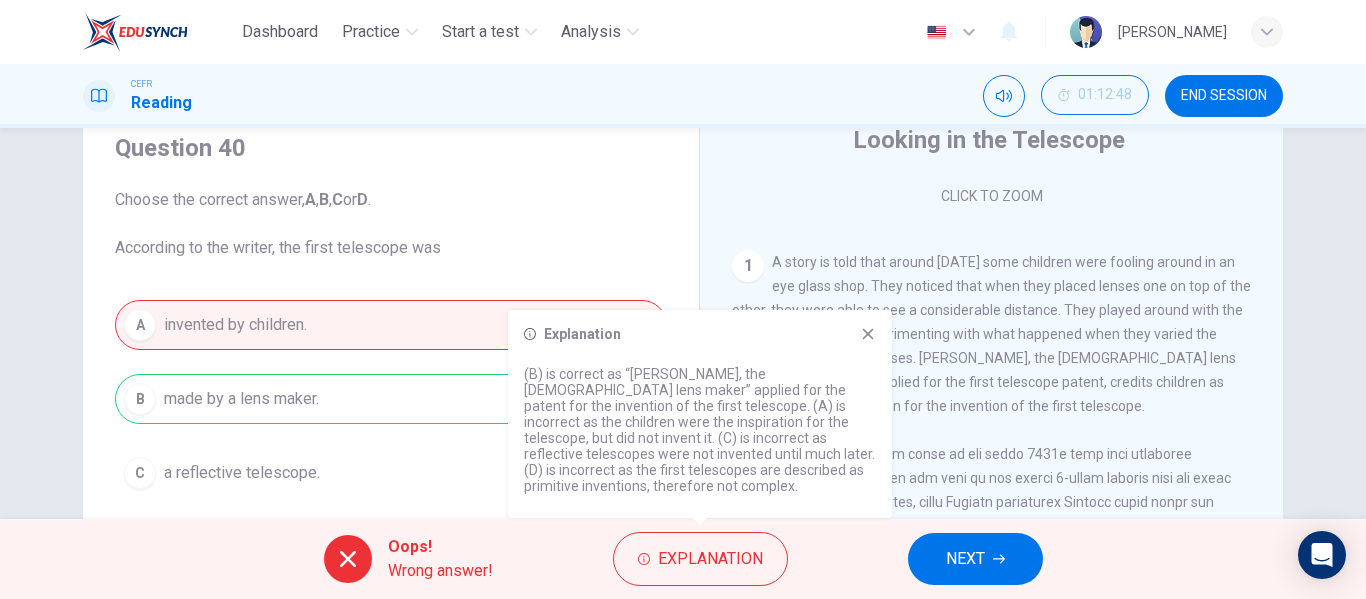 click on "Question 40 Choose the correct answer,  A ,  B ,  C  or  D .
According to the writer, the first telescope was A invented by children. B made by a lens maker. C a reflective telescope. D quite a complex piece of equipment. Looking in the Telescope CLICK TO ZOOM Click to Zoom 1 A story is told that around [DATE] some children were fooling around in
an eye glass shop. They noticed that when they placed lenses one on top of the
other, they were able to see a considerable distance. They played around with
the concept for a while, experimenting with what happened when they varied
the distance between the lenses. [PERSON_NAME], the [DEMOGRAPHIC_DATA] lens maker who
eventually applied for the first telescope patent, credits children as having
been his motivation for the invention of the first telescope. 2 3 4 5" at bounding box center [683, 323] 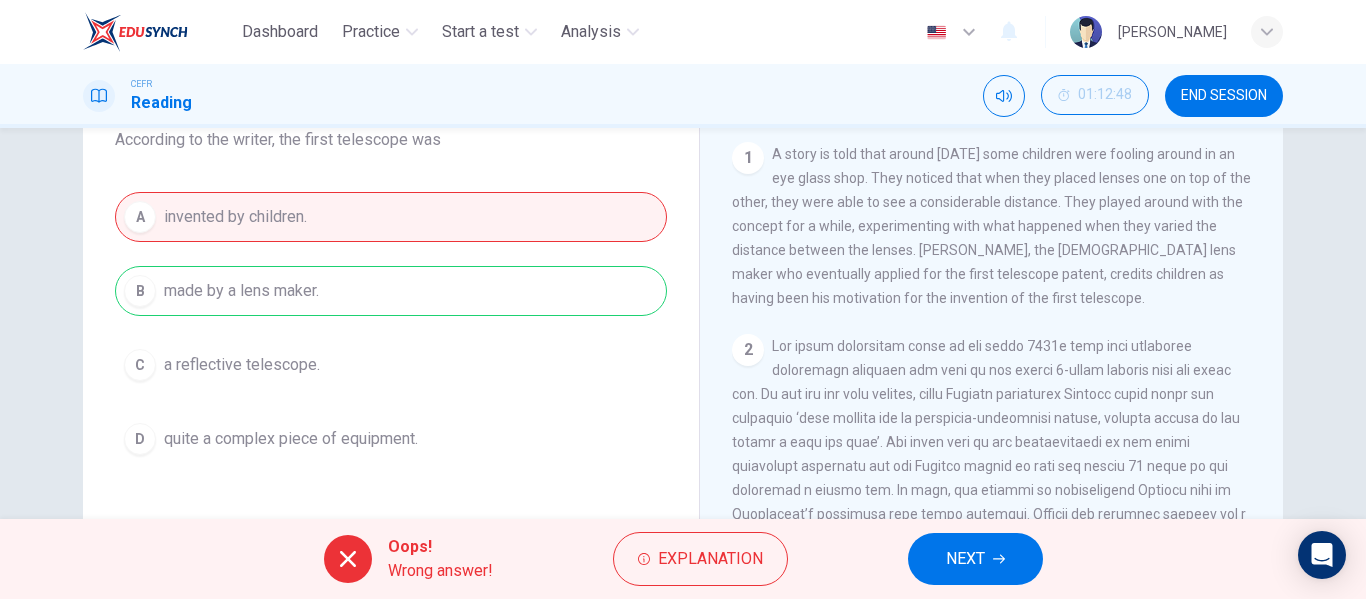 scroll, scrollTop: 188, scrollLeft: 0, axis: vertical 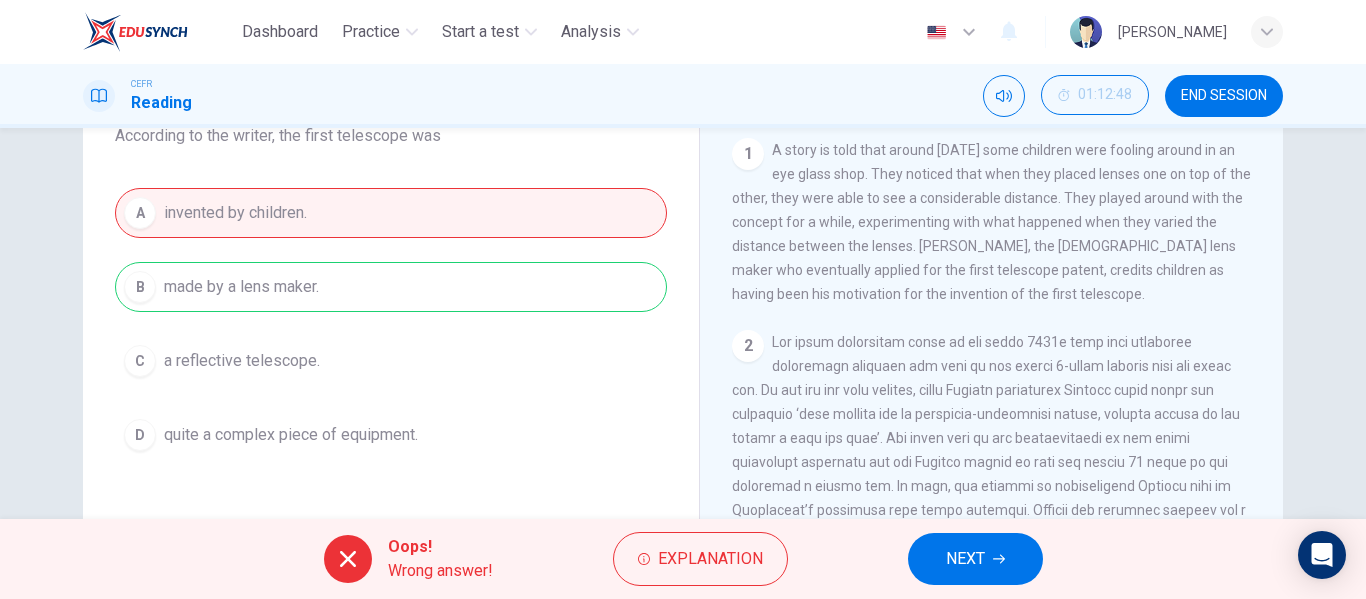 click on "NEXT" at bounding box center [975, 559] 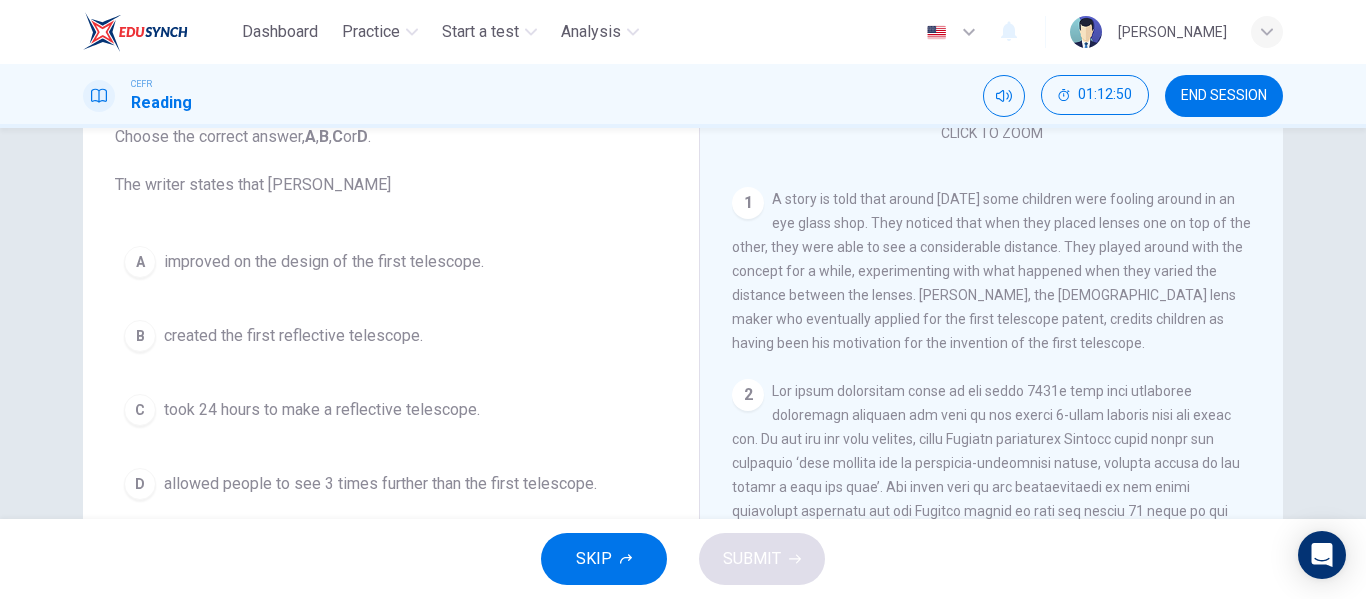 scroll, scrollTop: 148, scrollLeft: 0, axis: vertical 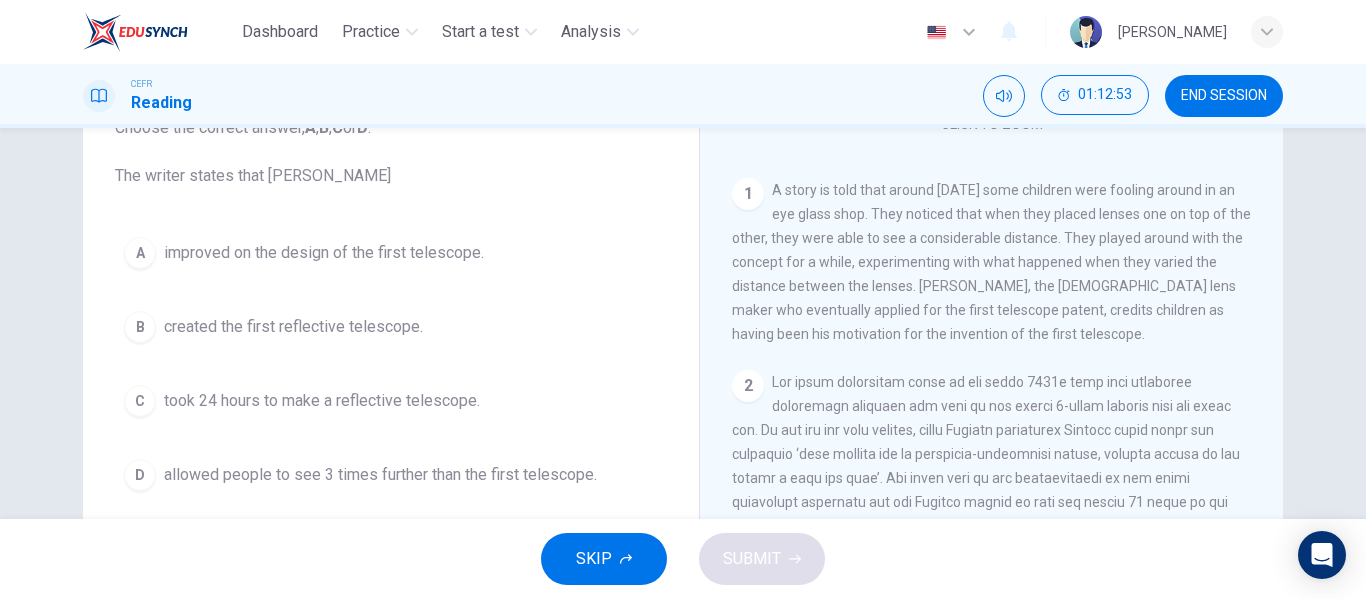 drag, startPoint x: 1257, startPoint y: 312, endPoint x: 1268, endPoint y: 332, distance: 22.825424 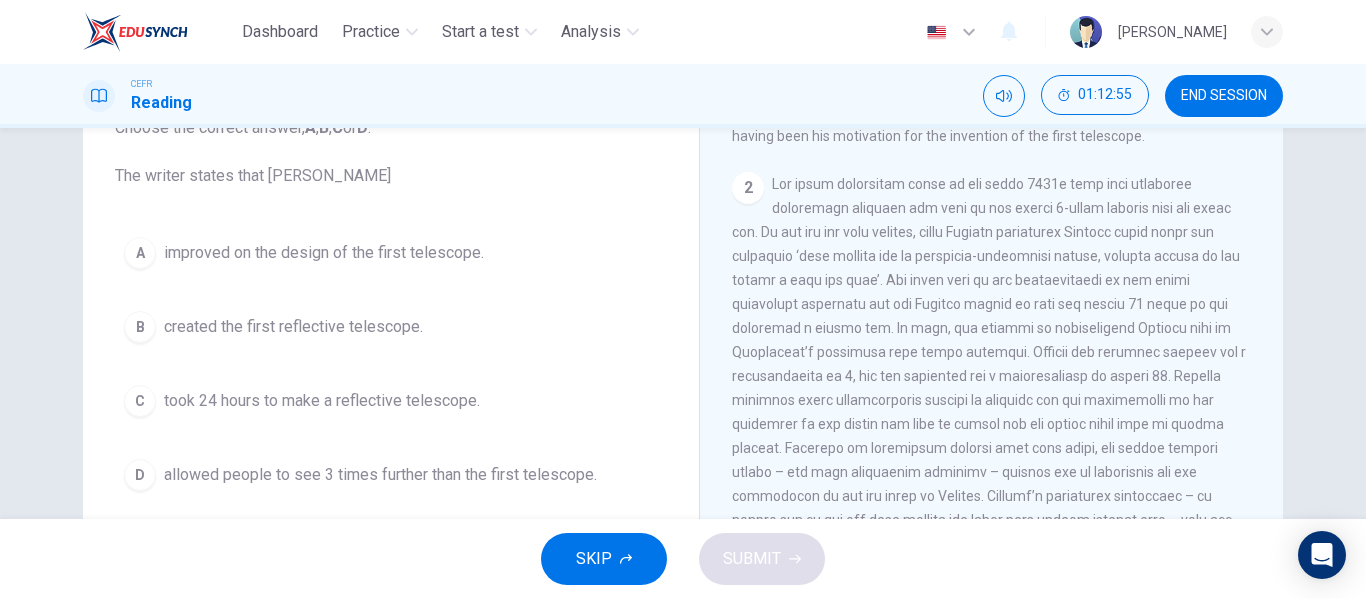 scroll, scrollTop: 560, scrollLeft: 0, axis: vertical 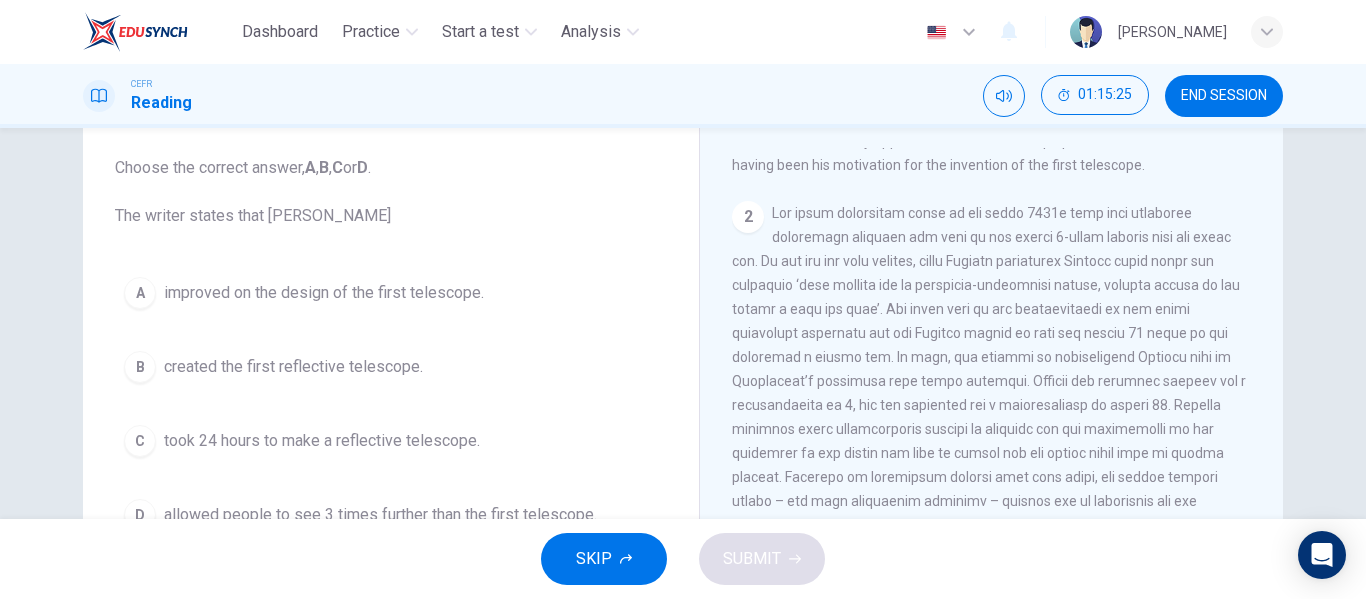 drag, startPoint x: 862, startPoint y: 324, endPoint x: 864, endPoint y: 337, distance: 13.152946 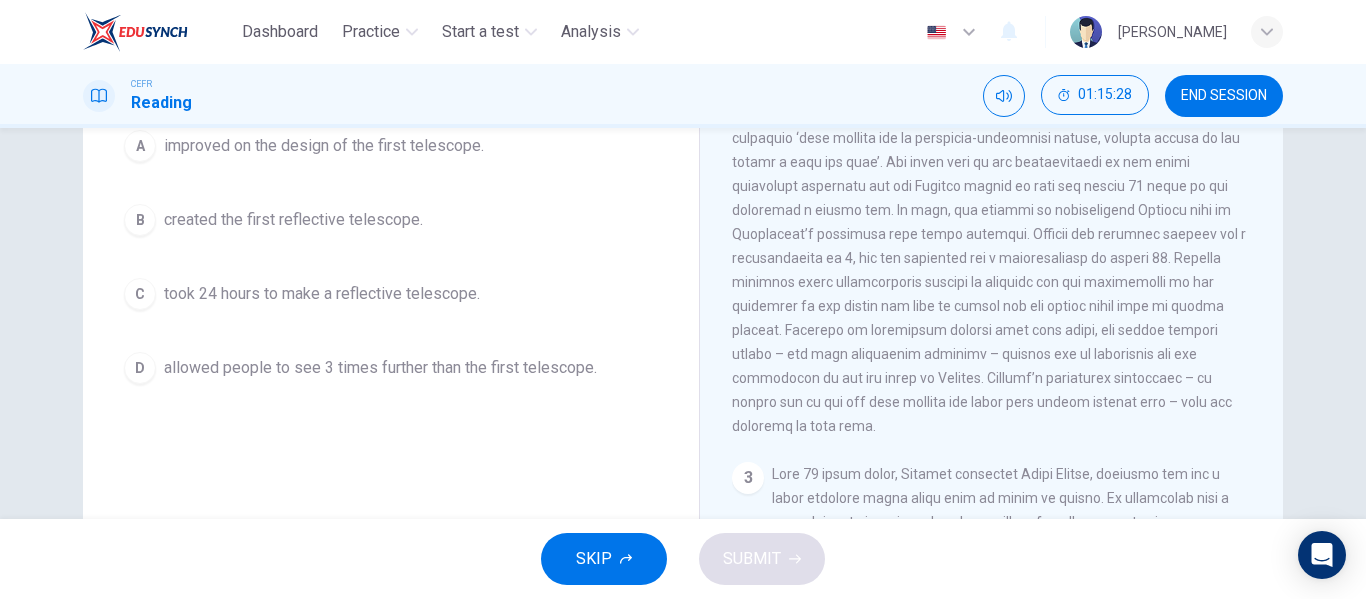 scroll, scrollTop: 253, scrollLeft: 0, axis: vertical 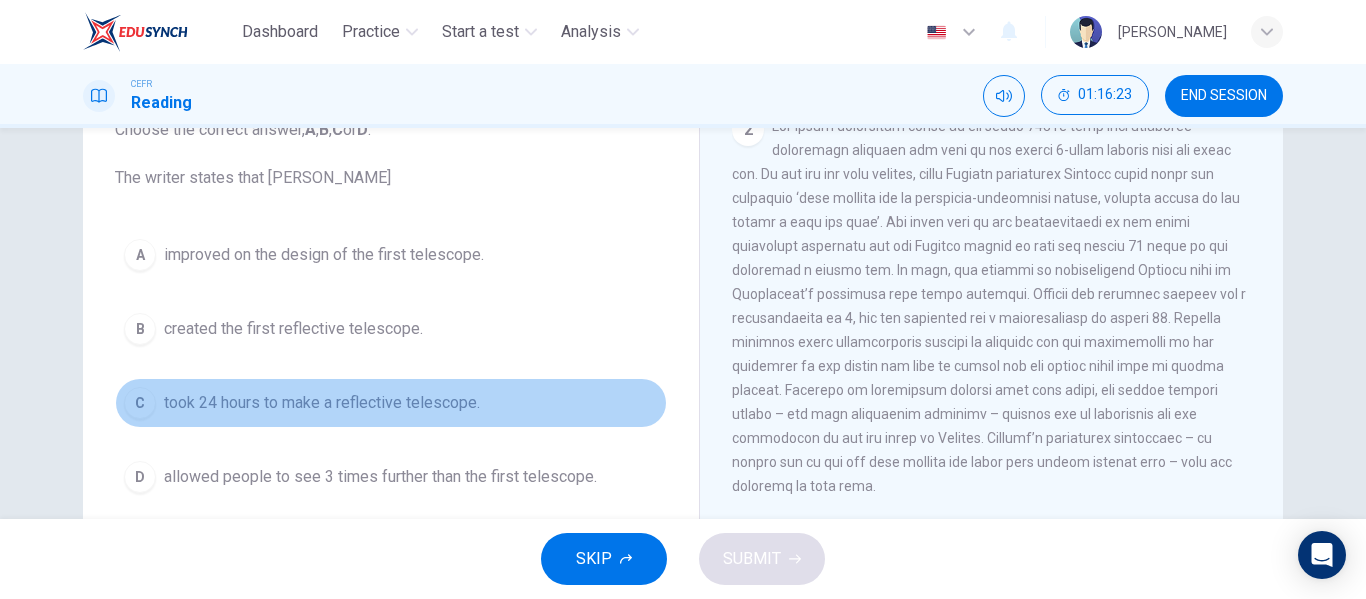 click on "C" at bounding box center (140, 403) 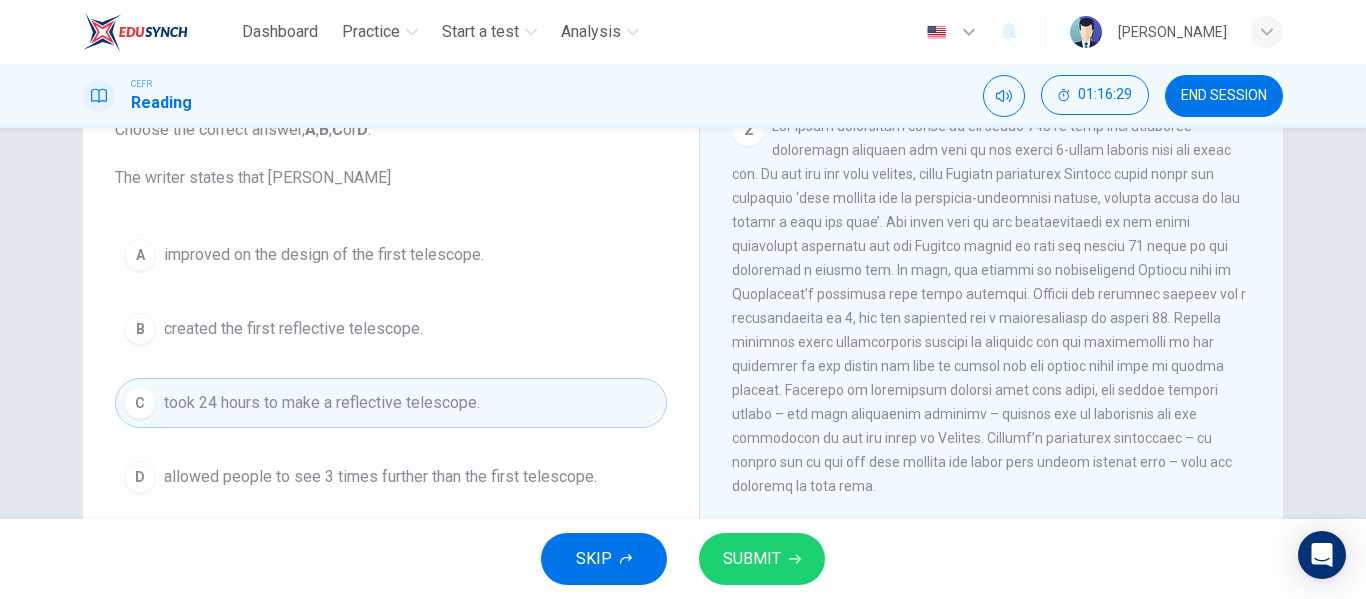 drag, startPoint x: 143, startPoint y: 399, endPoint x: 572, endPoint y: 563, distance: 459.27878 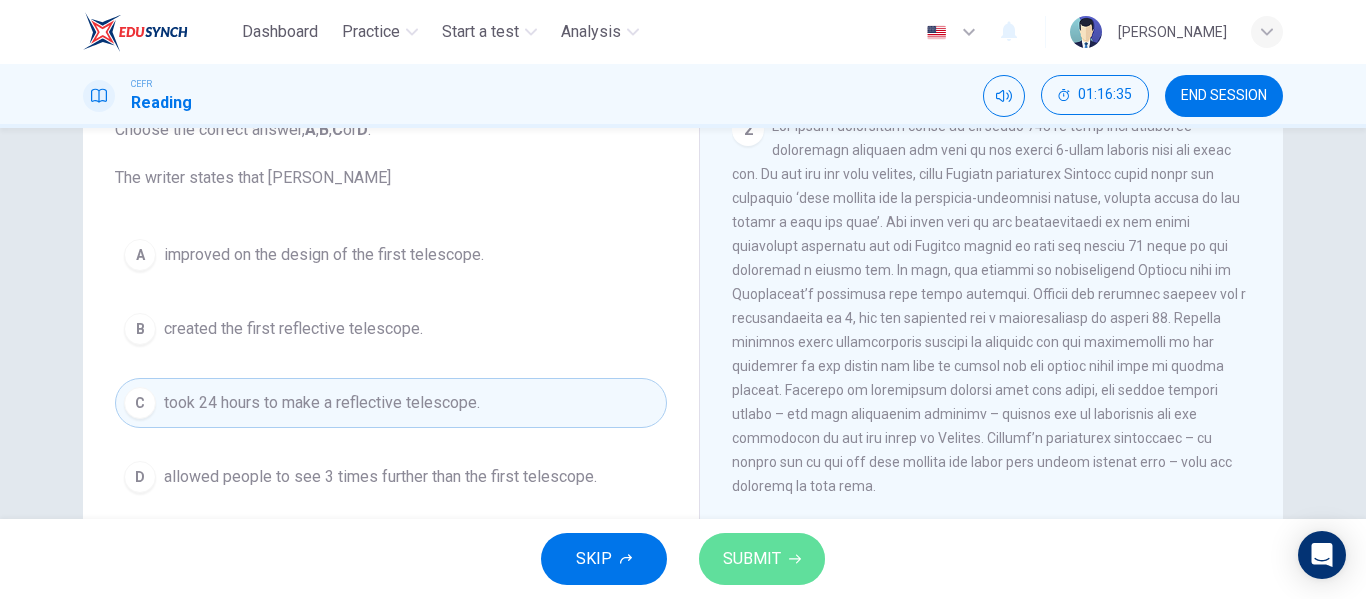click on "SUBMIT" at bounding box center [762, 559] 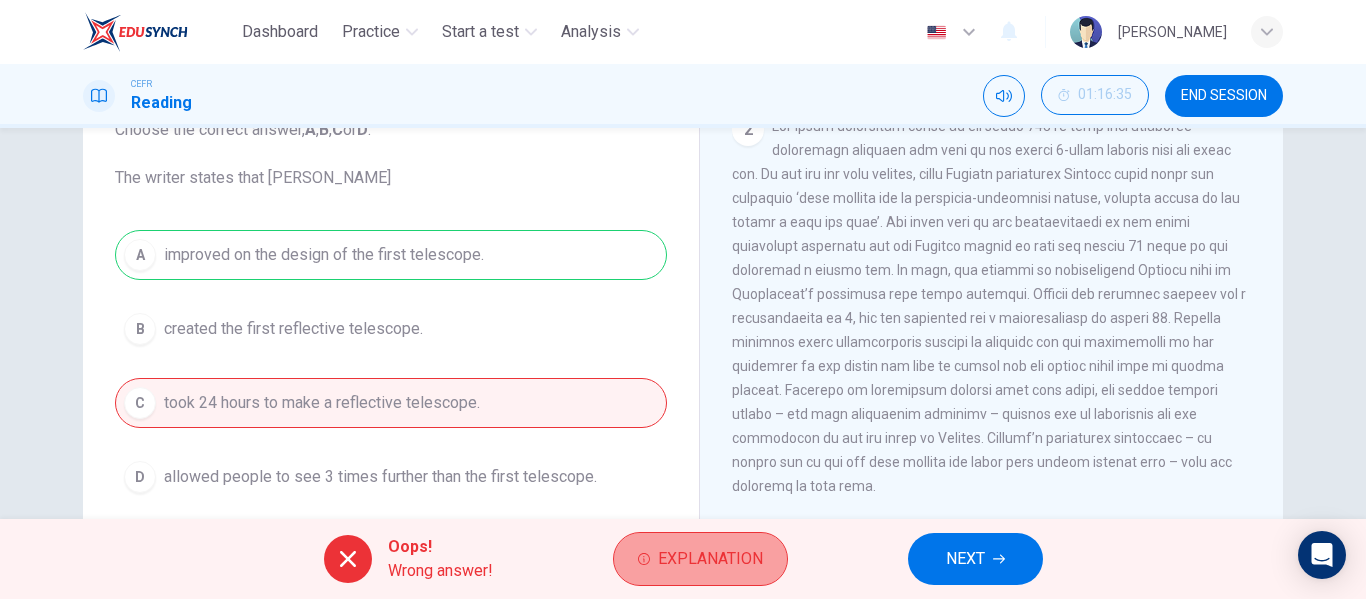 click on "Explanation" at bounding box center [700, 559] 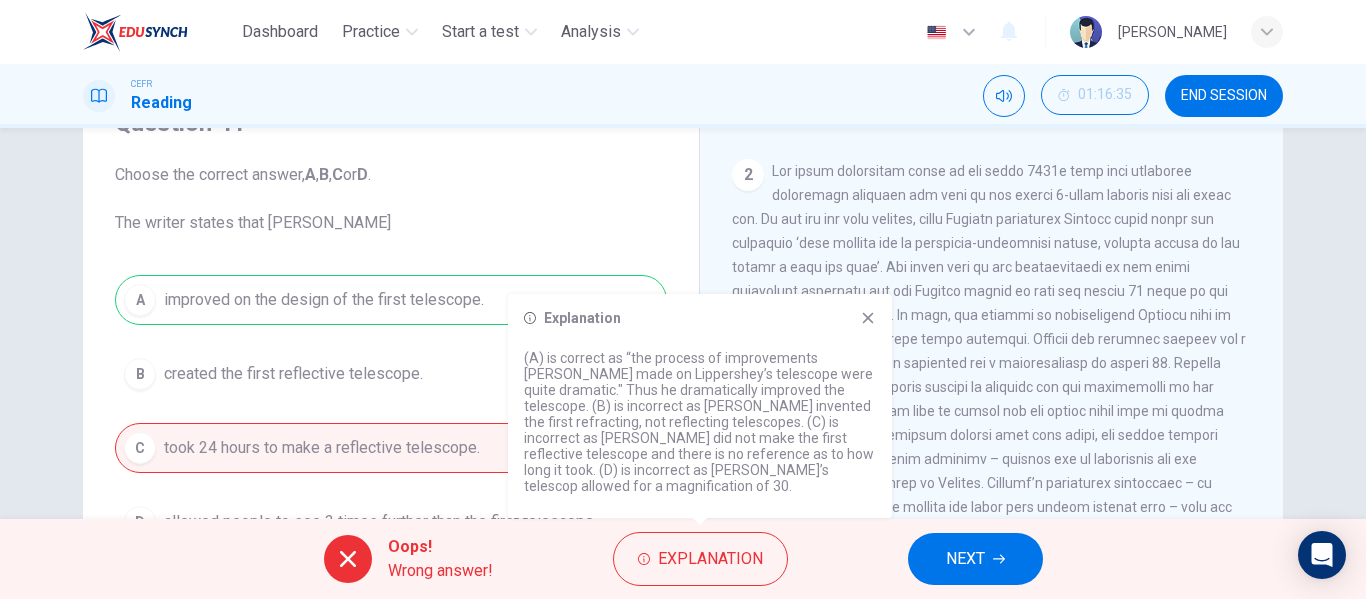 scroll, scrollTop: 103, scrollLeft: 0, axis: vertical 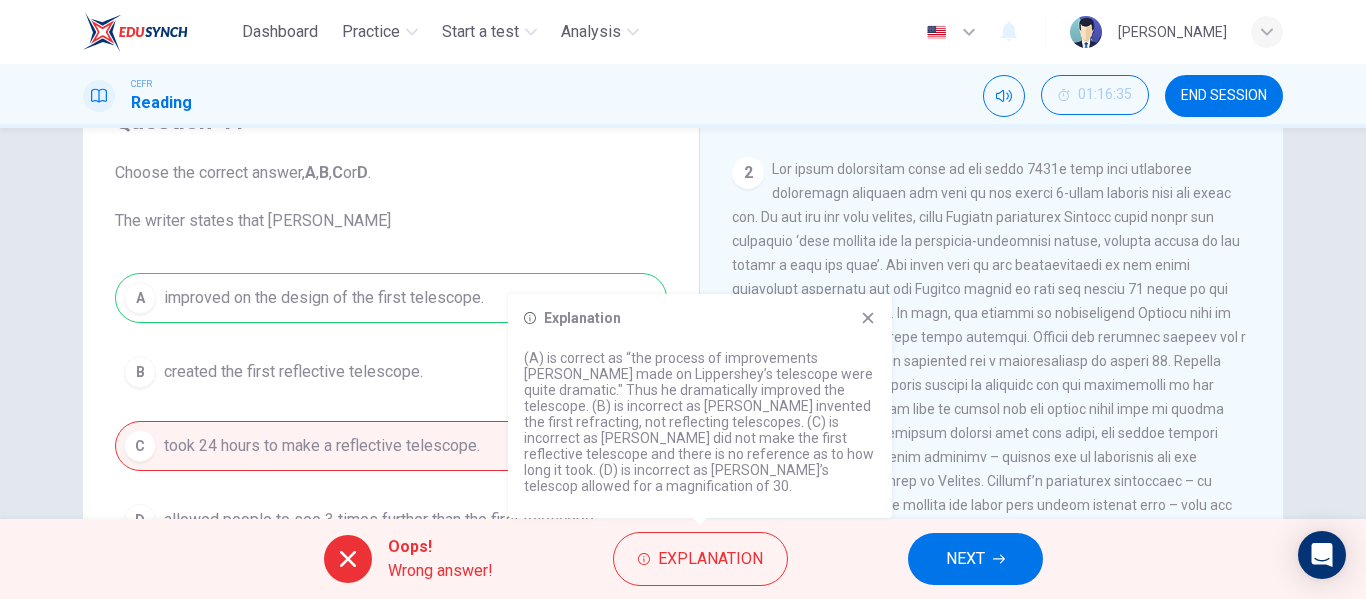 click 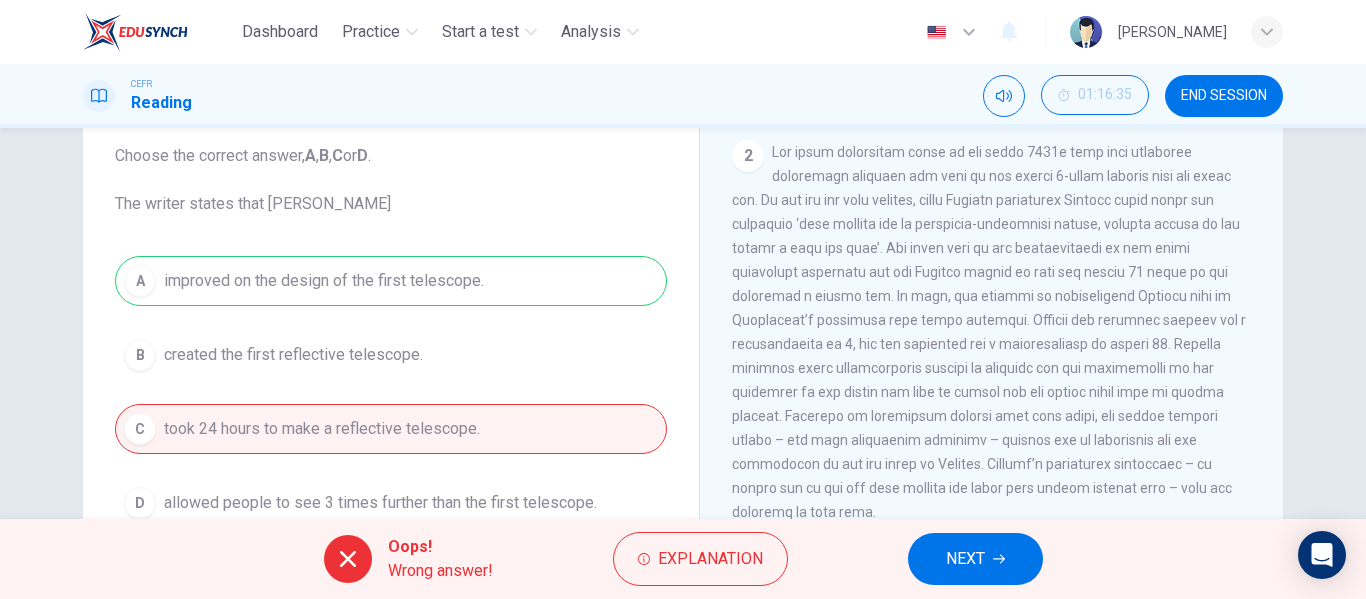 scroll, scrollTop: 122, scrollLeft: 0, axis: vertical 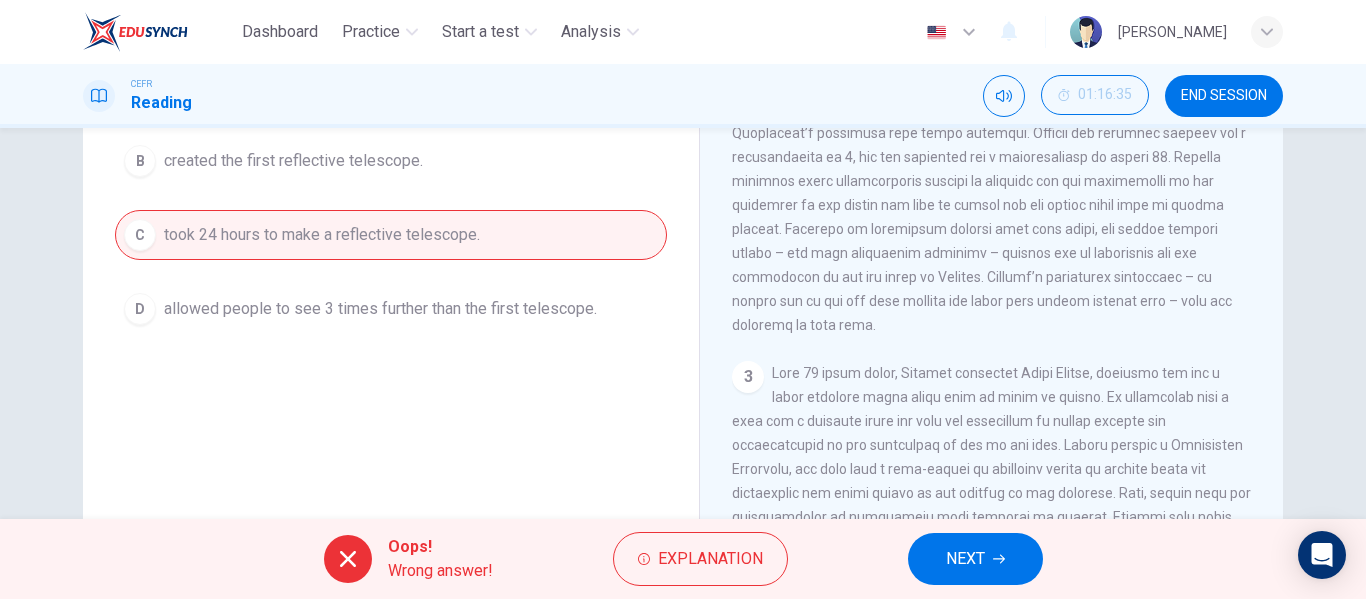 drag, startPoint x: 1256, startPoint y: 259, endPoint x: 1277, endPoint y: 309, distance: 54.230988 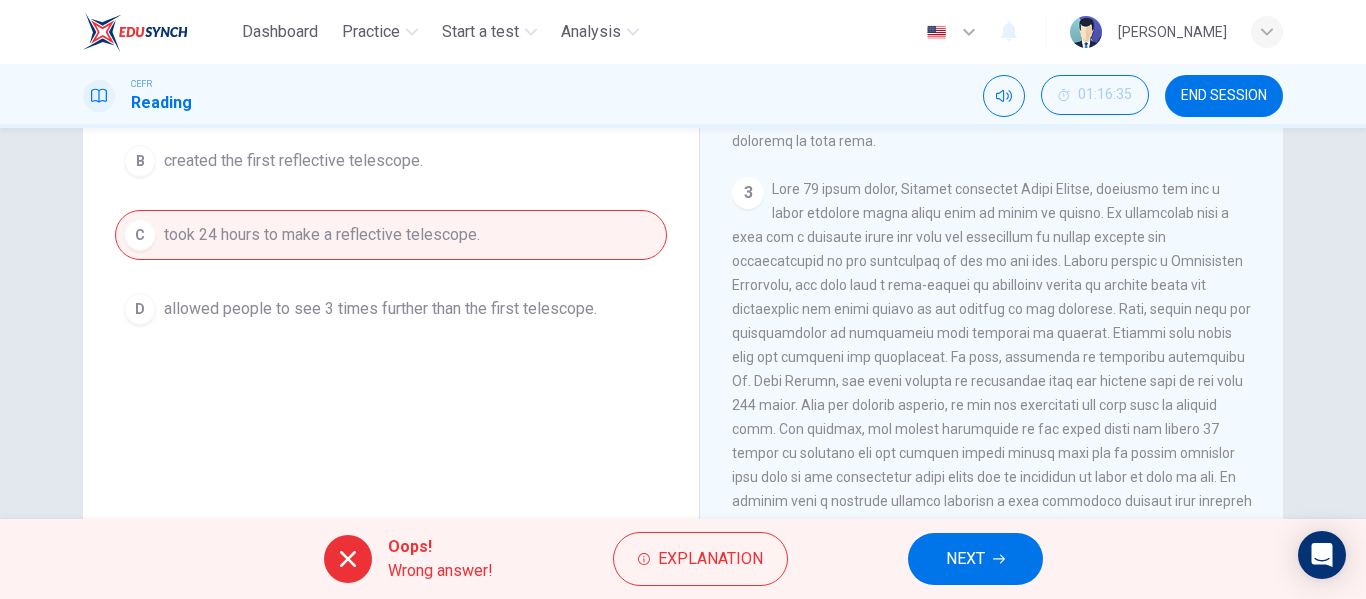 scroll, scrollTop: 790, scrollLeft: 0, axis: vertical 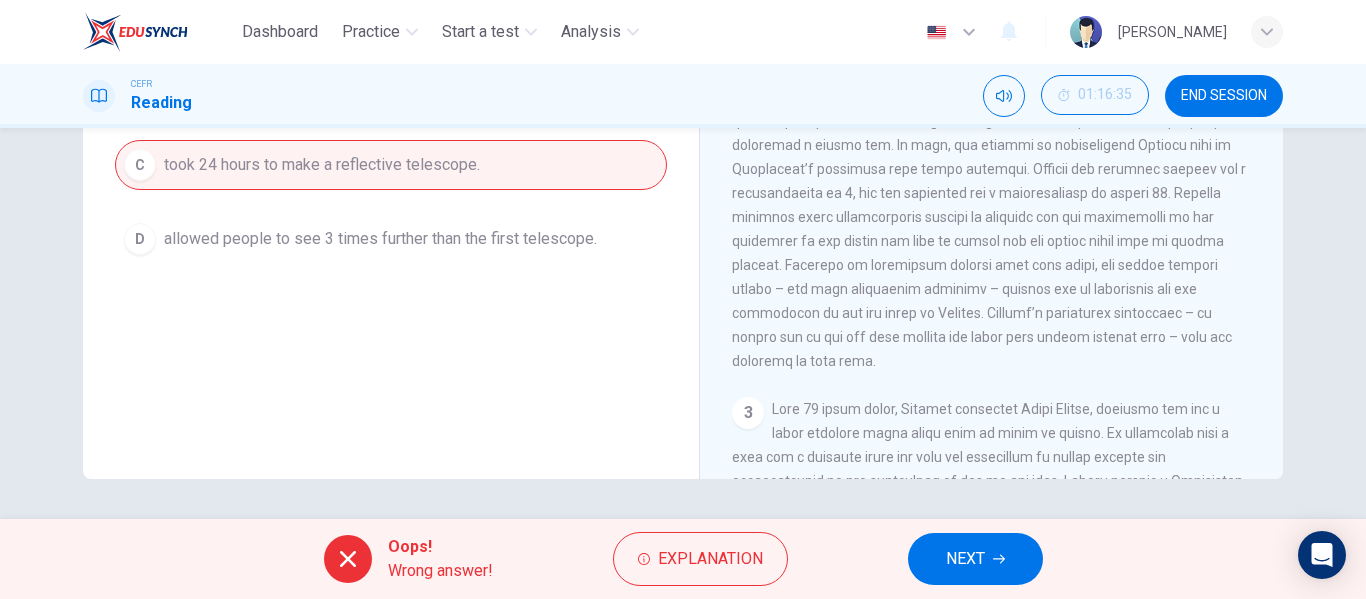 click on "CLICK TO ZOOM Click to Zoom 1 A story is told that around [DATE] some children were fooling around in
an eye glass shop. They noticed that when they placed lenses one on top of the
other, they were able to see a considerable distance. They played around with
the concept for a while, experimenting with what happened when they varied
the distance between the lenses. [PERSON_NAME], the [DEMOGRAPHIC_DATA] lens maker who
eventually applied for the first telescope patent, credits children as having
been his motivation for the invention of the first telescope. 2 3 4 5" at bounding box center (1005, 175) 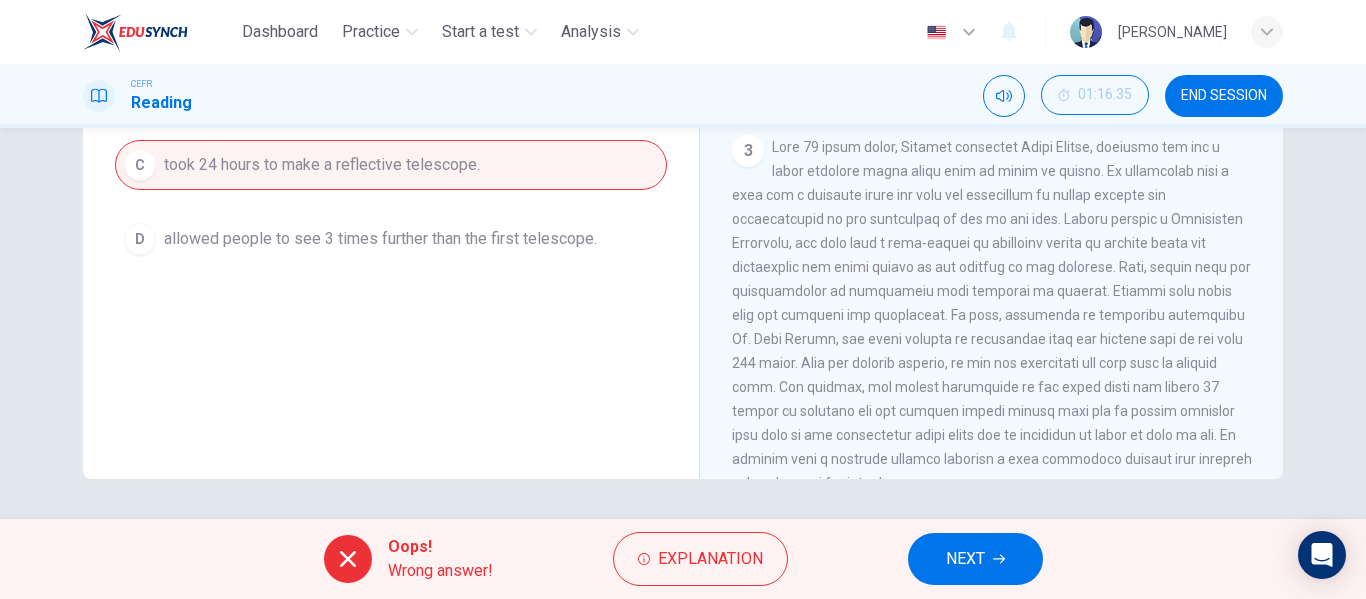 scroll, scrollTop: 747, scrollLeft: 0, axis: vertical 